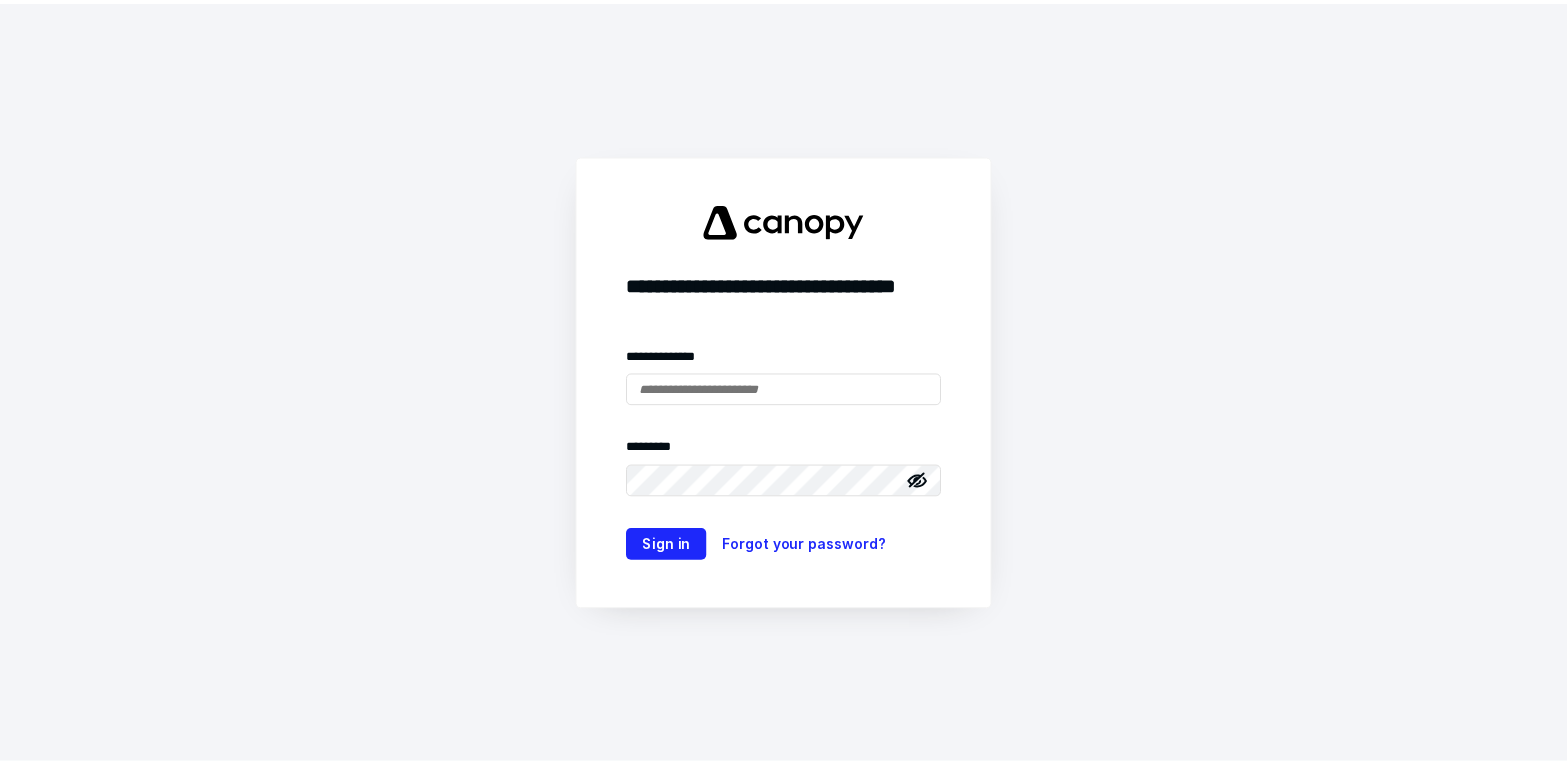 scroll, scrollTop: 0, scrollLeft: 0, axis: both 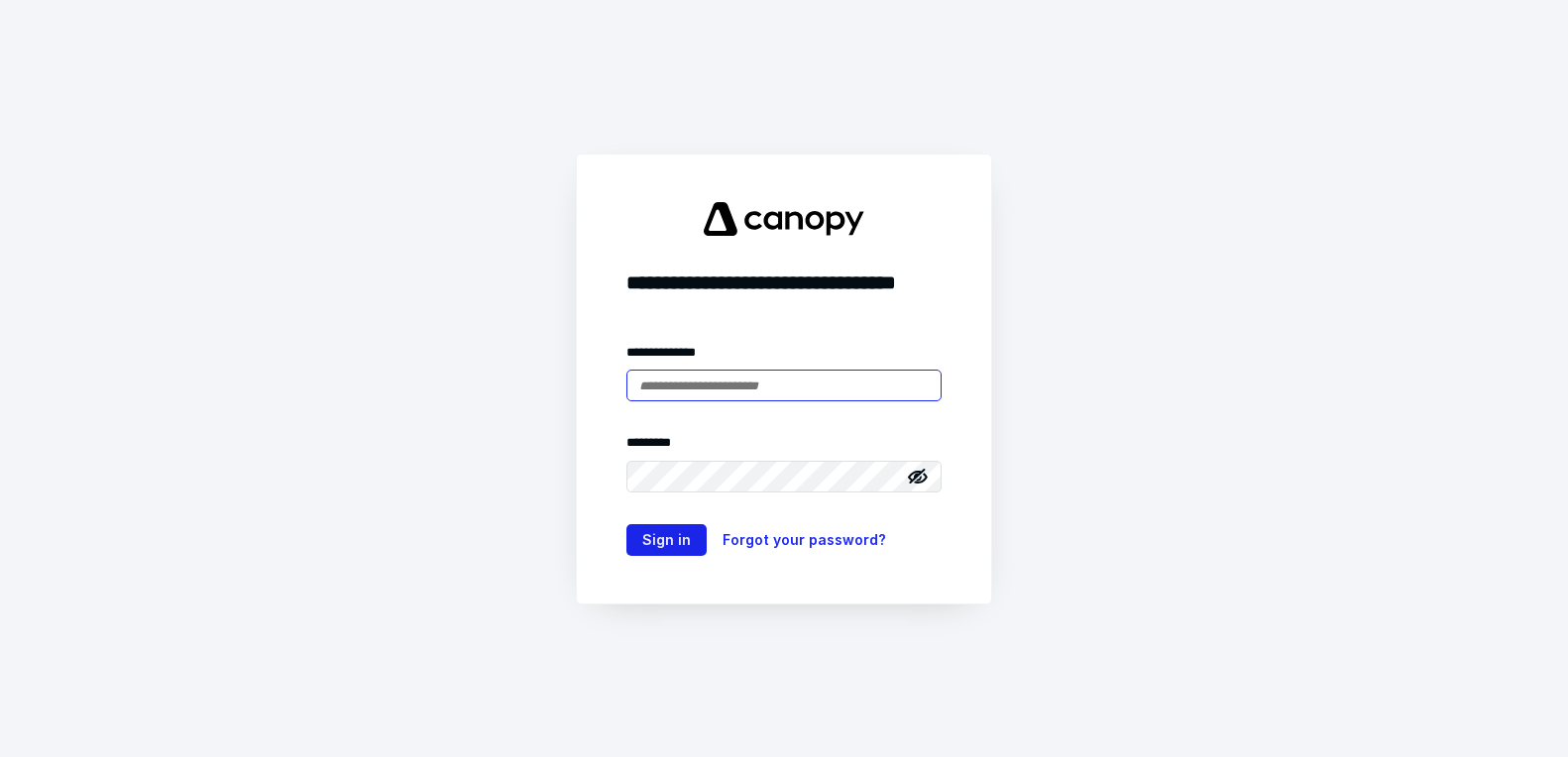 type on "**********" 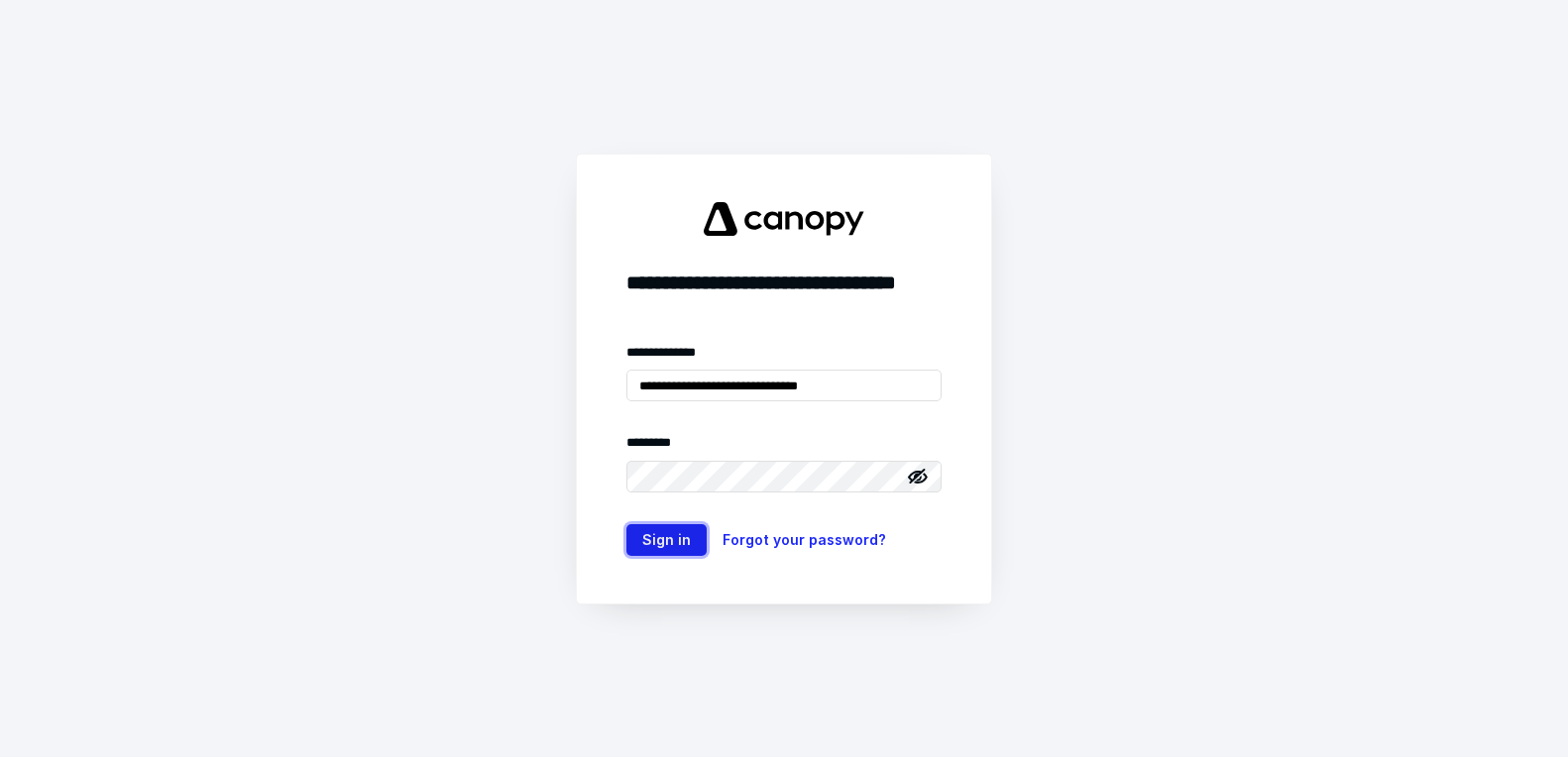click on "Sign in" at bounding box center [666, 540] 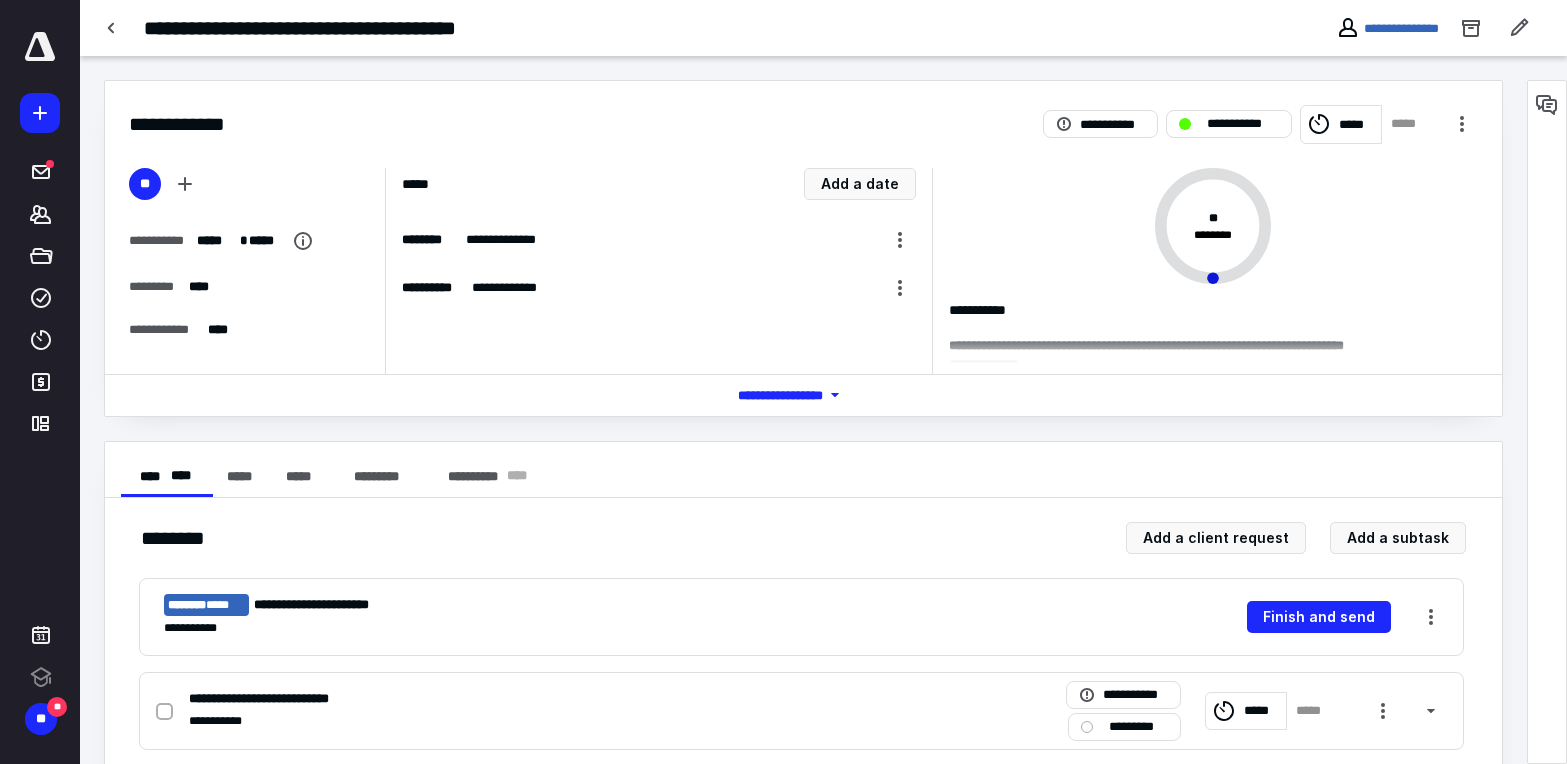 scroll, scrollTop: 0, scrollLeft: 0, axis: both 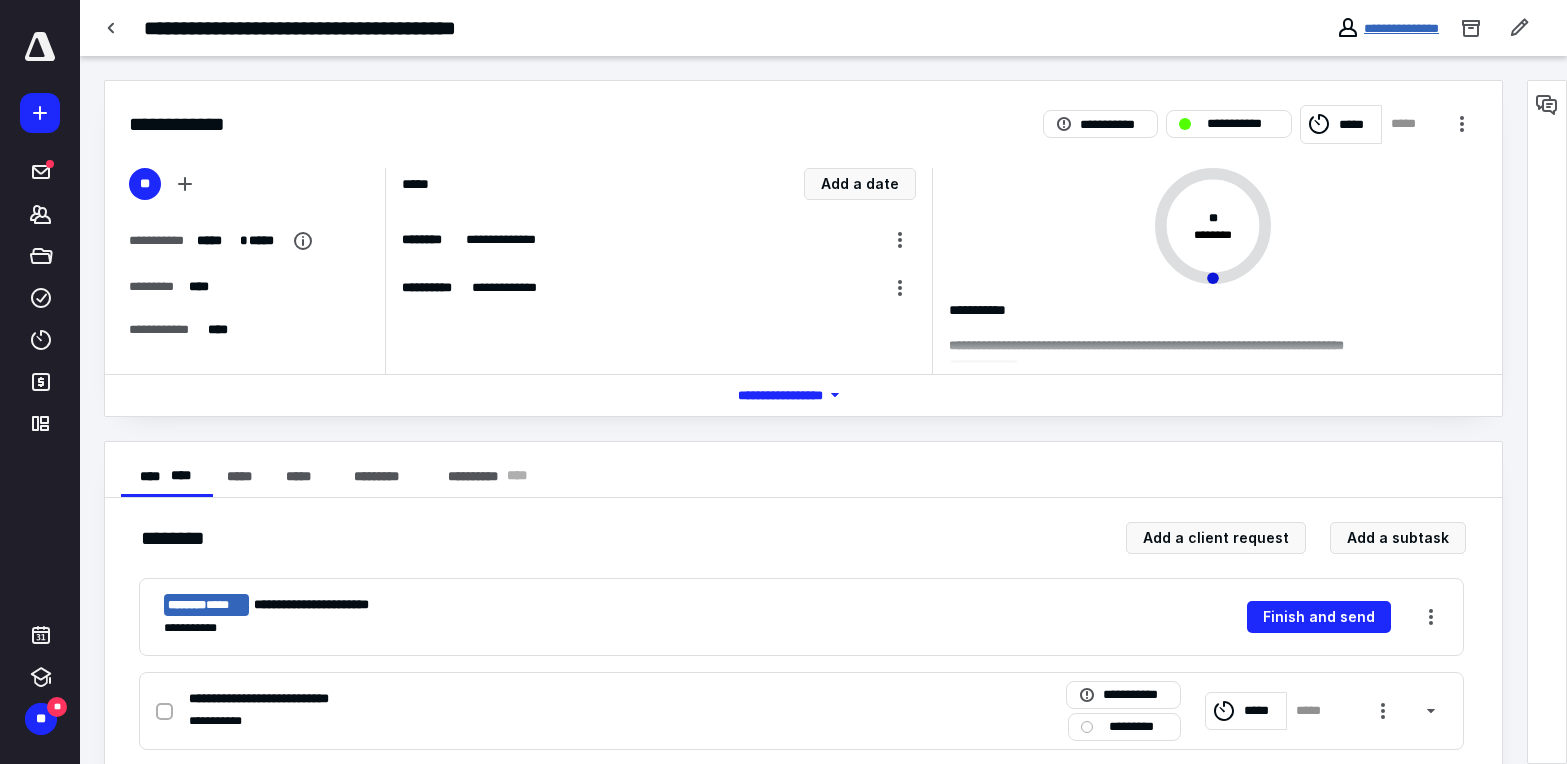 click on "**********" at bounding box center [1401, 28] 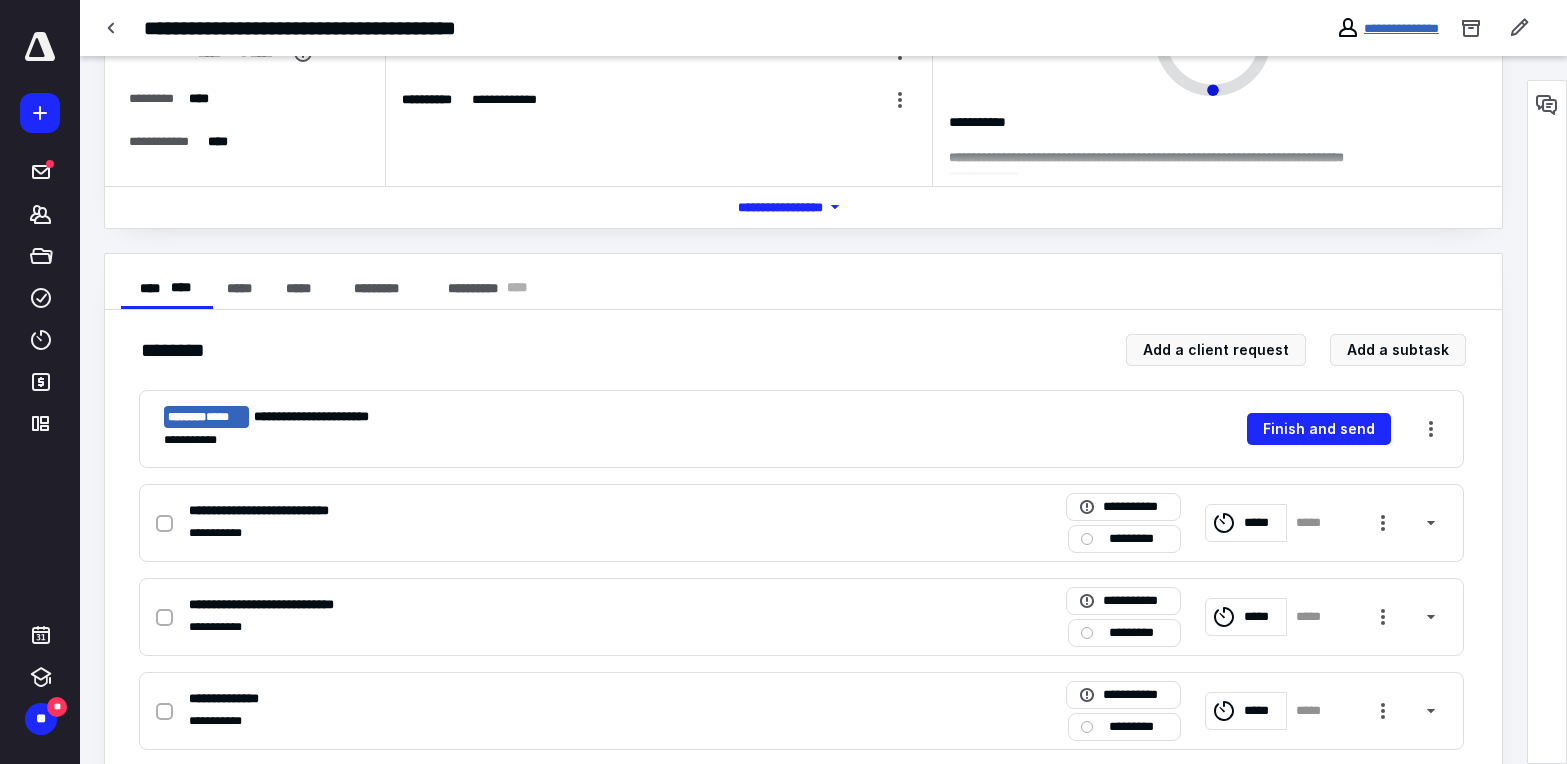 scroll, scrollTop: 190, scrollLeft: 0, axis: vertical 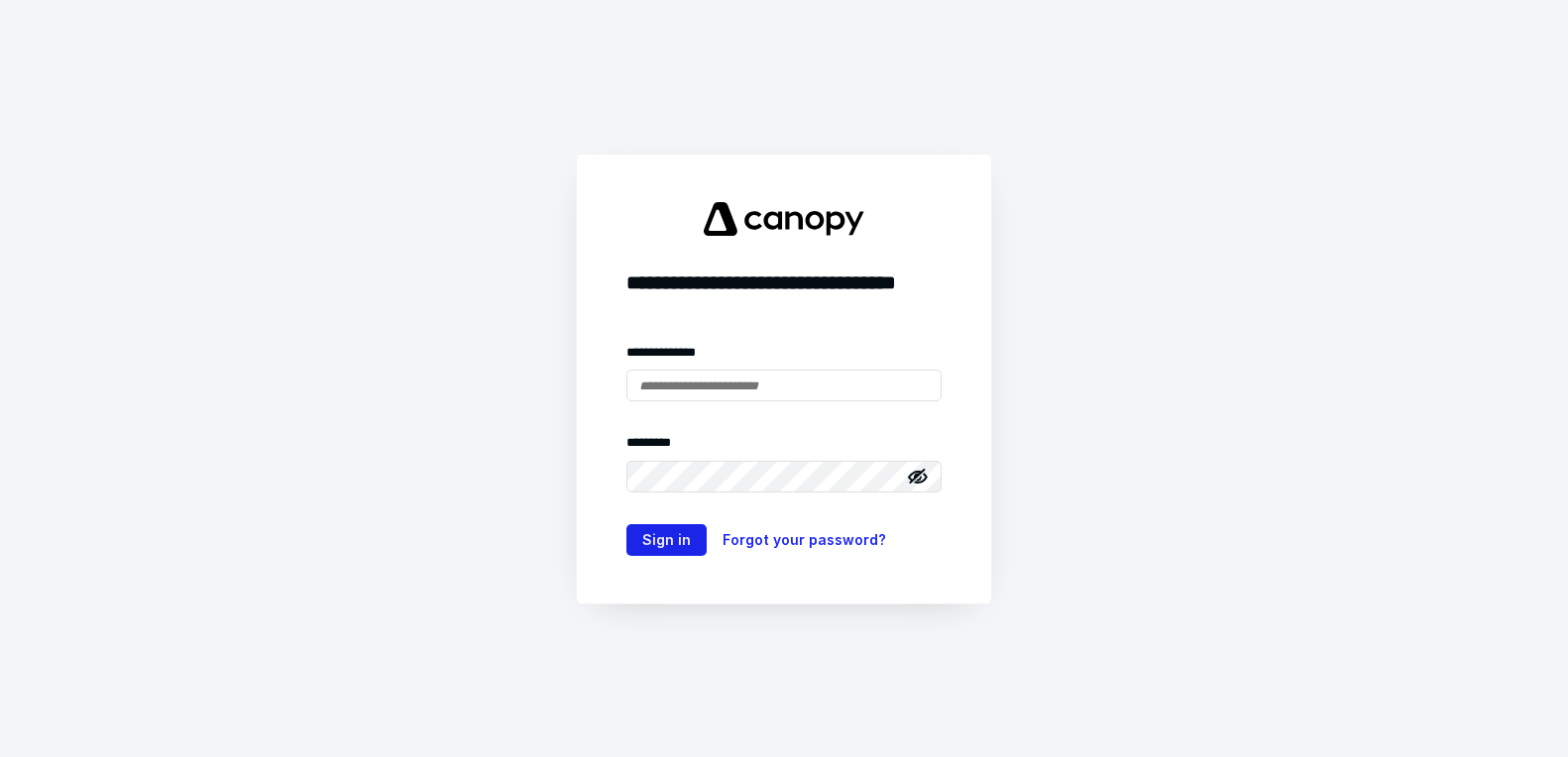 type on "**********" 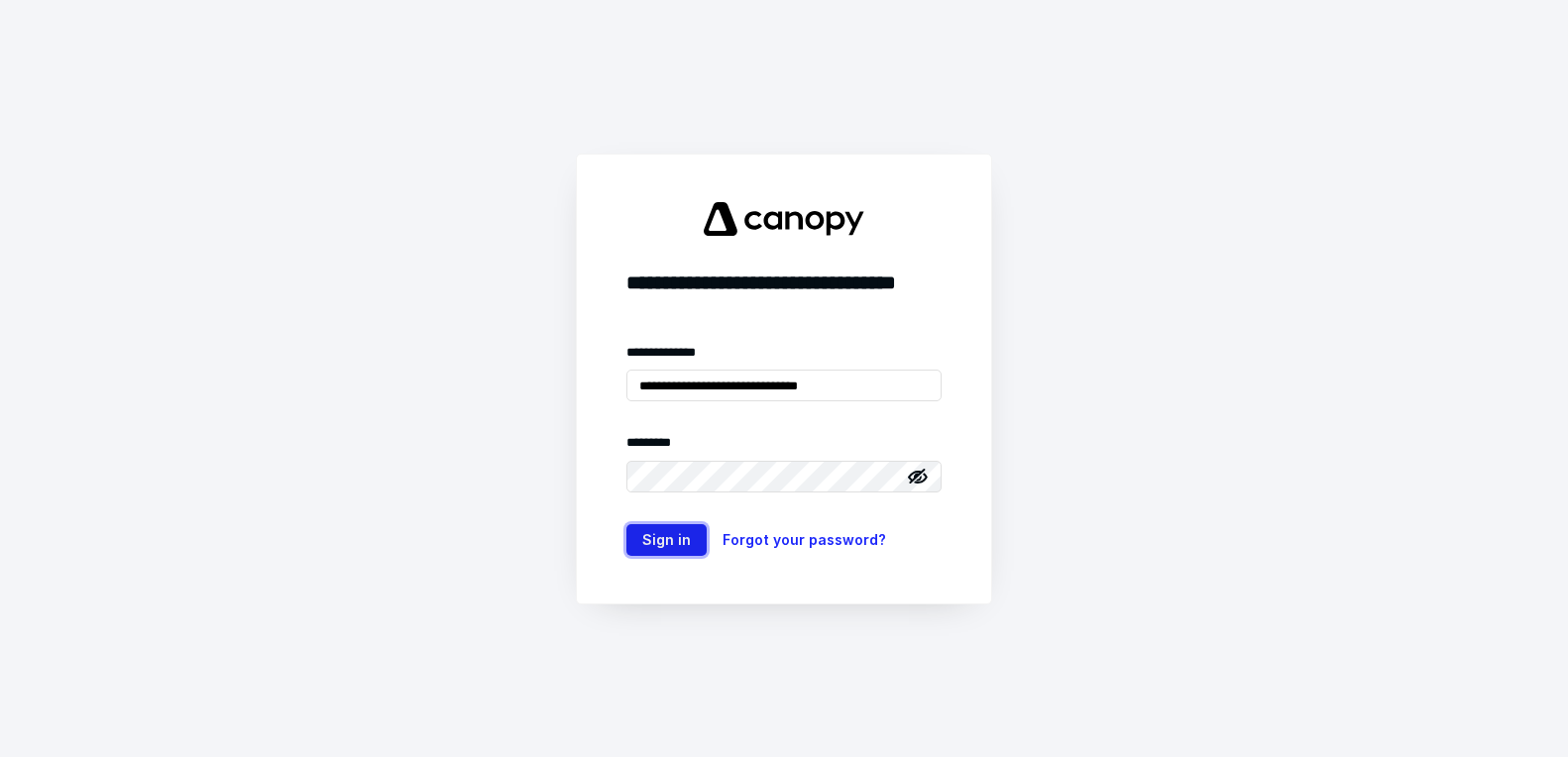 click on "Sign in" at bounding box center (666, 540) 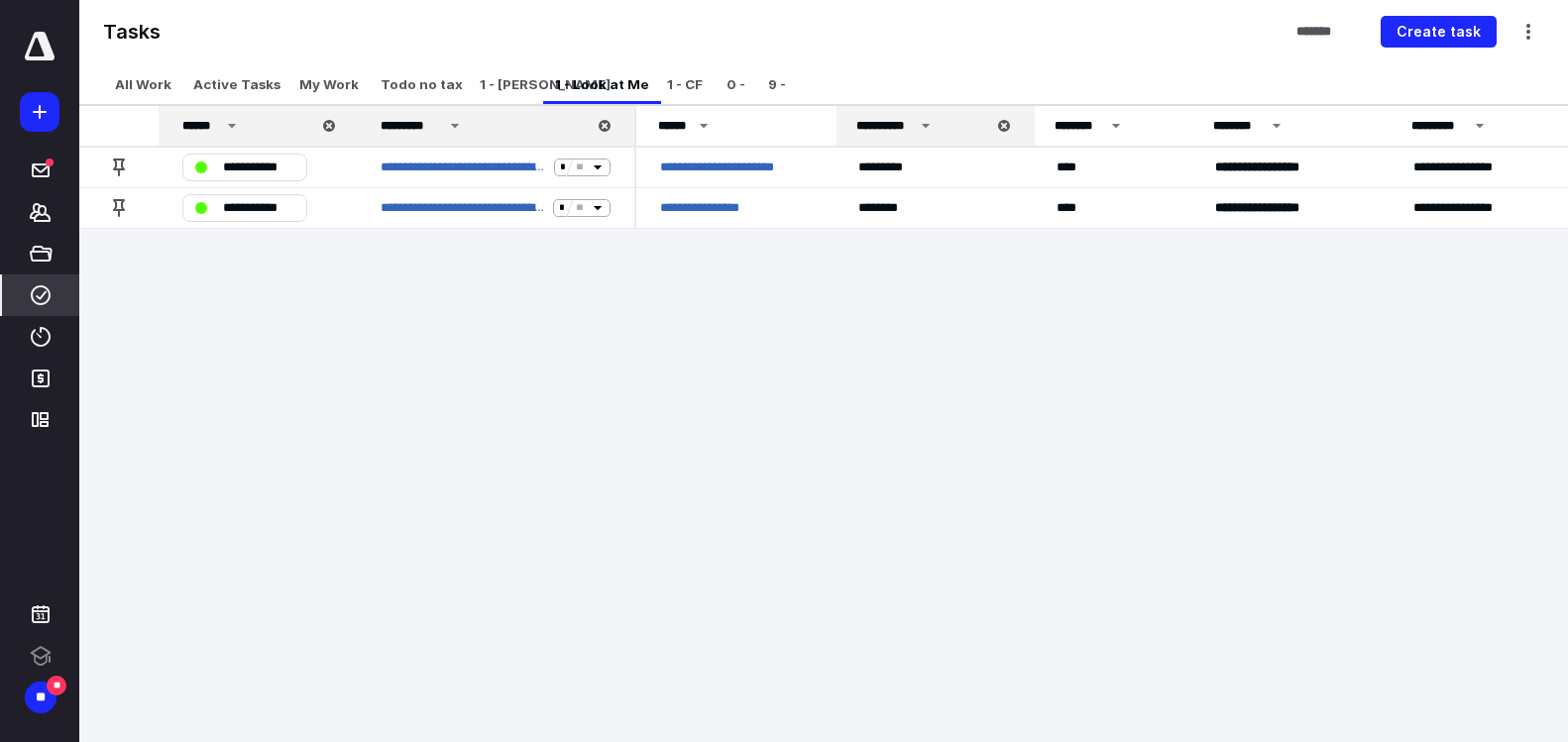 scroll, scrollTop: 0, scrollLeft: 0, axis: both 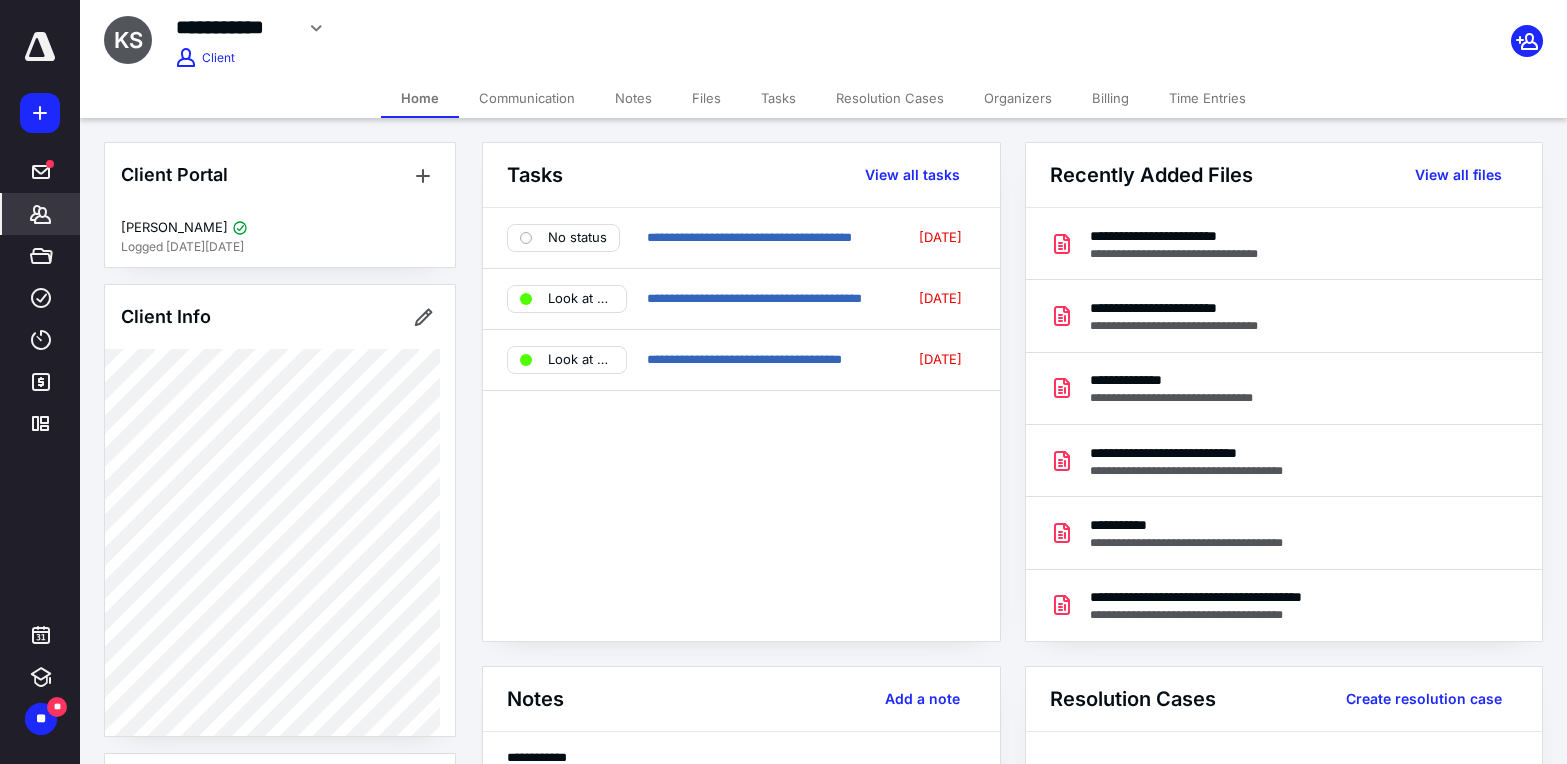 click on "Files" at bounding box center (706, 98) 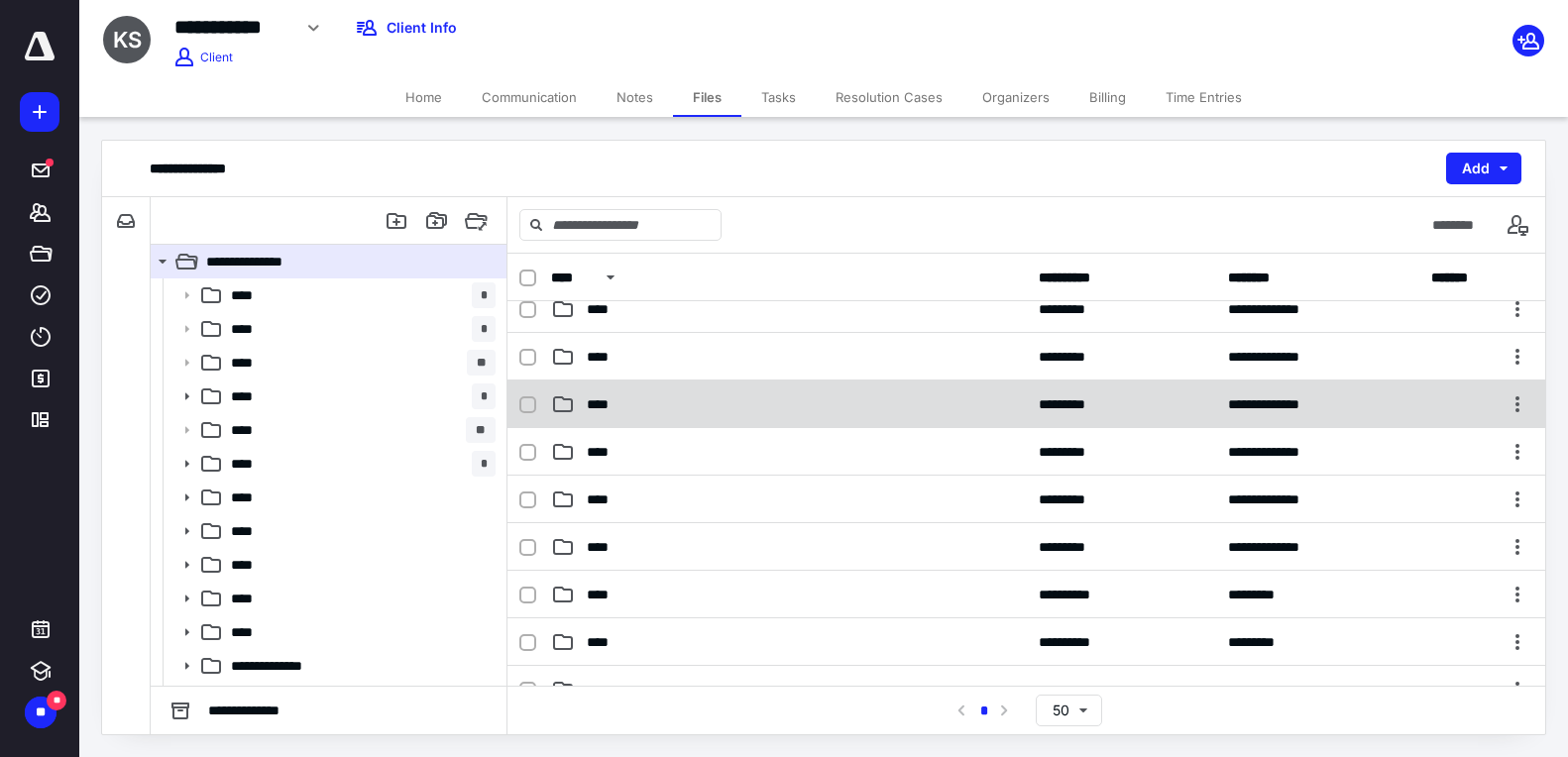 scroll, scrollTop: 311, scrollLeft: 0, axis: vertical 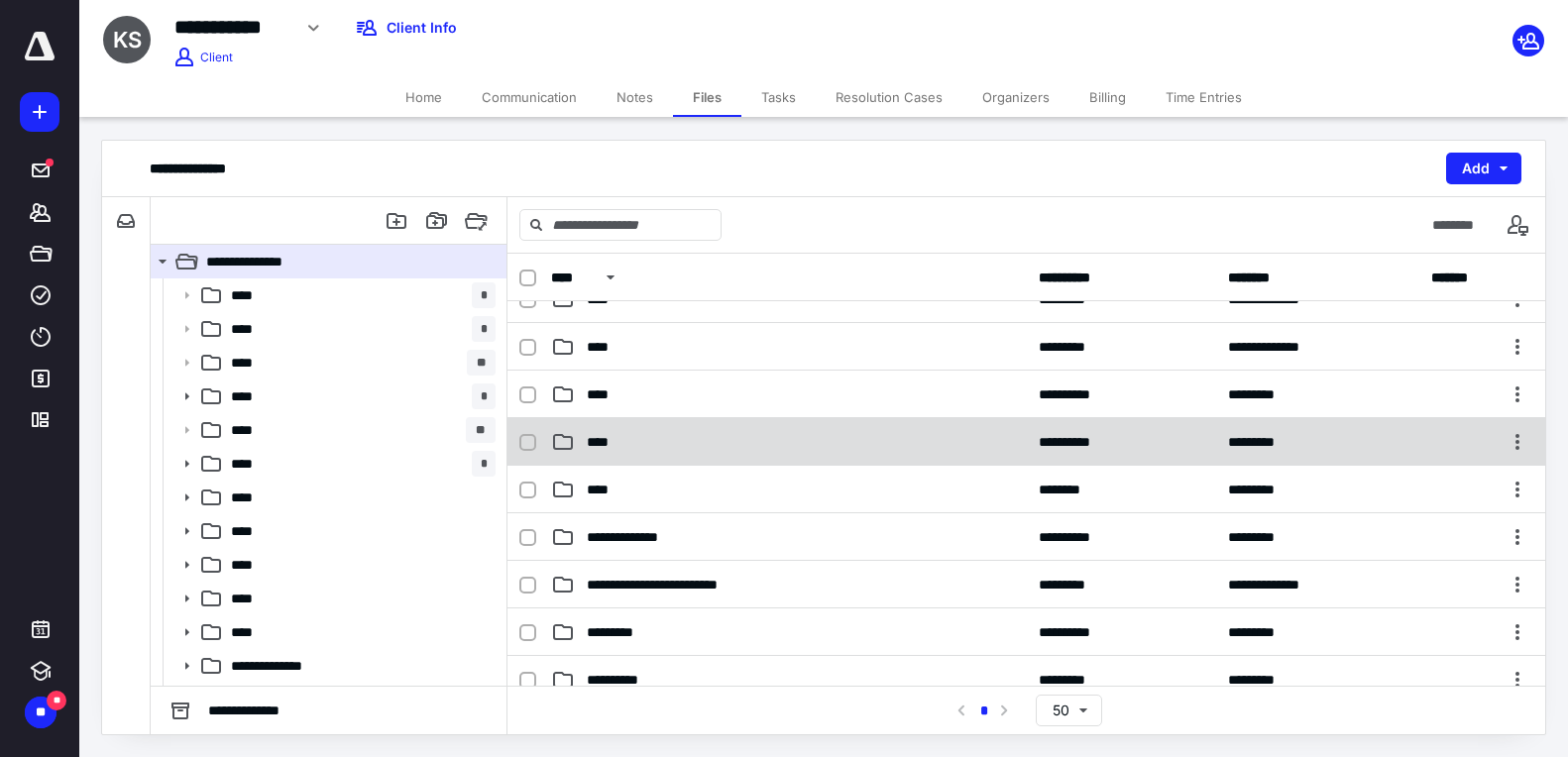 click on "****" at bounding box center (789, 442) 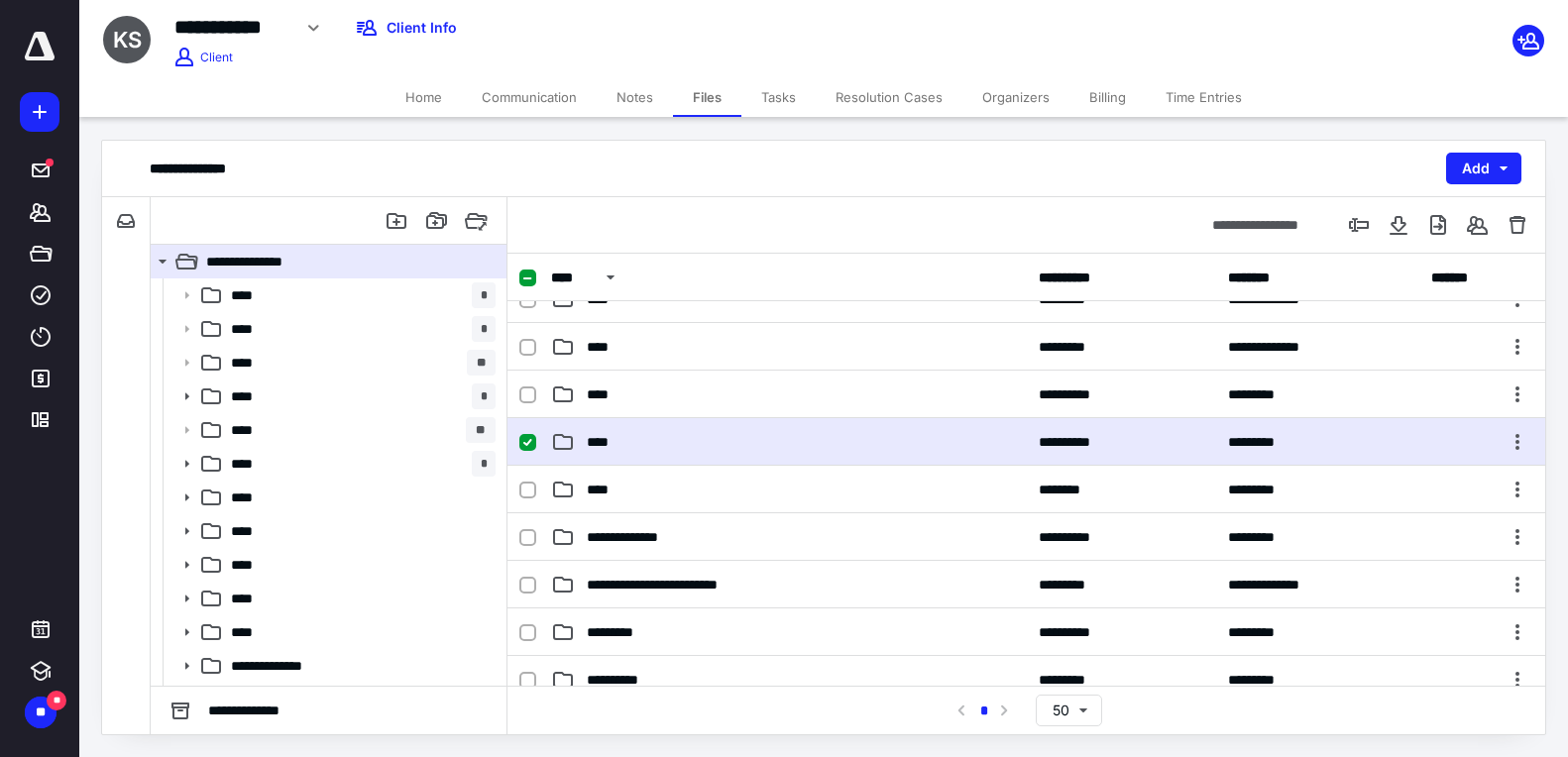 click on "****" at bounding box center [789, 442] 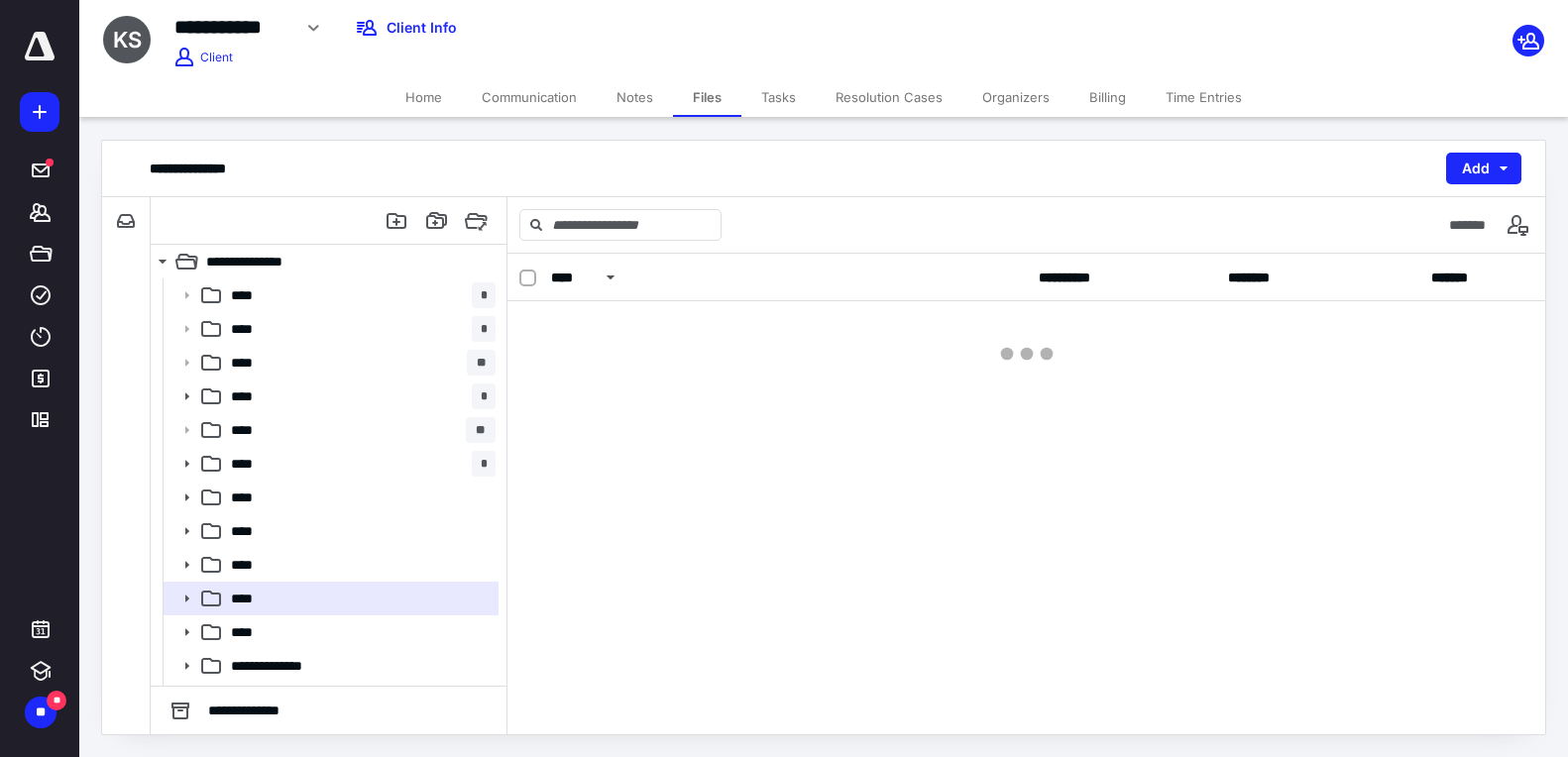 scroll, scrollTop: 0, scrollLeft: 0, axis: both 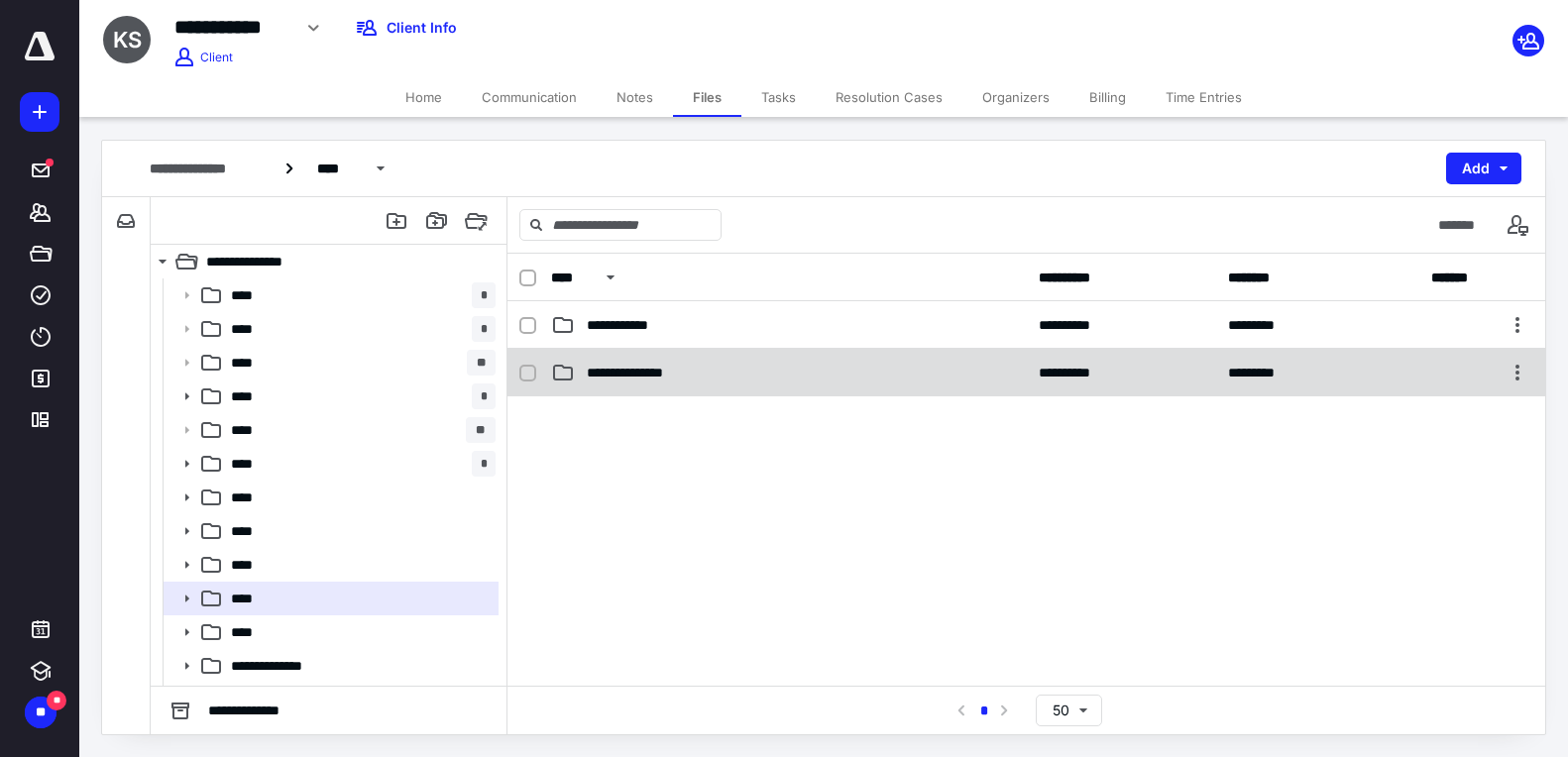 click on "**********" at bounding box center [789, 373] 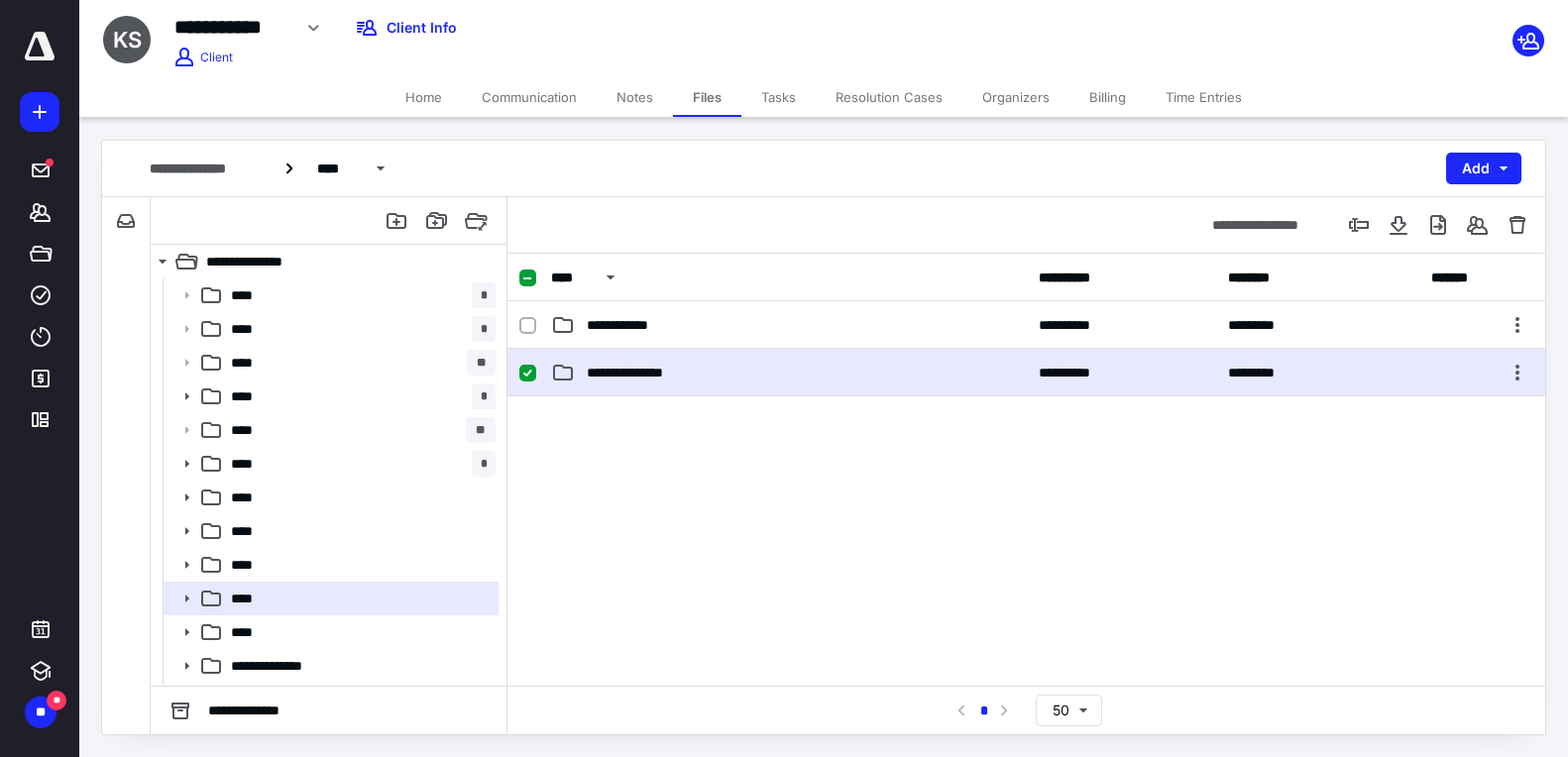 click on "**********" at bounding box center [789, 373] 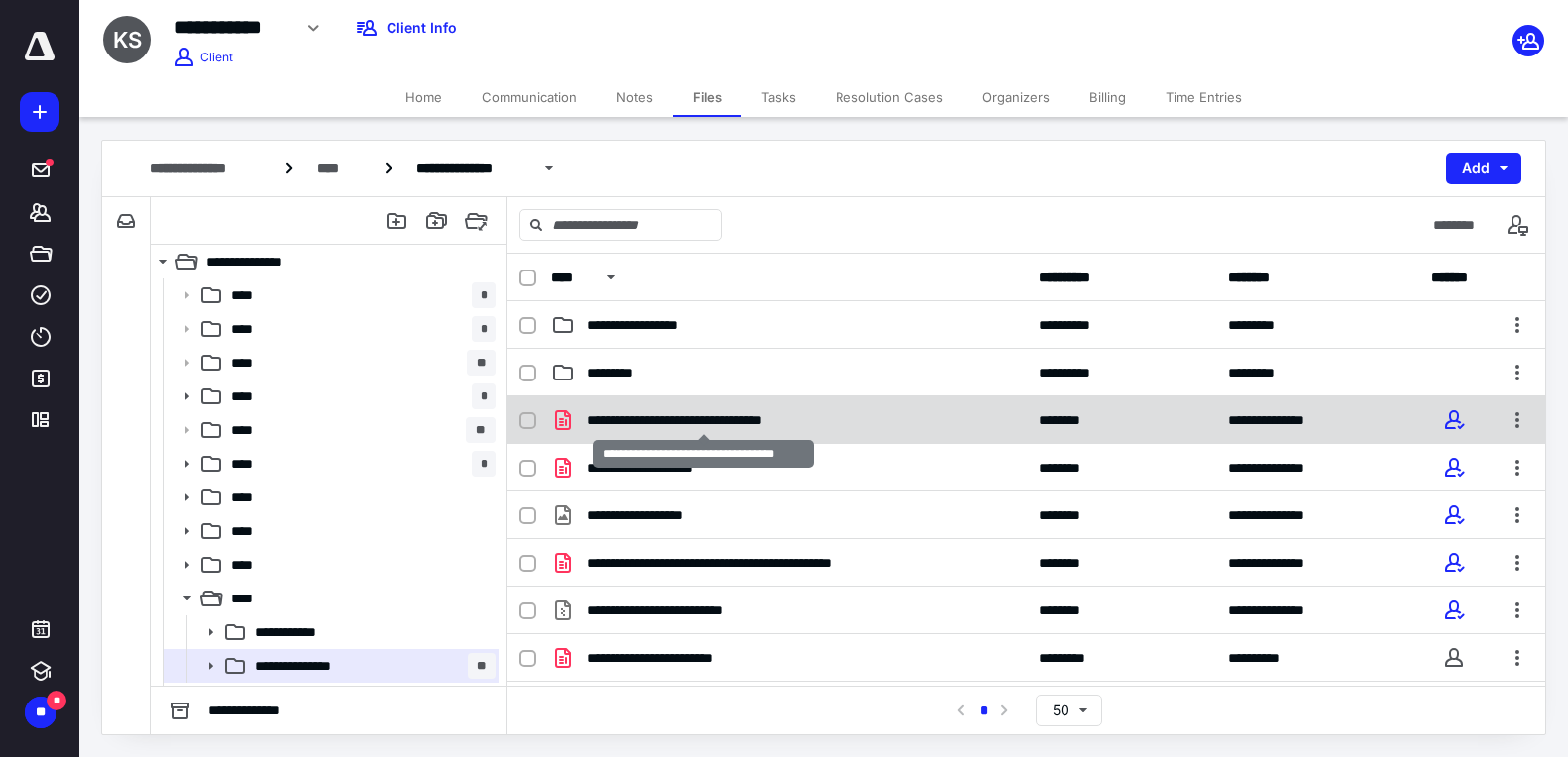 click on "**********" at bounding box center [703, 420] 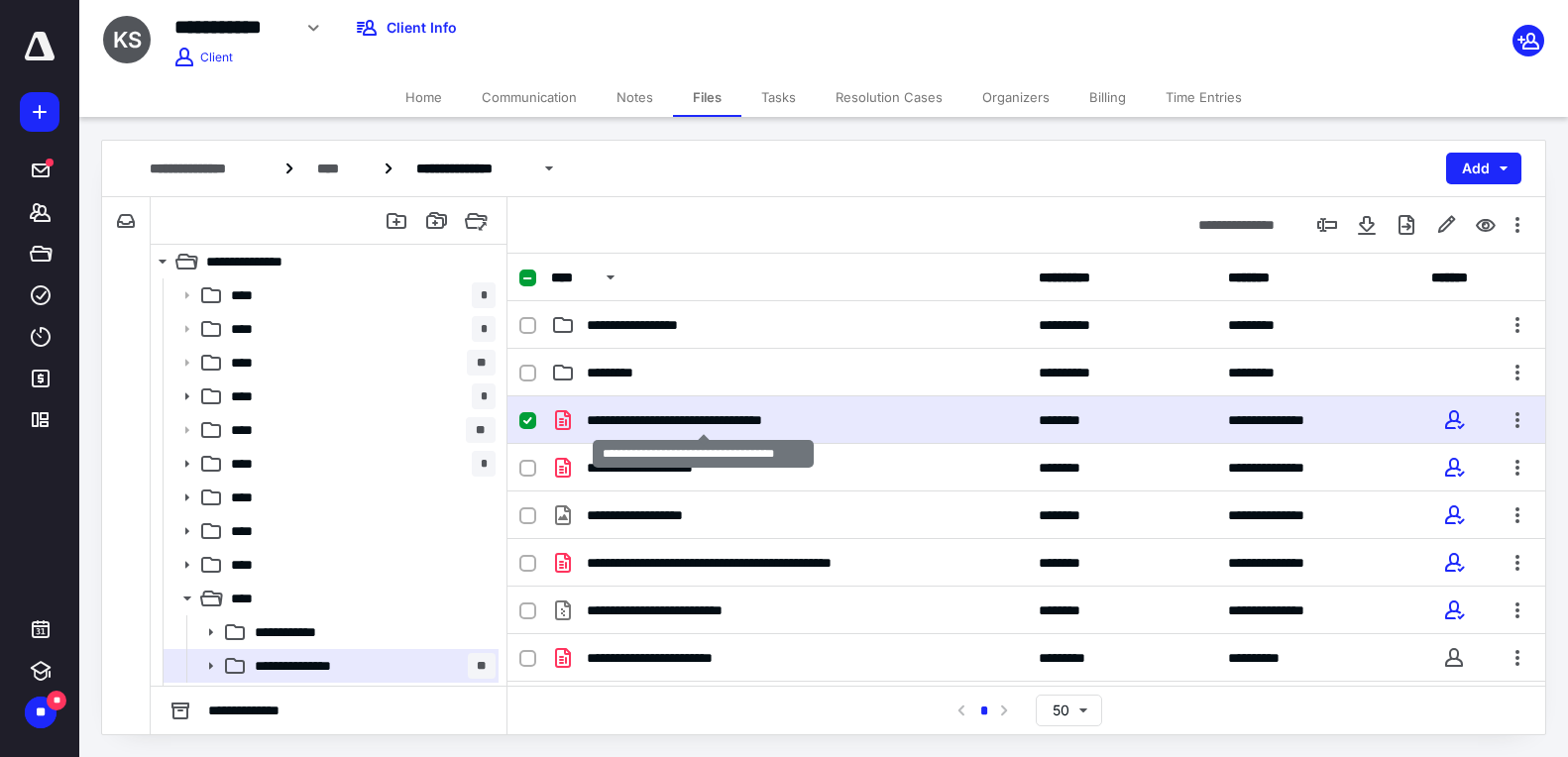 click on "**********" at bounding box center [703, 420] 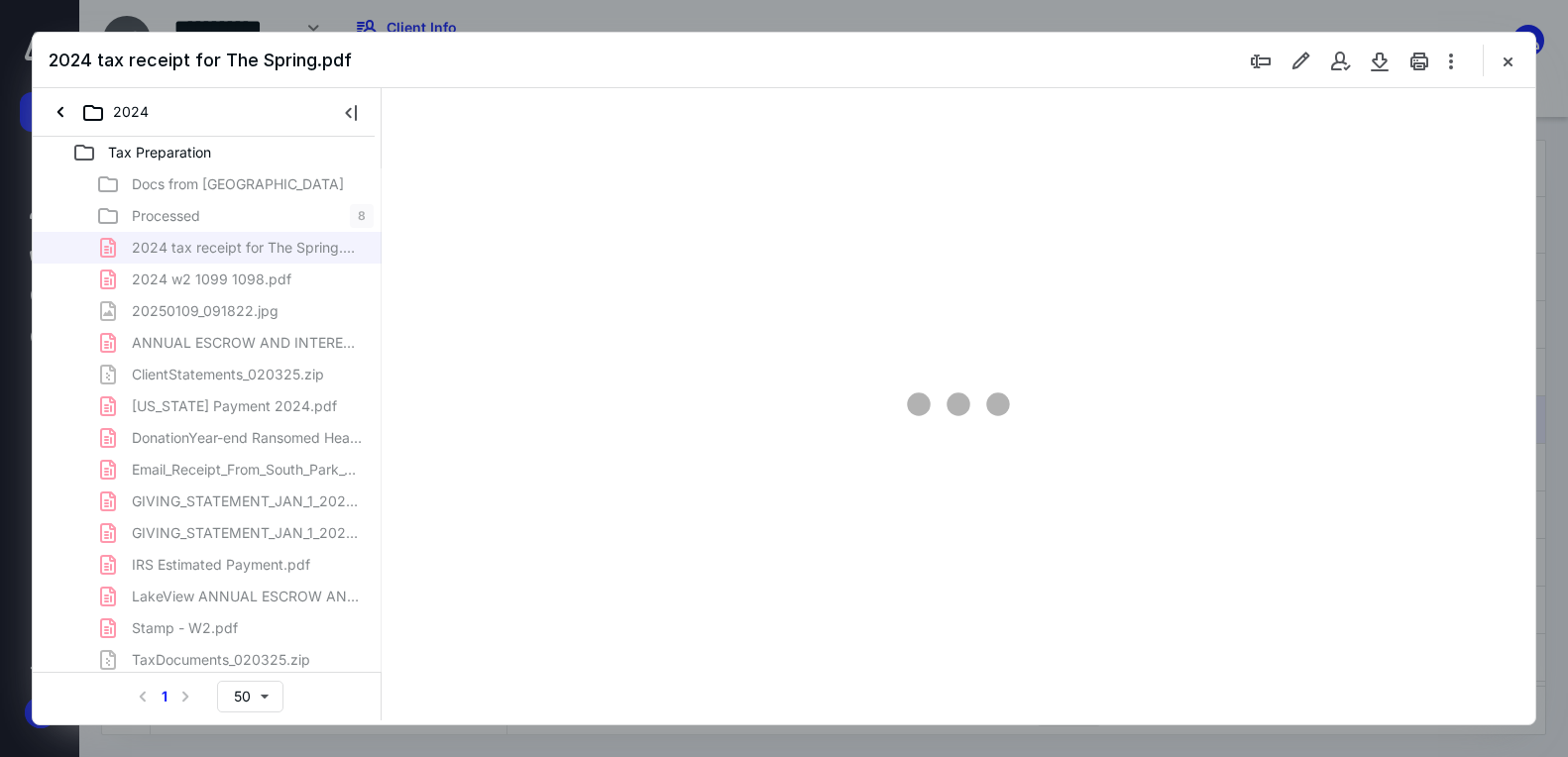 scroll, scrollTop: 0, scrollLeft: 0, axis: both 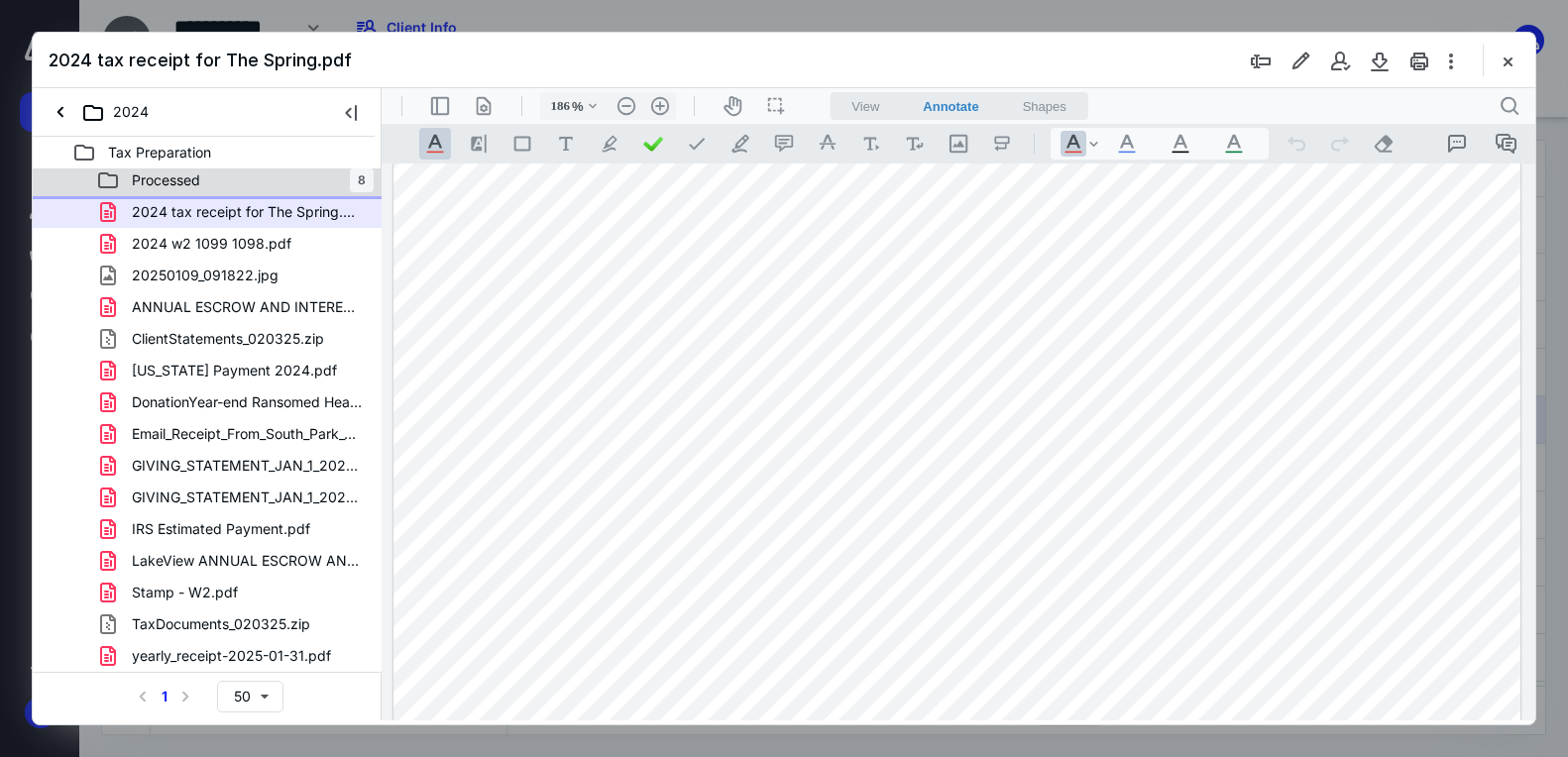 click on "Processed 8" at bounding box center [235, 180] 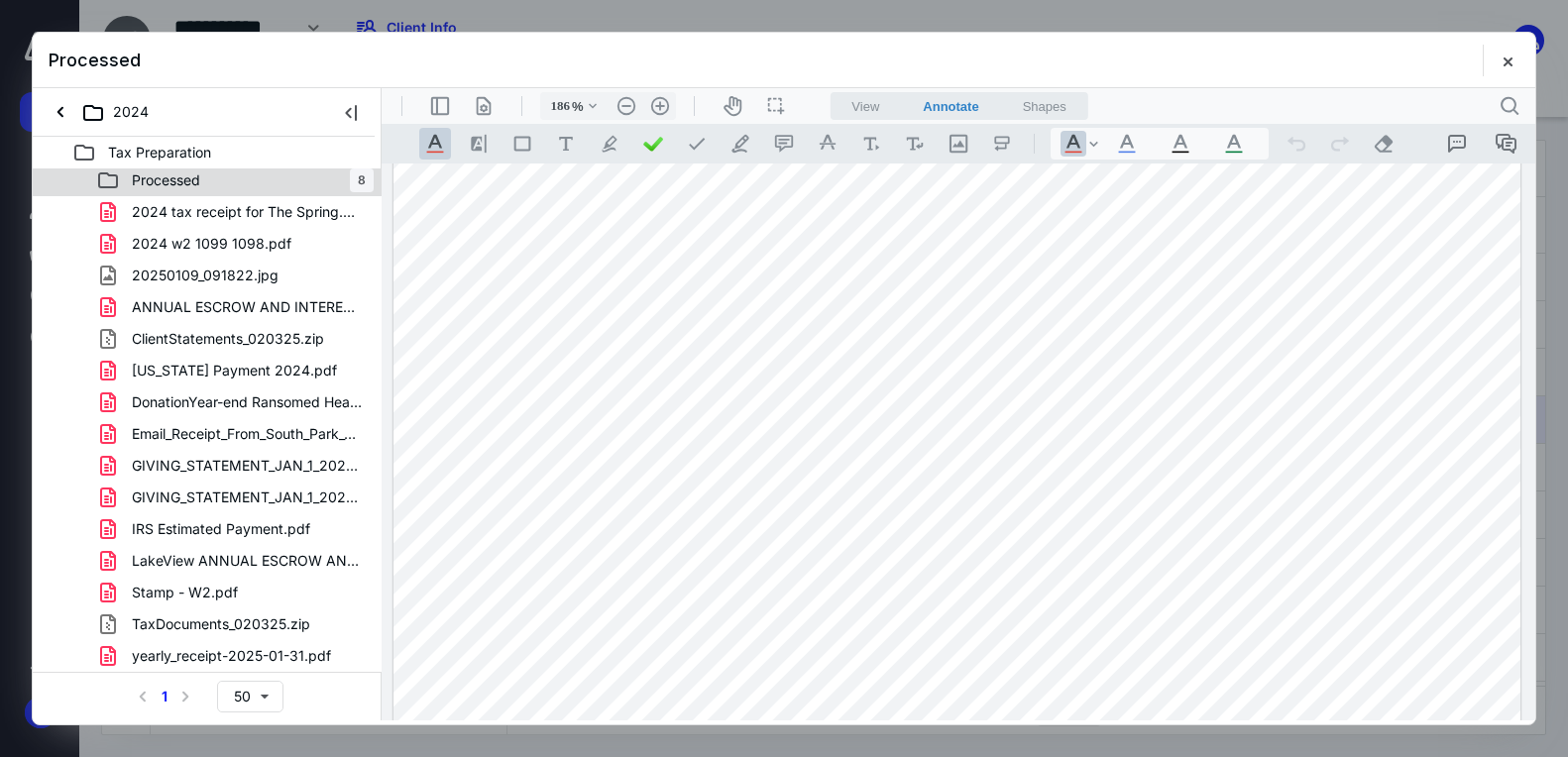 scroll, scrollTop: 0, scrollLeft: 0, axis: both 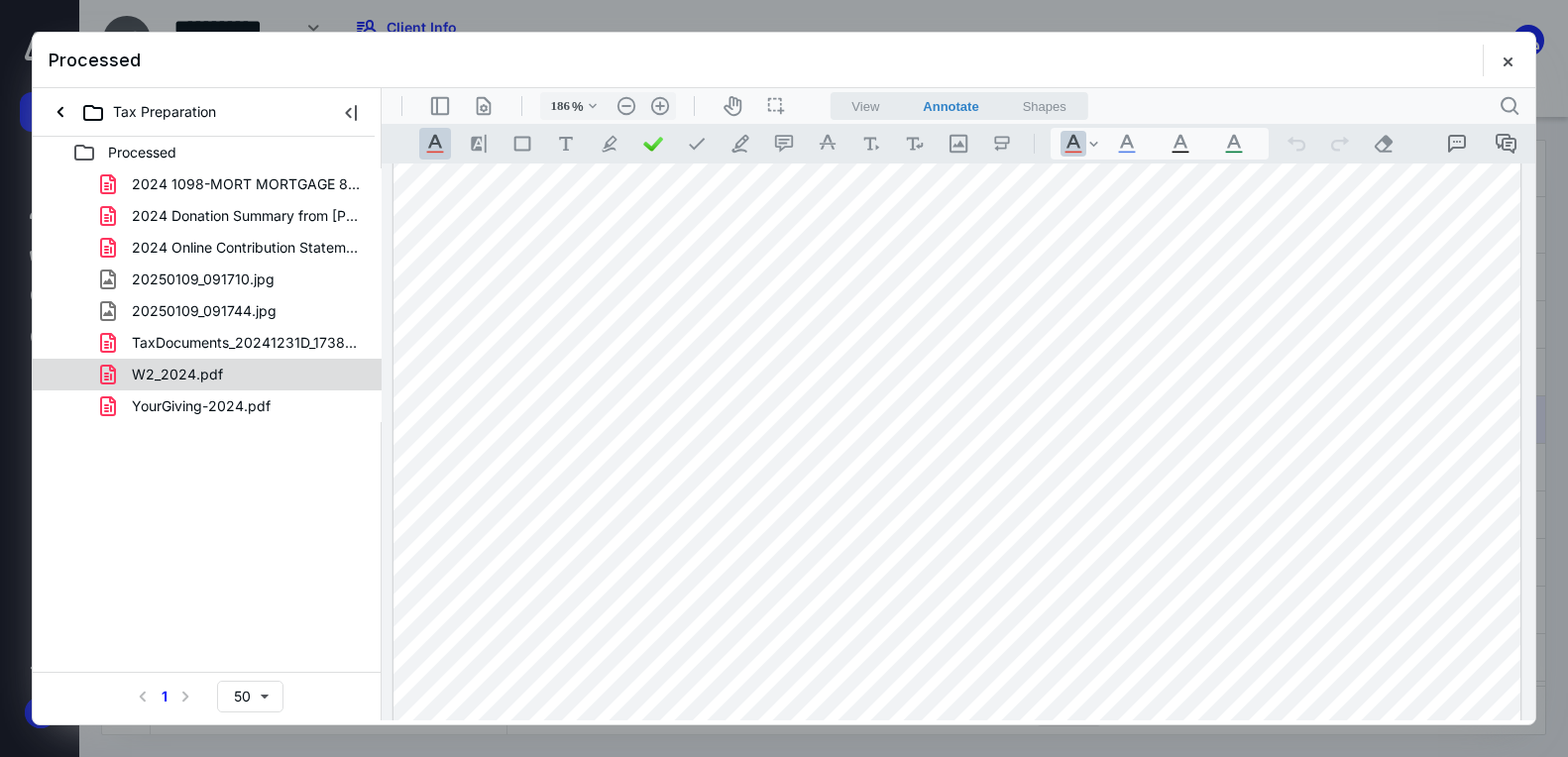 click on "W2_2024.pdf" at bounding box center [235, 375] 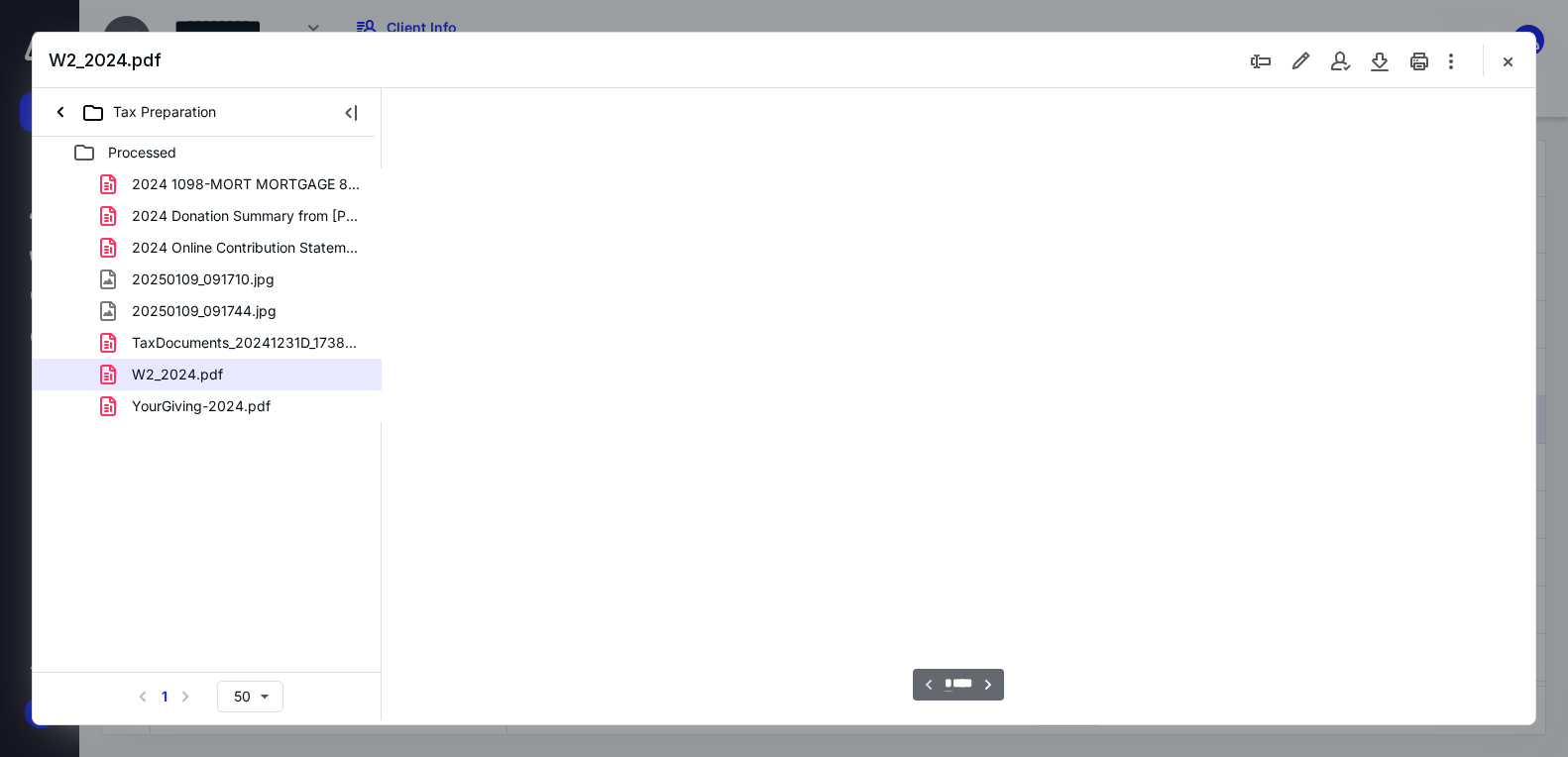 scroll, scrollTop: 82, scrollLeft: 0, axis: vertical 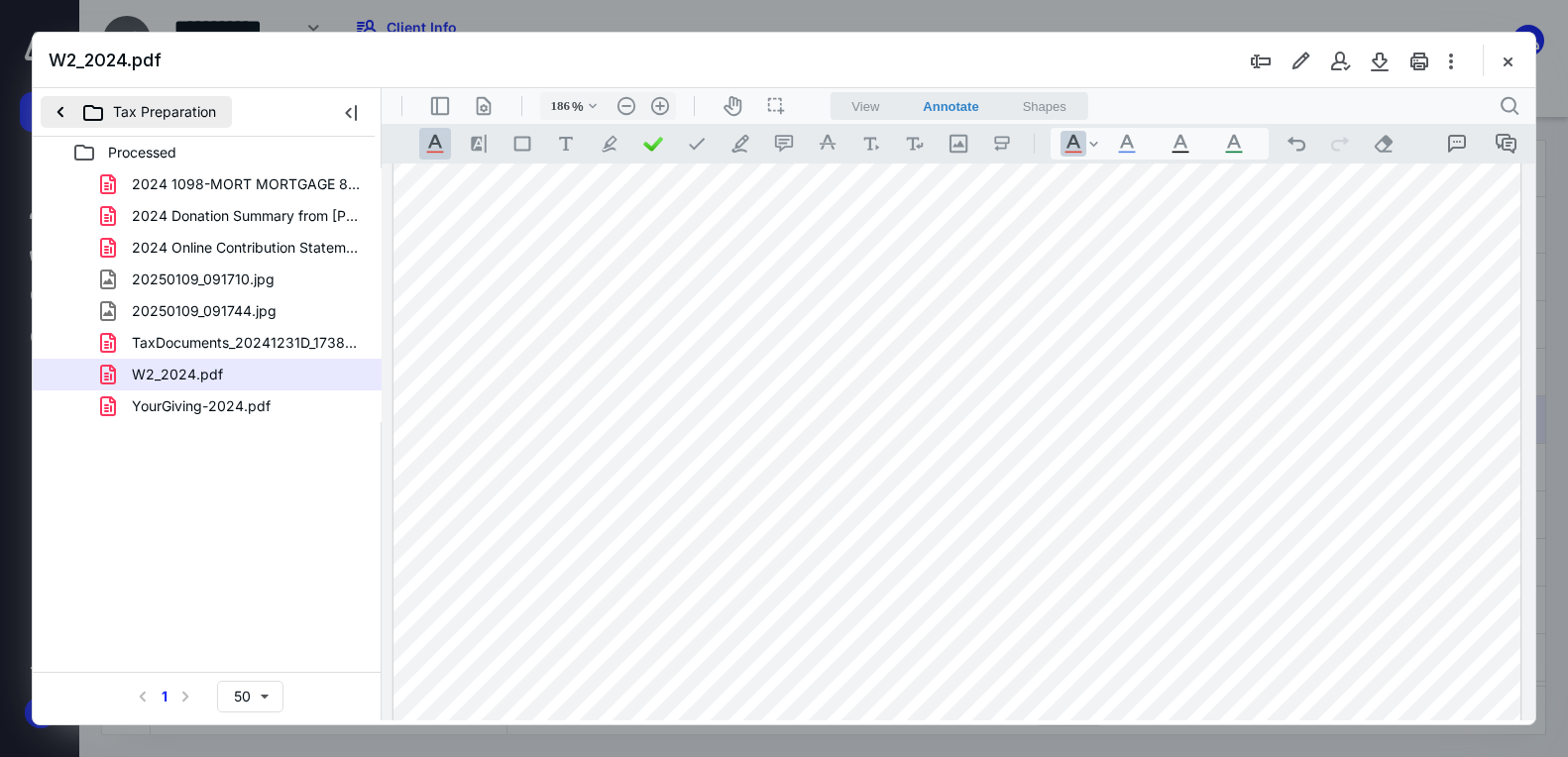 click on "Tax Preparation" at bounding box center [136, 112] 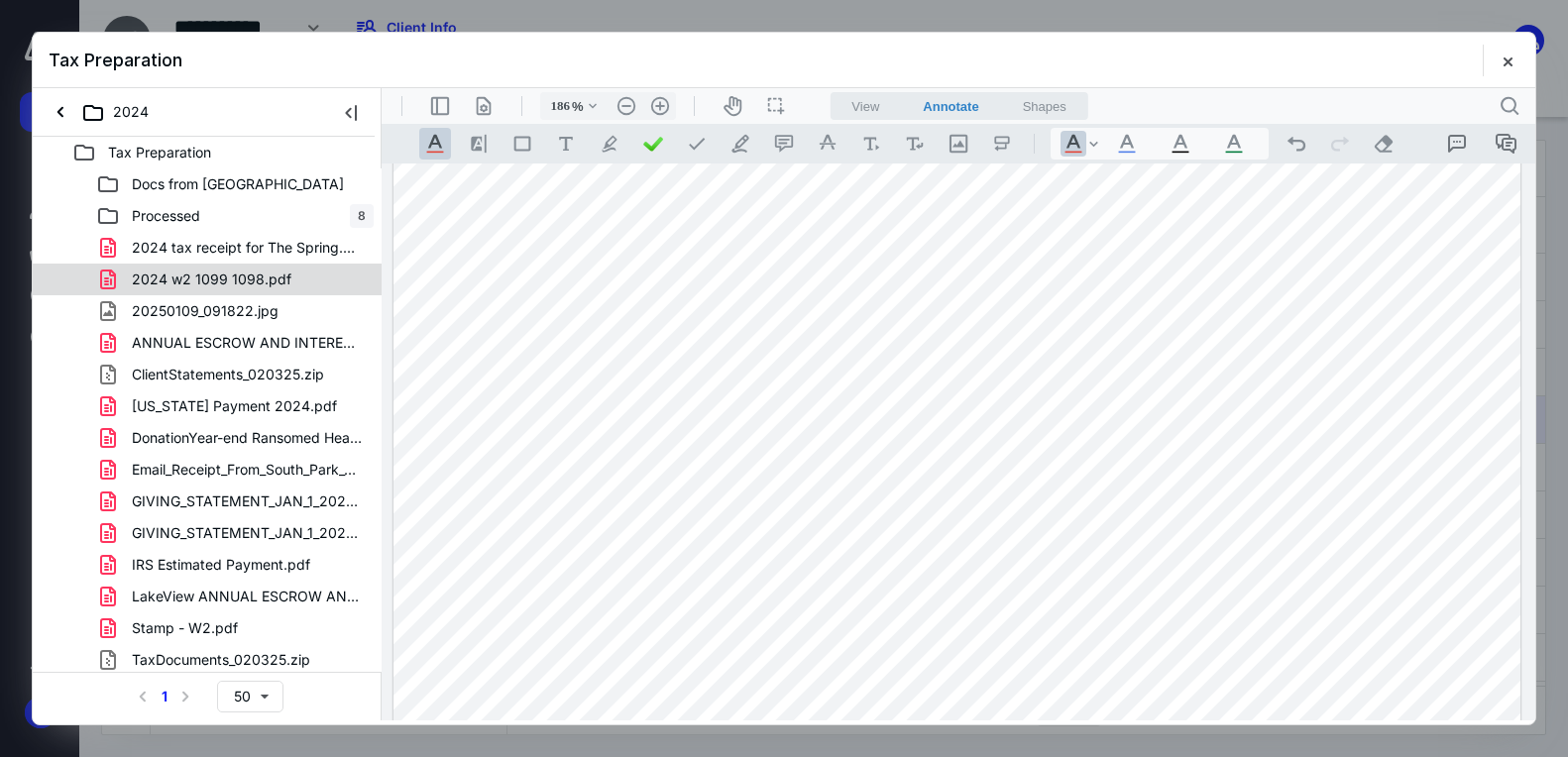 click on "2024 w2 1099 1098.pdf" at bounding box center [211, 279] 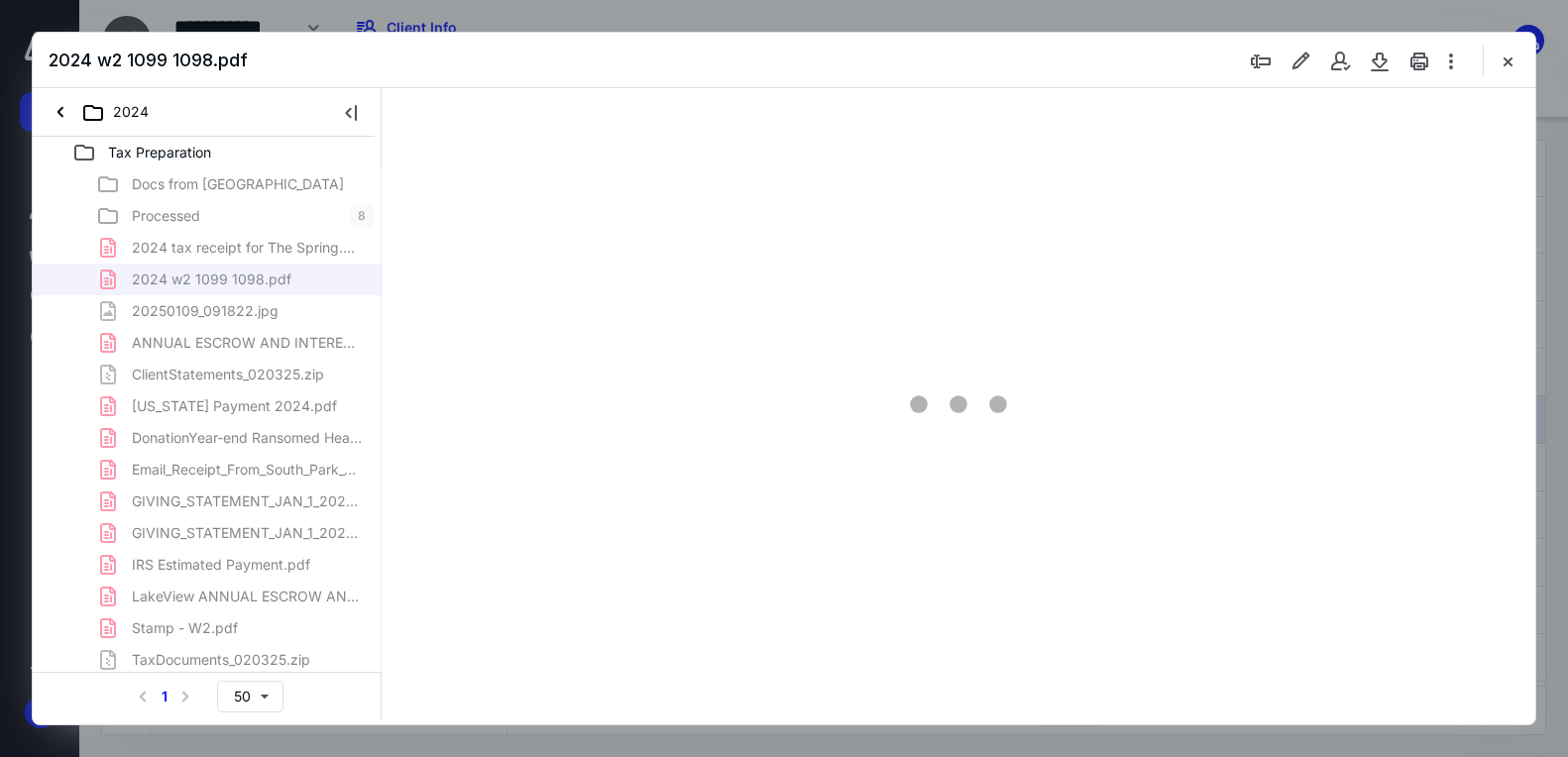 type on "186" 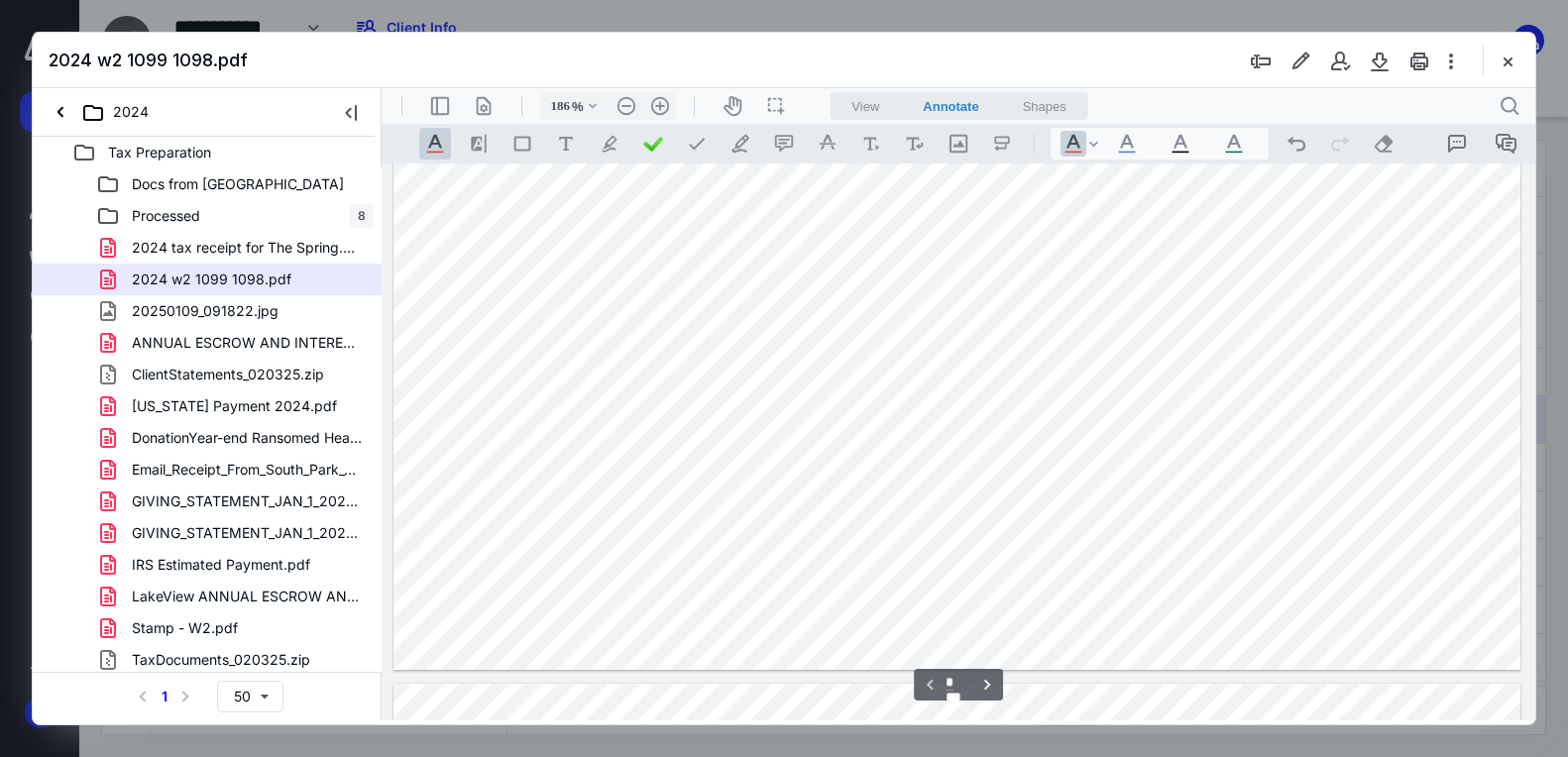type on "*" 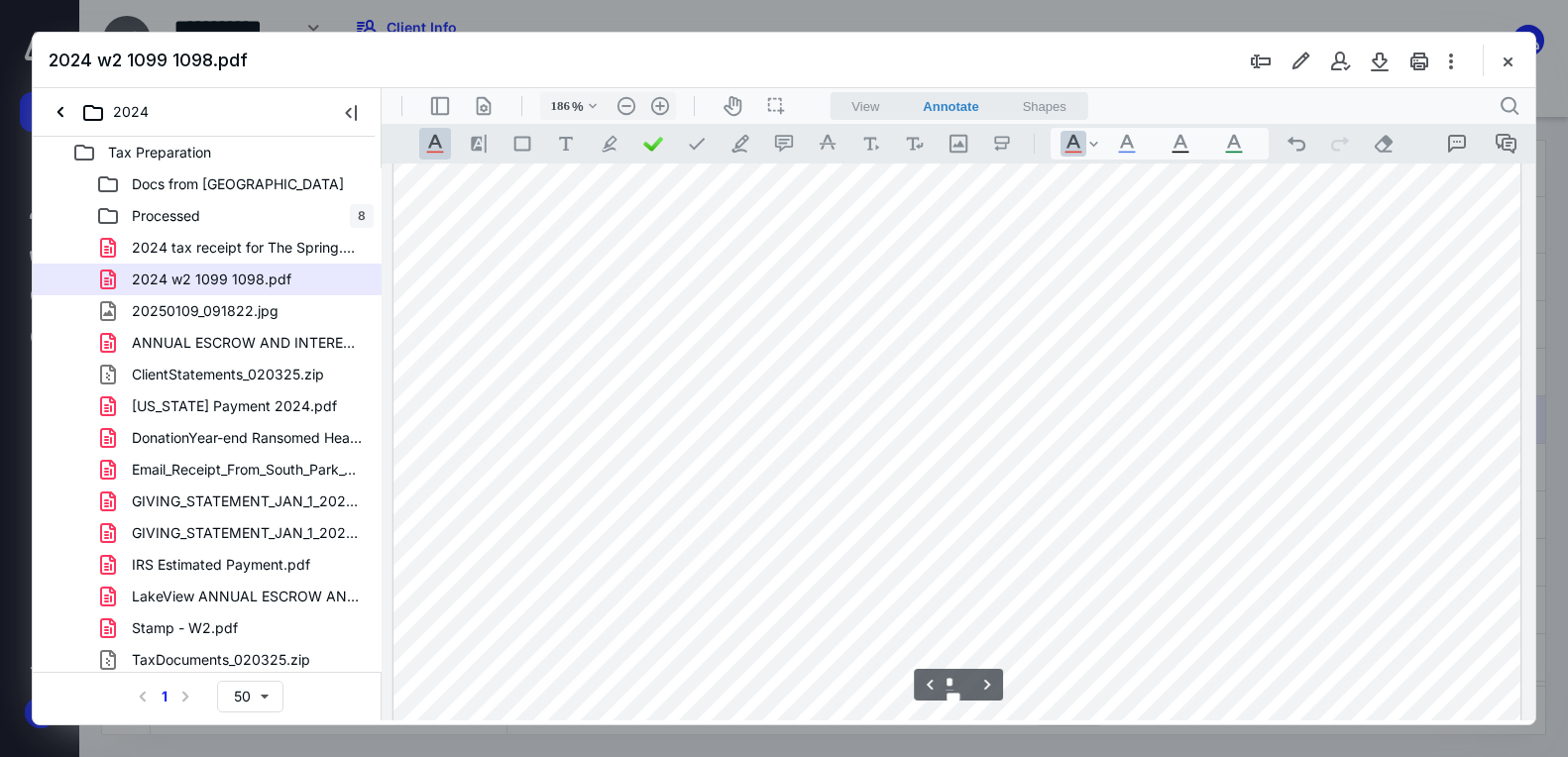 scroll, scrollTop: 2142, scrollLeft: 0, axis: vertical 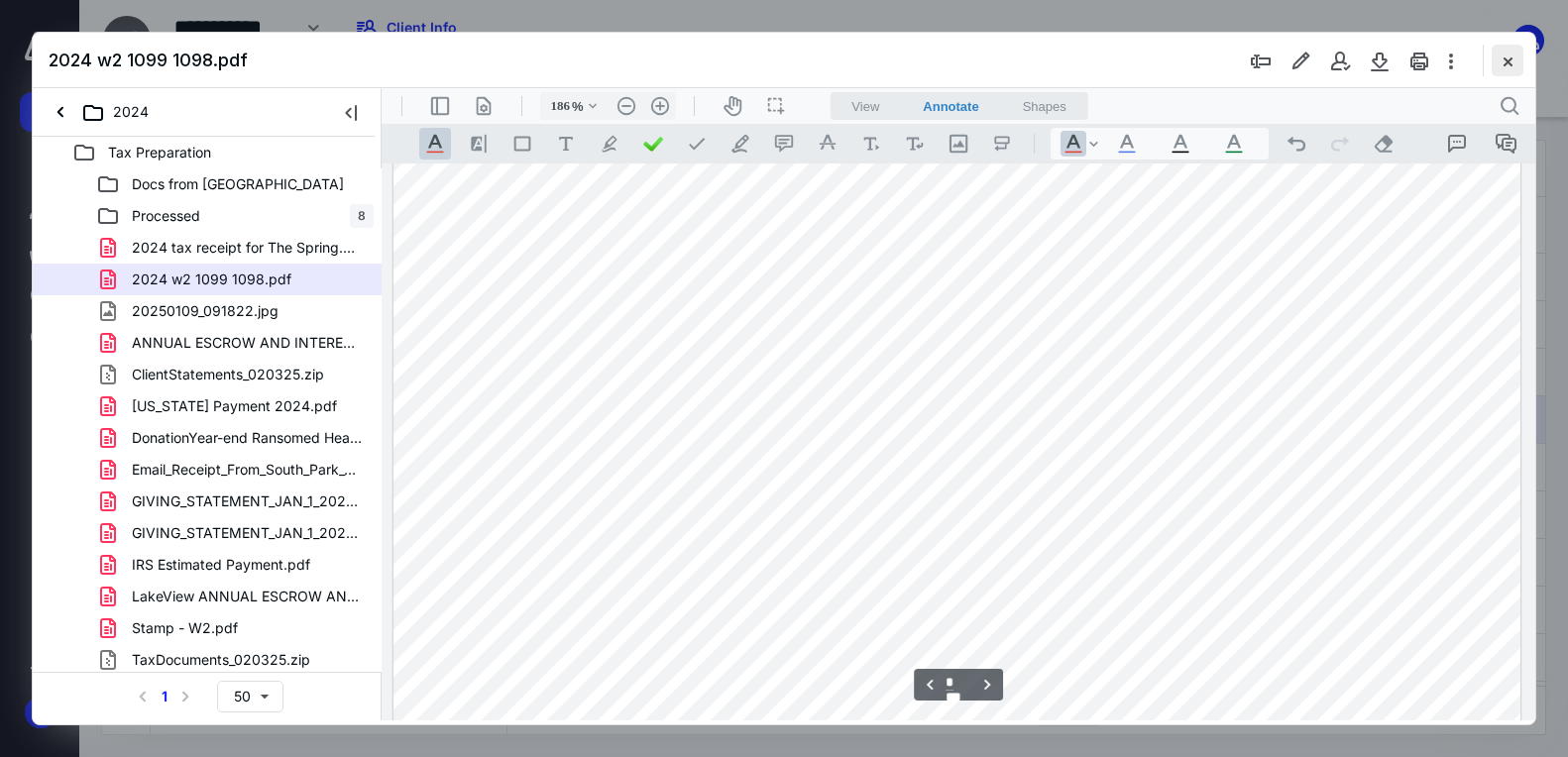 click at bounding box center (1508, 60) 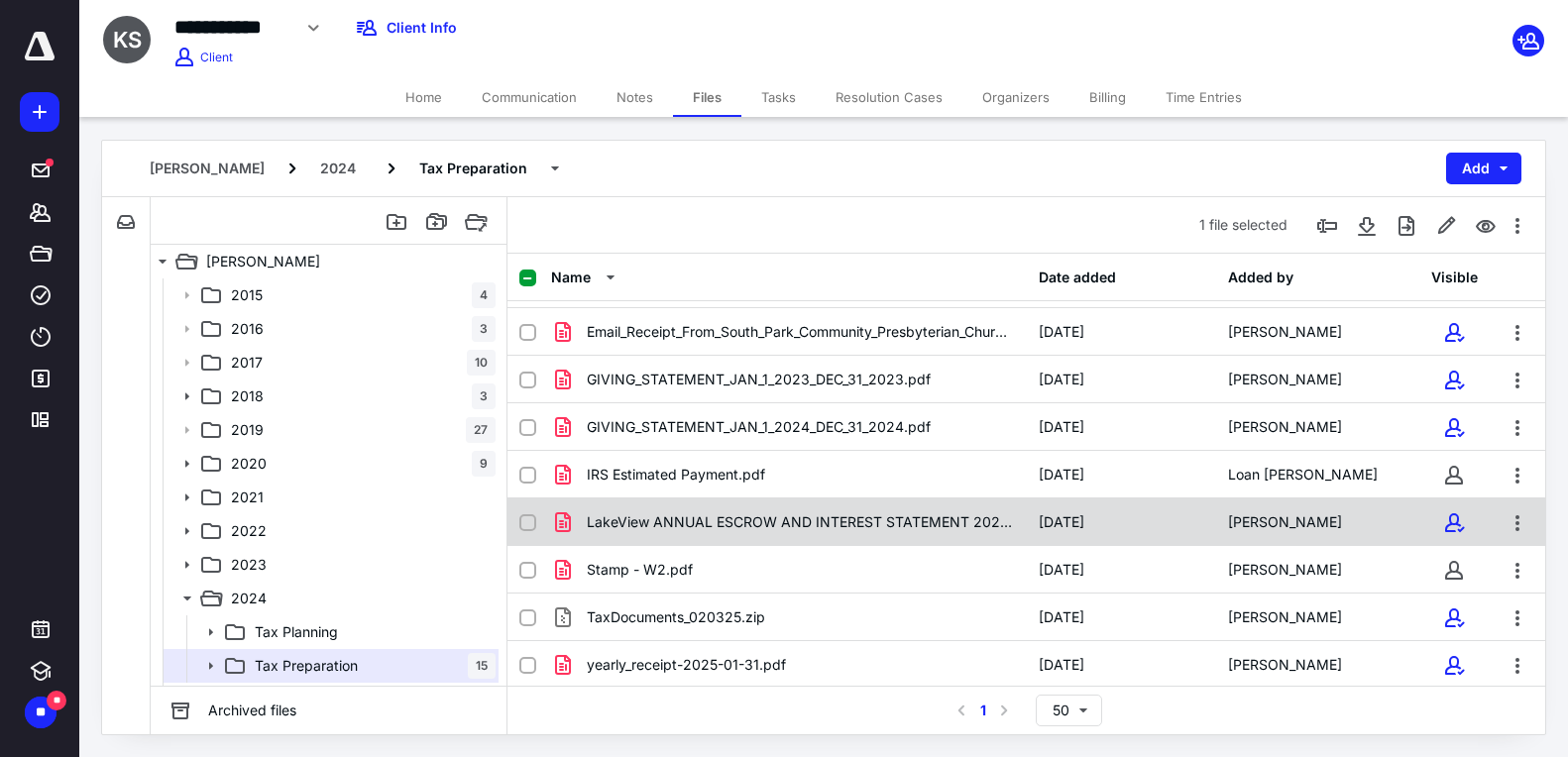 scroll, scrollTop: 424, scrollLeft: 0, axis: vertical 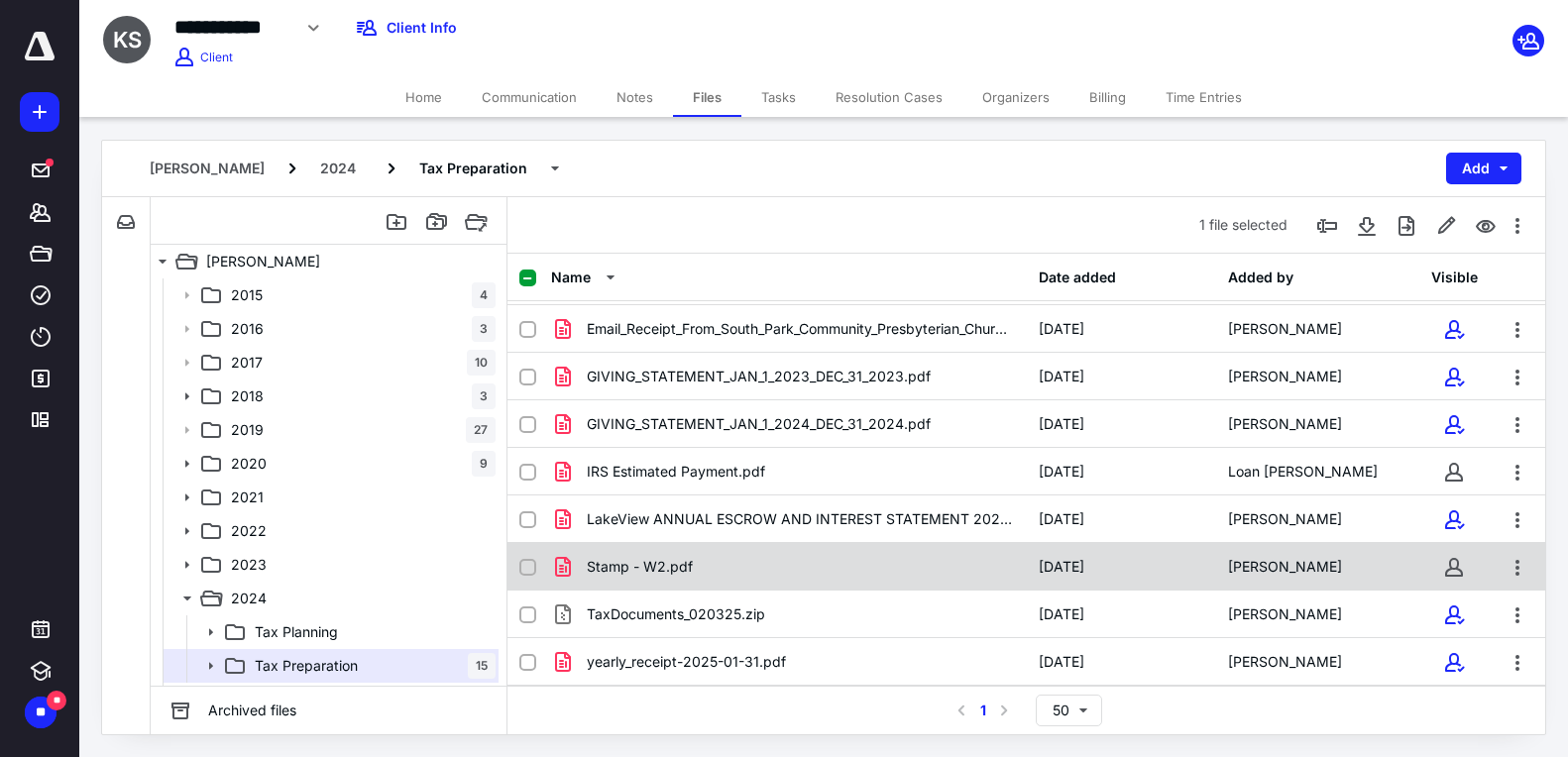click on "Stamp - W2.pdf" at bounding box center [789, 567] 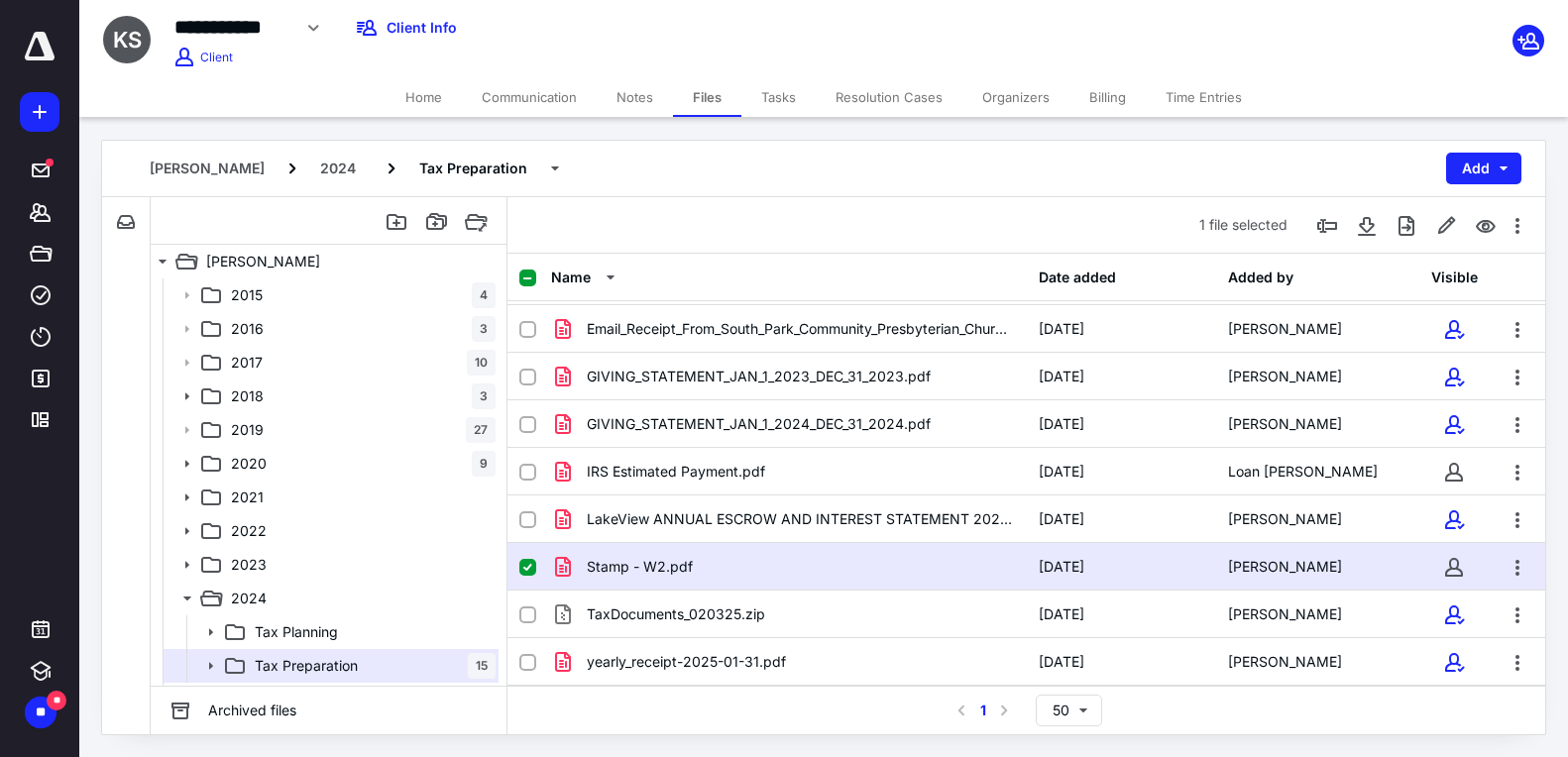 click on "Stamp - W2.pdf" at bounding box center [789, 567] 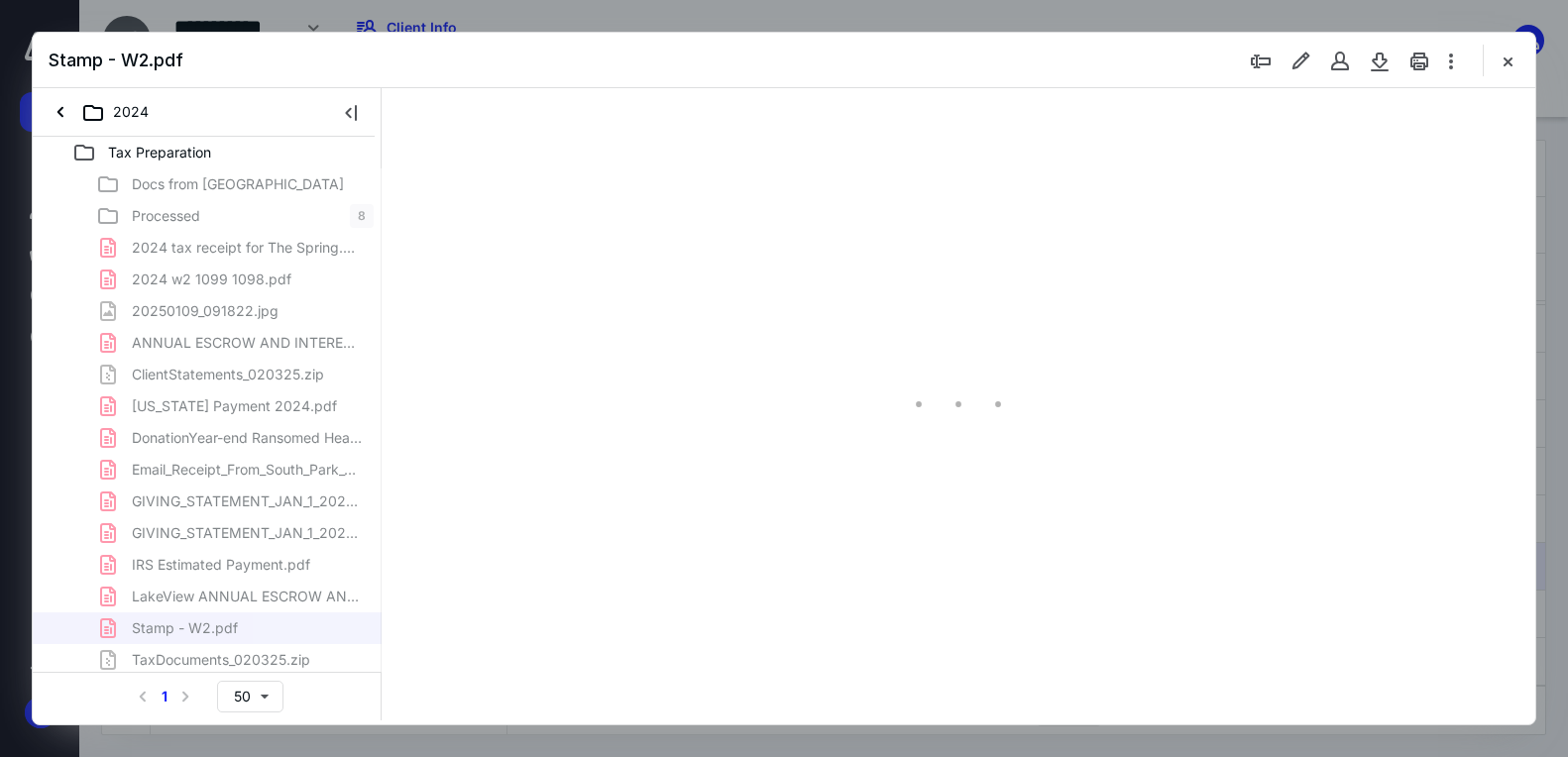 scroll, scrollTop: 0, scrollLeft: 0, axis: both 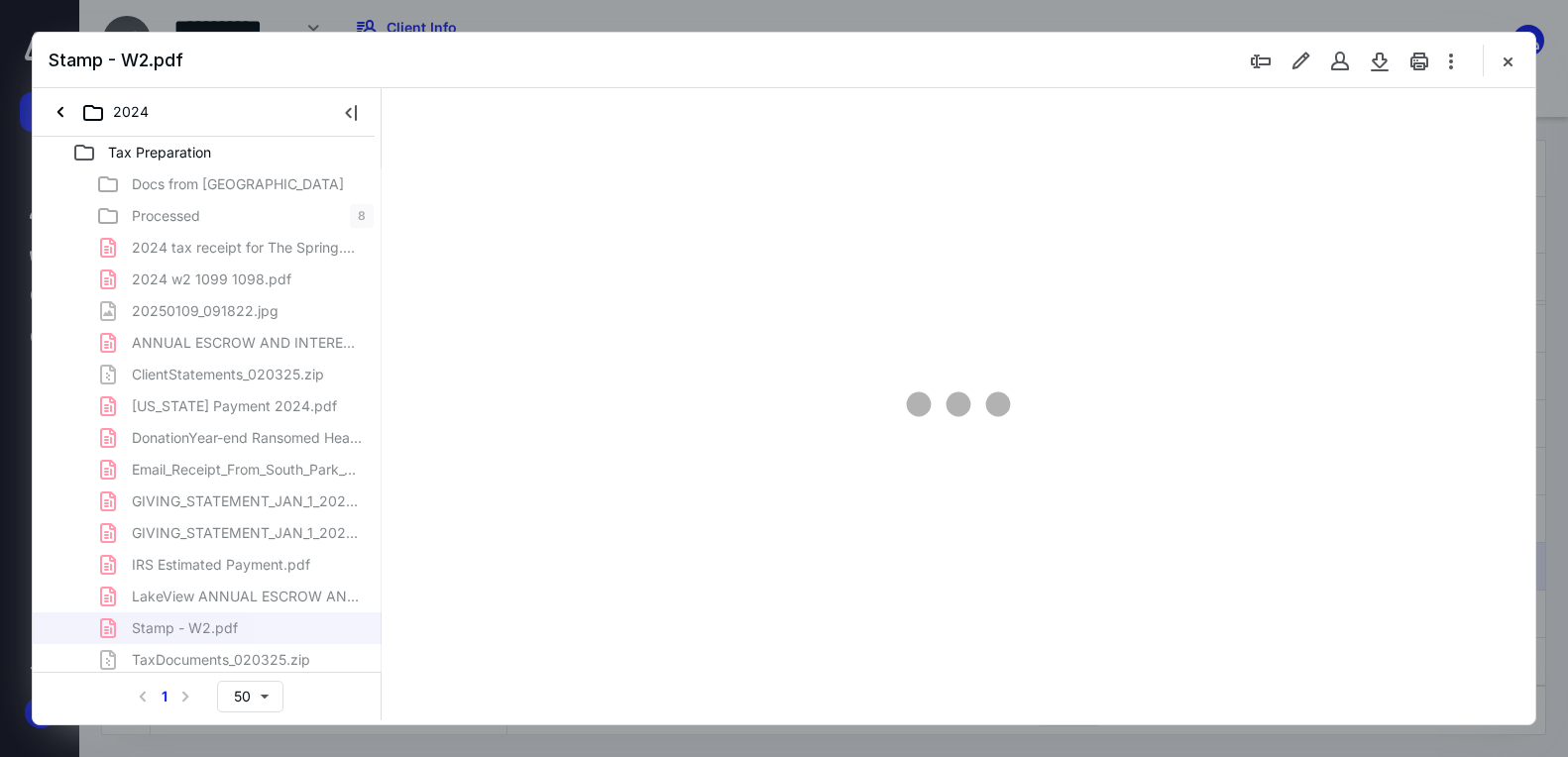 type on "186" 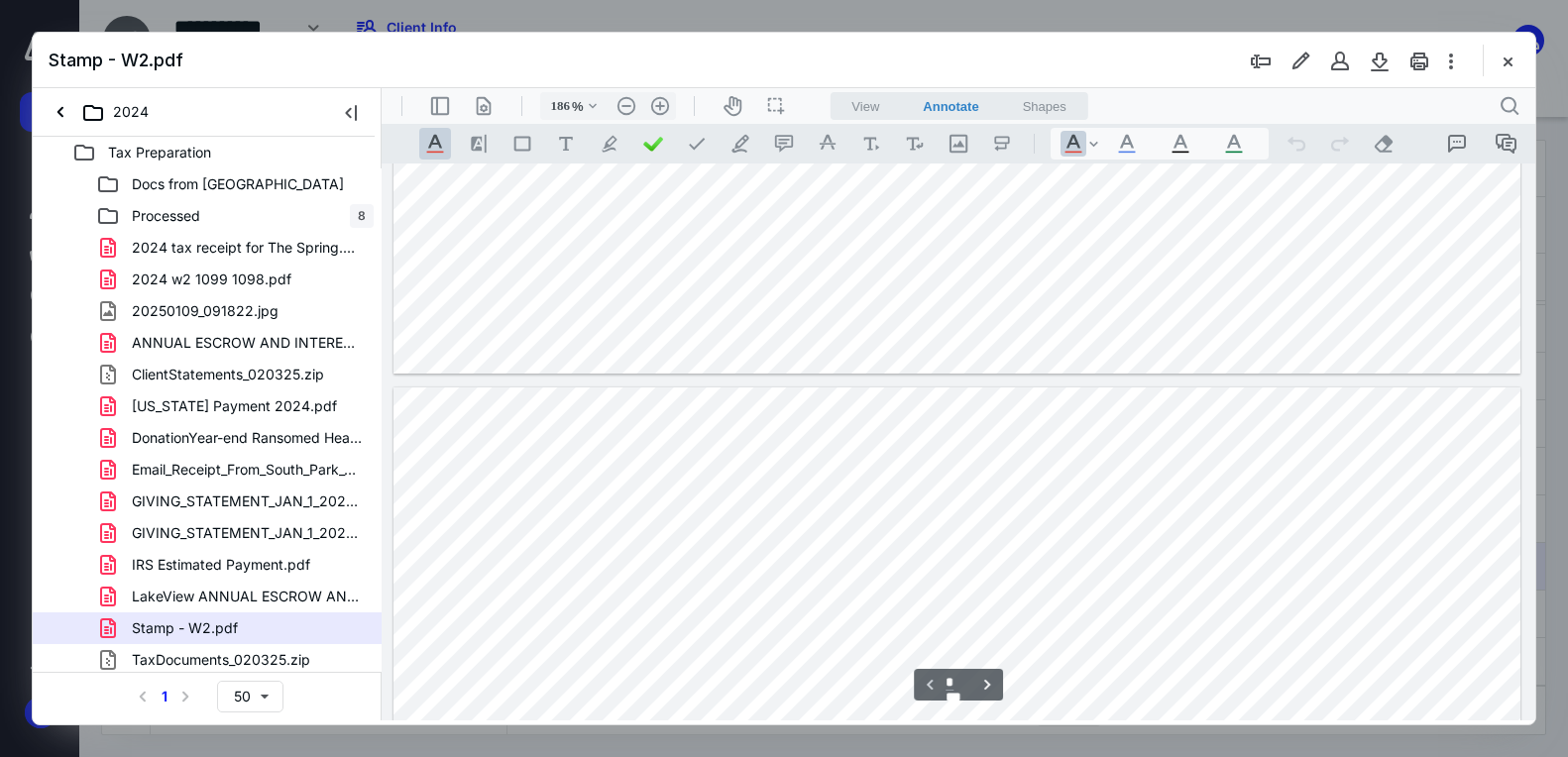 type on "*" 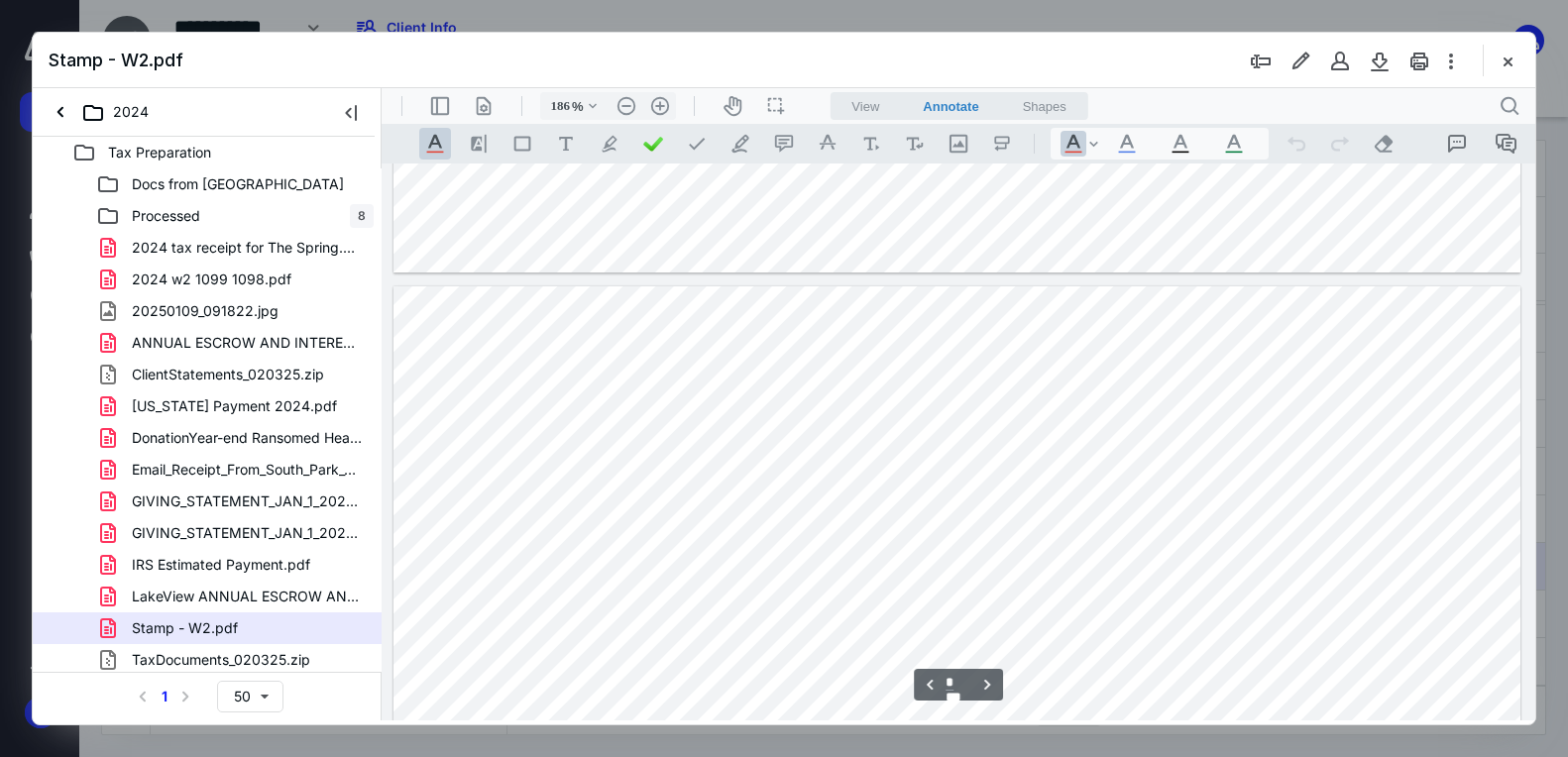 scroll, scrollTop: 1440, scrollLeft: 0, axis: vertical 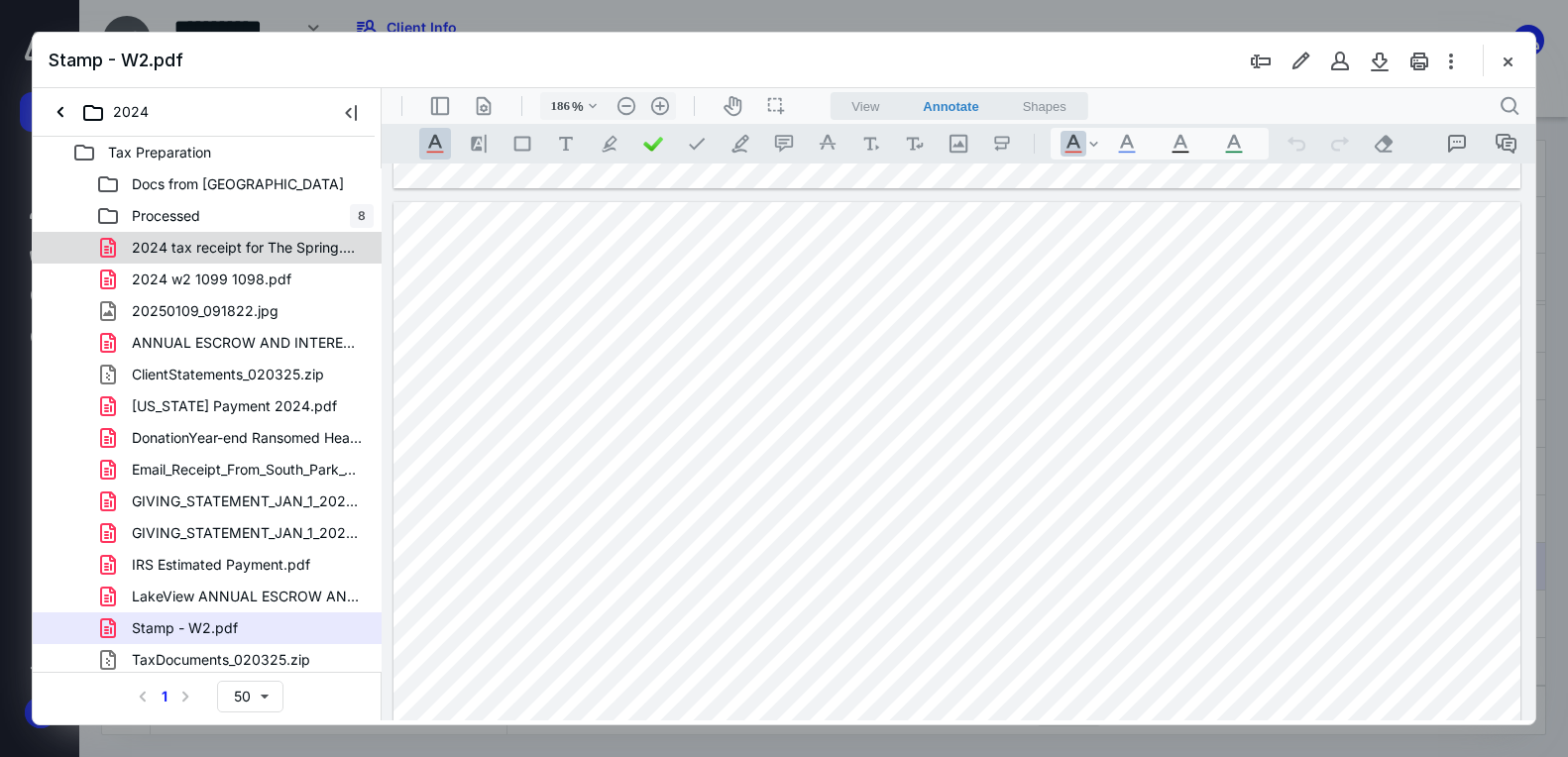 click on "2024 tax receipt for The Spring.pdf" at bounding box center (247, 248) 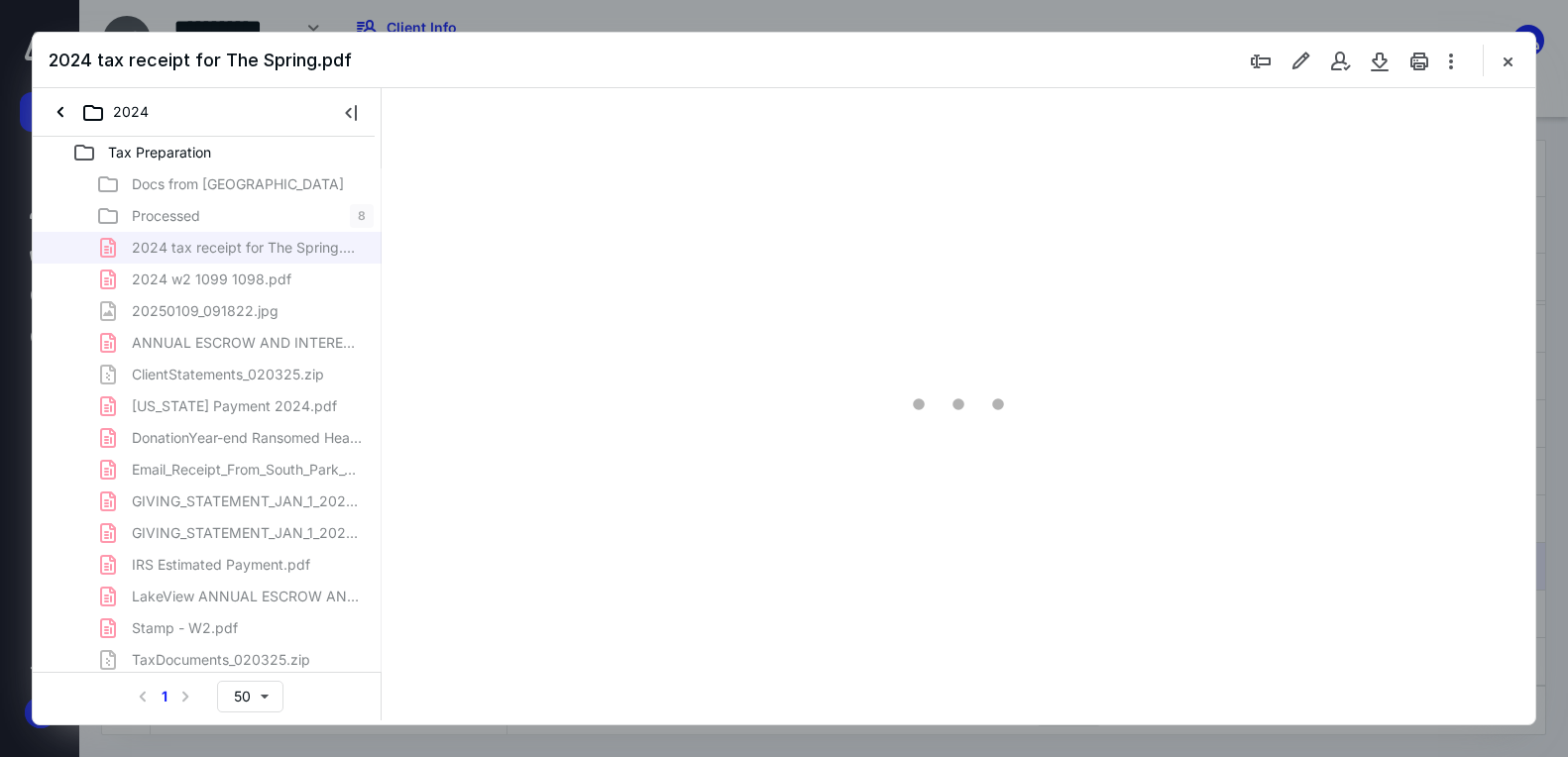 type on "186" 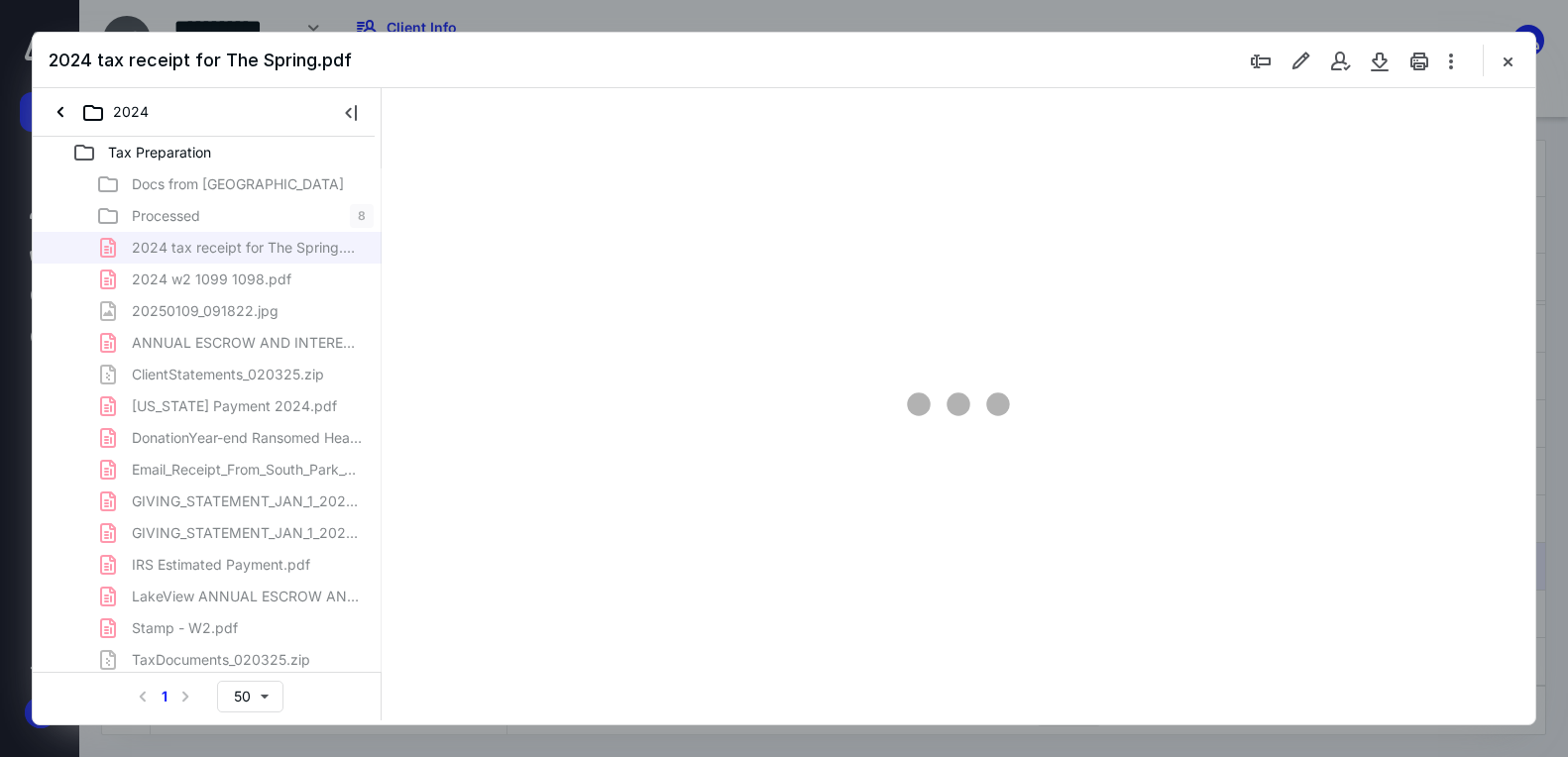 scroll, scrollTop: 82, scrollLeft: 0, axis: vertical 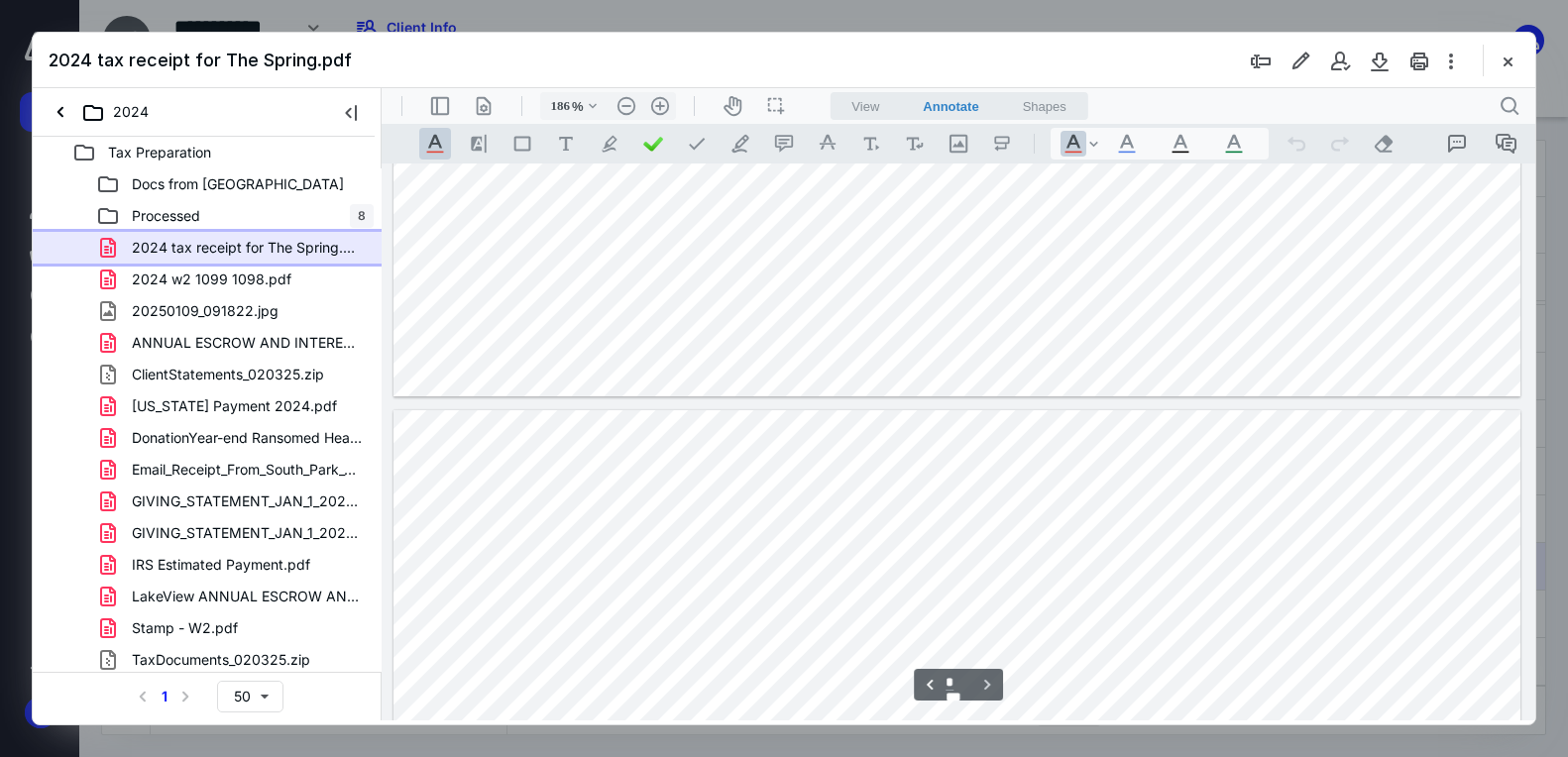 type on "*" 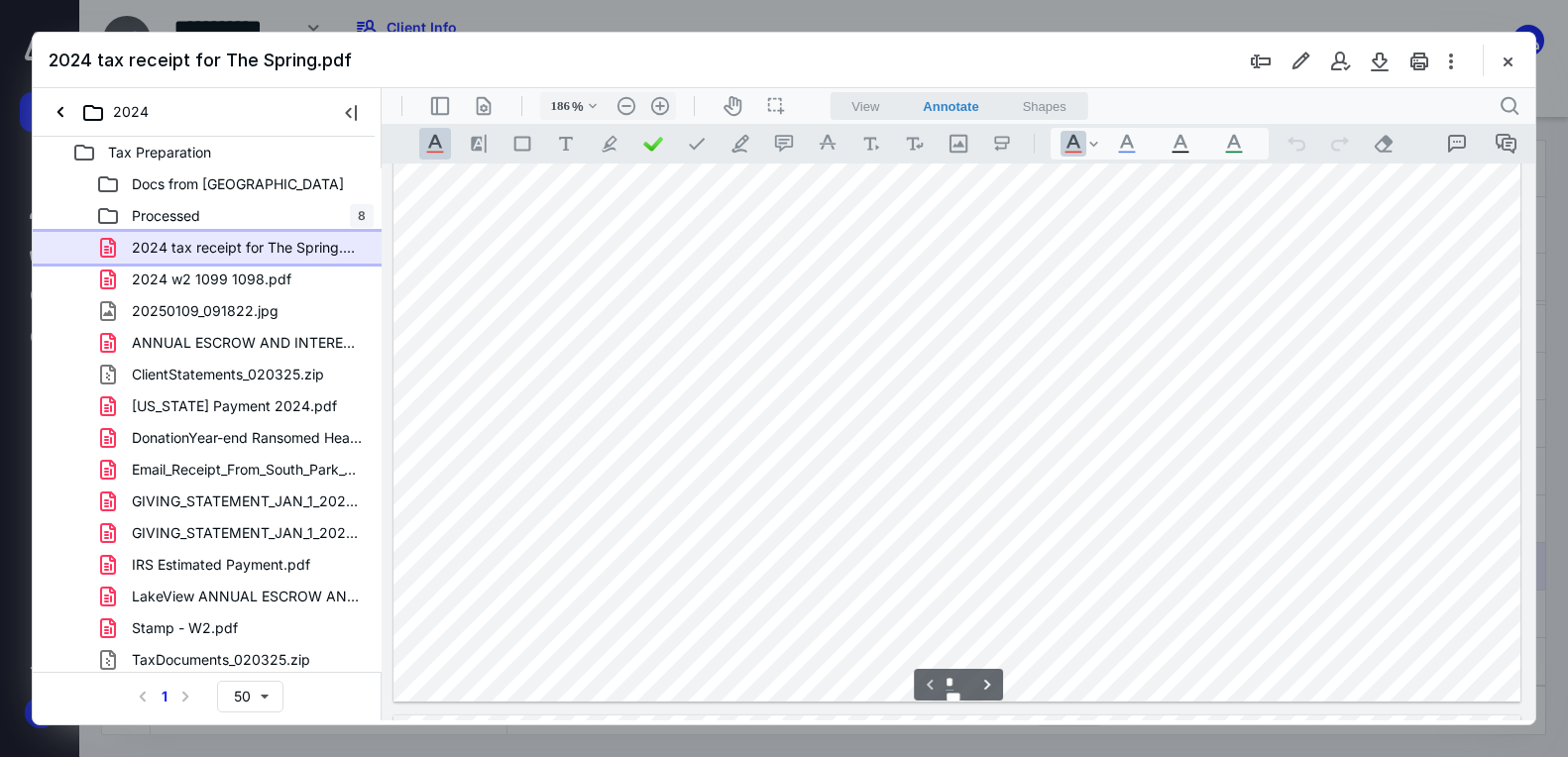scroll, scrollTop: 974, scrollLeft: 0, axis: vertical 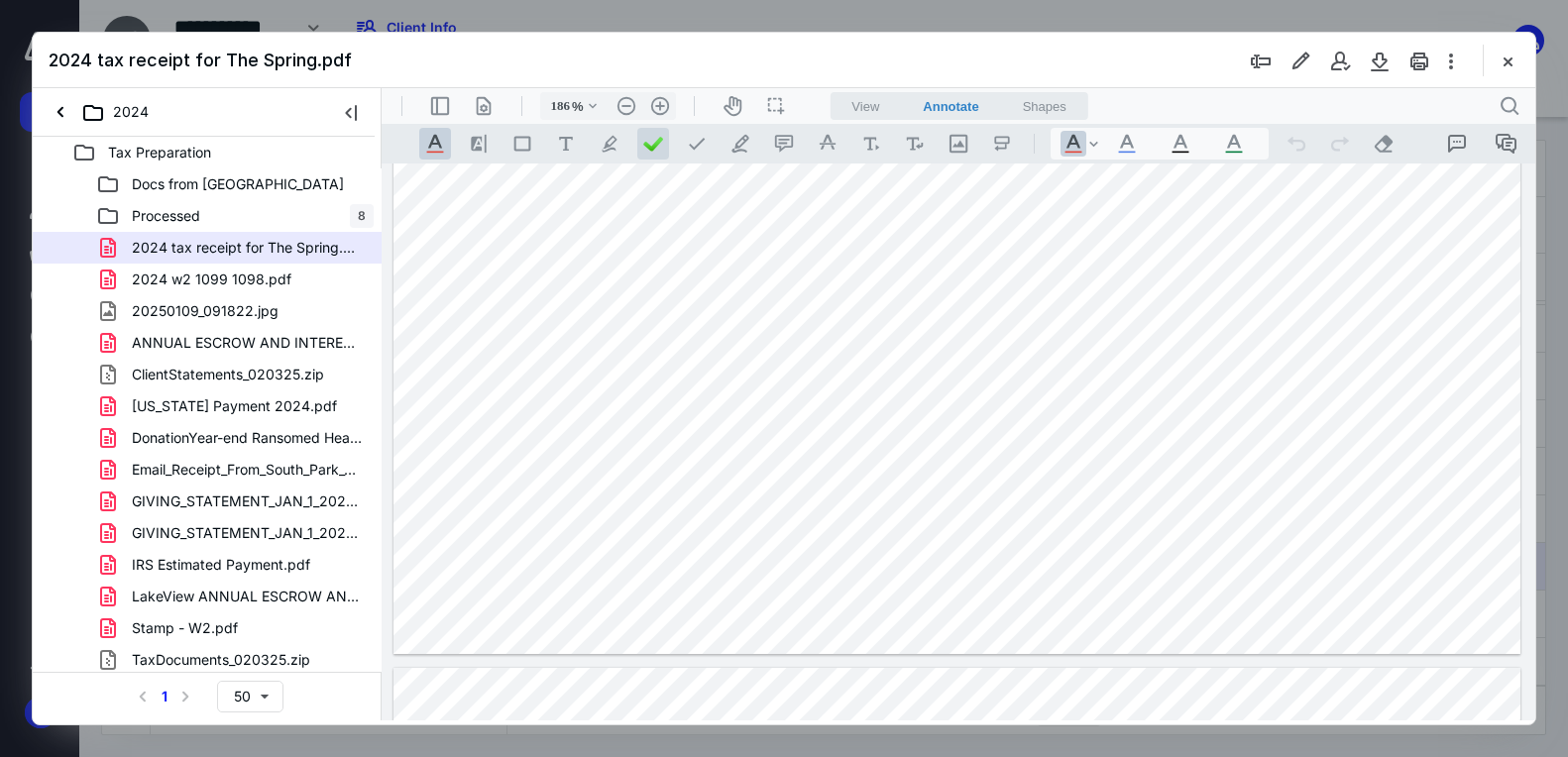 click at bounding box center [653, 144] 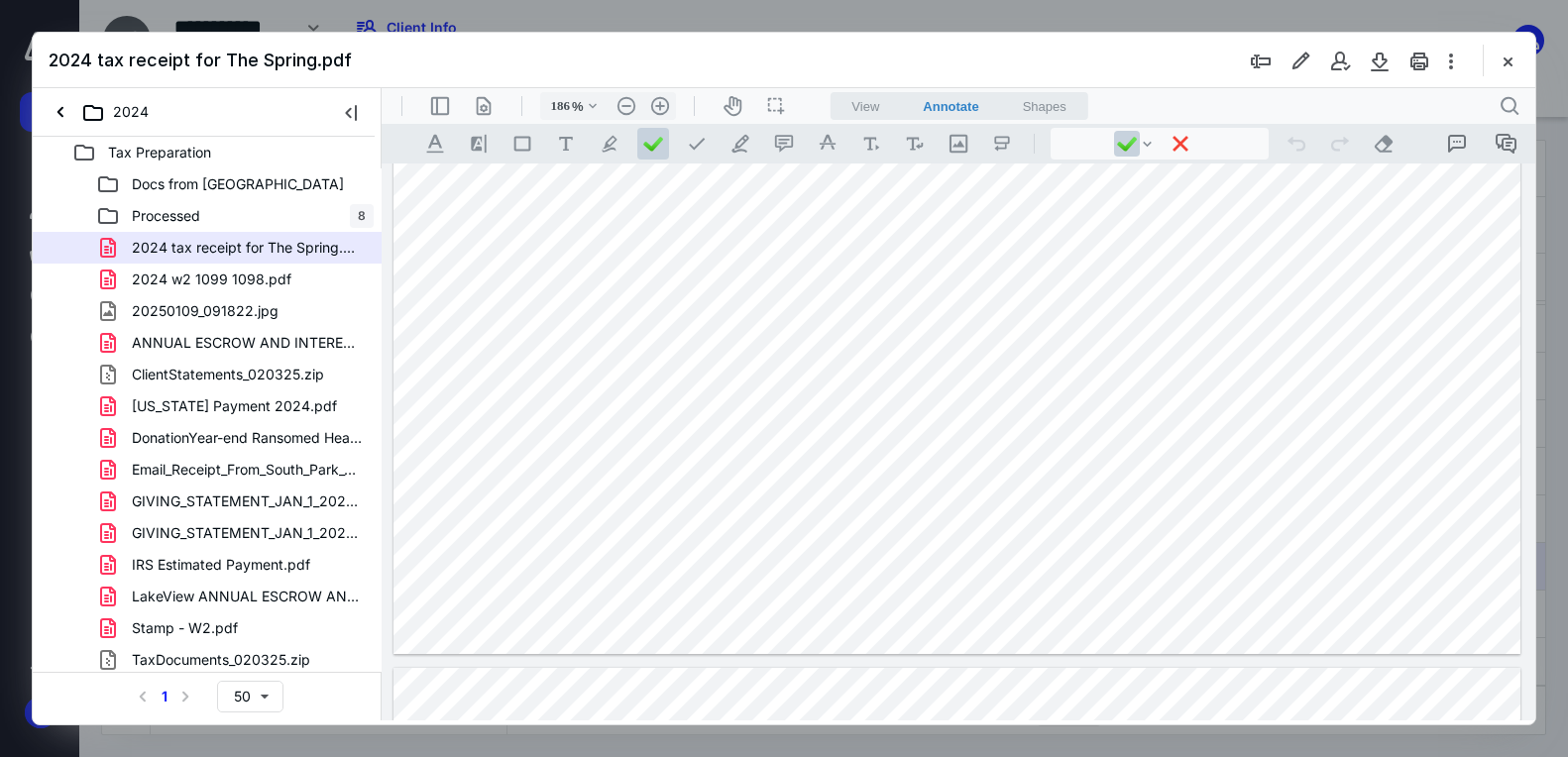 click at bounding box center (956, -74) 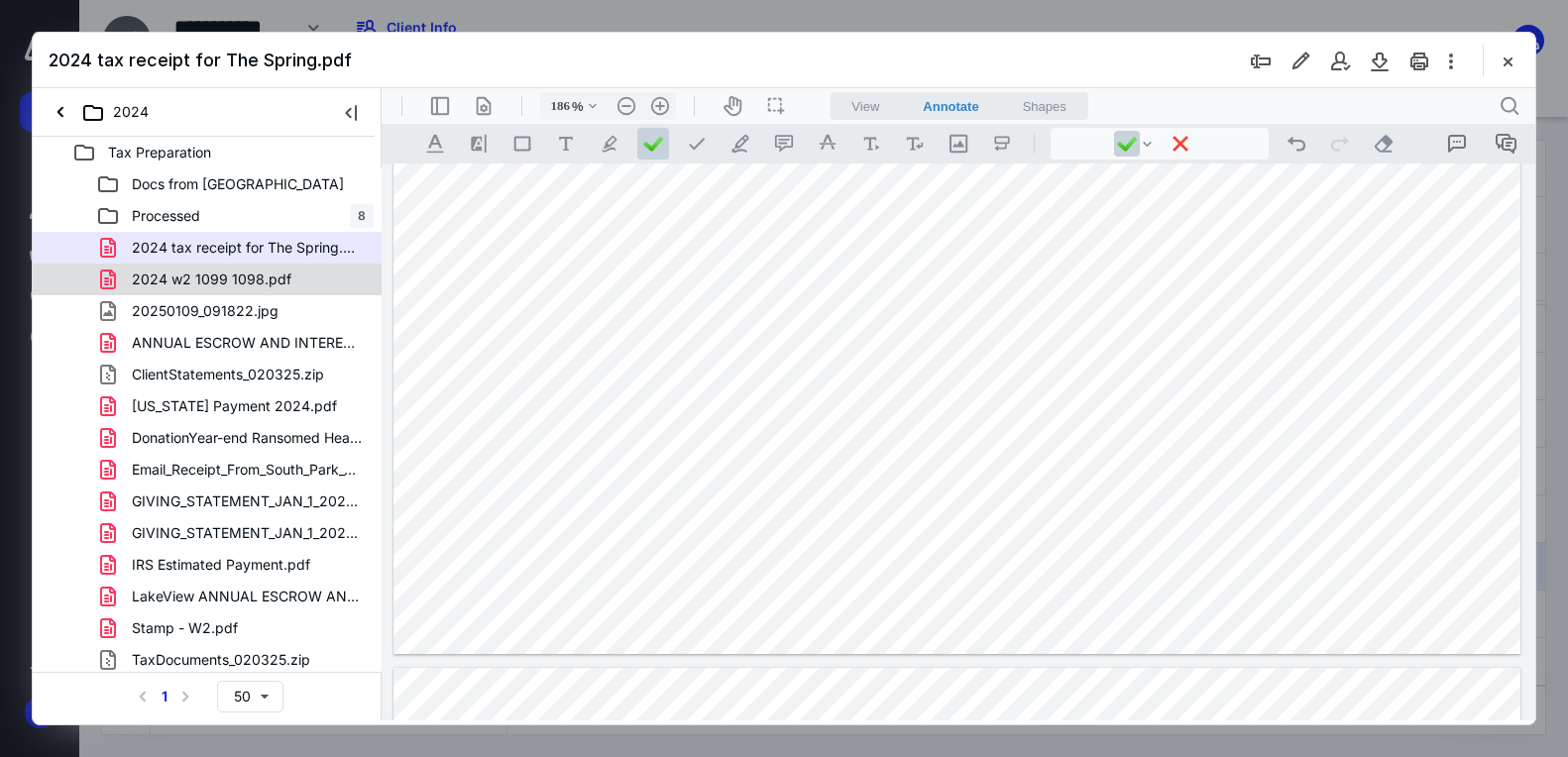 click on "2024 w2 1099 1098.pdf" at bounding box center (235, 279) 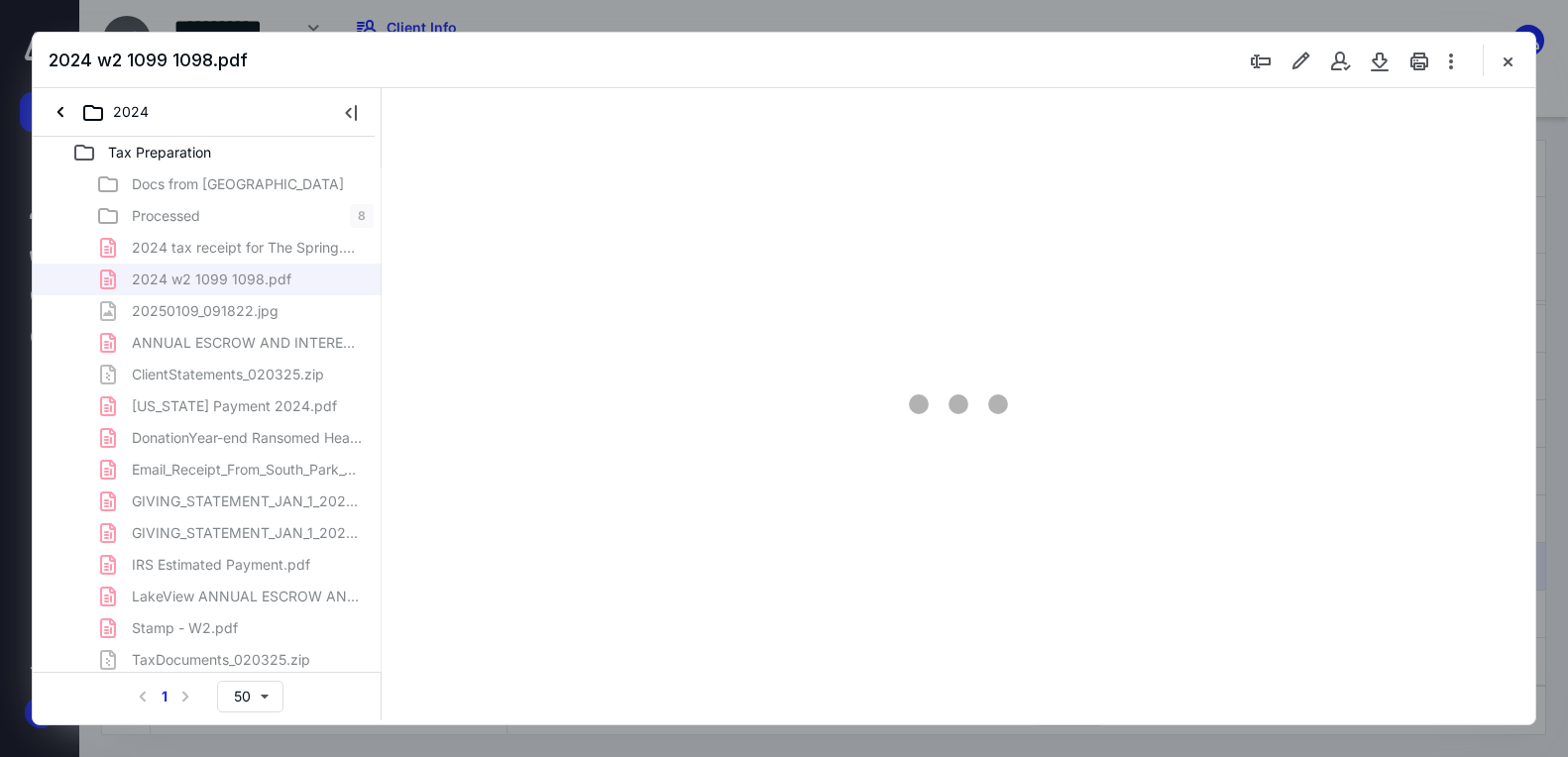type on "186" 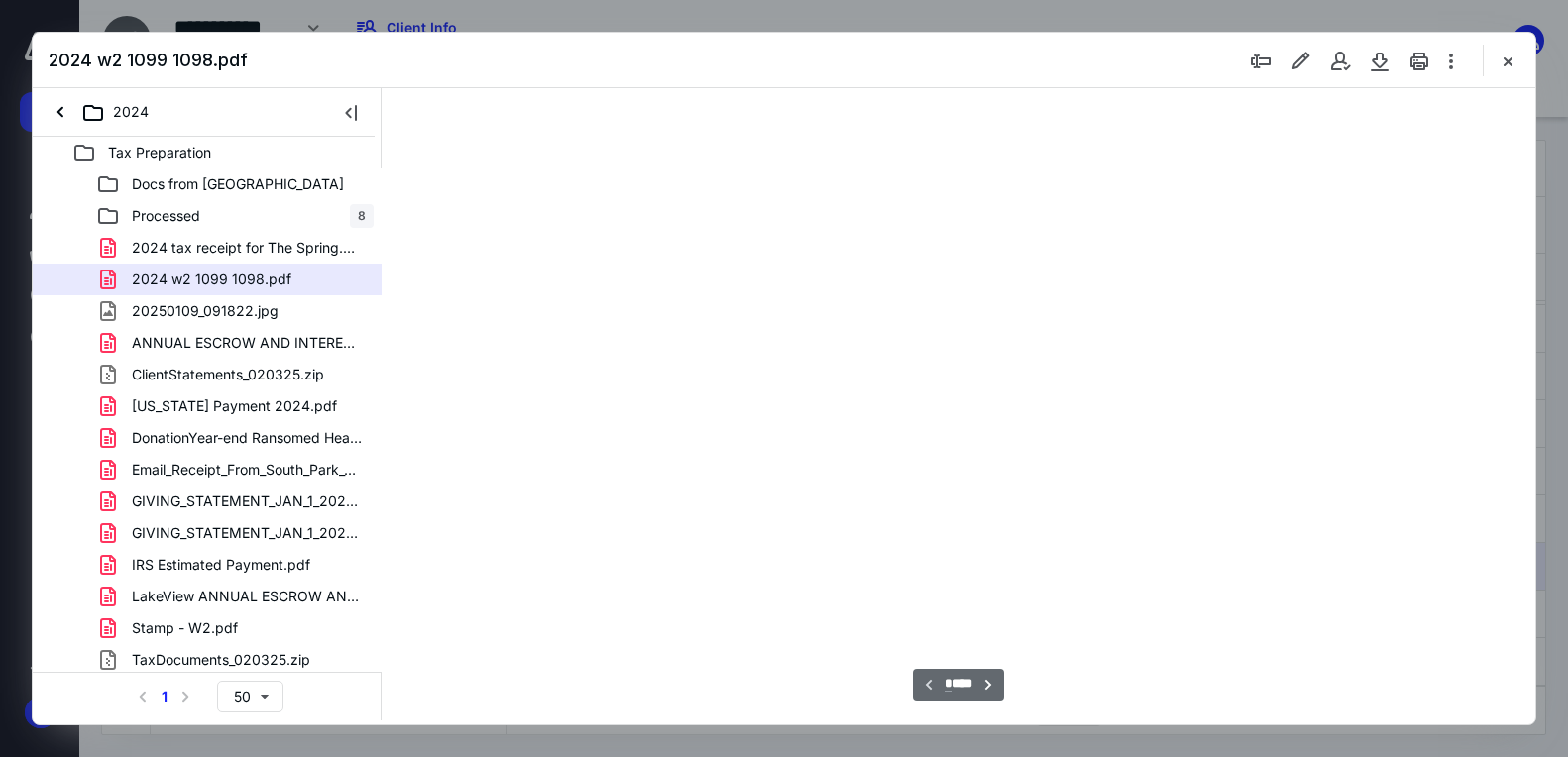 scroll, scrollTop: 0, scrollLeft: 0, axis: both 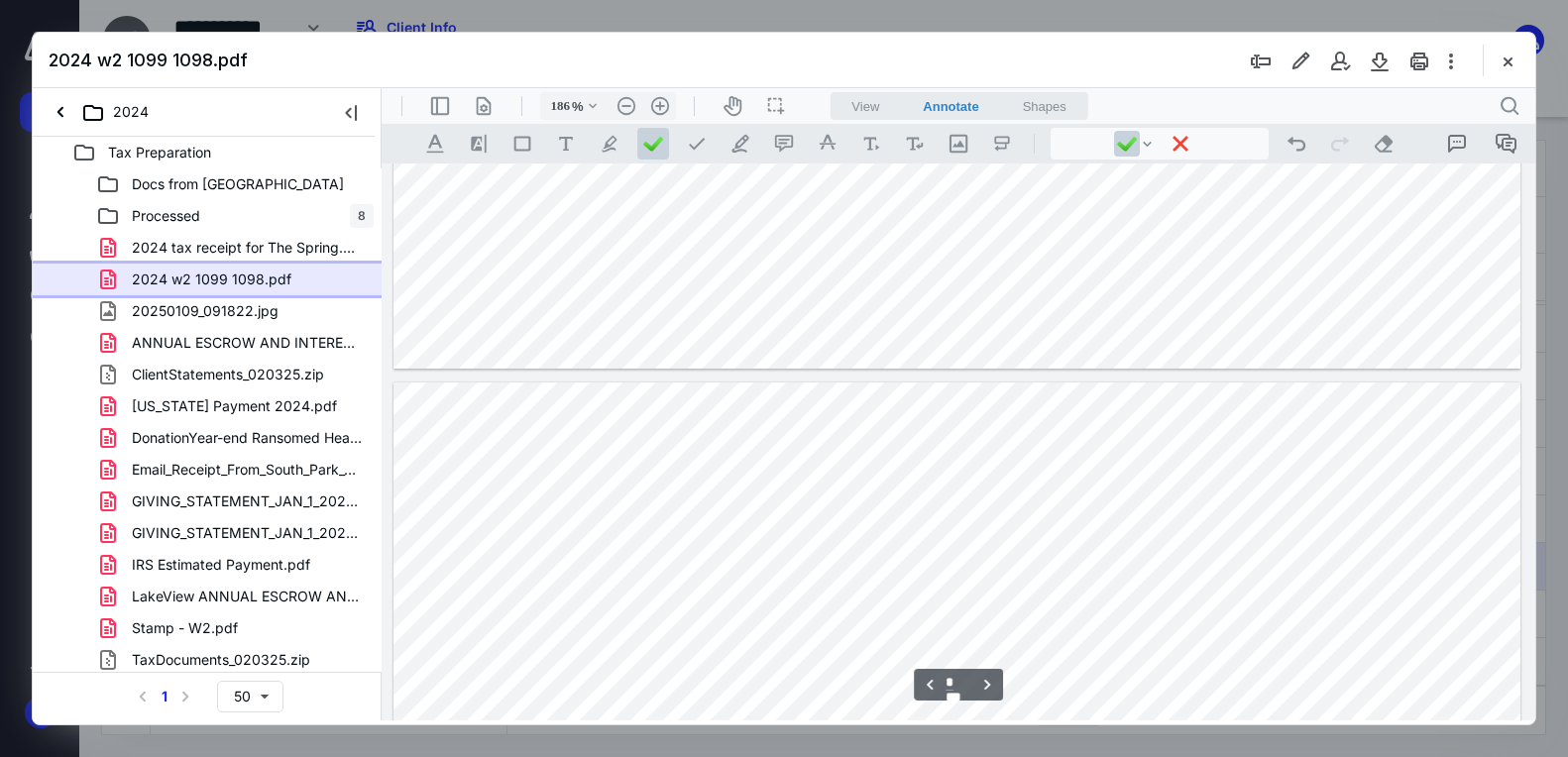 type on "*" 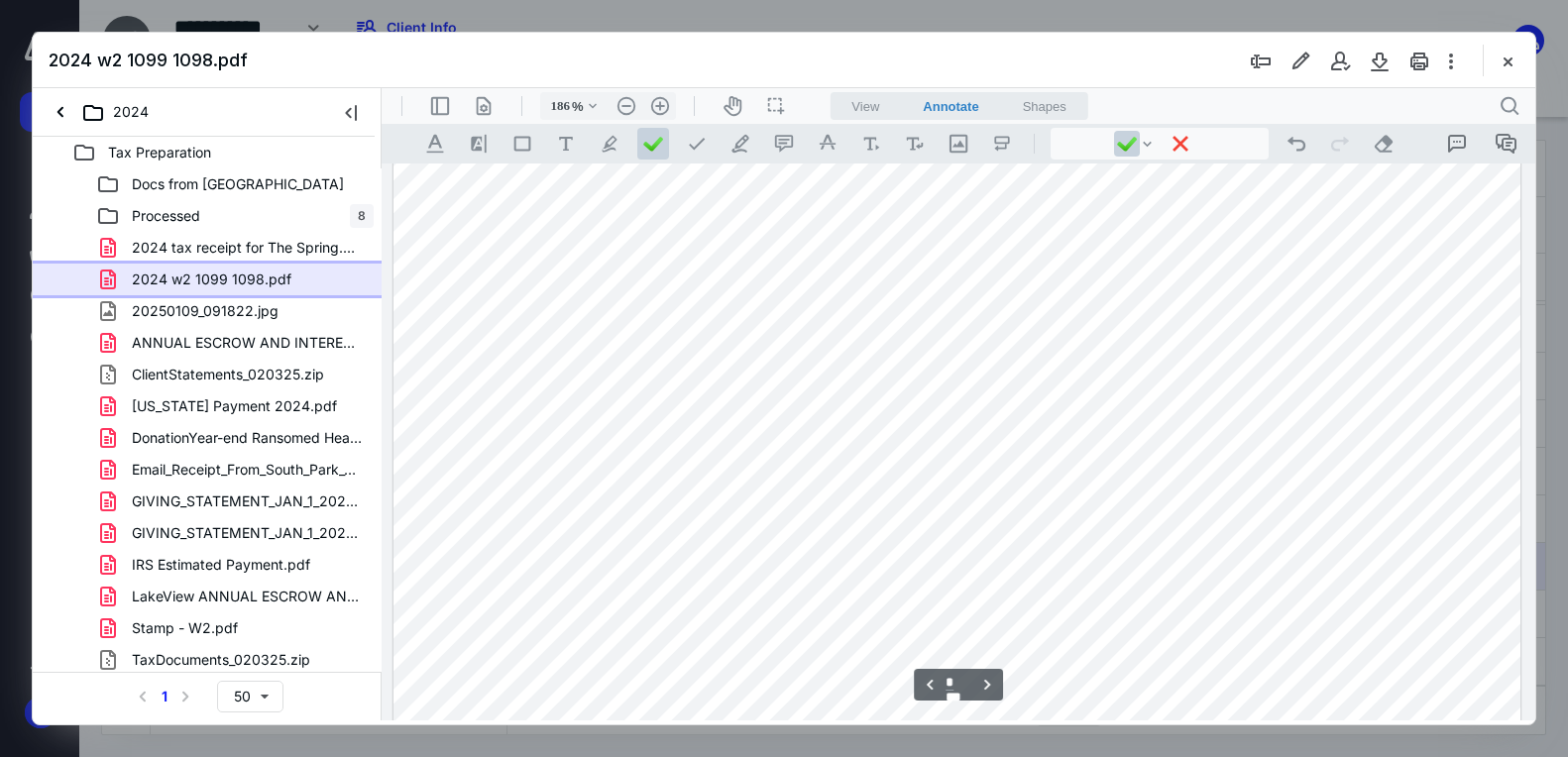 scroll, scrollTop: 3035, scrollLeft: 0, axis: vertical 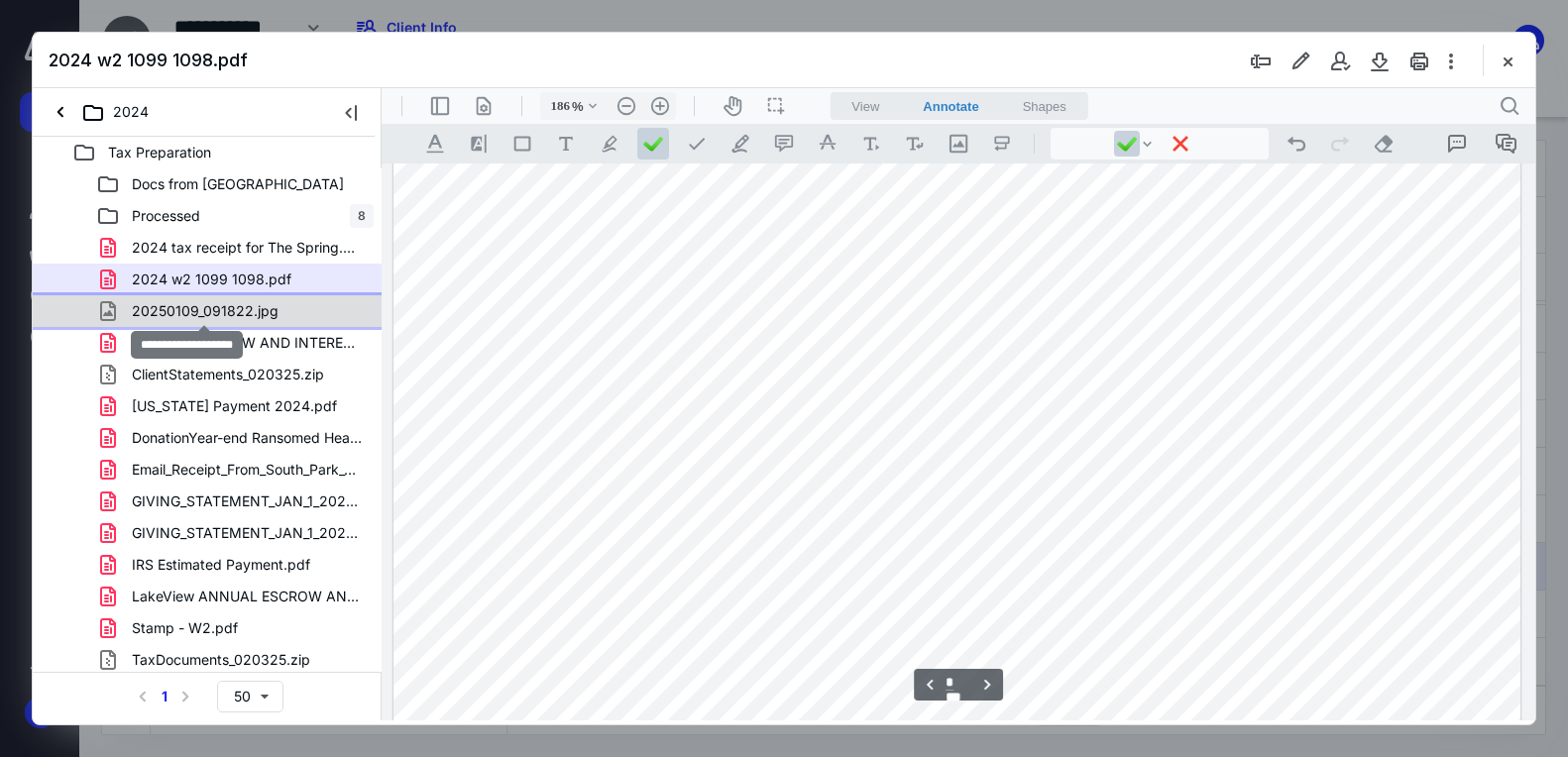 click on "20250109_091822.jpg" at bounding box center [205, 311] 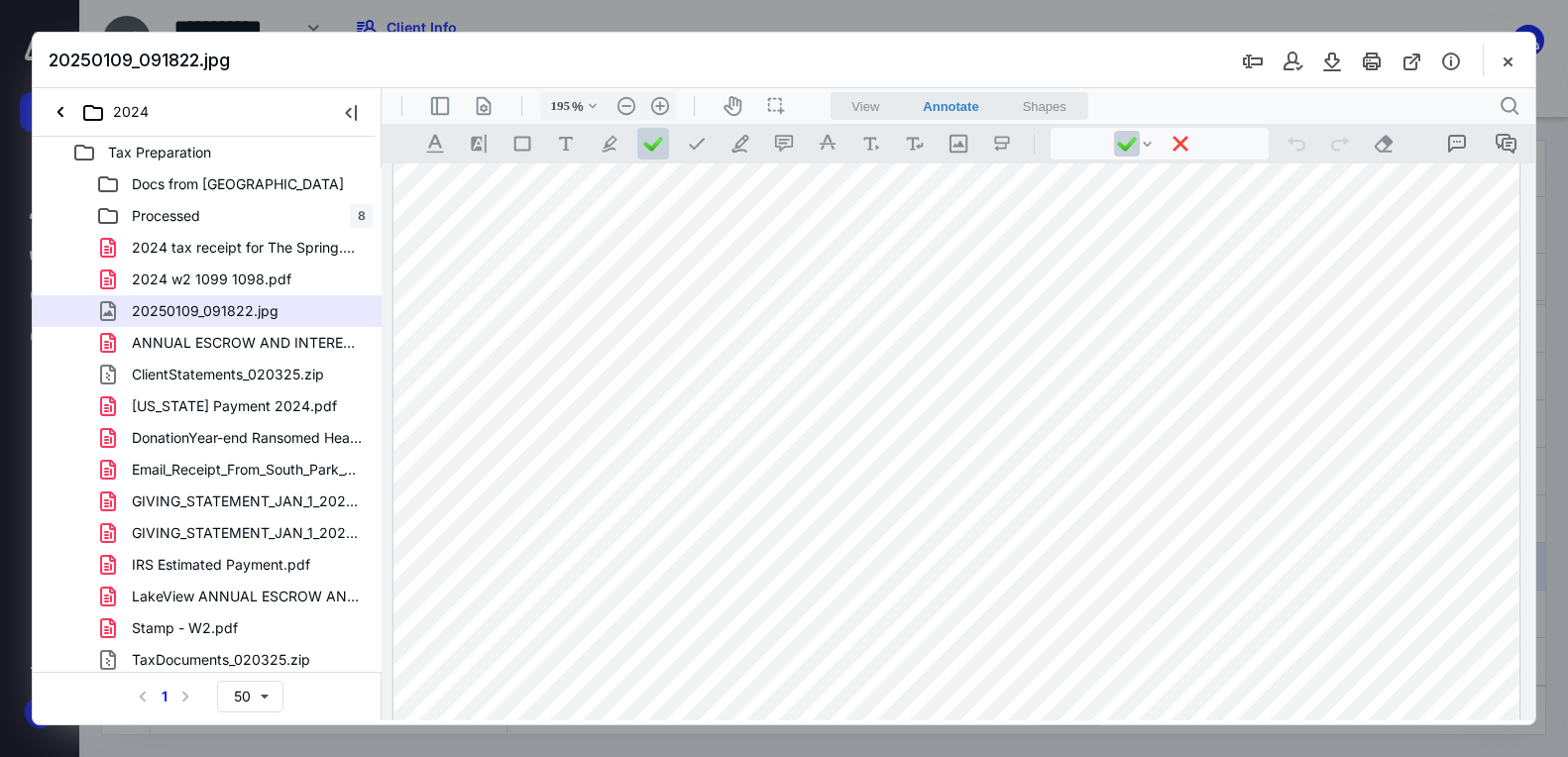 scroll, scrollTop: 983, scrollLeft: 0, axis: vertical 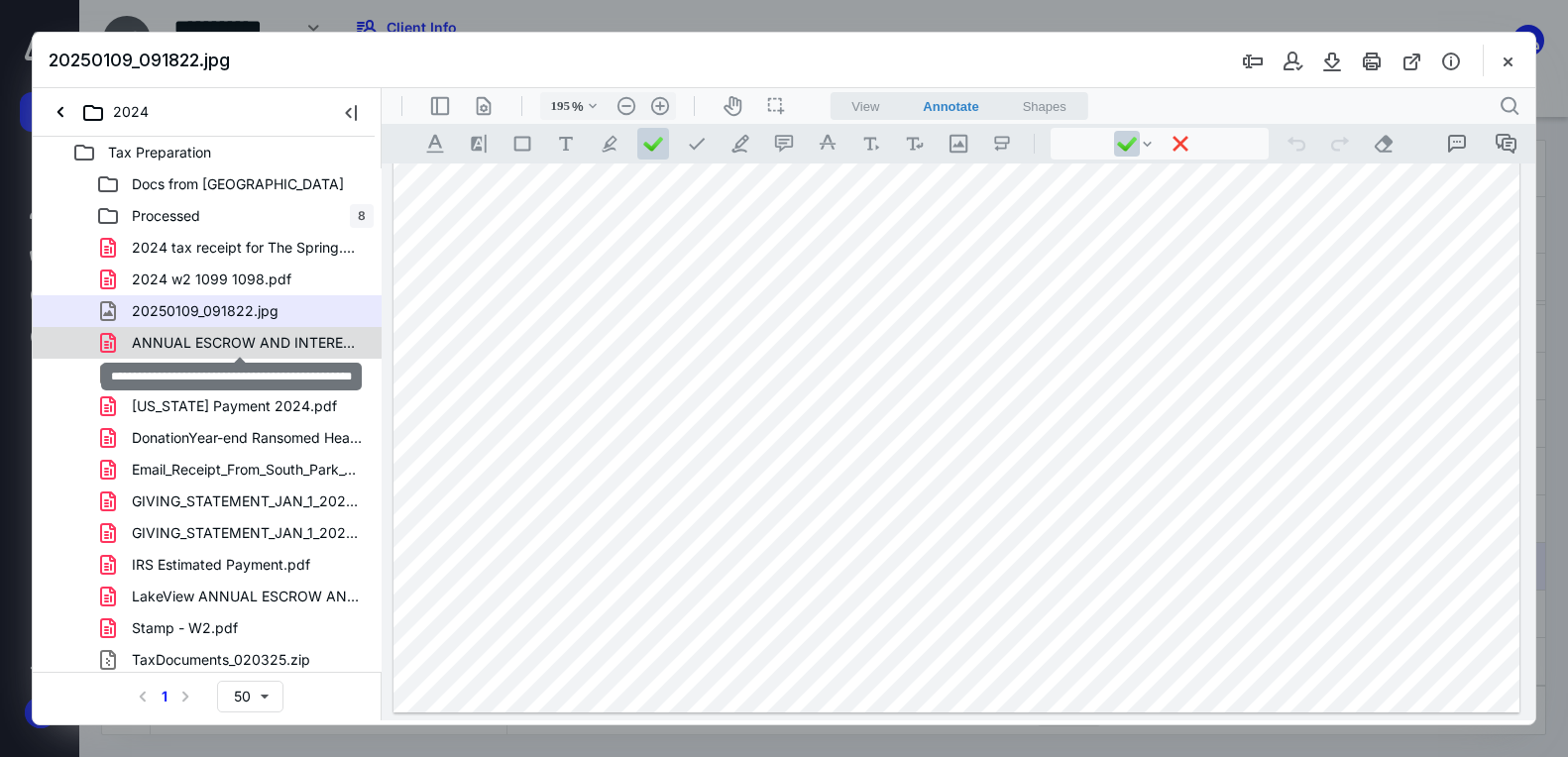 click on "ANNUAL ESCROW AND INTEREST STATEMENT LakeView.pdf" at bounding box center (247, 343) 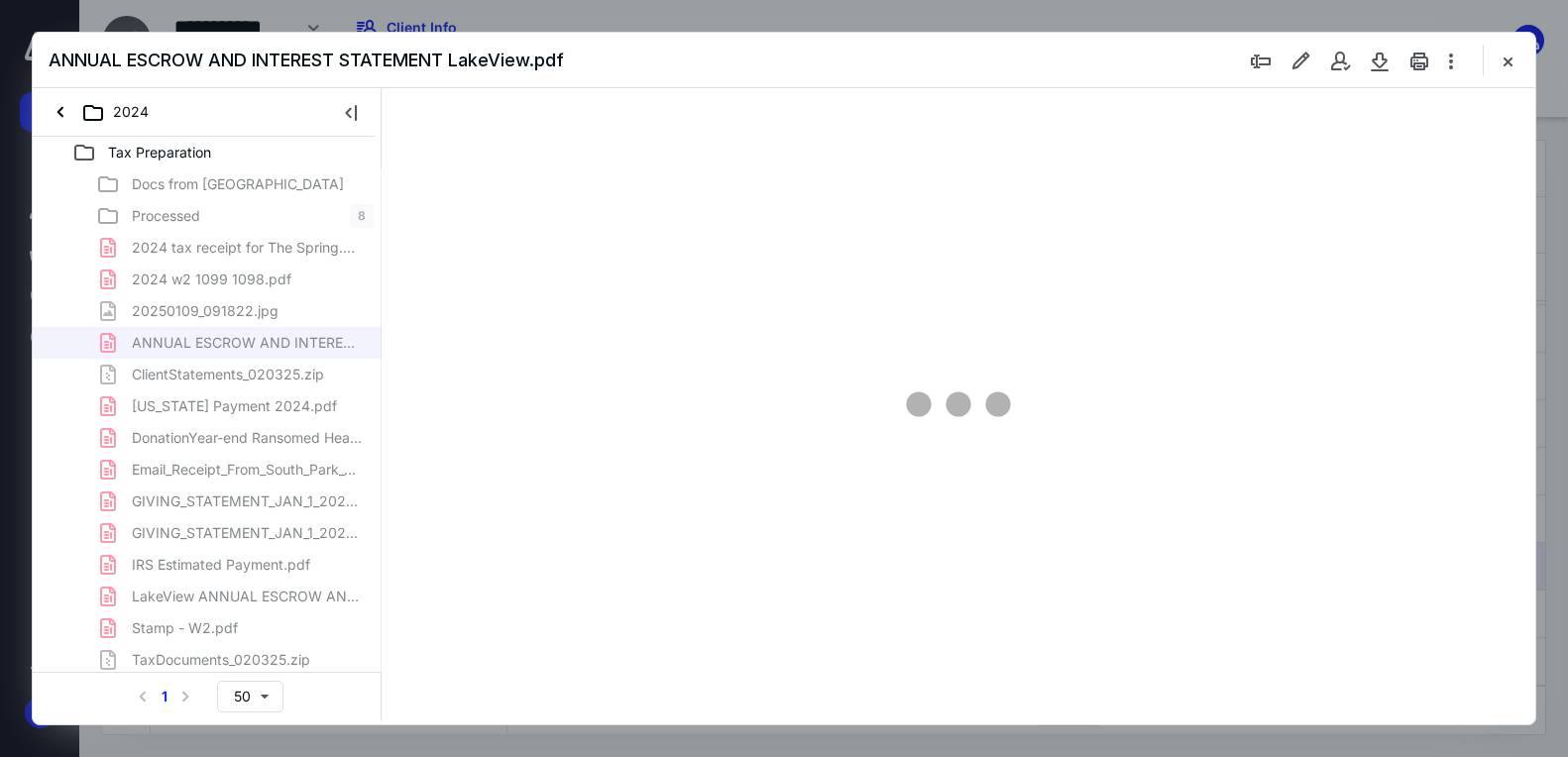 type on "185" 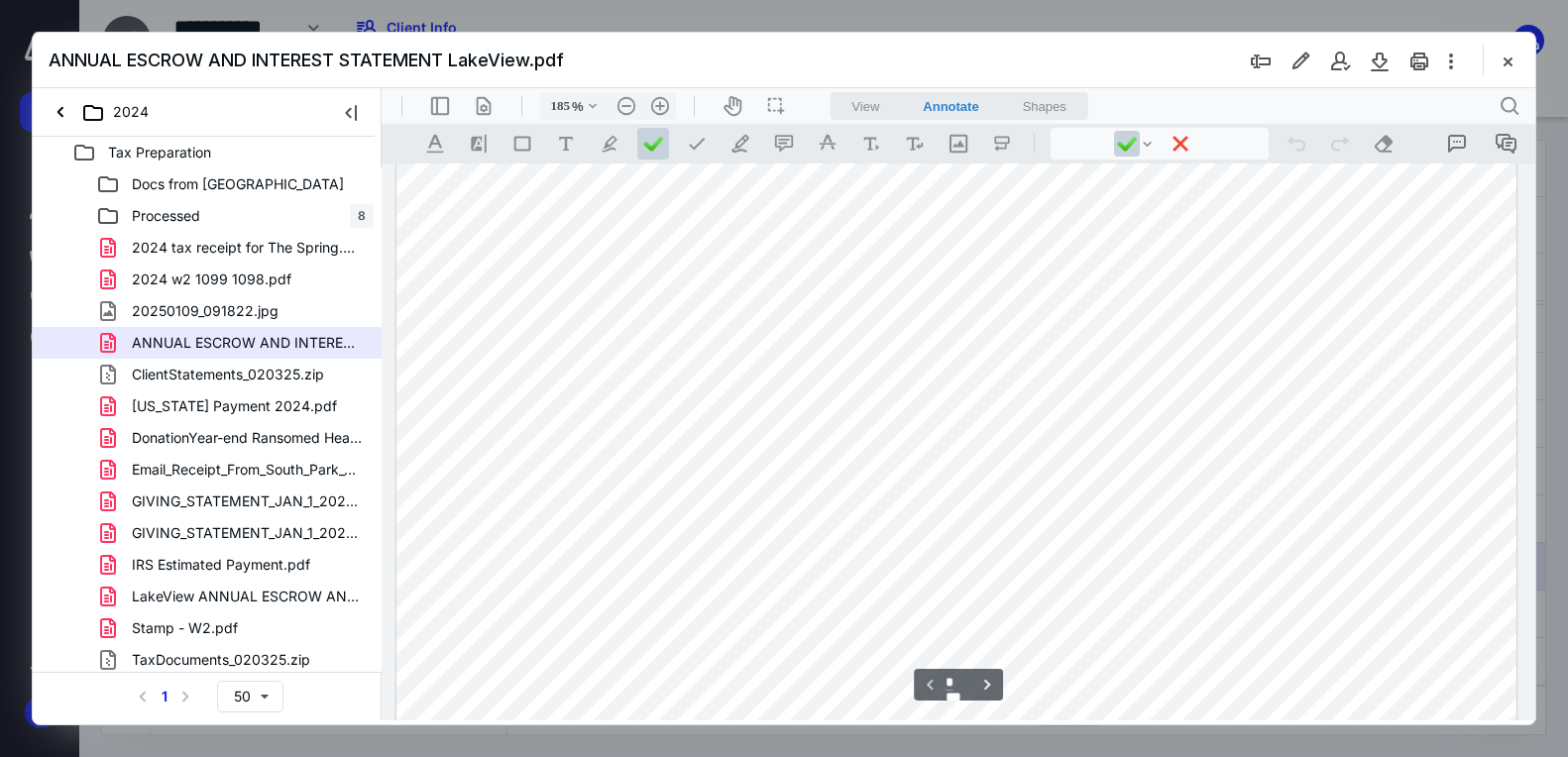 scroll, scrollTop: 642, scrollLeft: 0, axis: vertical 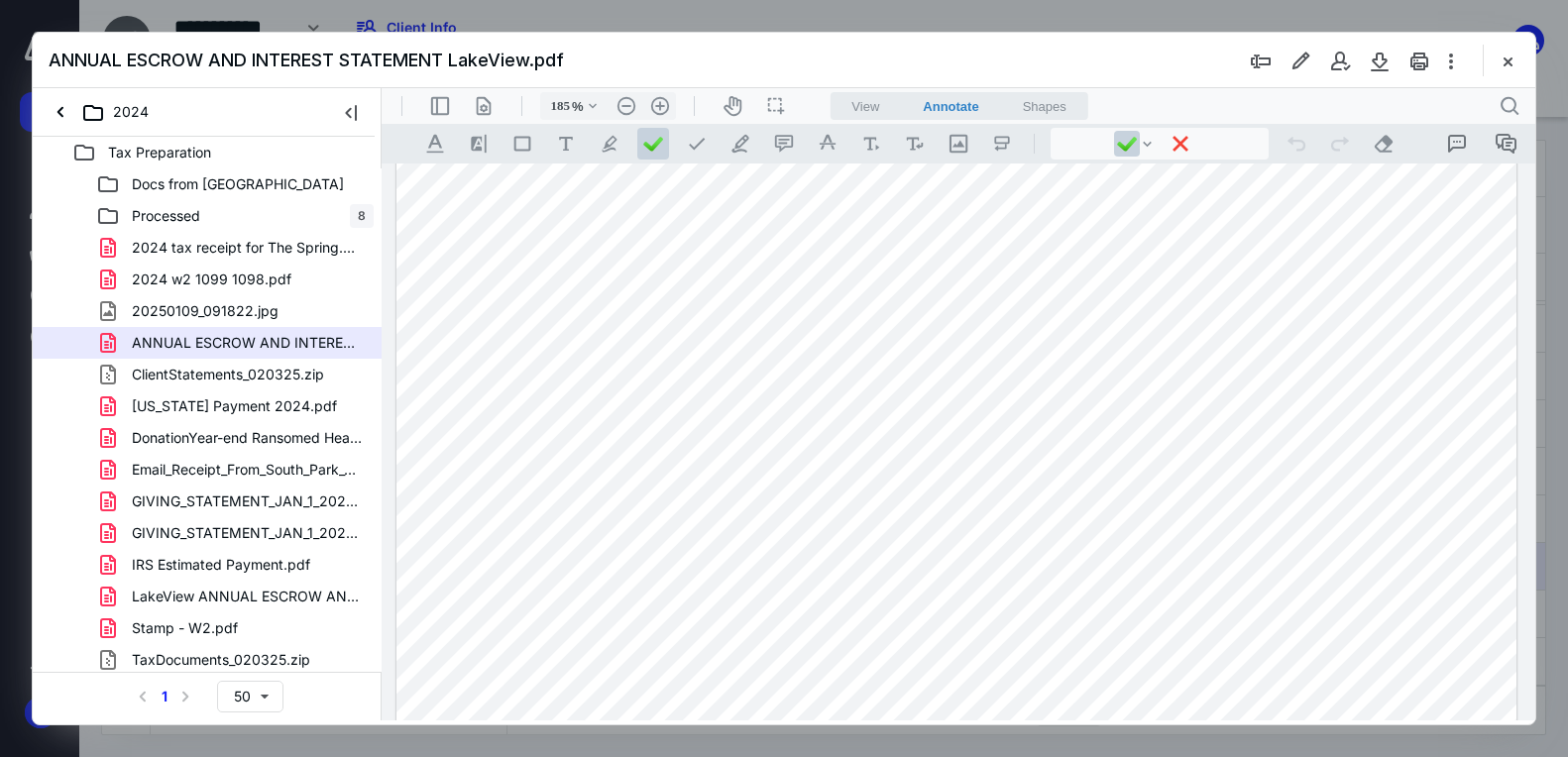 click at bounding box center (956, 308) 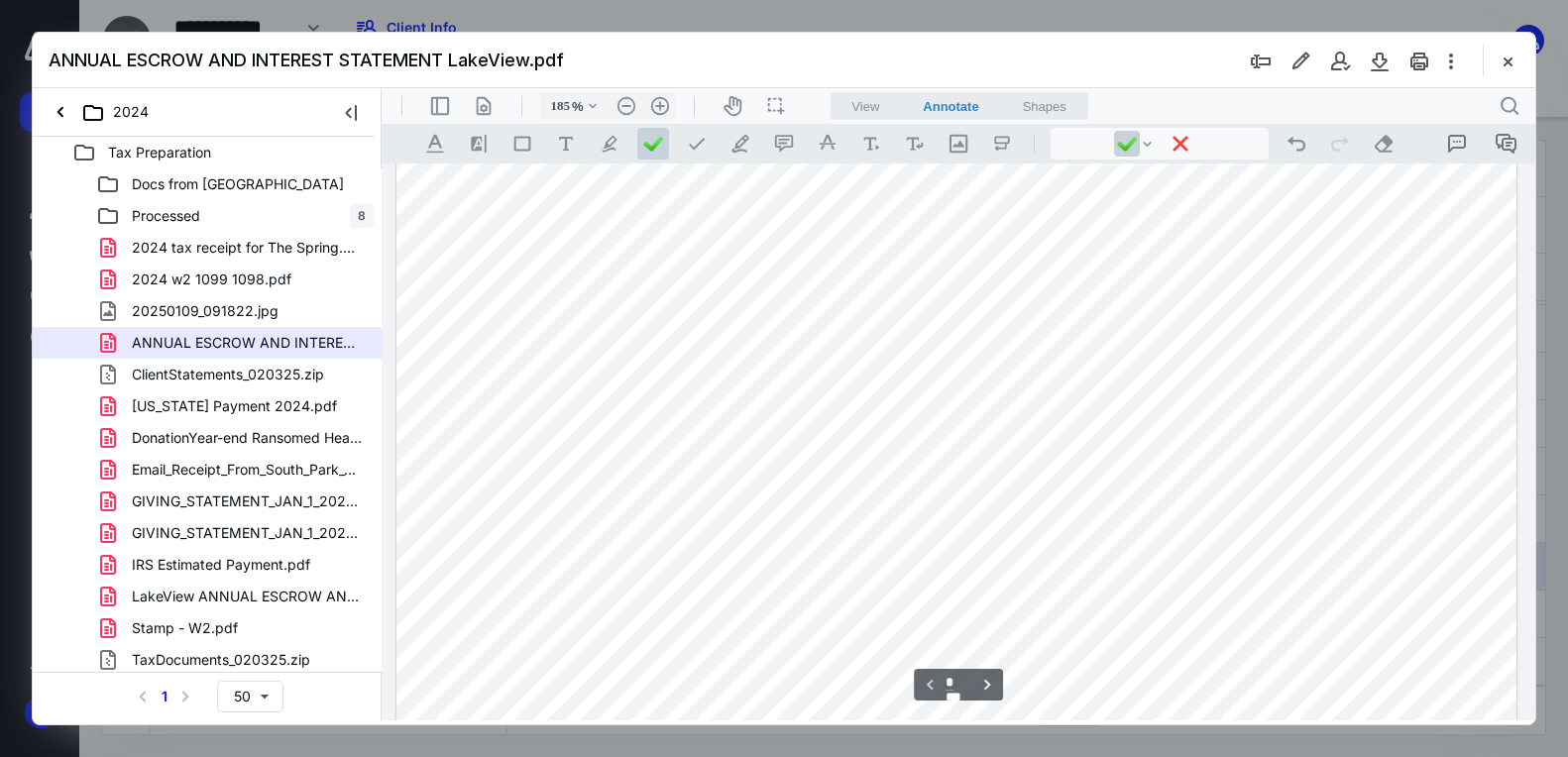 scroll, scrollTop: 1037, scrollLeft: 0, axis: vertical 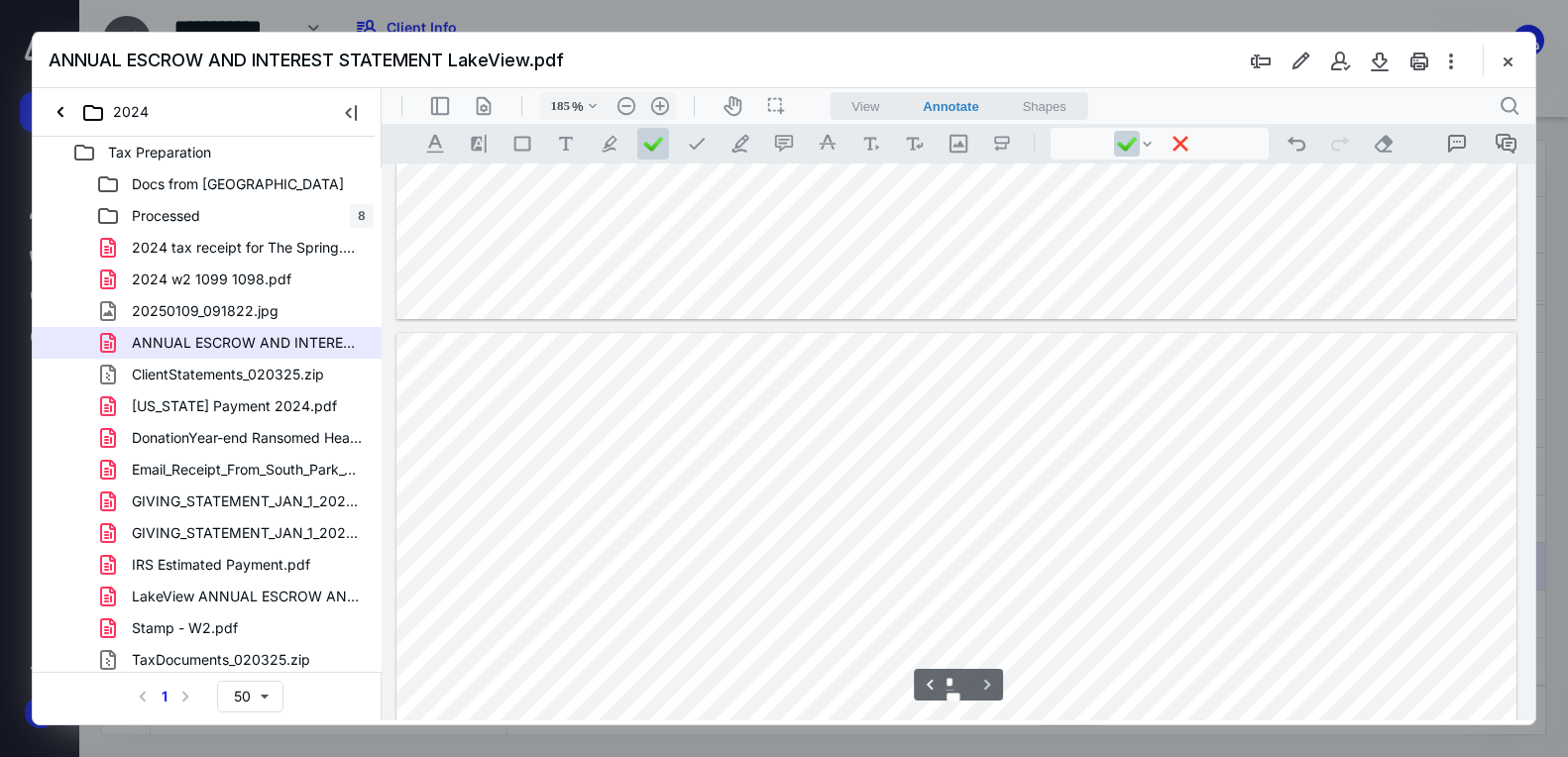 type on "*" 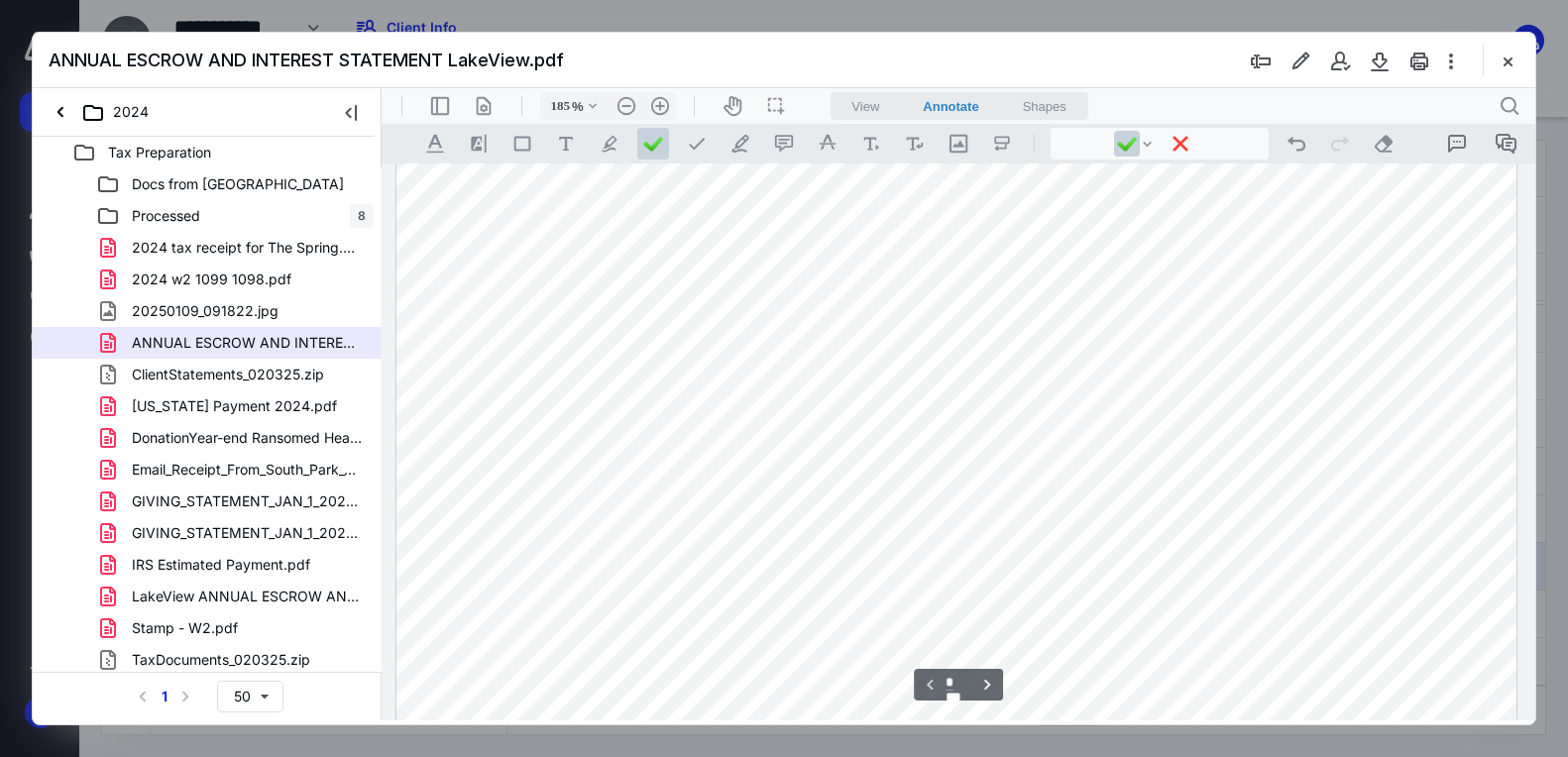 scroll, scrollTop: 666, scrollLeft: 0, axis: vertical 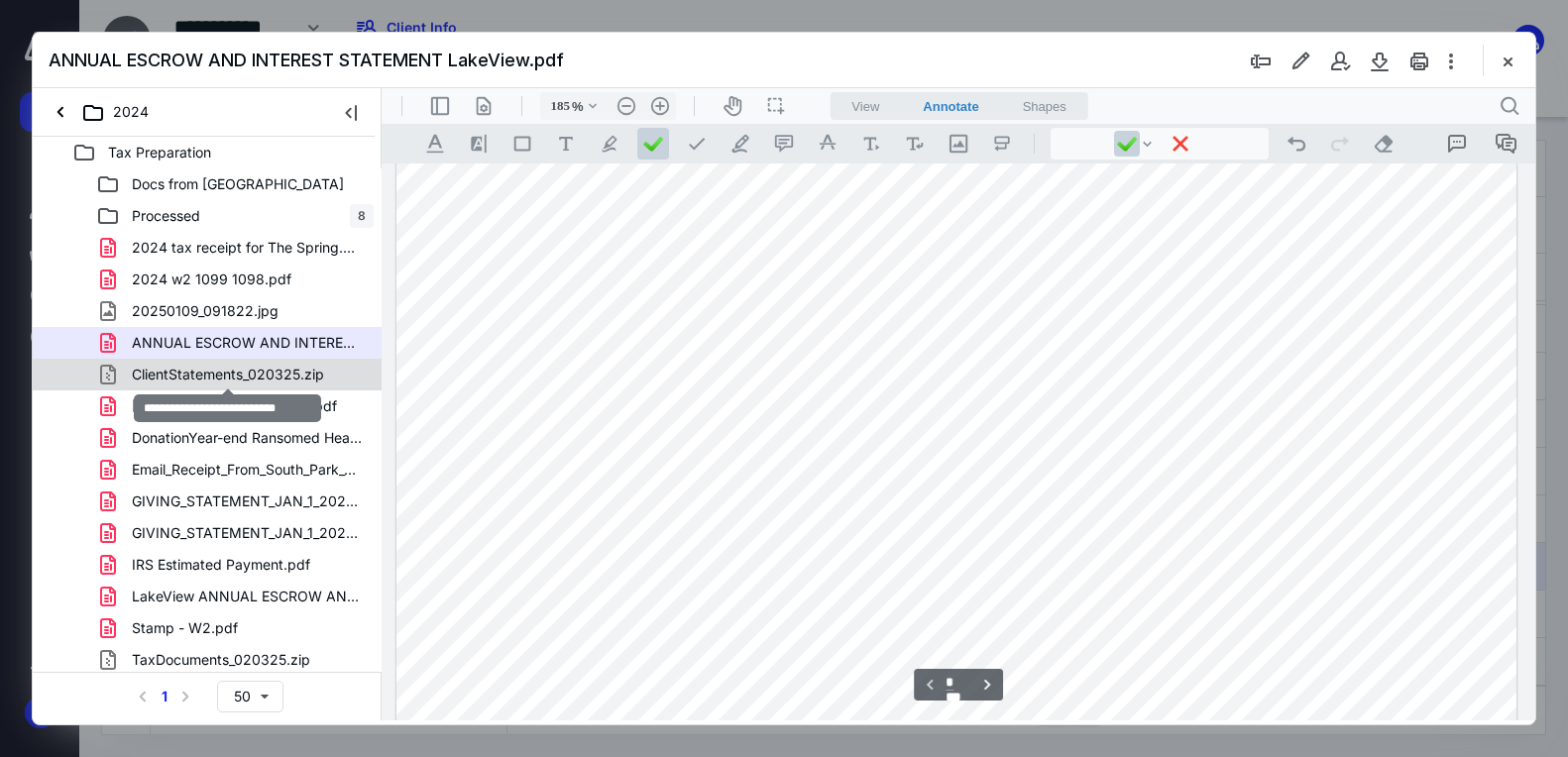 click on "ClientStatements_020325.zip" at bounding box center (228, 375) 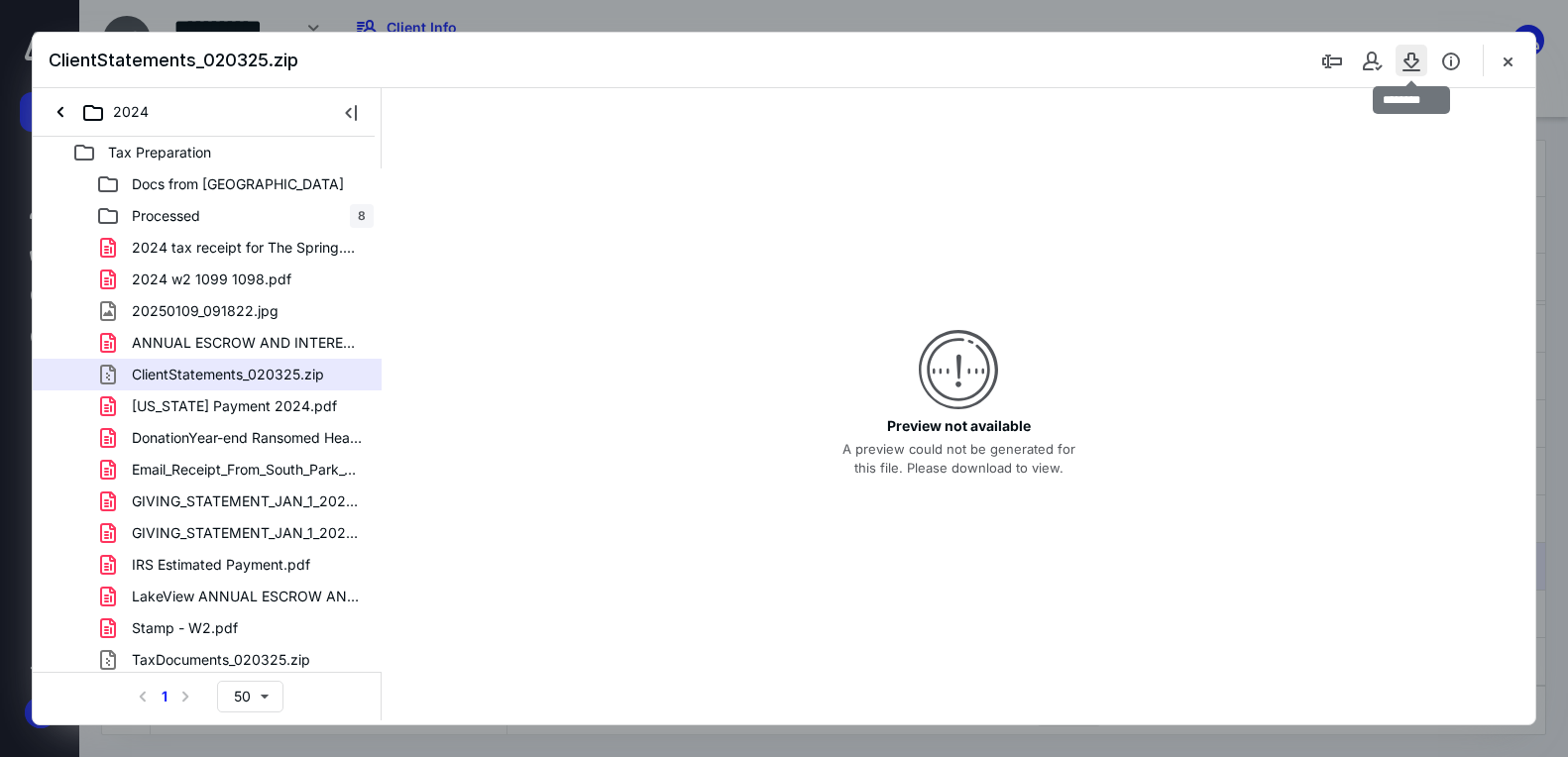 click at bounding box center (1411, 60) 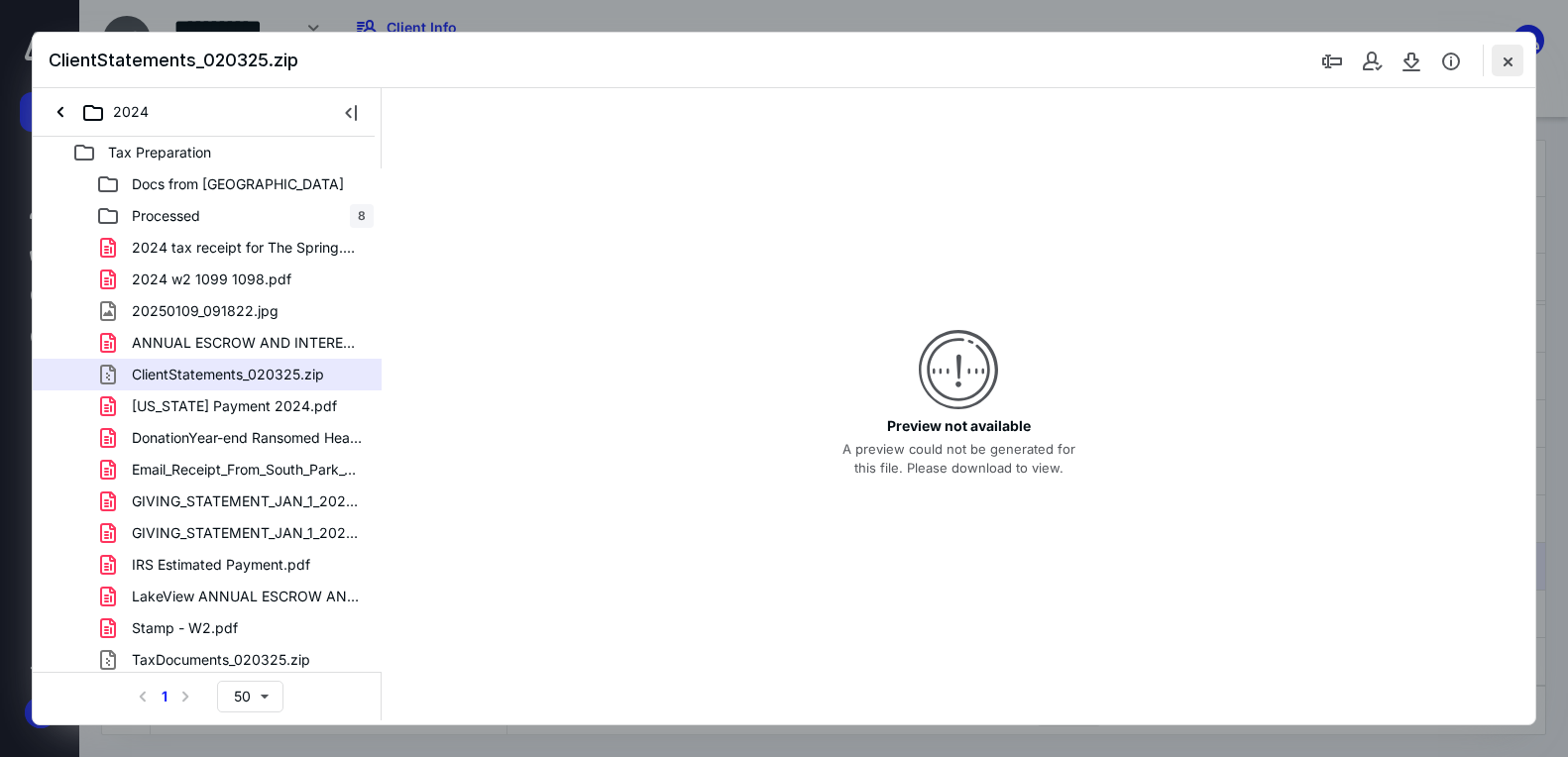 click at bounding box center (1508, 60) 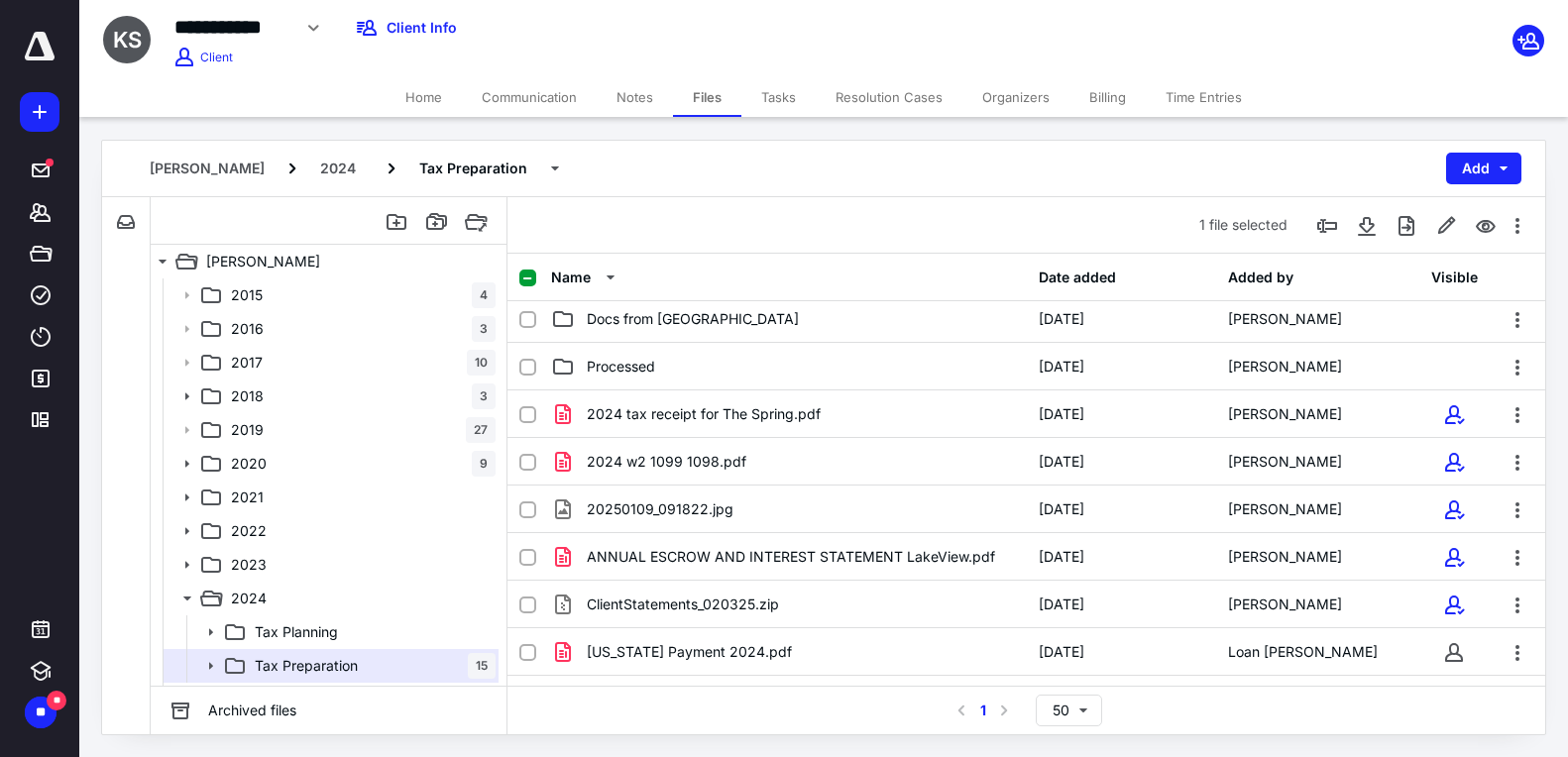 scroll, scrollTop: 0, scrollLeft: 0, axis: both 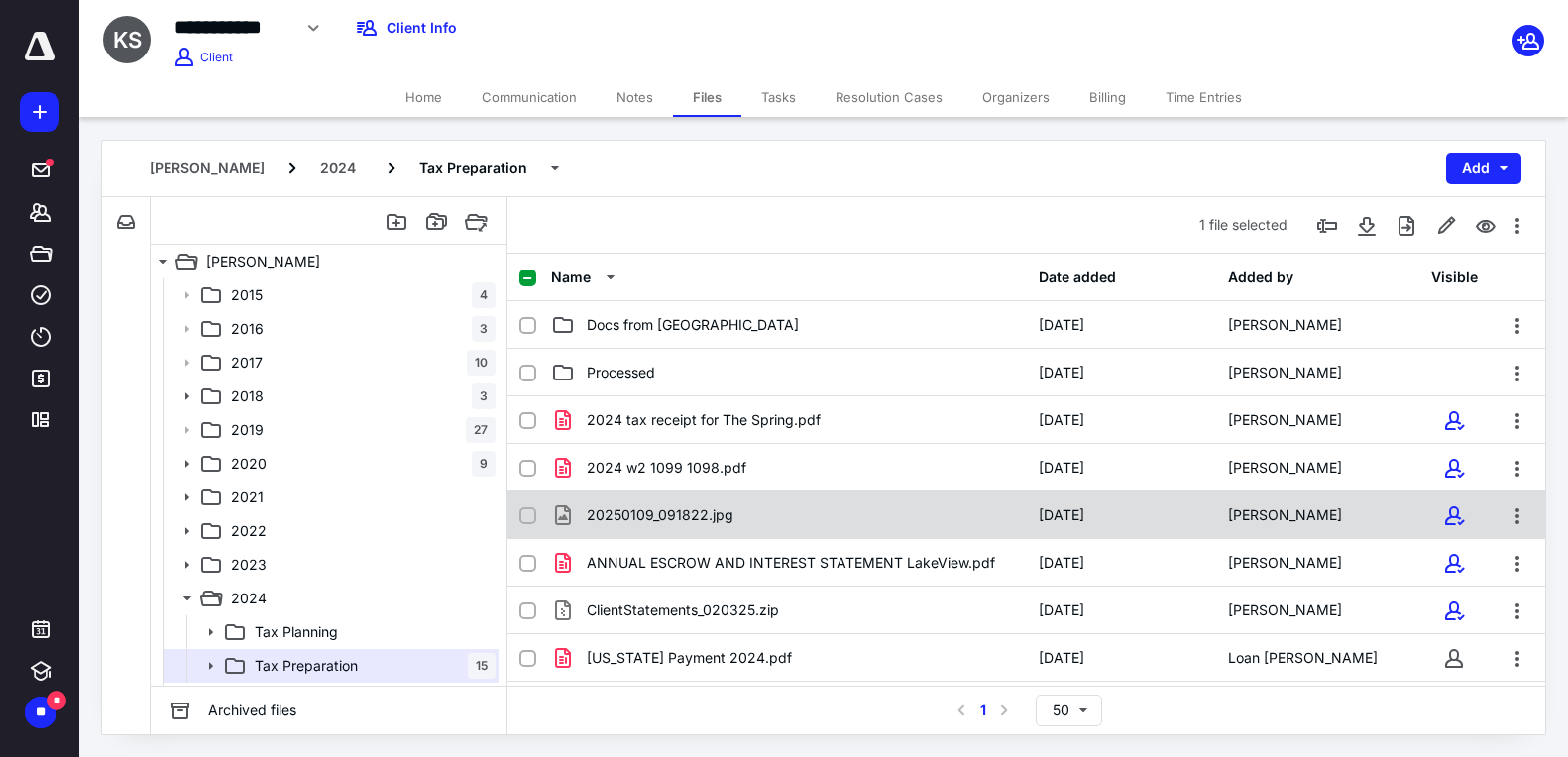 checkbox on "true" 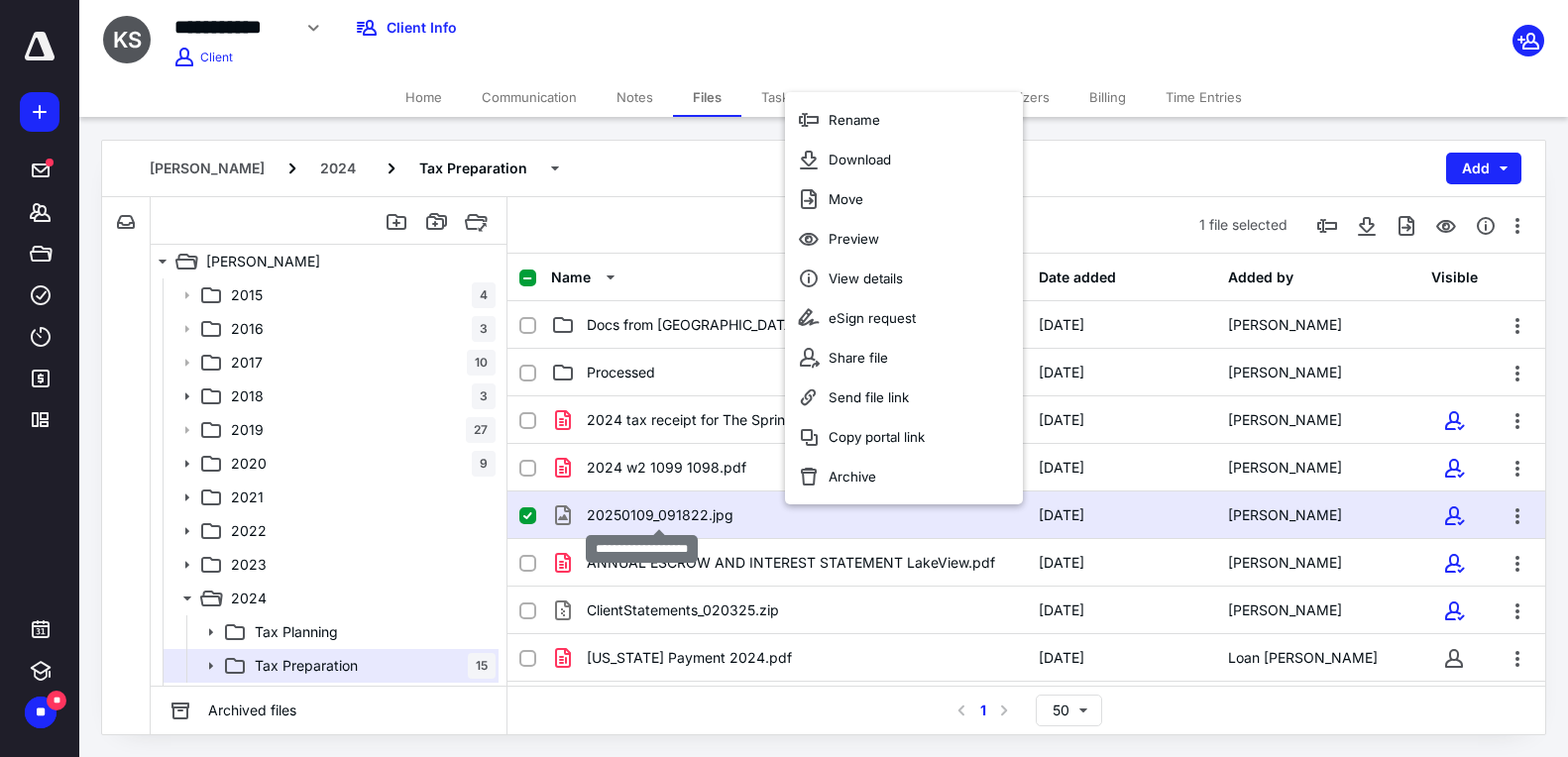 click on "20250109_091822.jpg" at bounding box center [660, 515] 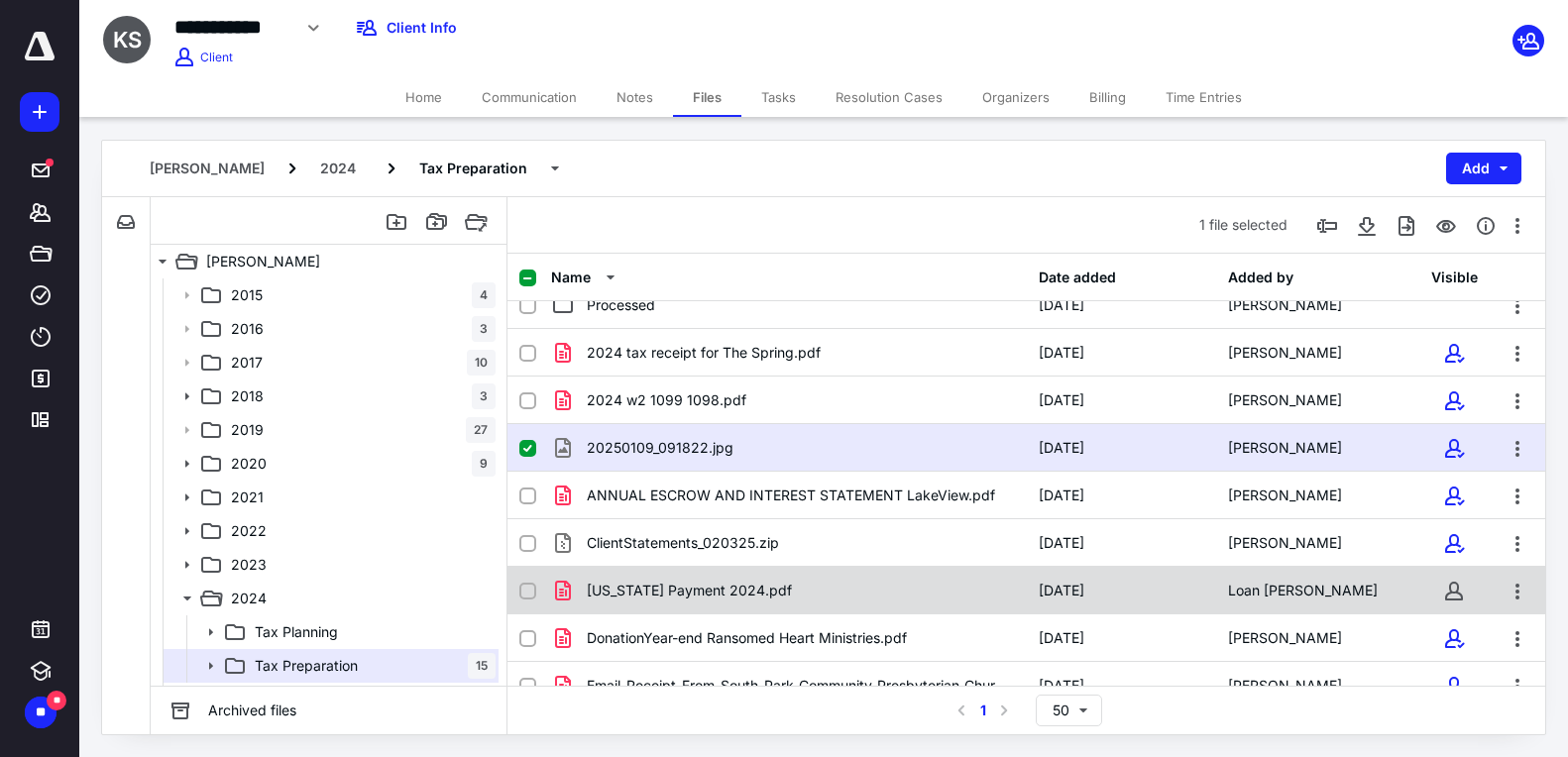 scroll, scrollTop: 70, scrollLeft: 0, axis: vertical 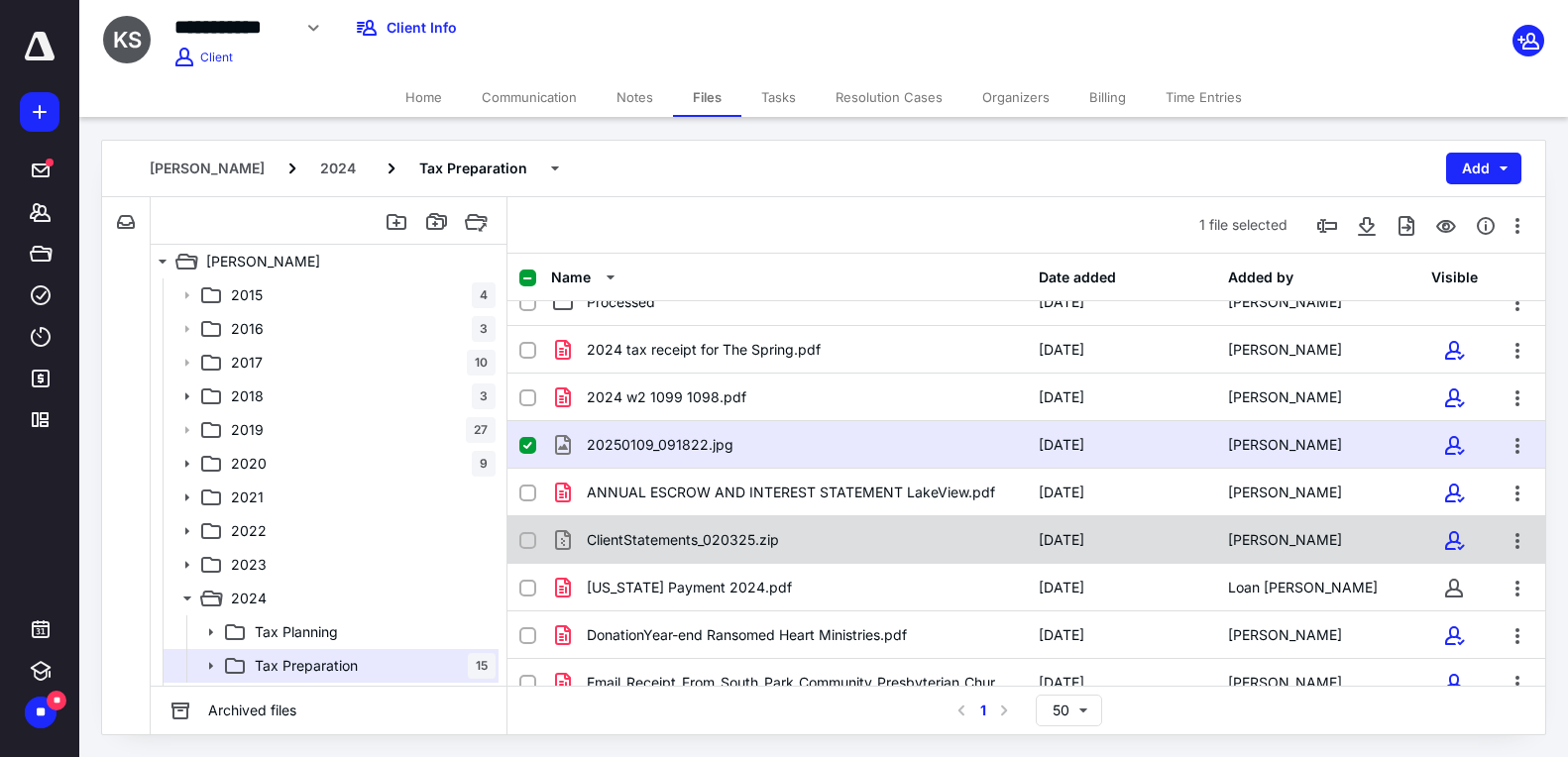 checkbox on "false" 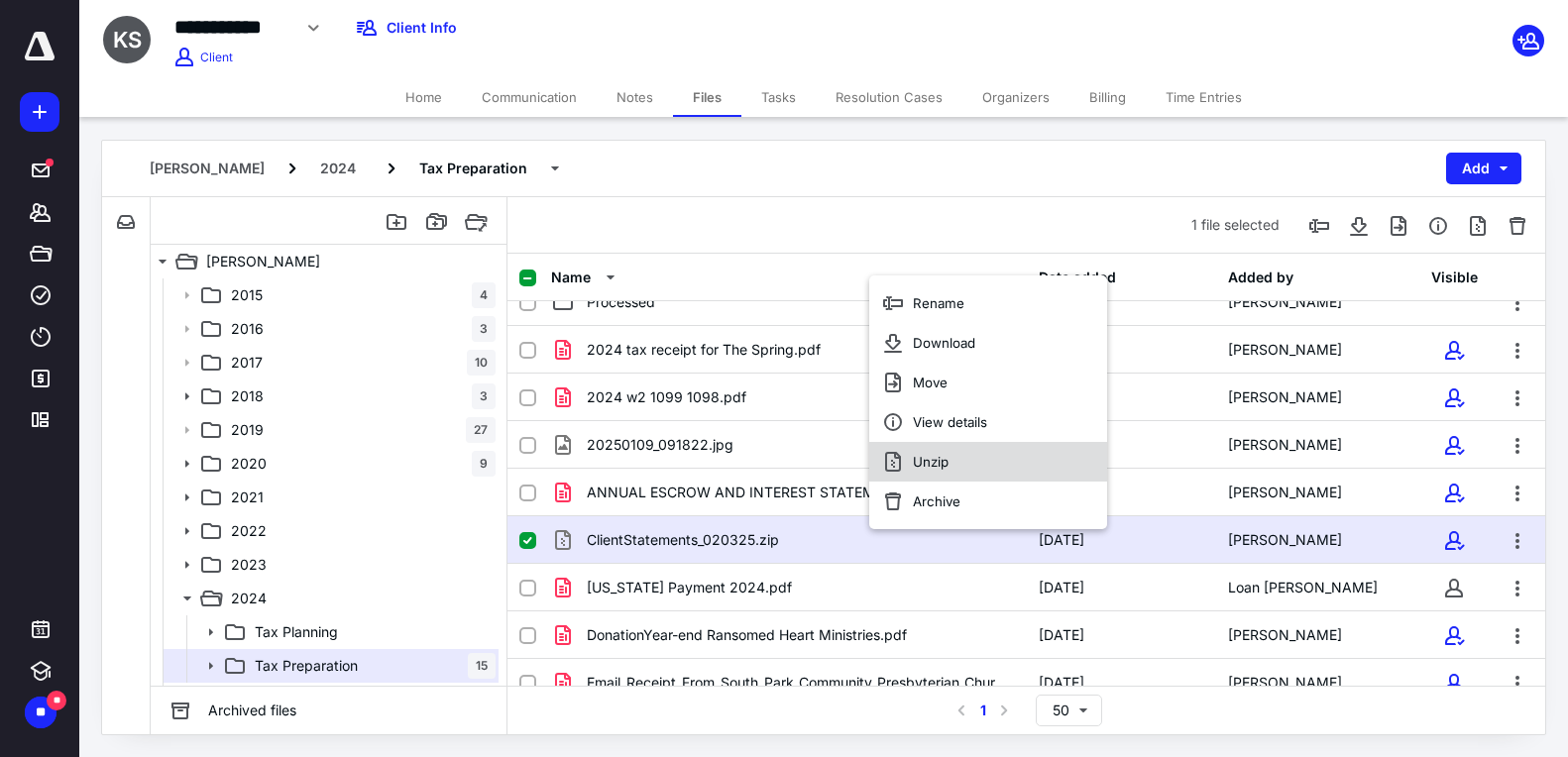 click on "Unzip" at bounding box center (988, 462) 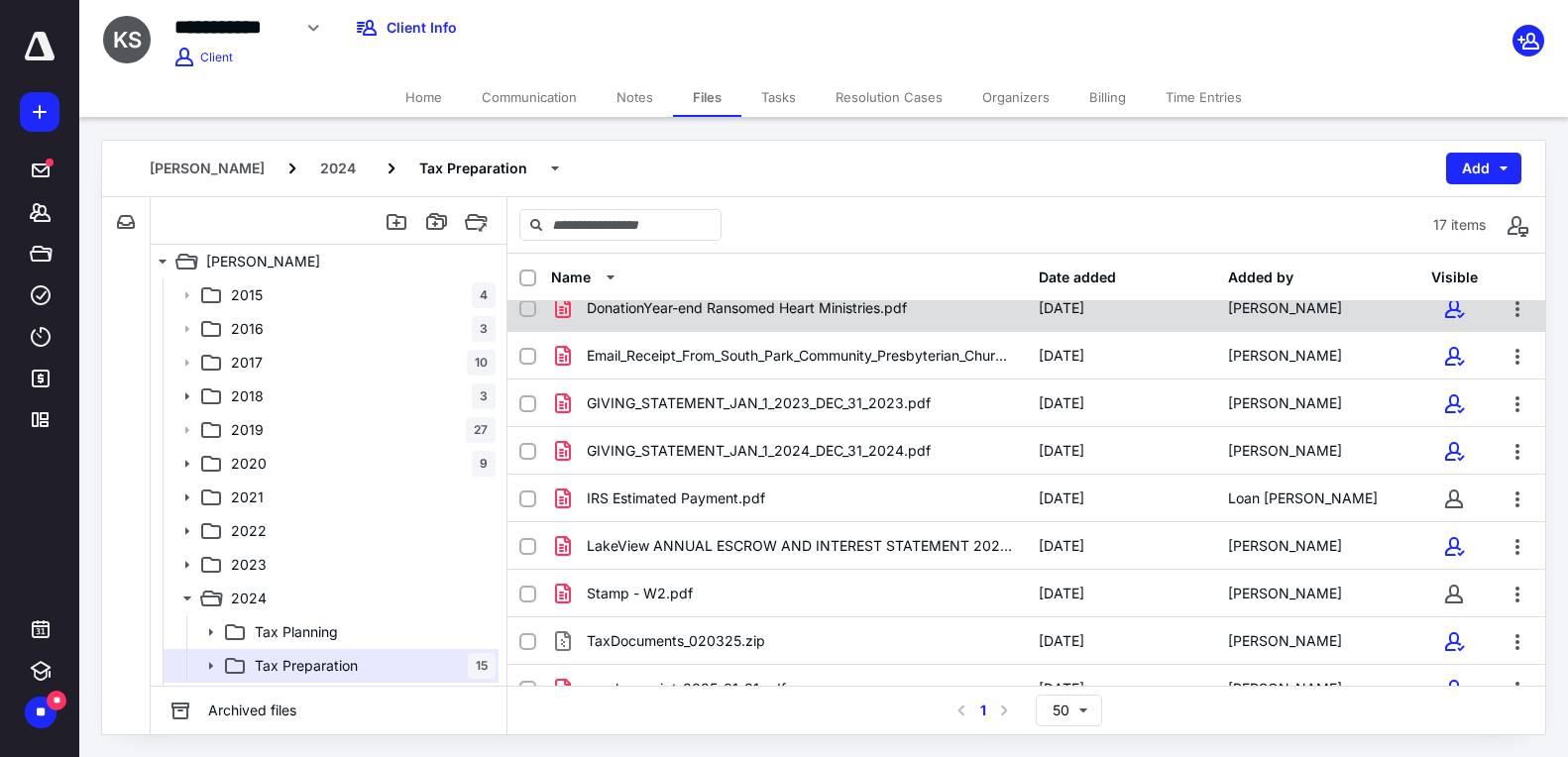 scroll, scrollTop: 420, scrollLeft: 0, axis: vertical 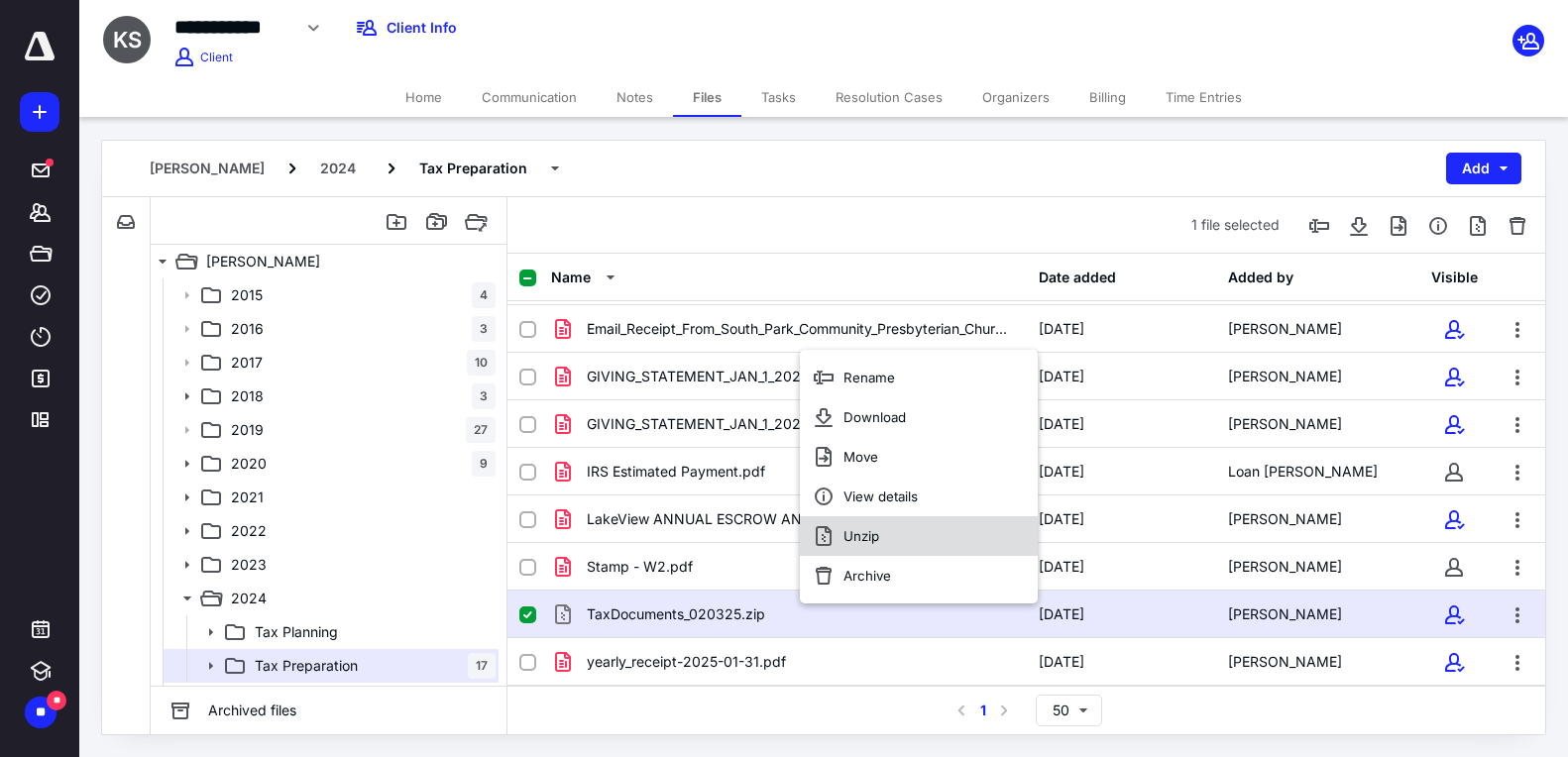 click on "Unzip" at bounding box center (861, 536) 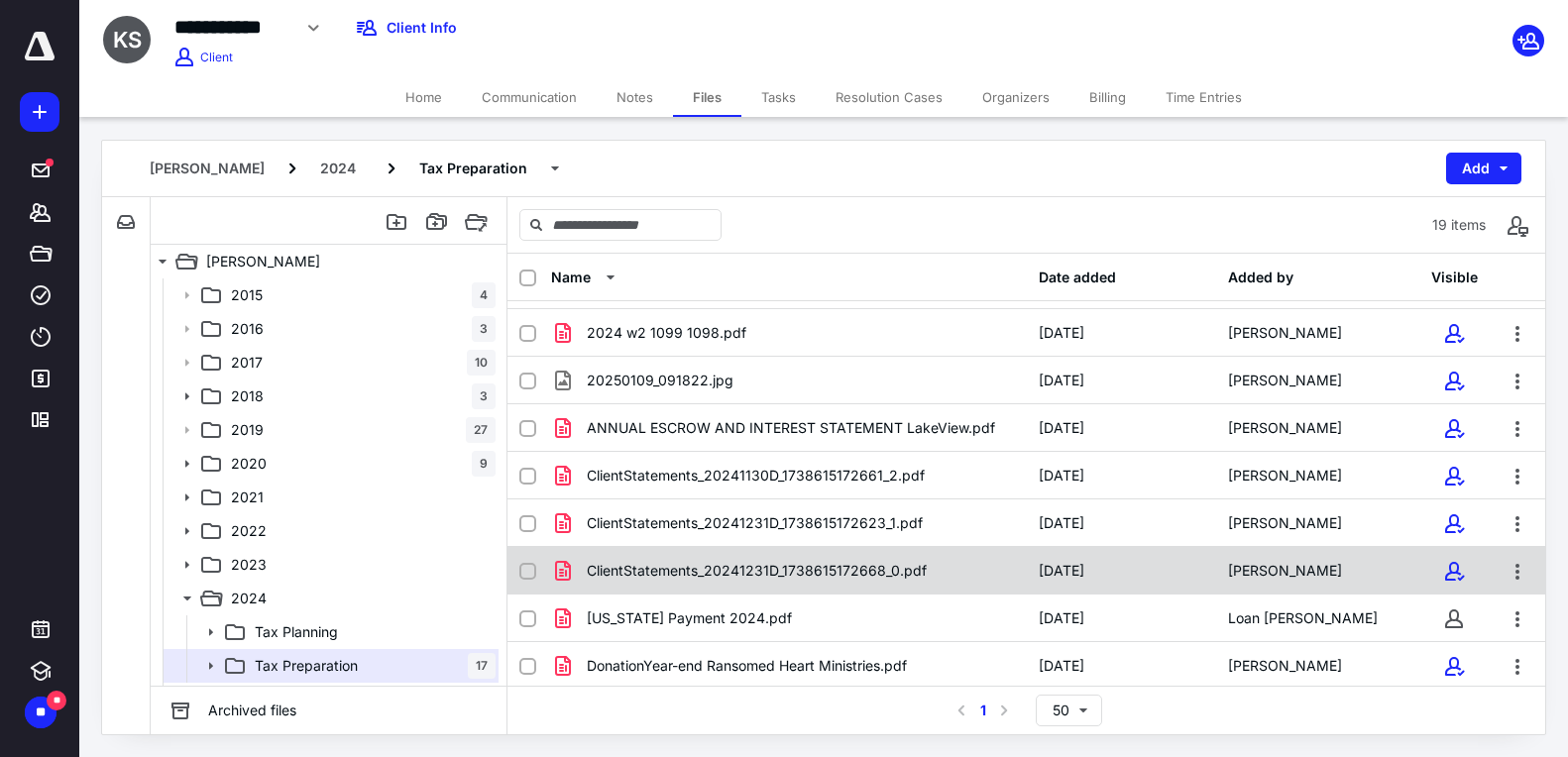 scroll, scrollTop: 162, scrollLeft: 0, axis: vertical 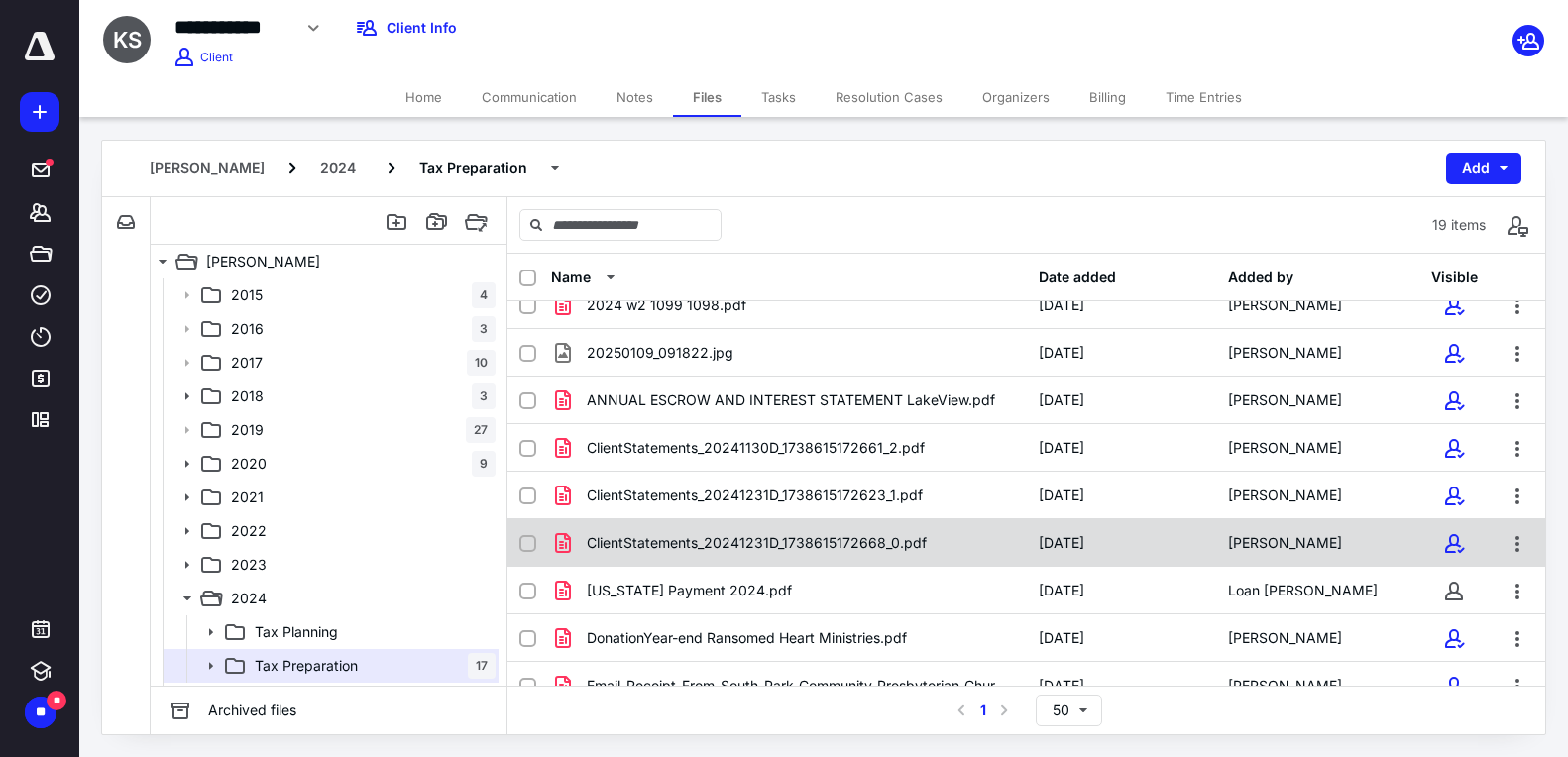click on "ClientStatements_20241231D_1738615172668_0.pdf" at bounding box center (789, 543) 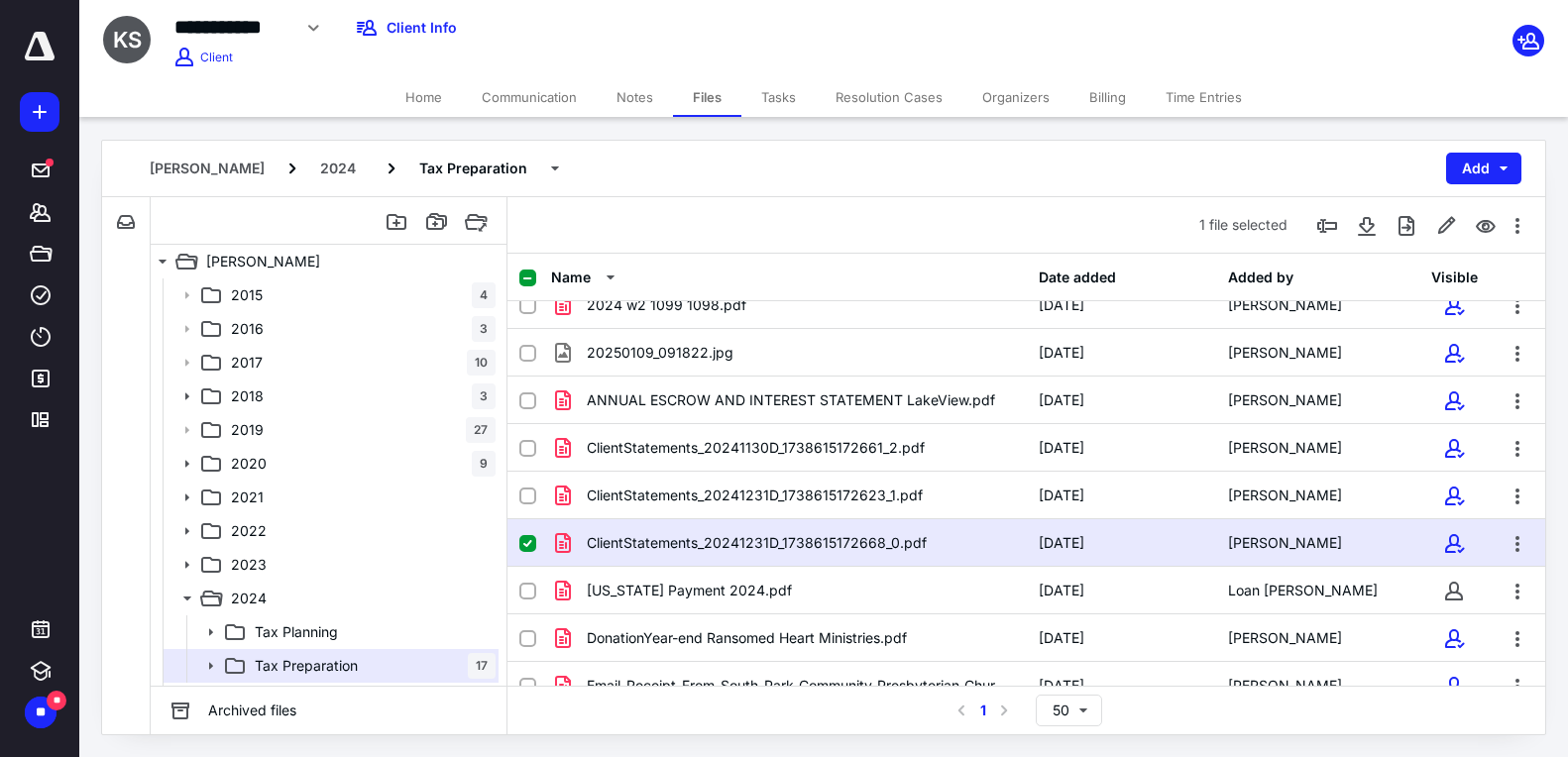 click on "ClientStatements_20241231D_1738615172668_0.pdf" at bounding box center (789, 543) 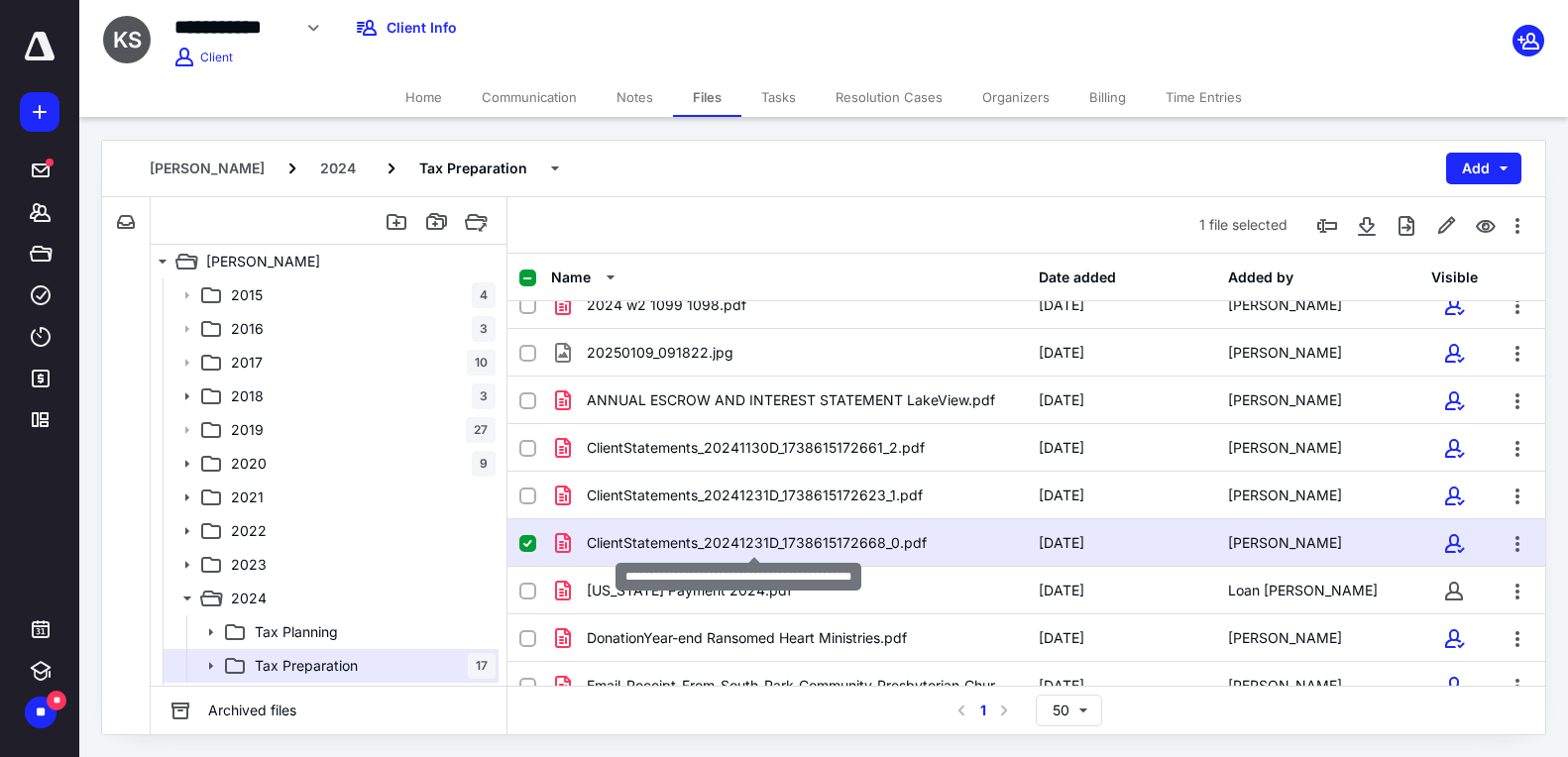 click on "ClientStatements_20241231D_1738615172668_0.pdf" at bounding box center (756, 543) 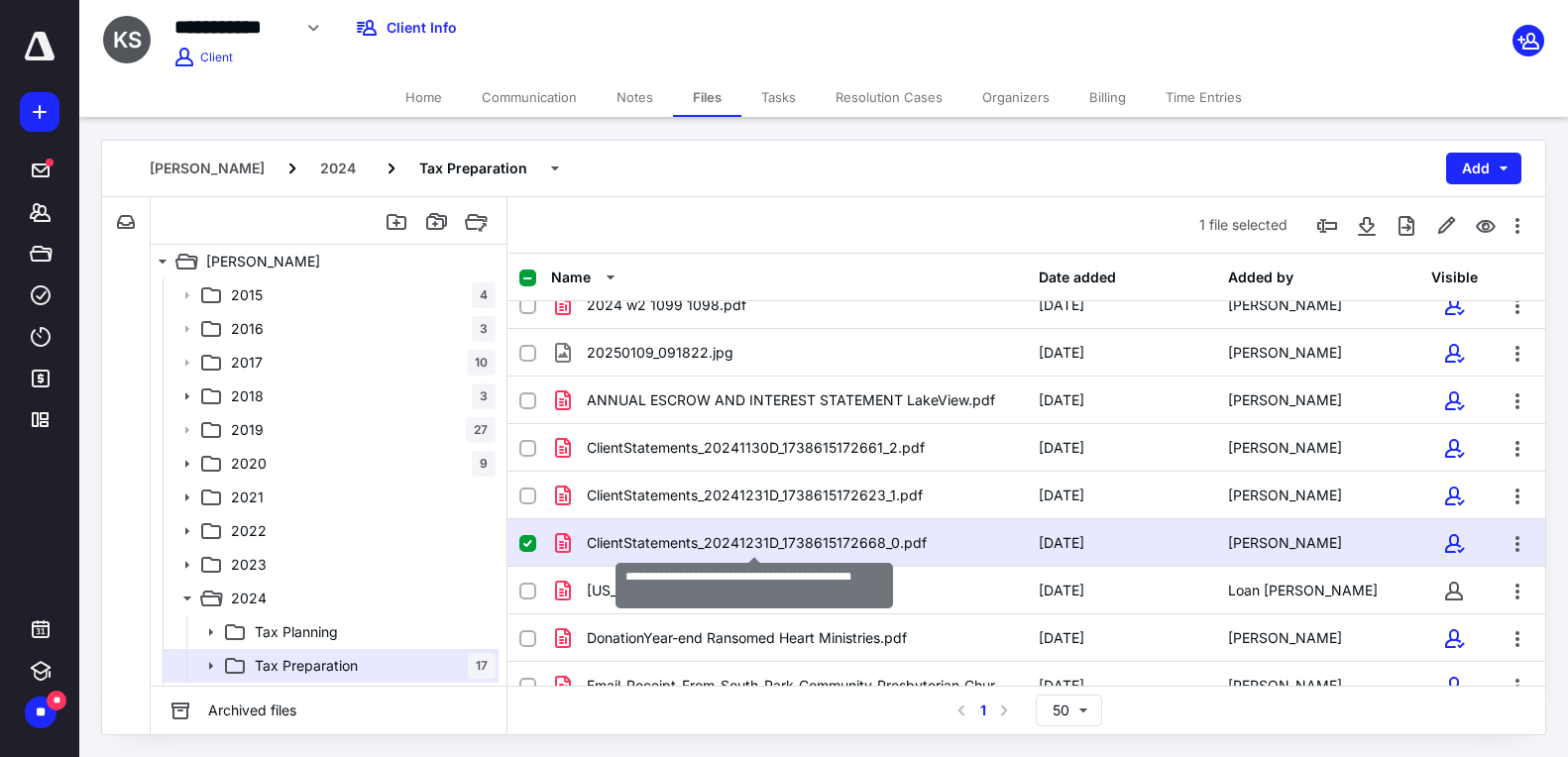 click on "ClientStatements_20241231D_1738615172668_0.pdf" at bounding box center (756, 543) 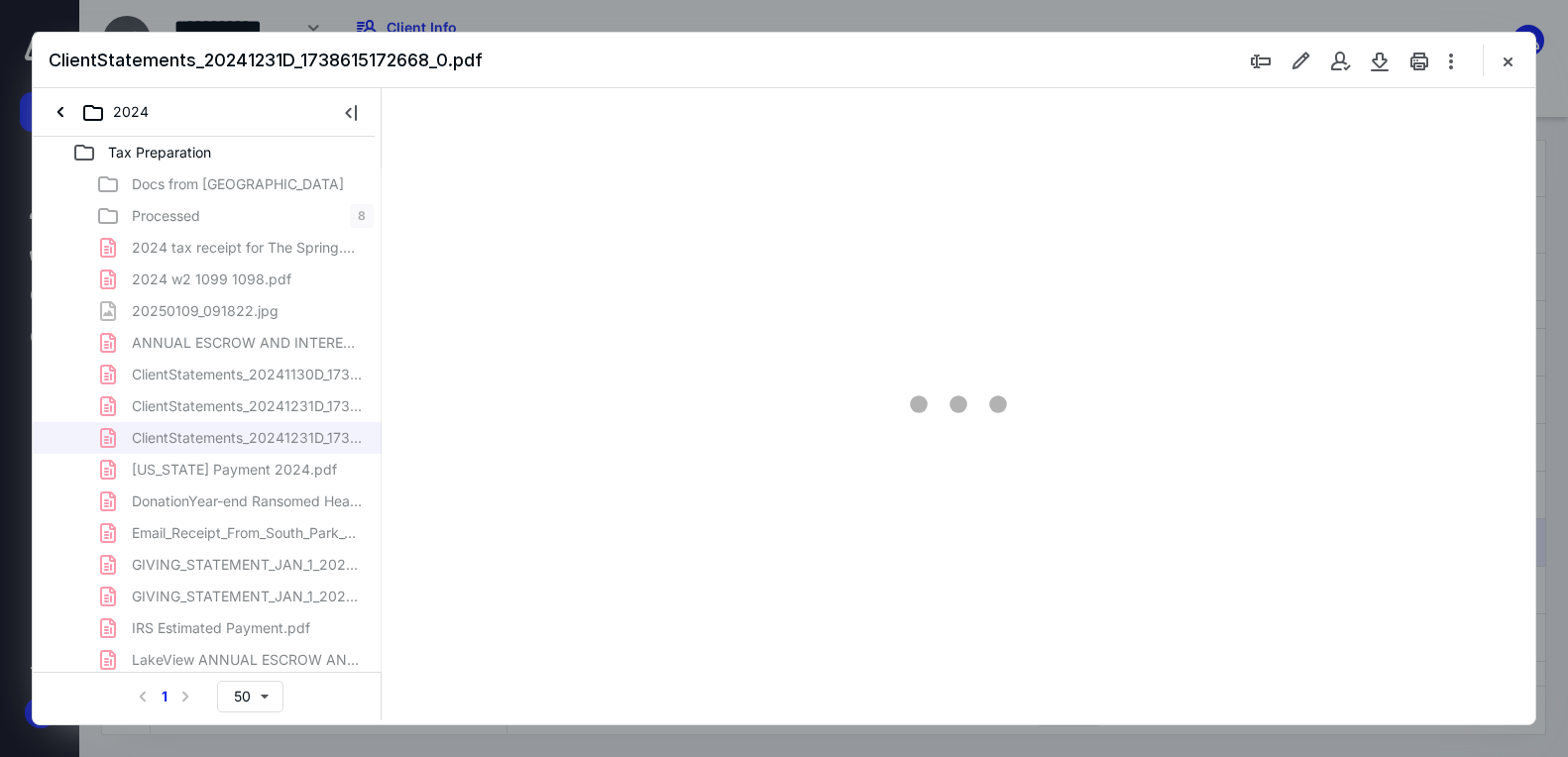 scroll, scrollTop: 0, scrollLeft: 0, axis: both 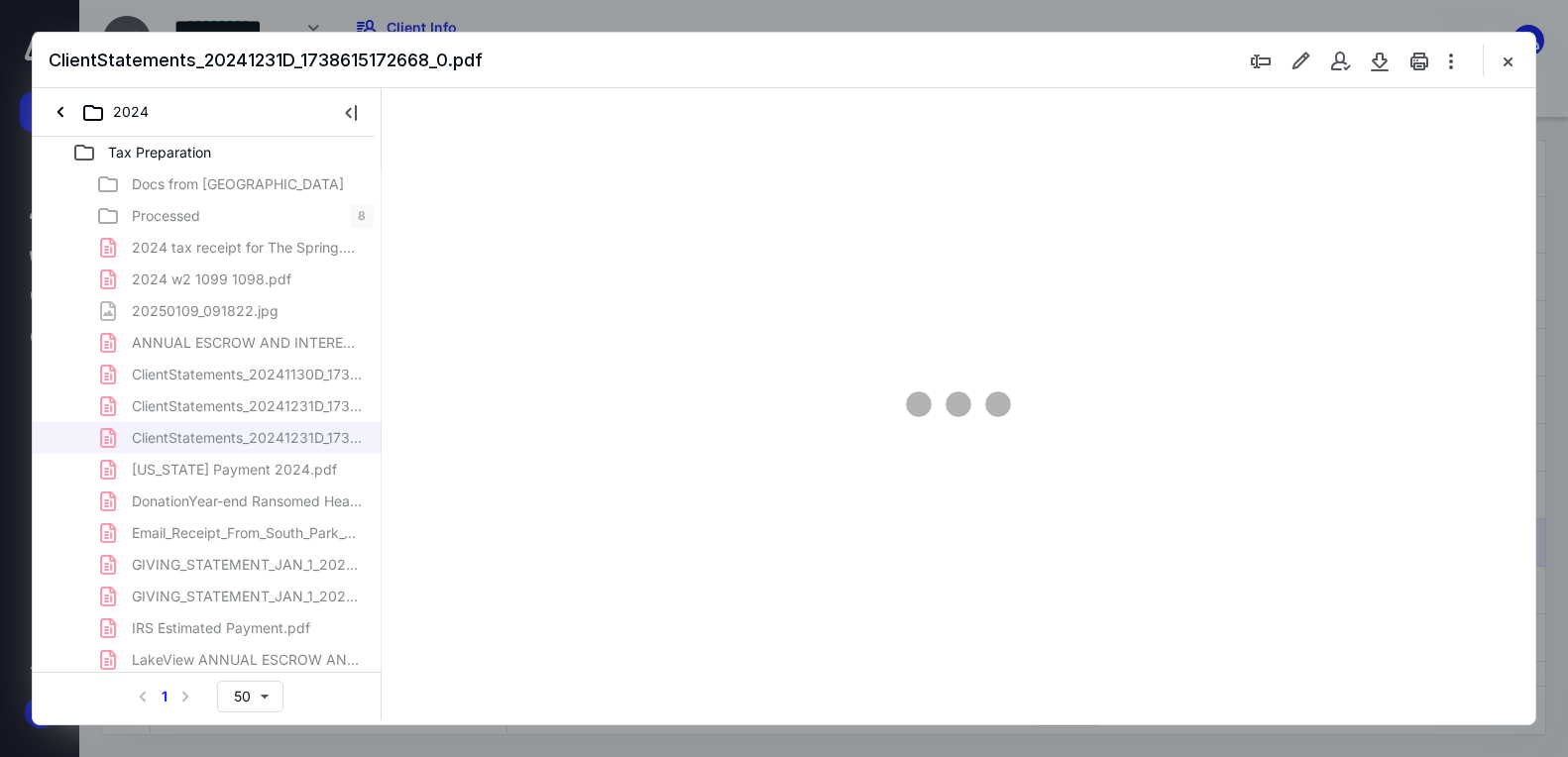 type on "145" 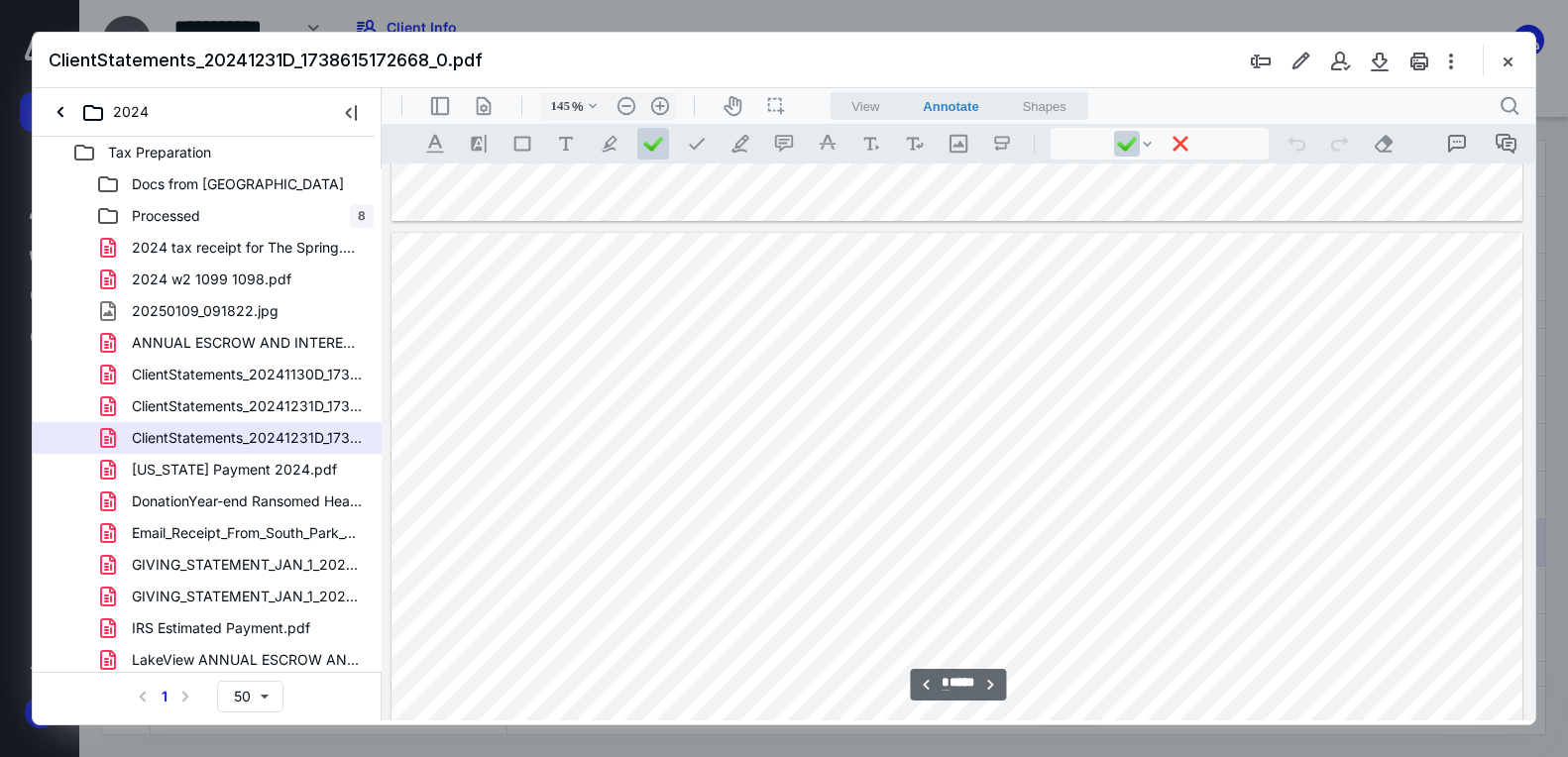 scroll, scrollTop: 2592, scrollLeft: 0, axis: vertical 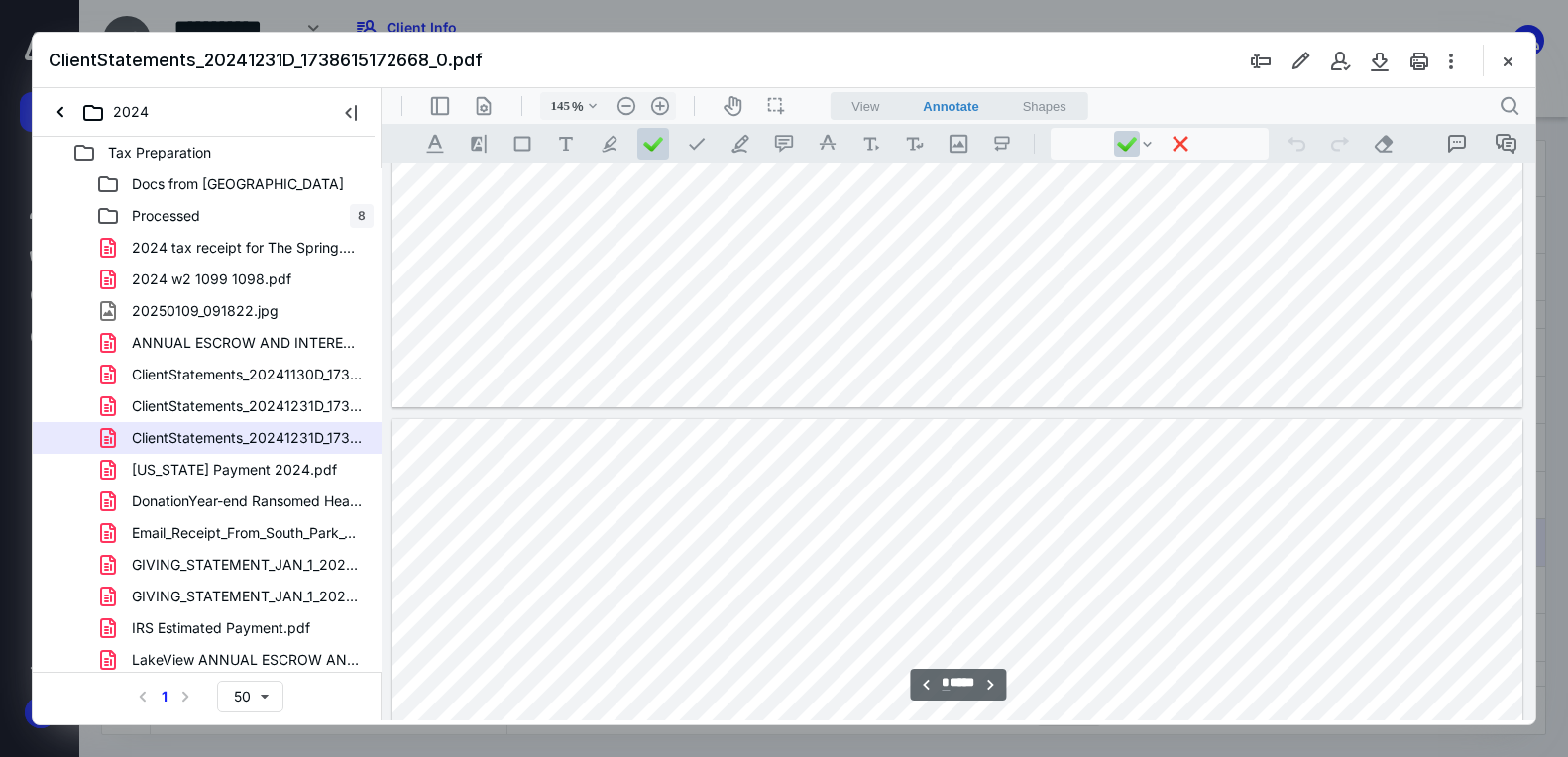 type on "*" 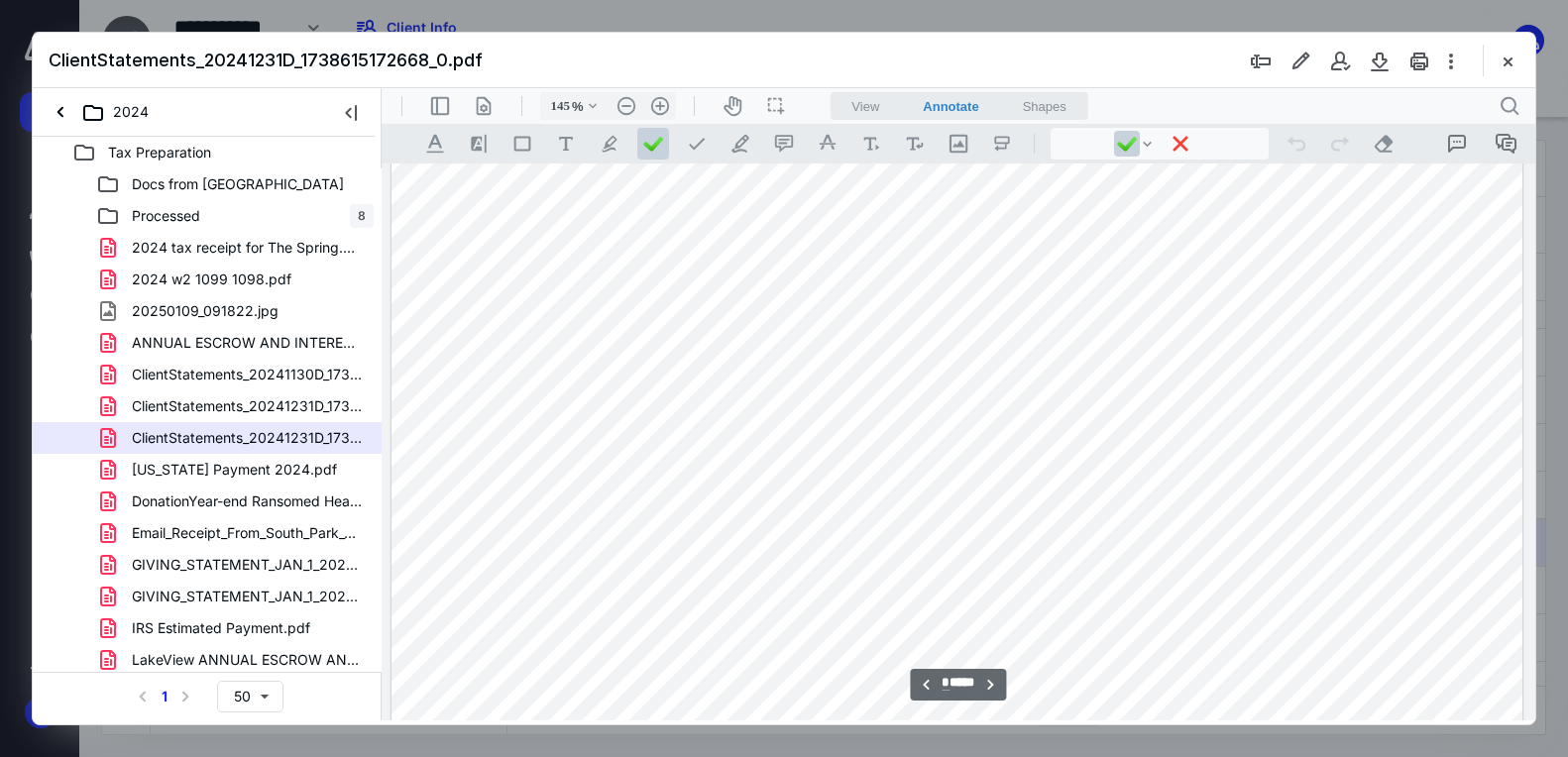 scroll, scrollTop: 4763, scrollLeft: 0, axis: vertical 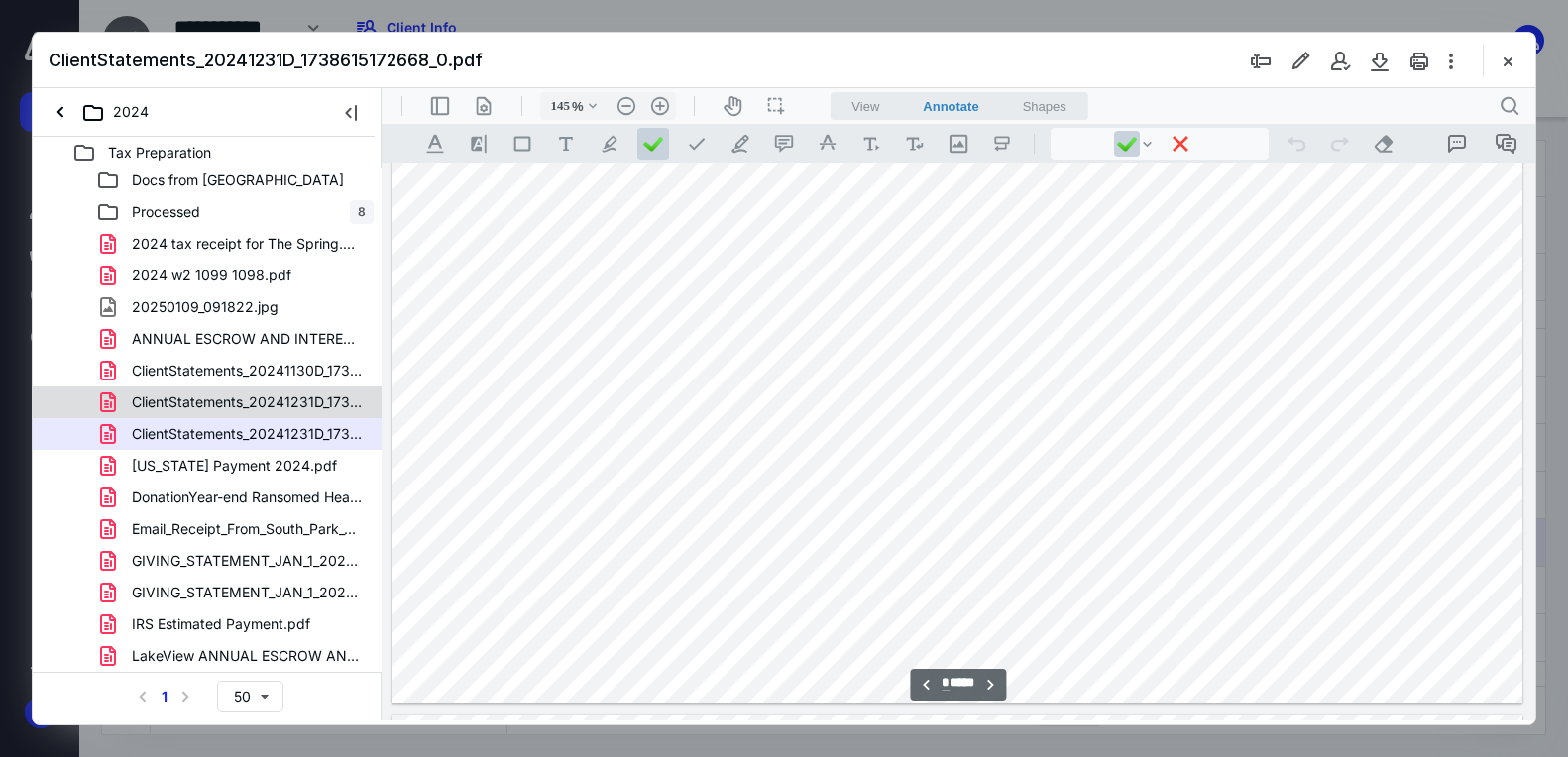 click on "ClientStatements_20241231D_1738615172623_1.pdf" at bounding box center [247, 402] 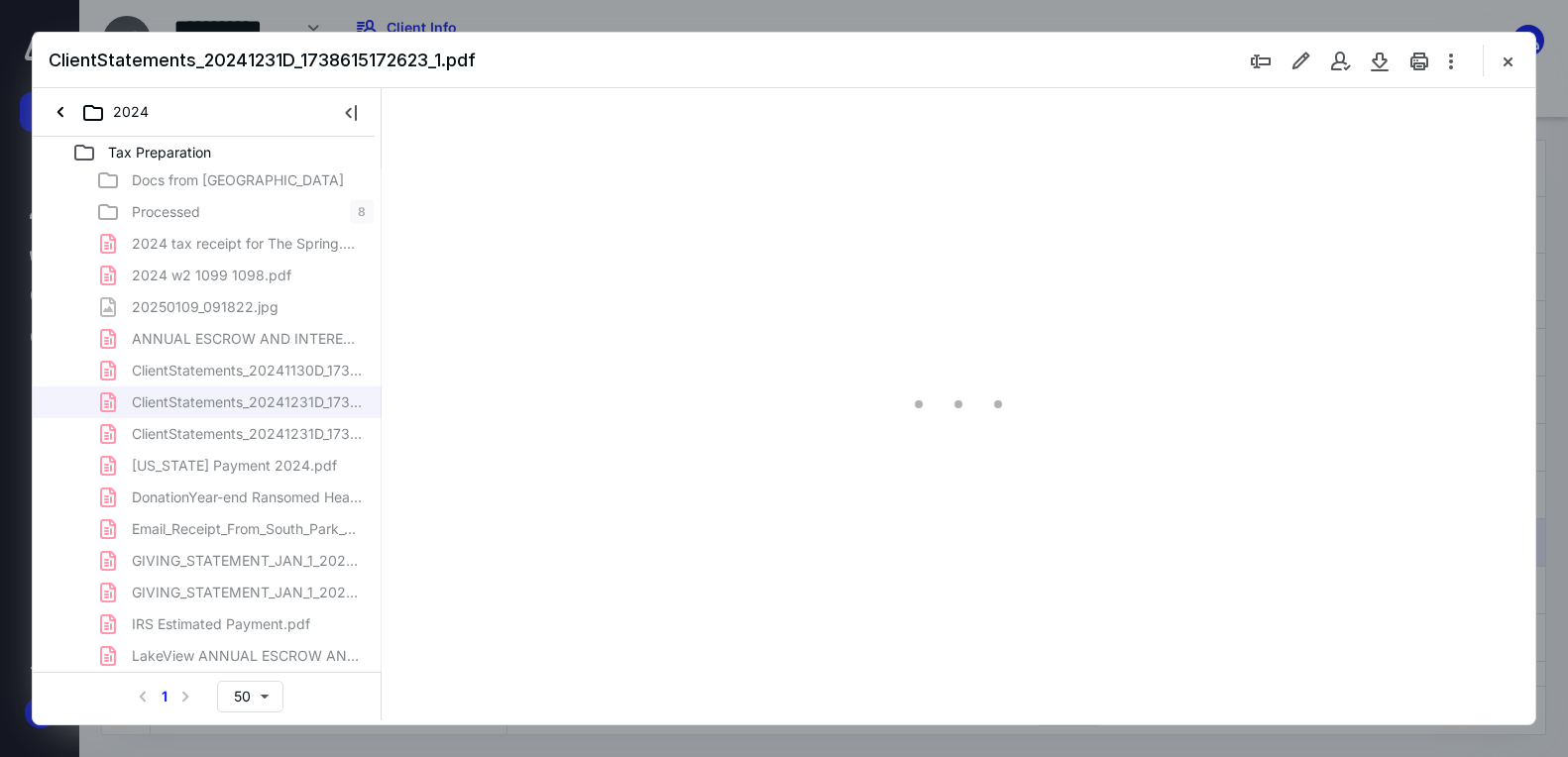 type on "144" 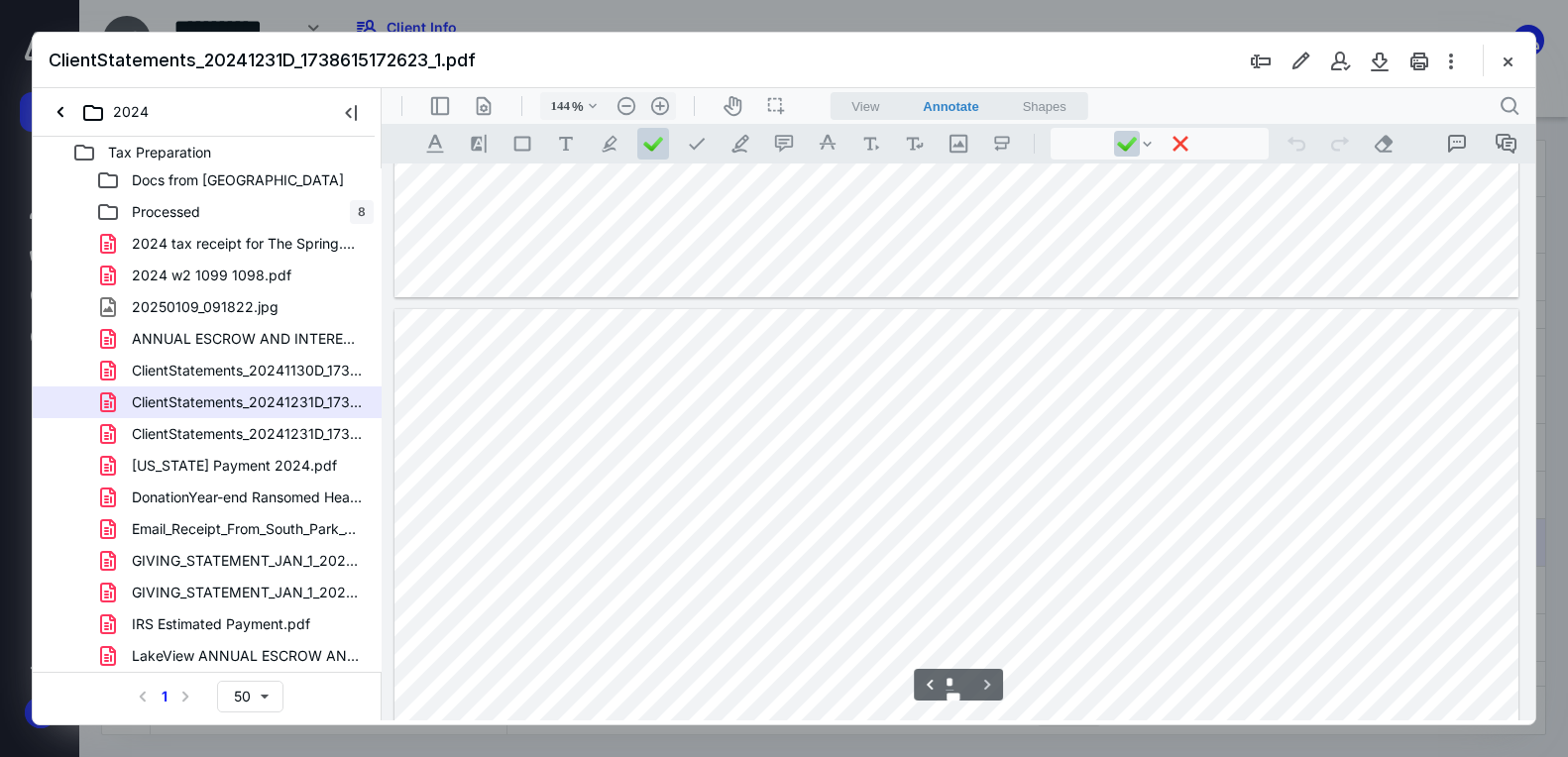 scroll, scrollTop: 1203, scrollLeft: 0, axis: vertical 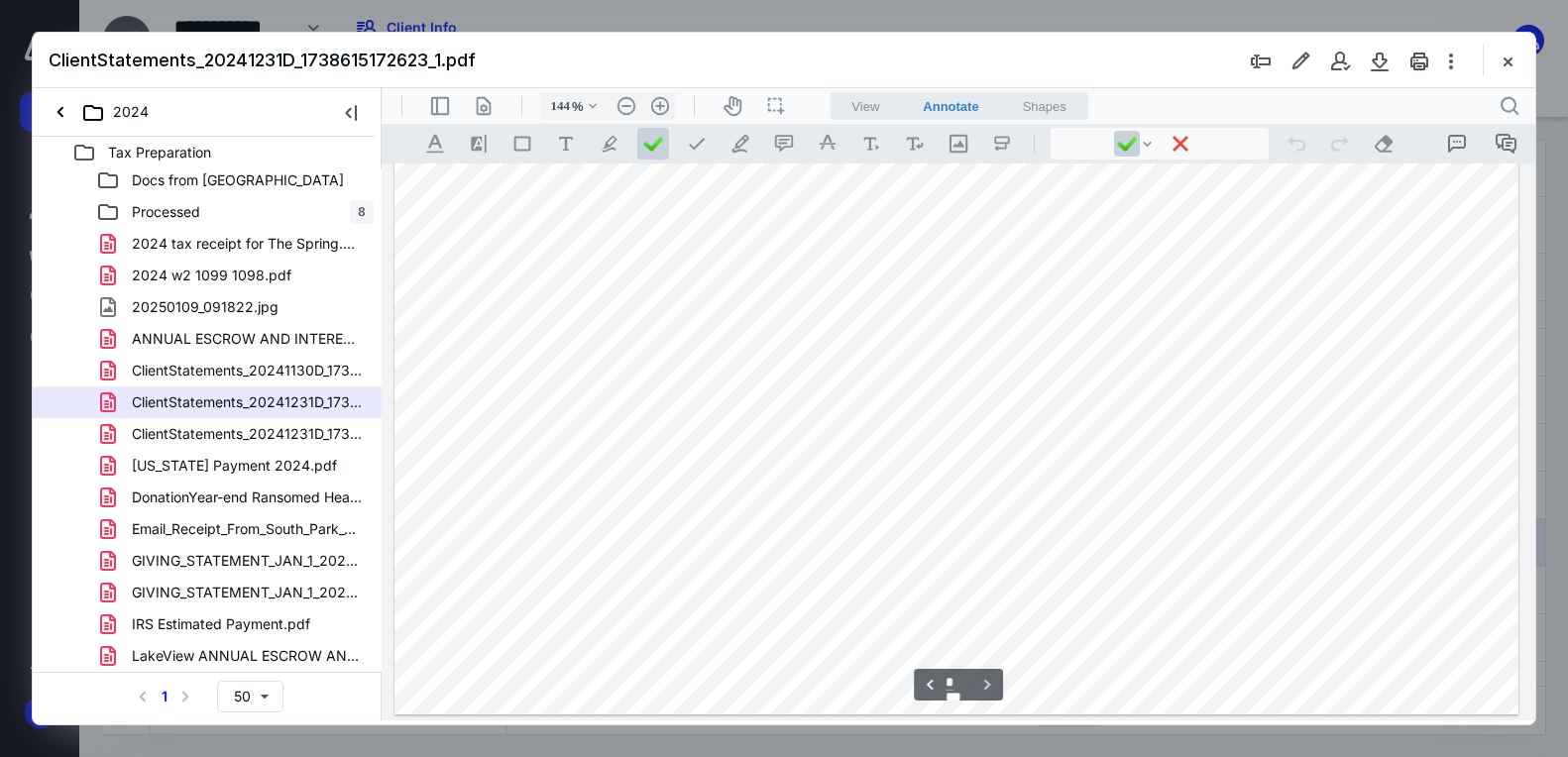 type on "*" 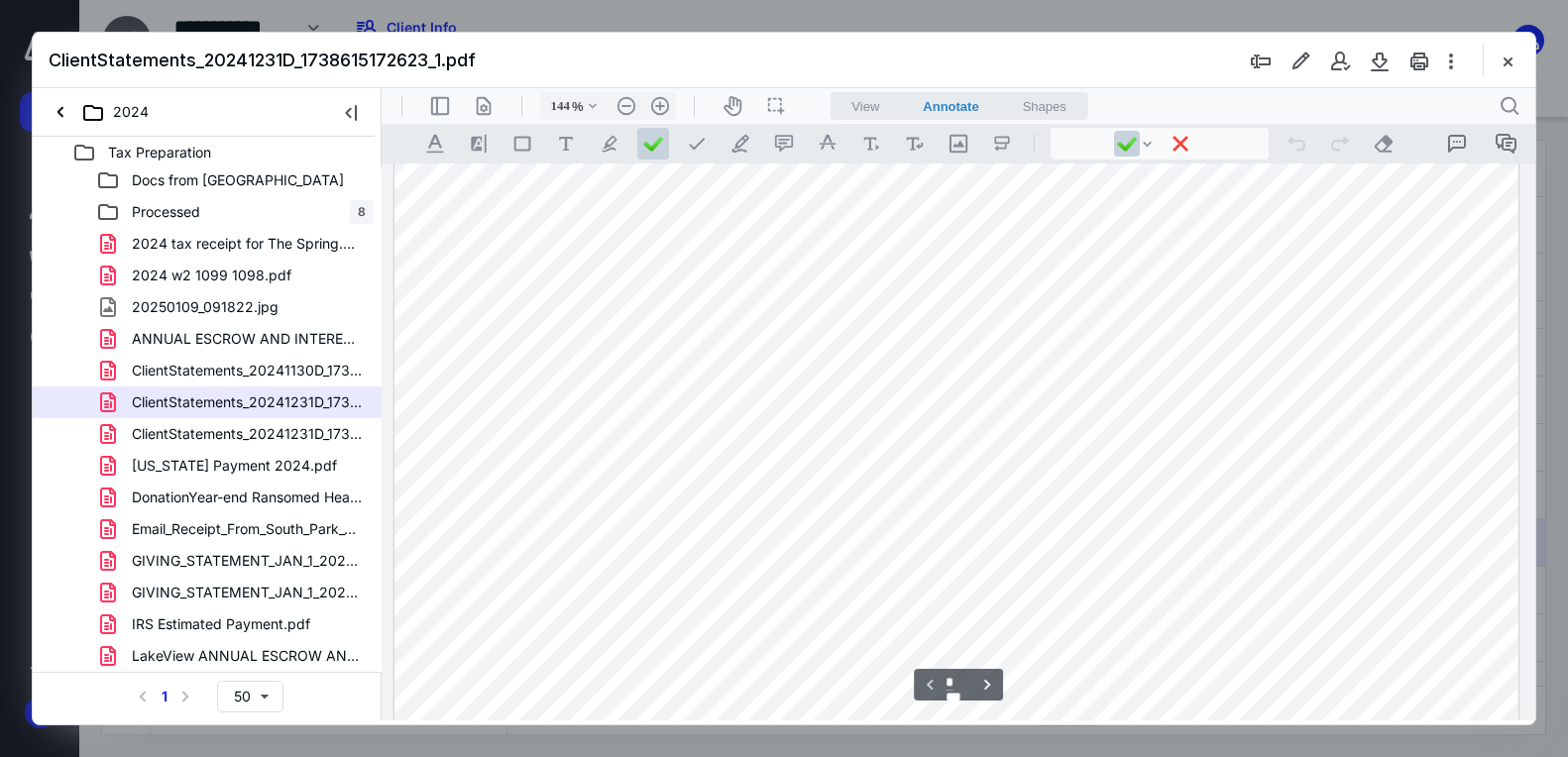scroll, scrollTop: 0, scrollLeft: 0, axis: both 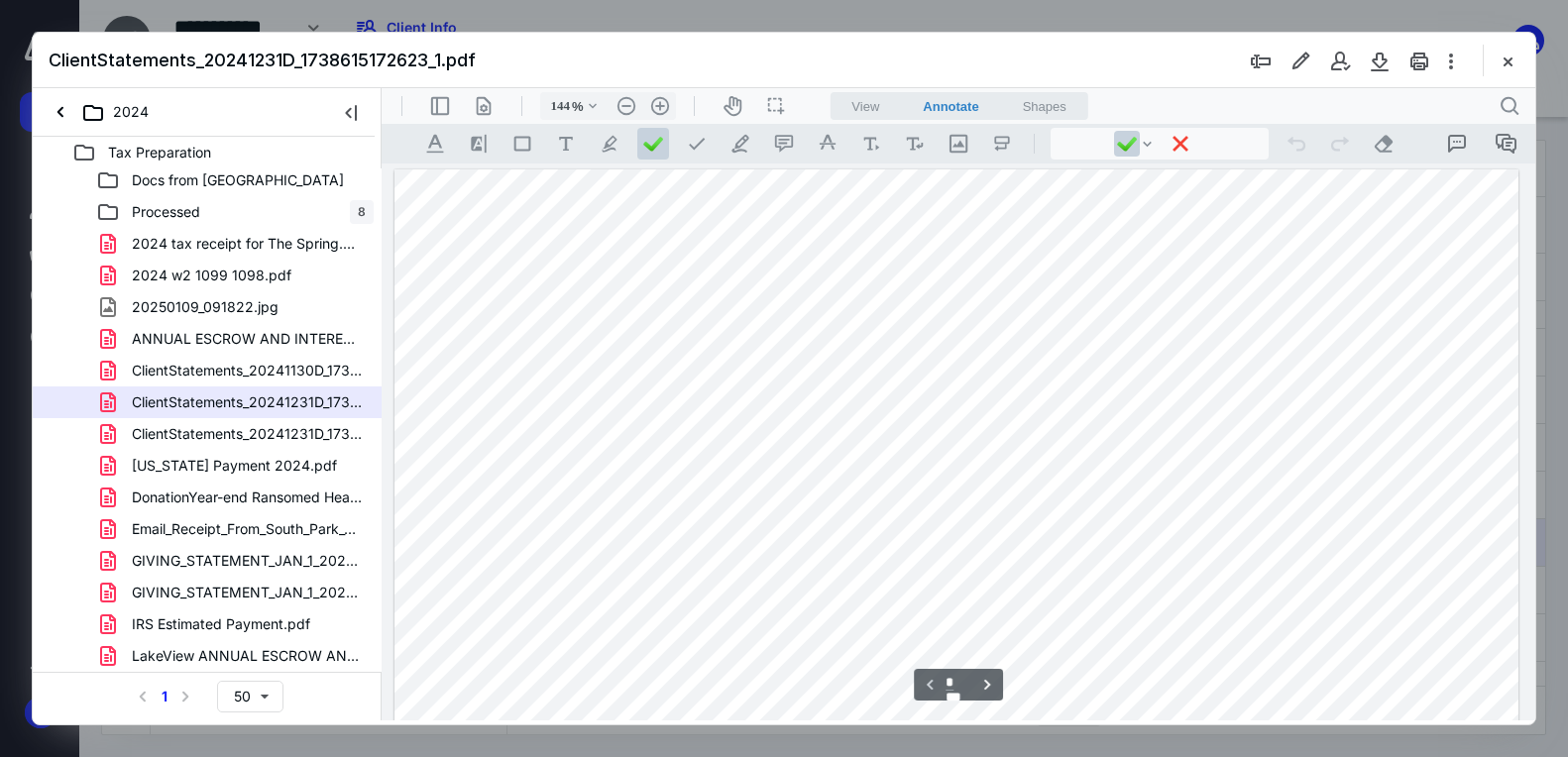 click on "ClientStatements_20241231D_1738615172668_0.pdf" at bounding box center (247, 434) 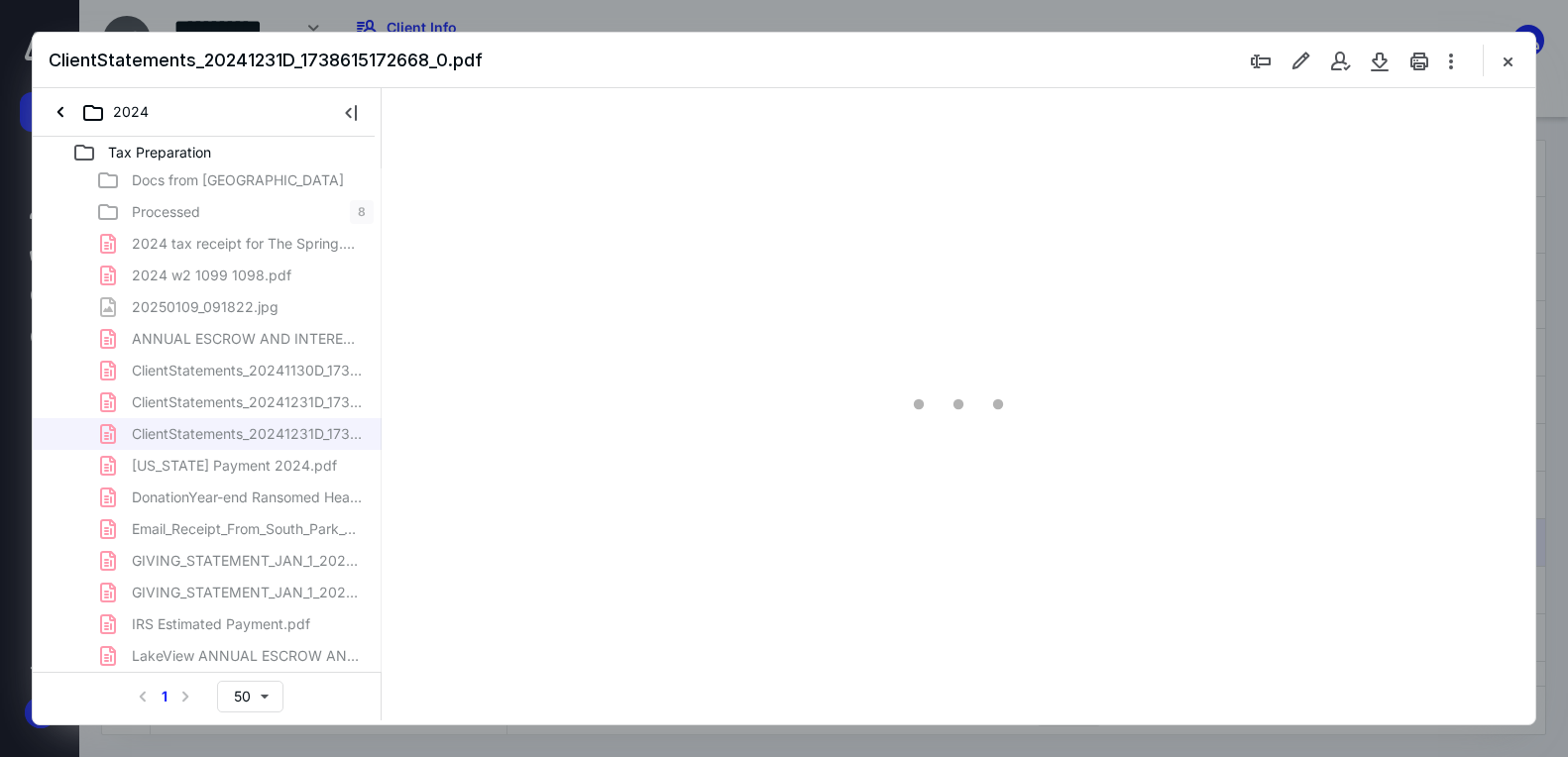 type on "145" 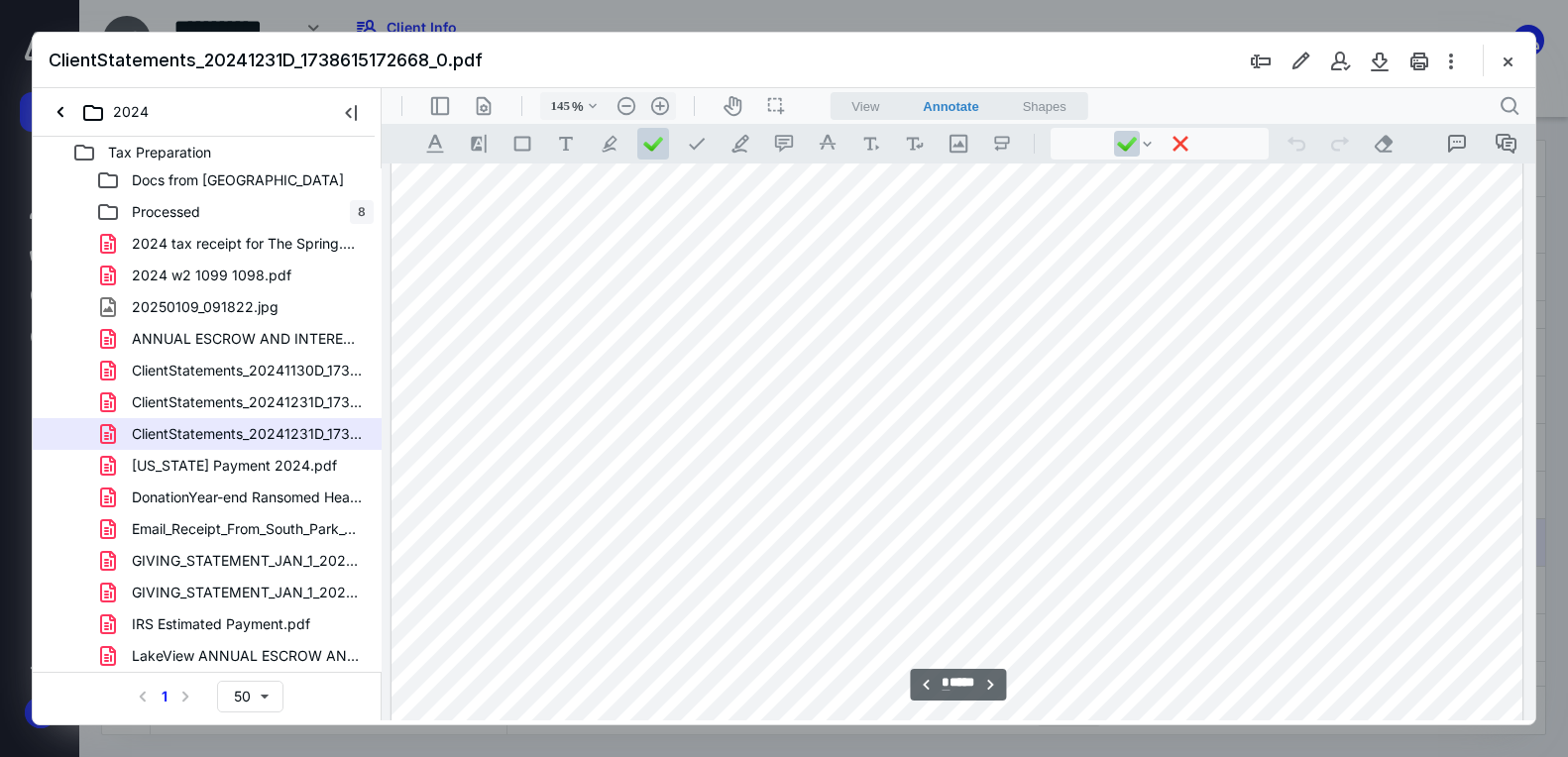 scroll, scrollTop: 5700, scrollLeft: 0, axis: vertical 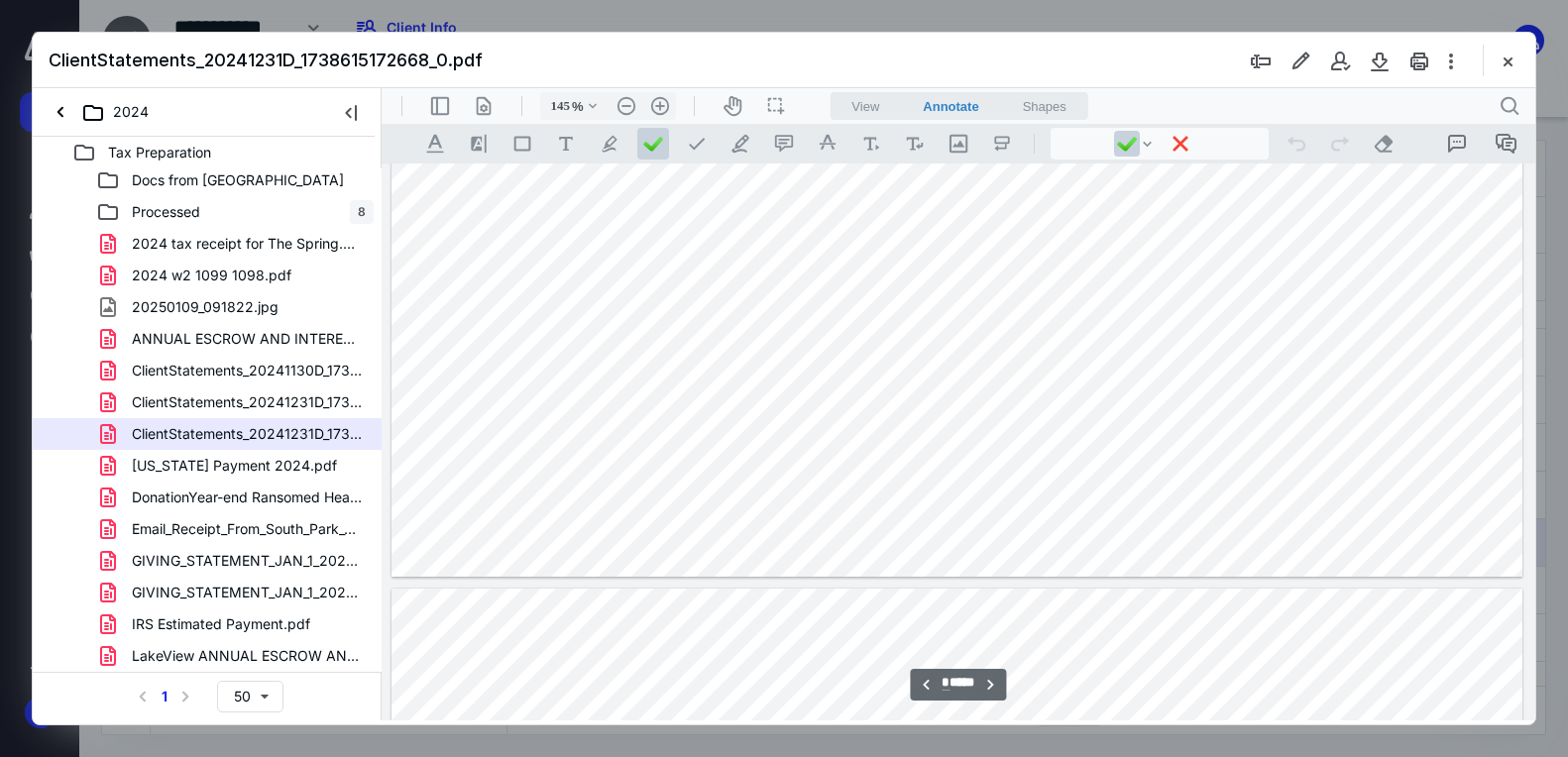 type on "*" 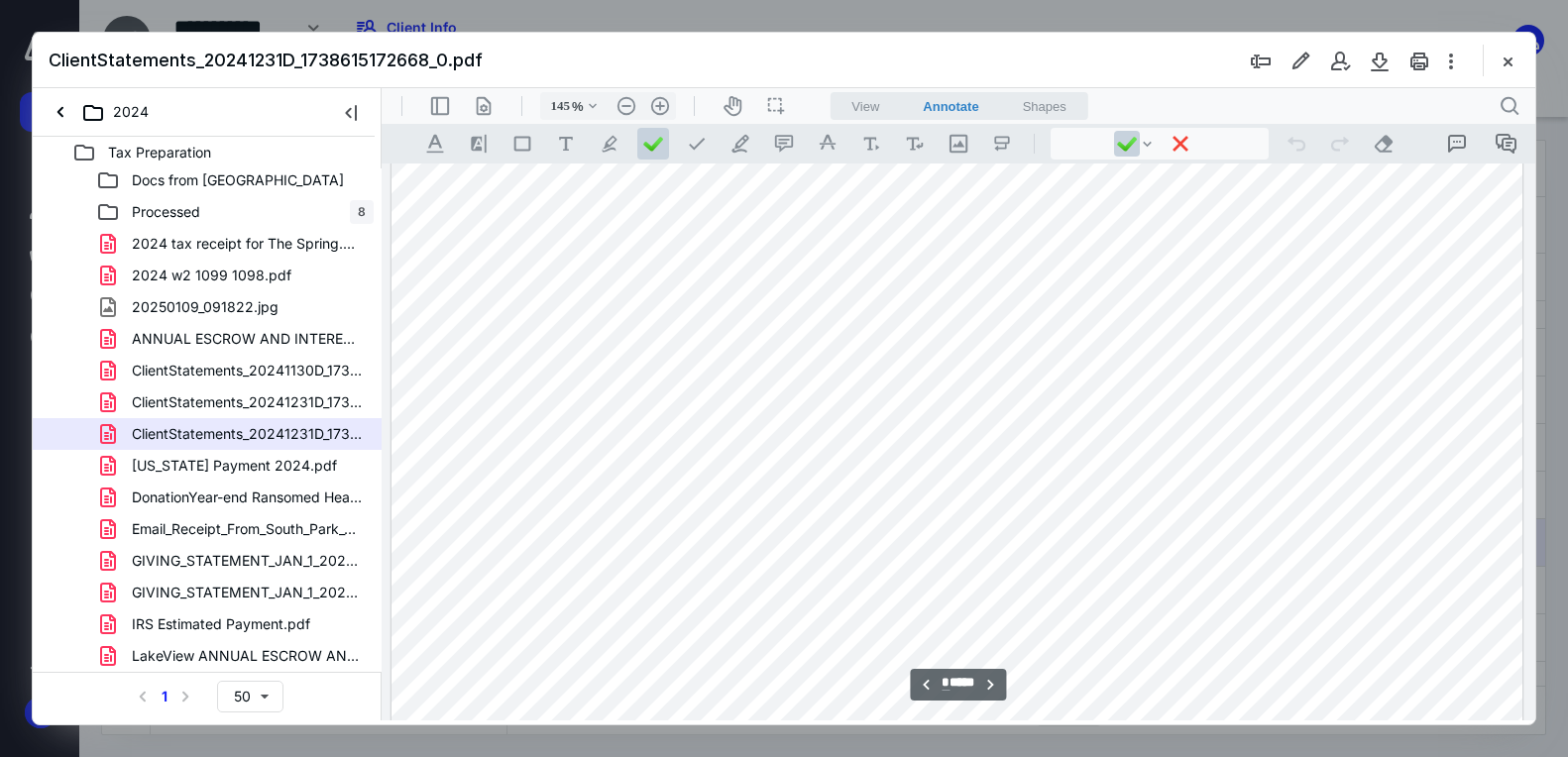 scroll, scrollTop: 6252, scrollLeft: 0, axis: vertical 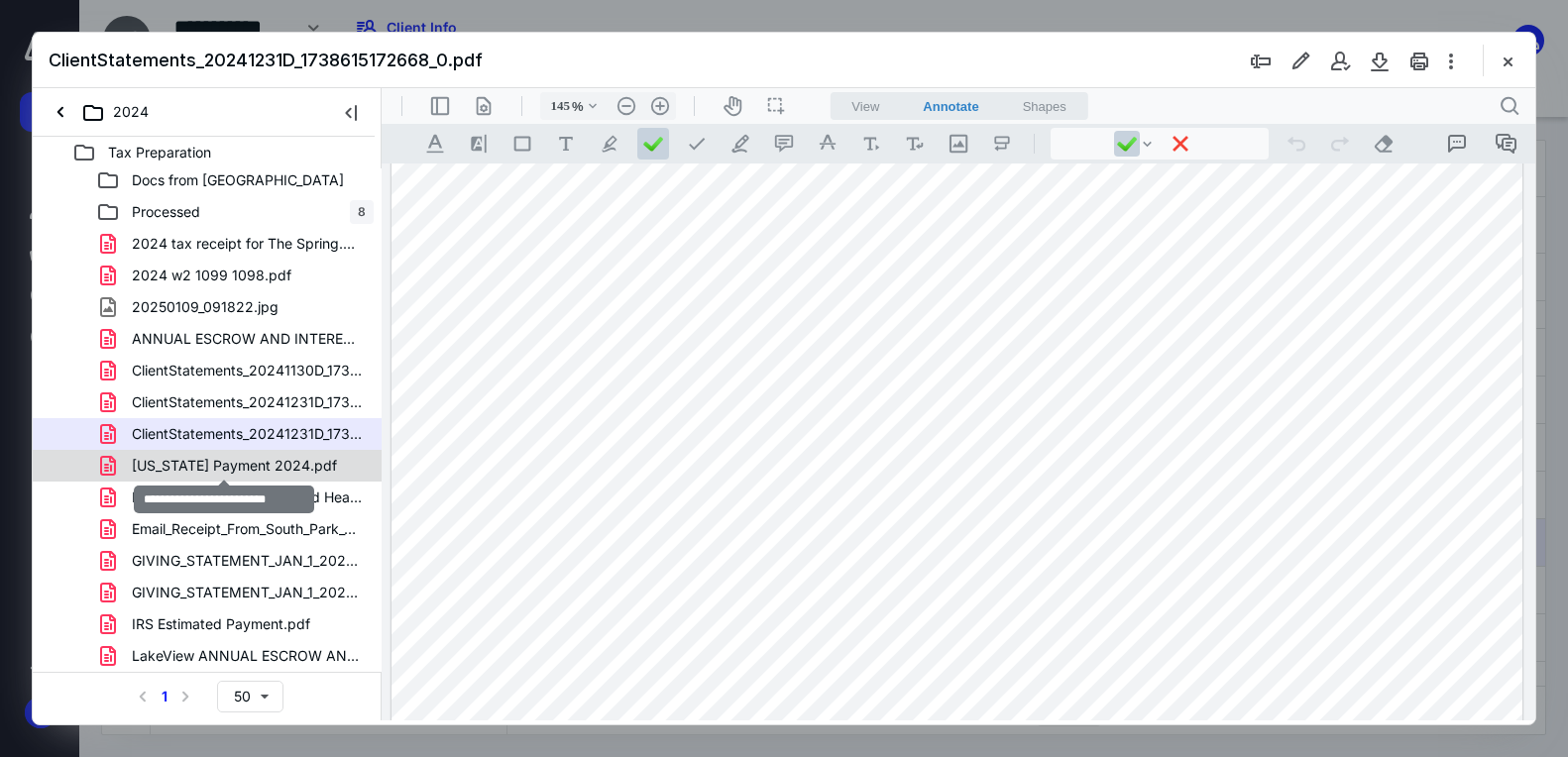 click on "Colorado Payment 2024.pdf" at bounding box center (234, 466) 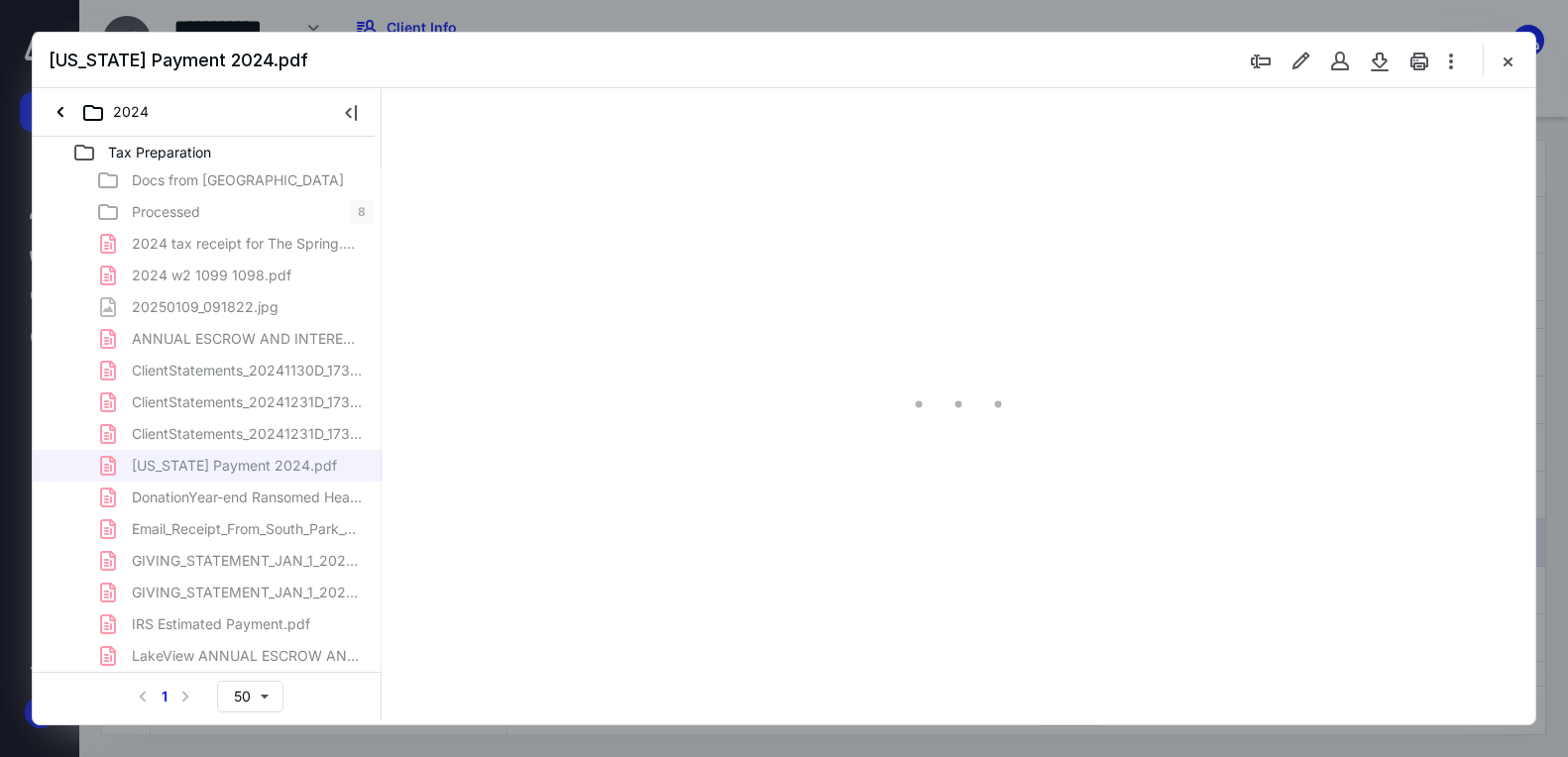 type on "186" 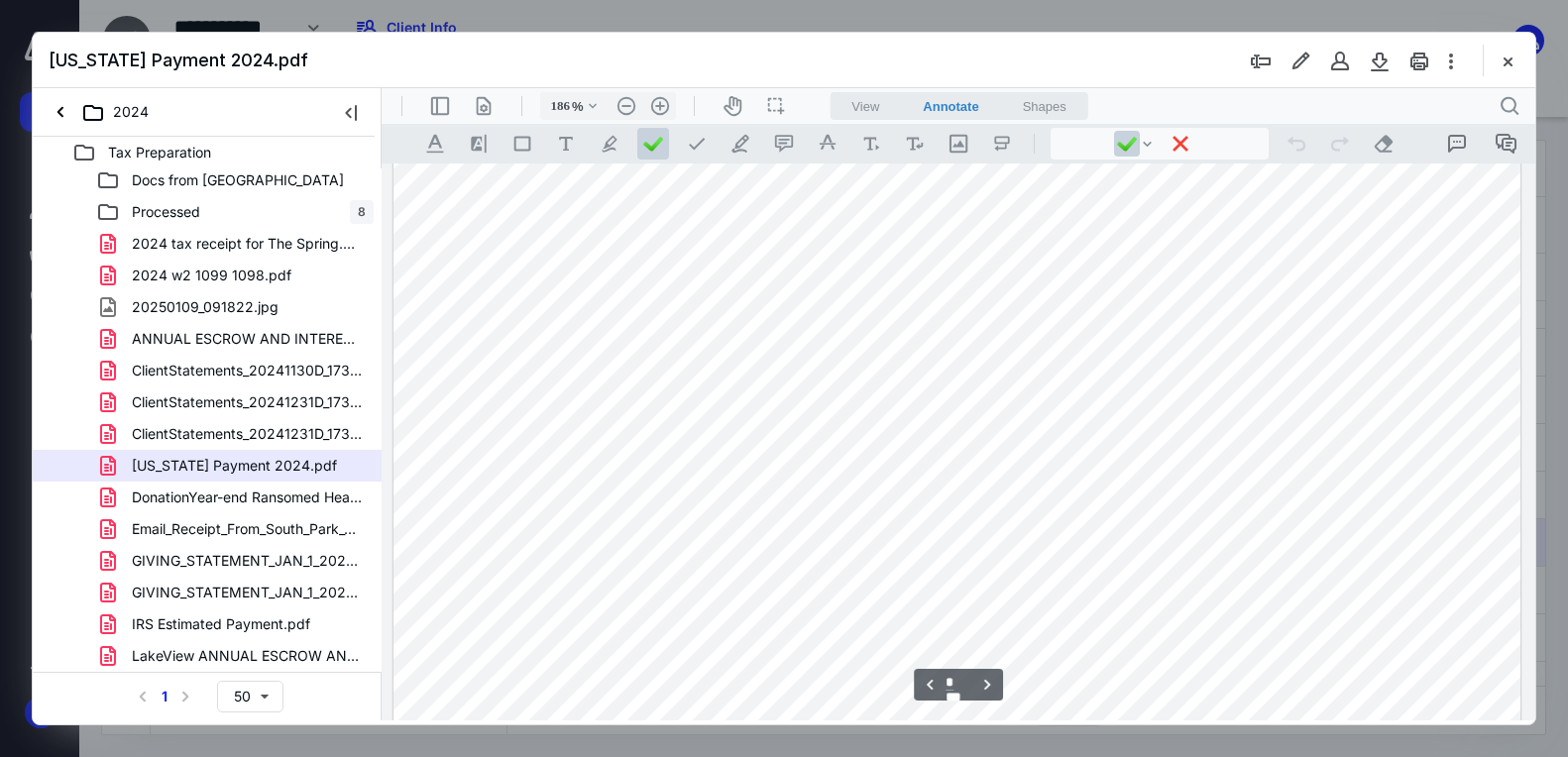 scroll, scrollTop: 2077, scrollLeft: 0, axis: vertical 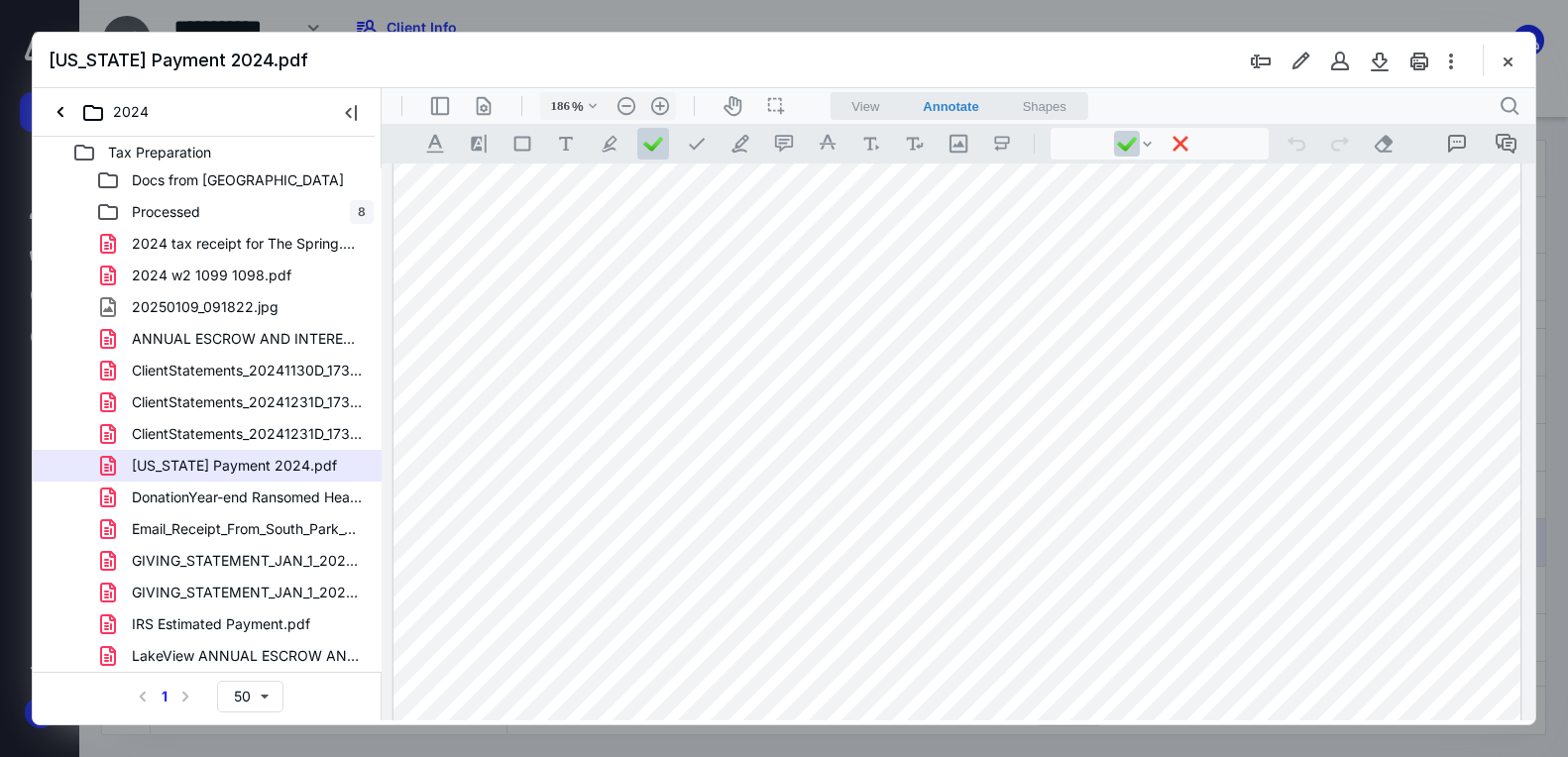 click at bounding box center [956, 294] 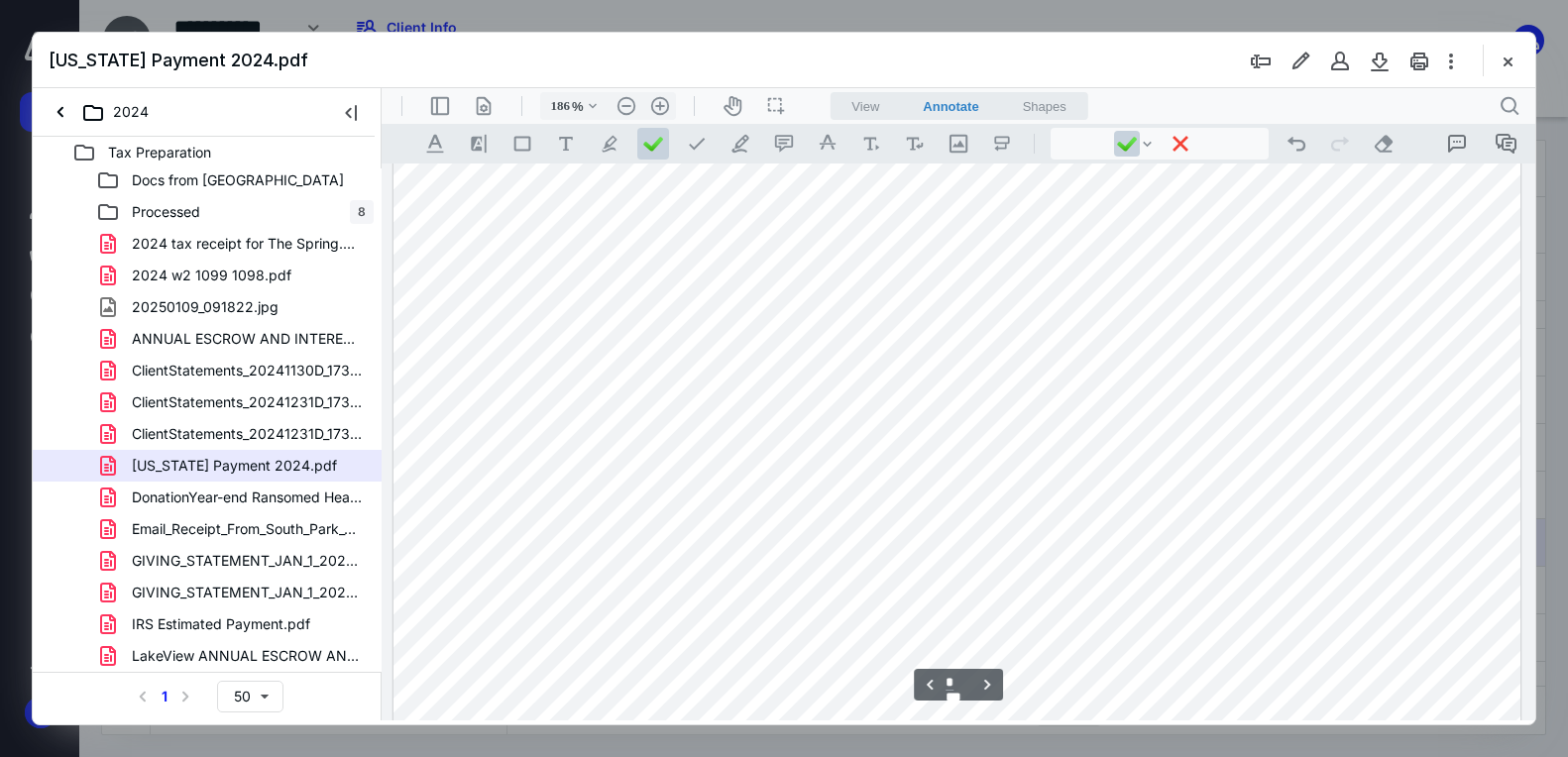 type on "*" 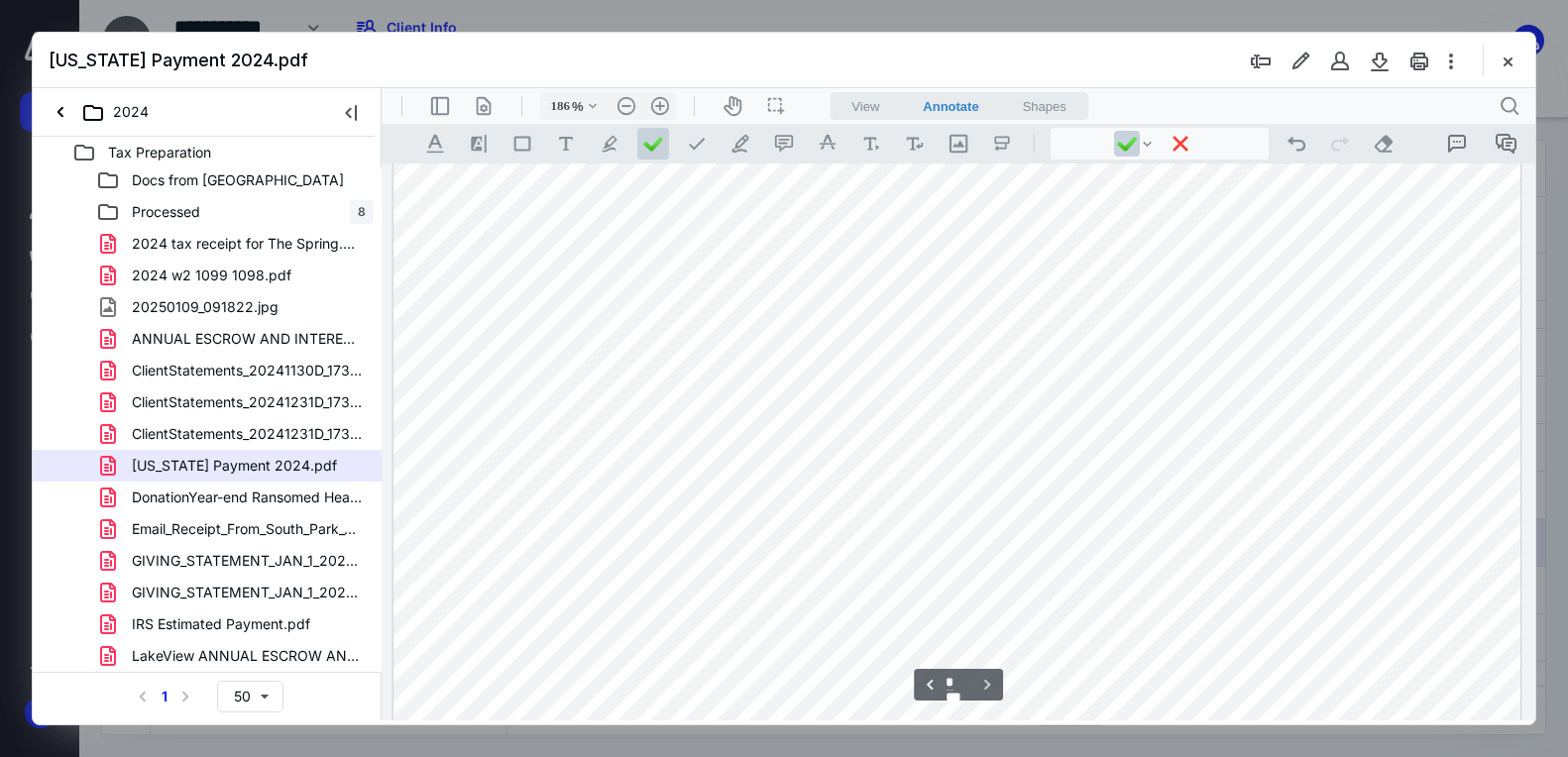 scroll, scrollTop: 3857, scrollLeft: 0, axis: vertical 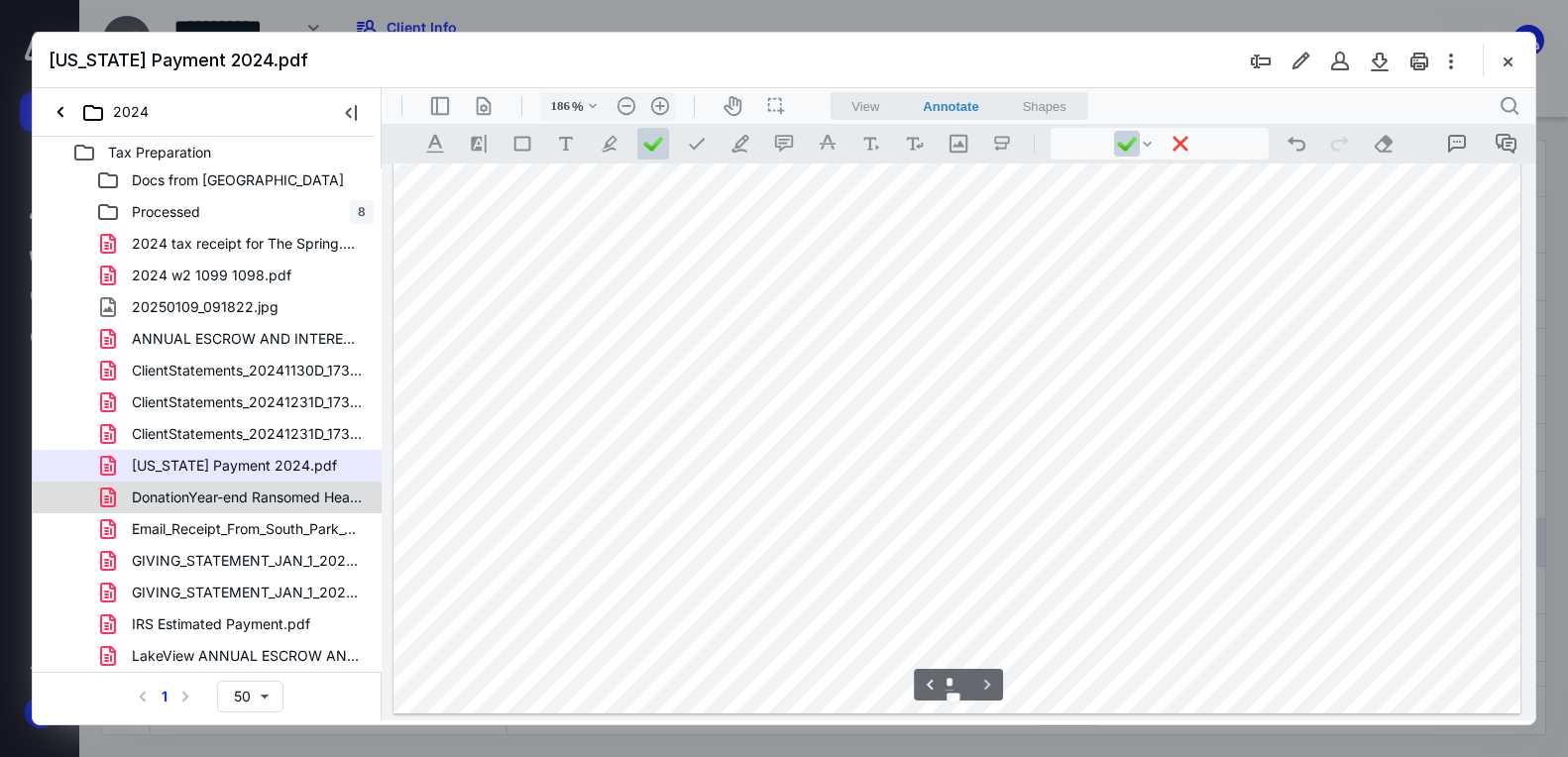 click on "DonationYear-end Ransomed Heart Ministries.pdf" at bounding box center (247, 497) 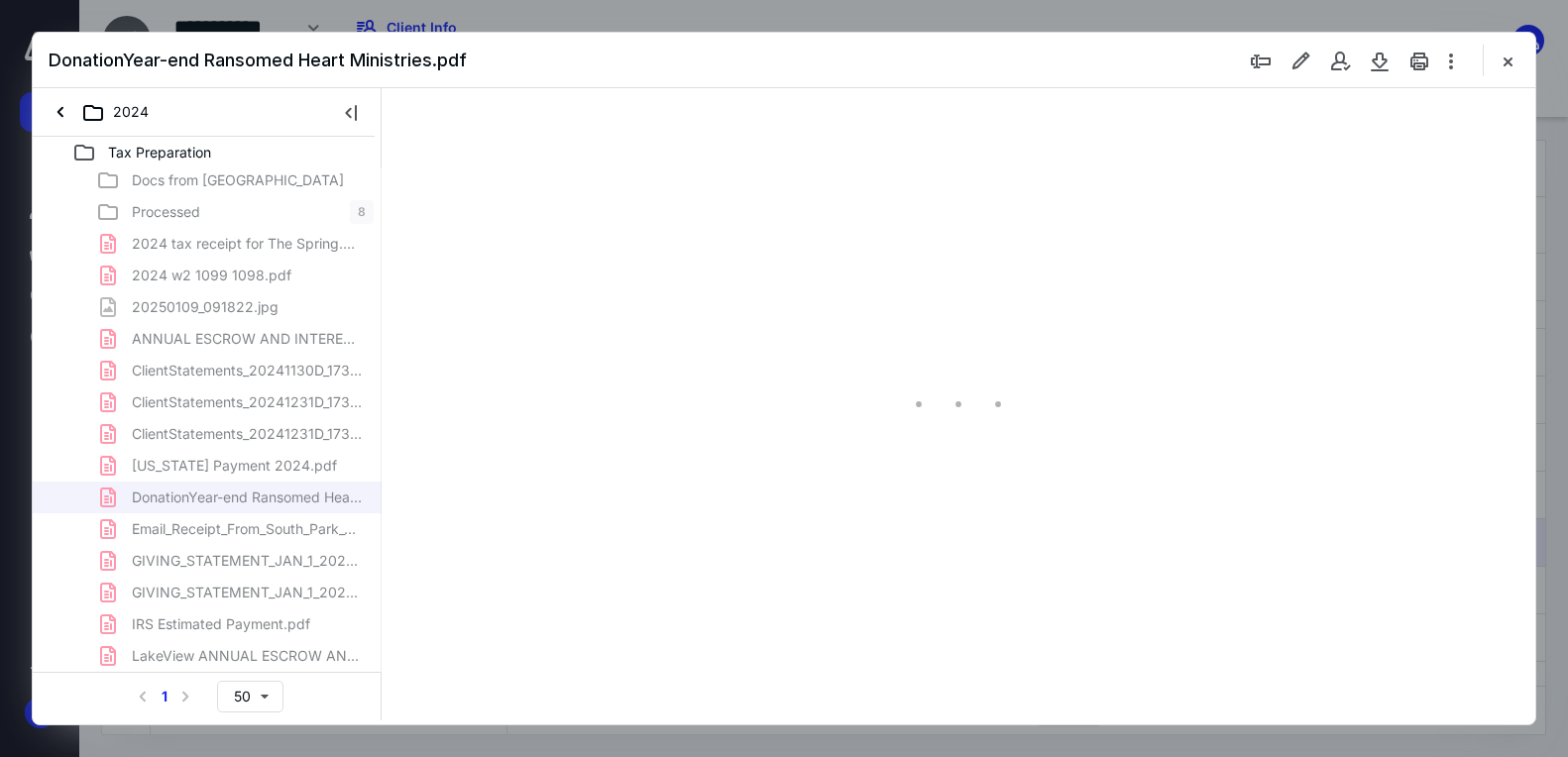 type on "185" 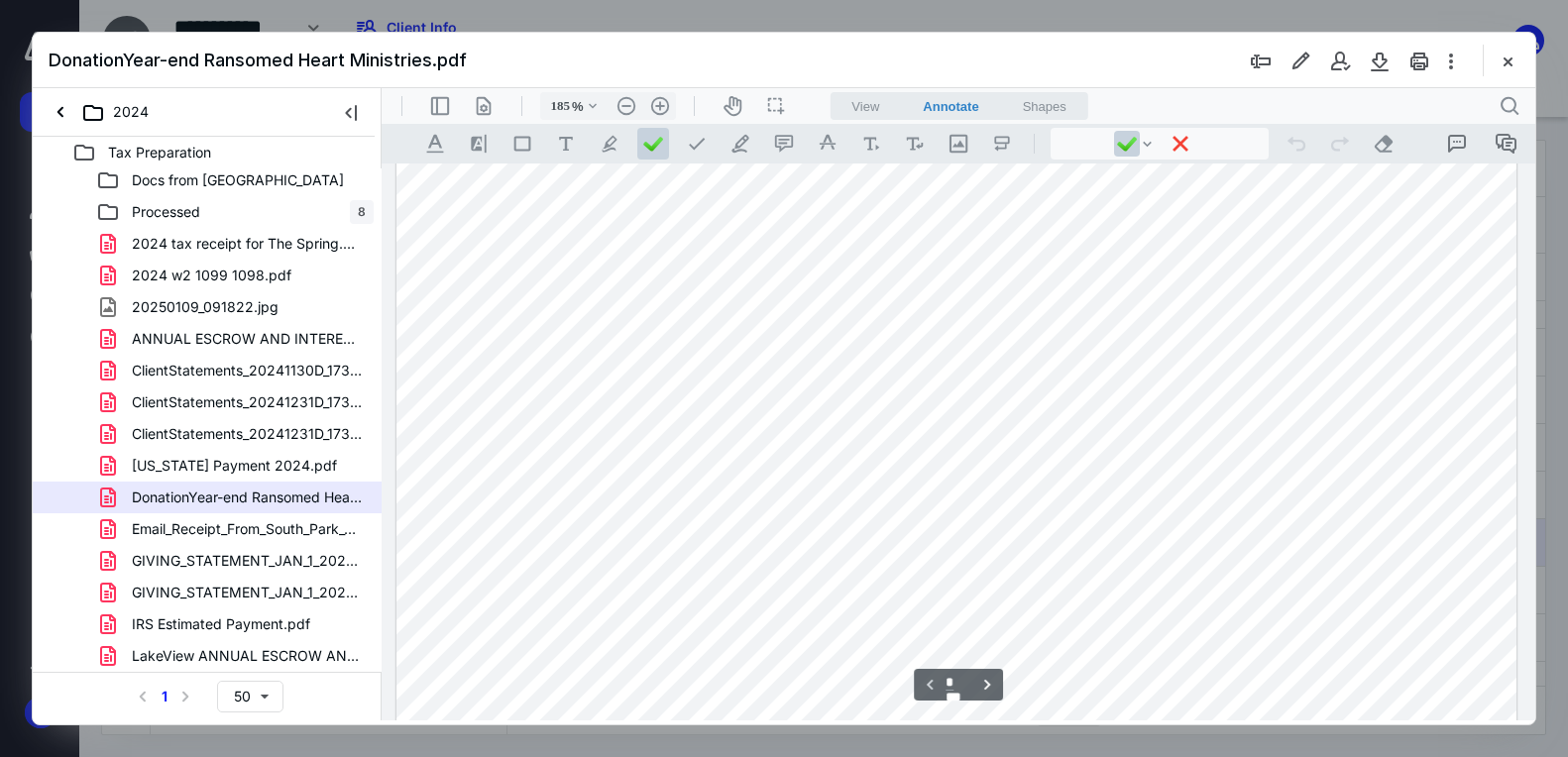 scroll, scrollTop: 346, scrollLeft: 0, axis: vertical 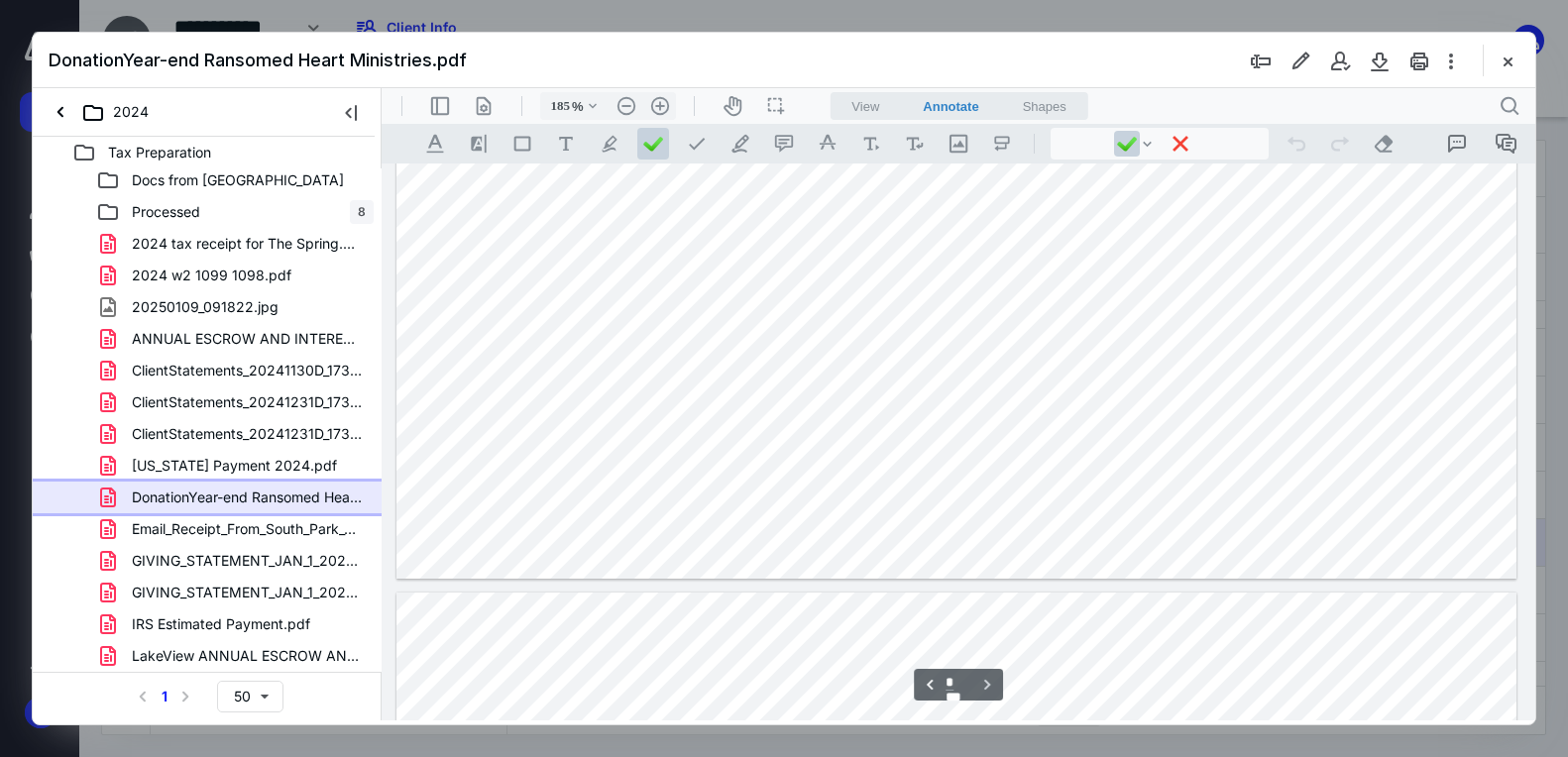 type on "*" 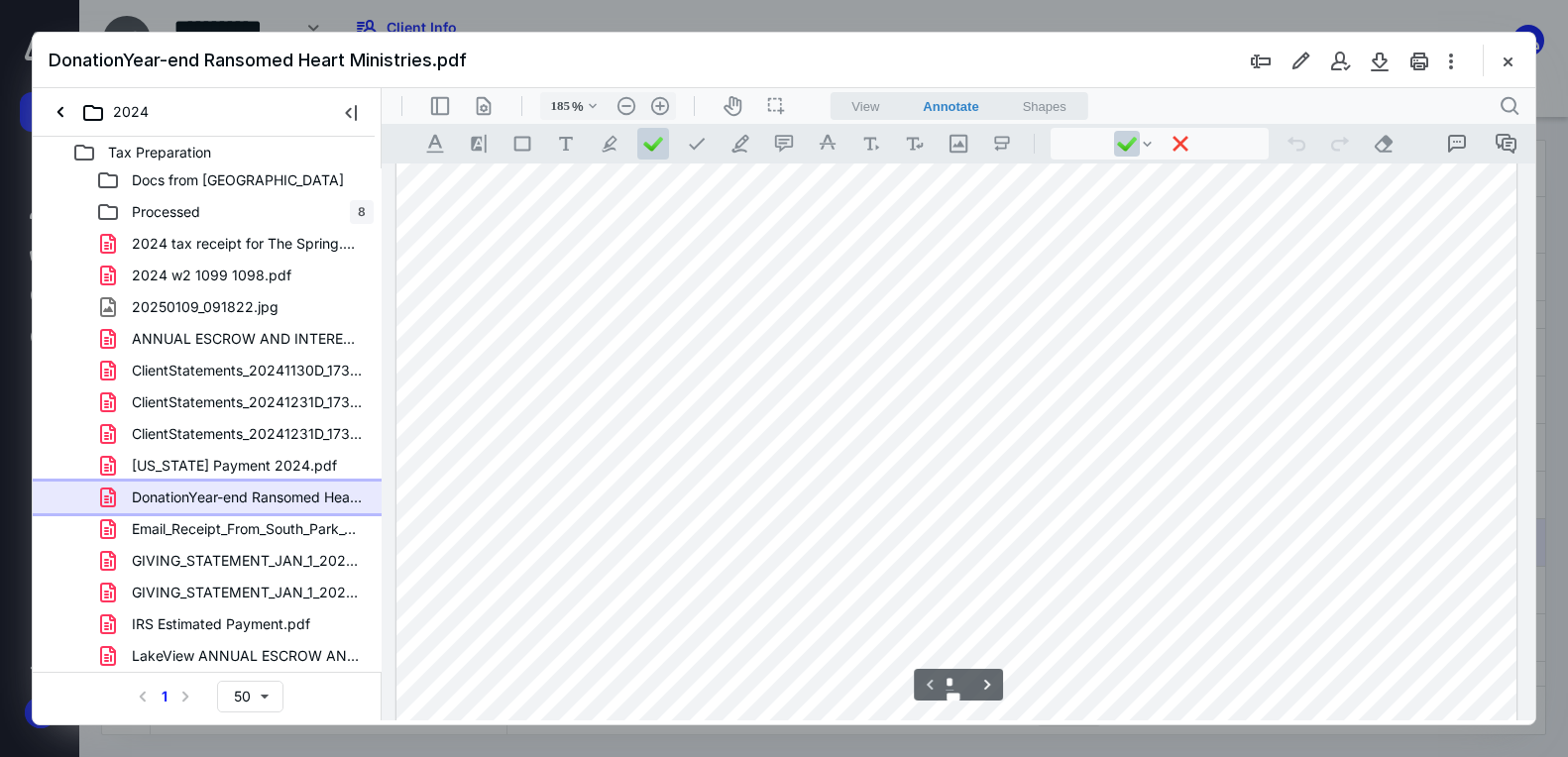 scroll, scrollTop: 743, scrollLeft: 0, axis: vertical 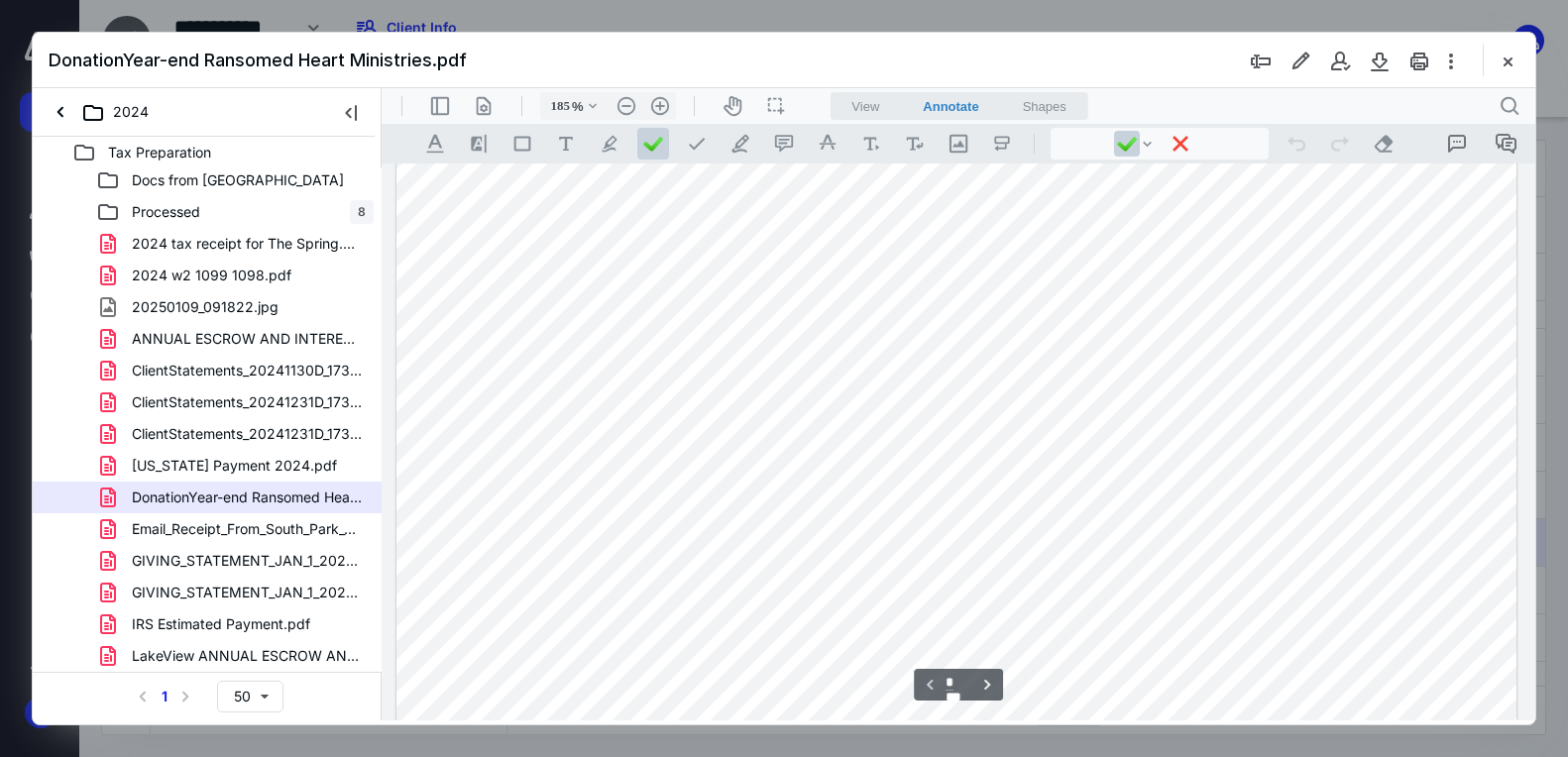 click at bounding box center (956, 515) 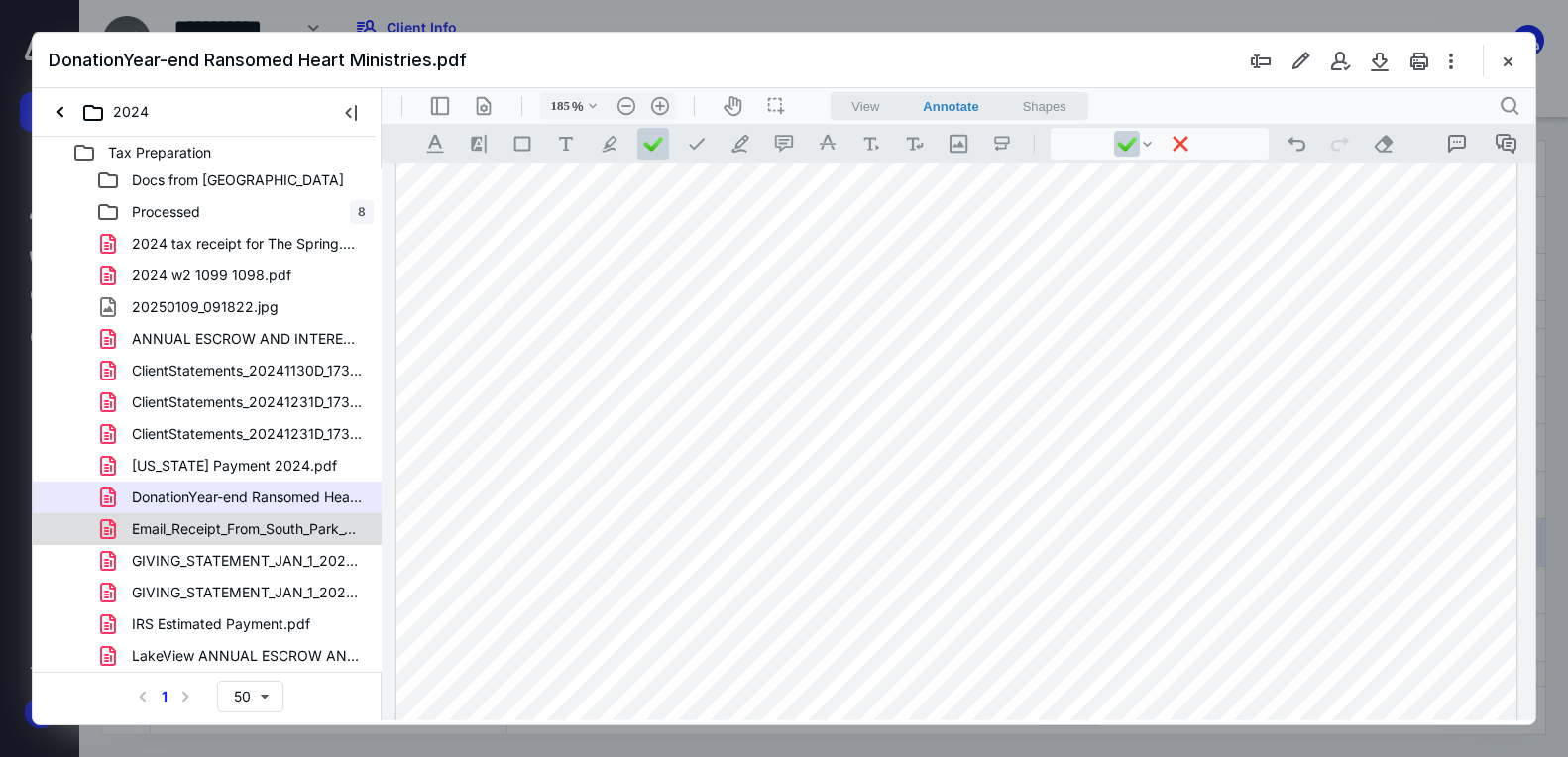 click on "Email_Receipt_From_South_Park_Community_Presbyterian_Churc.pdf" at bounding box center [247, 529] 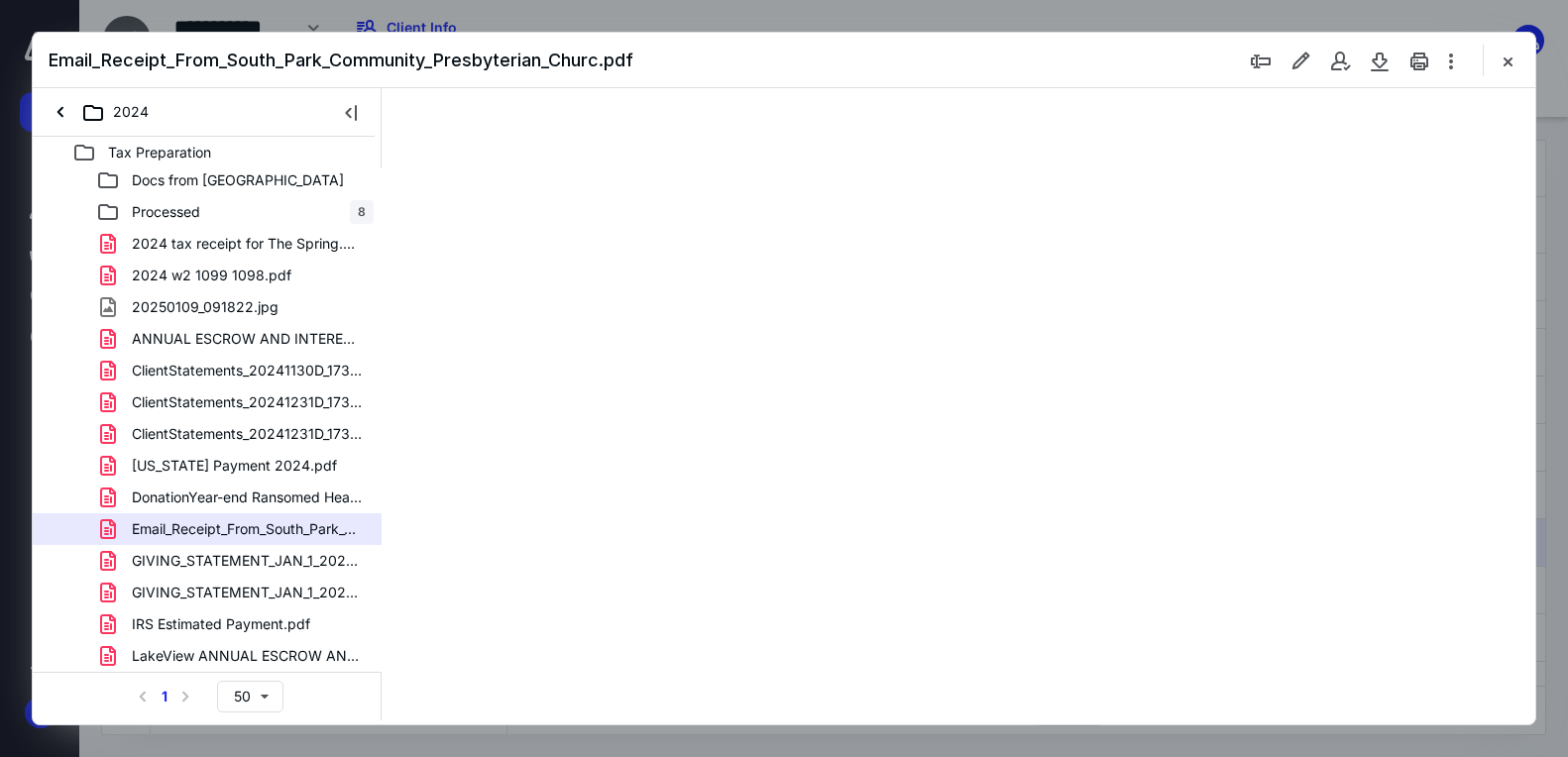 scroll, scrollTop: 0, scrollLeft: 0, axis: both 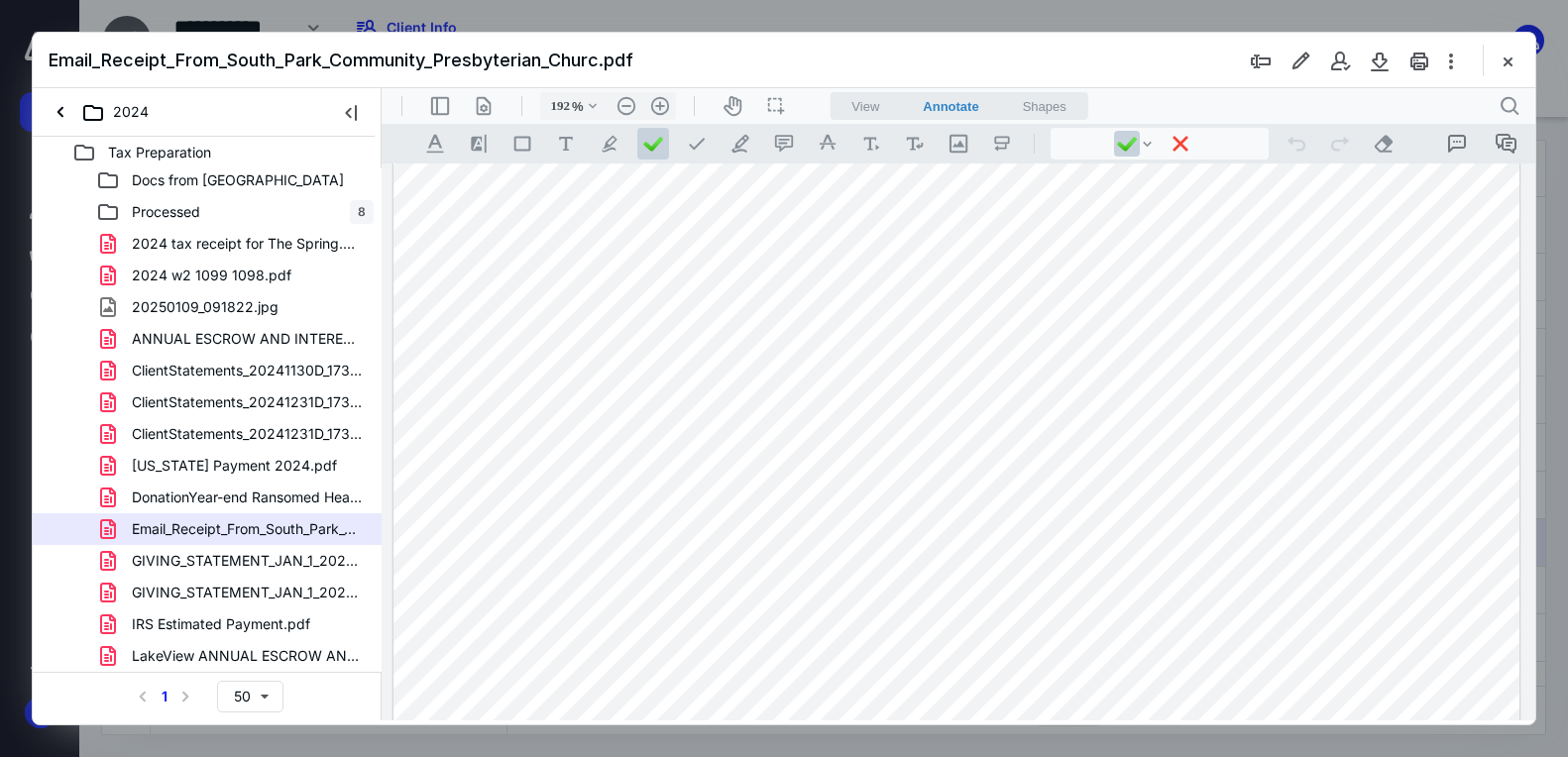 click at bounding box center (956, 439) 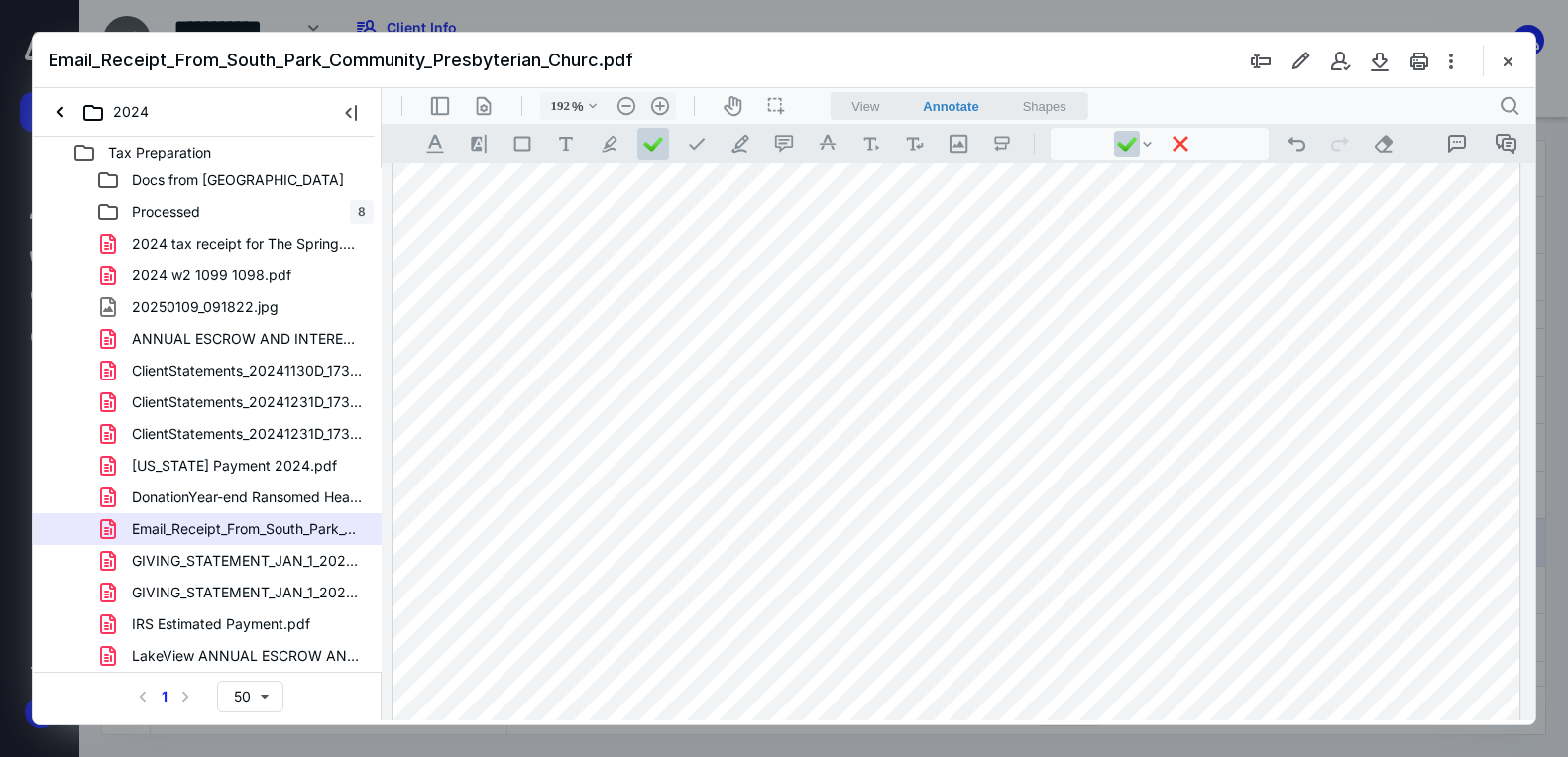scroll, scrollTop: 1052, scrollLeft: 0, axis: vertical 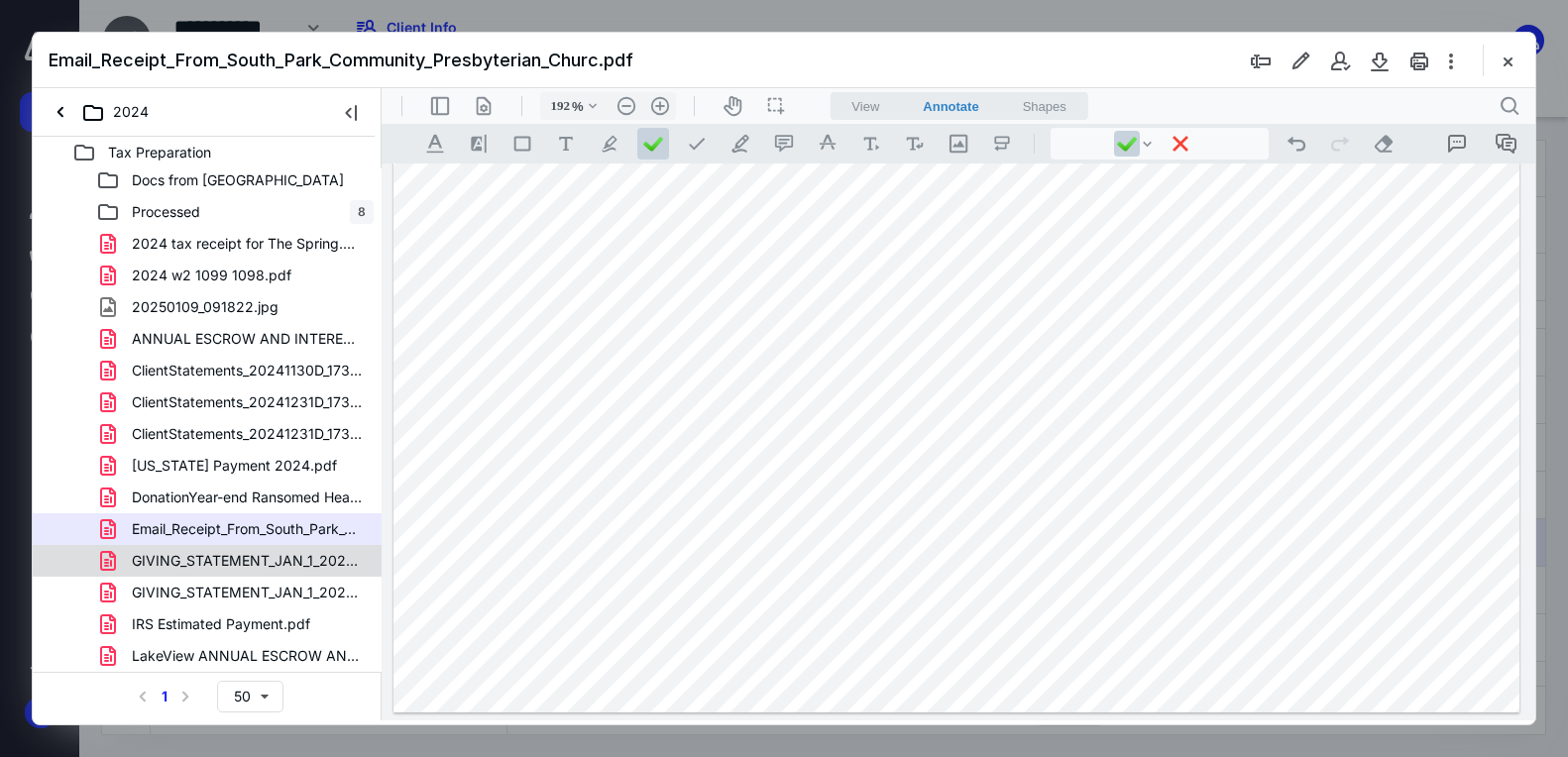 click on "GIVING_STATEMENT_JAN_1_2023_DEC_31_2023.pdf" at bounding box center [247, 561] 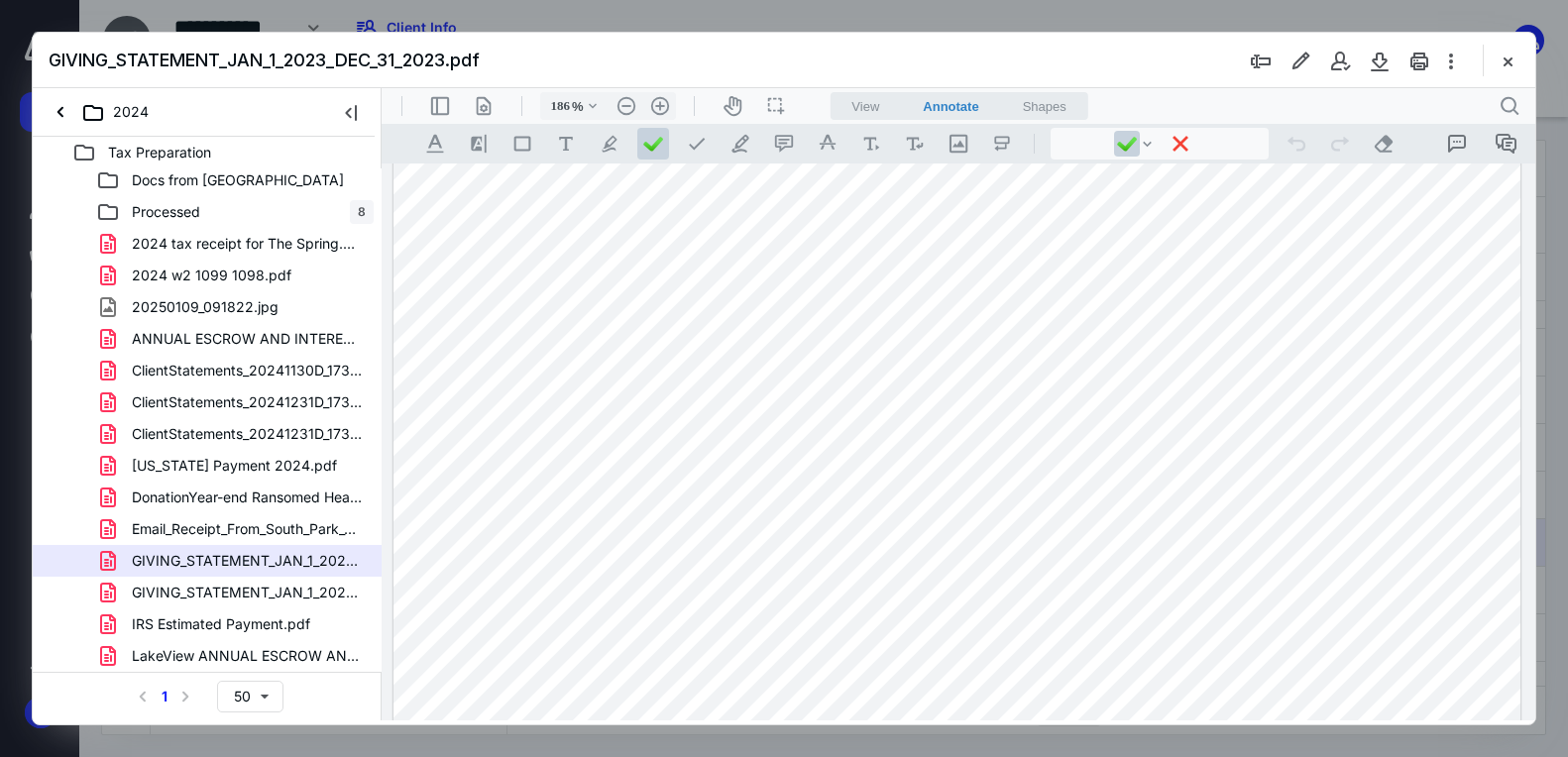 scroll, scrollTop: 616, scrollLeft: 0, axis: vertical 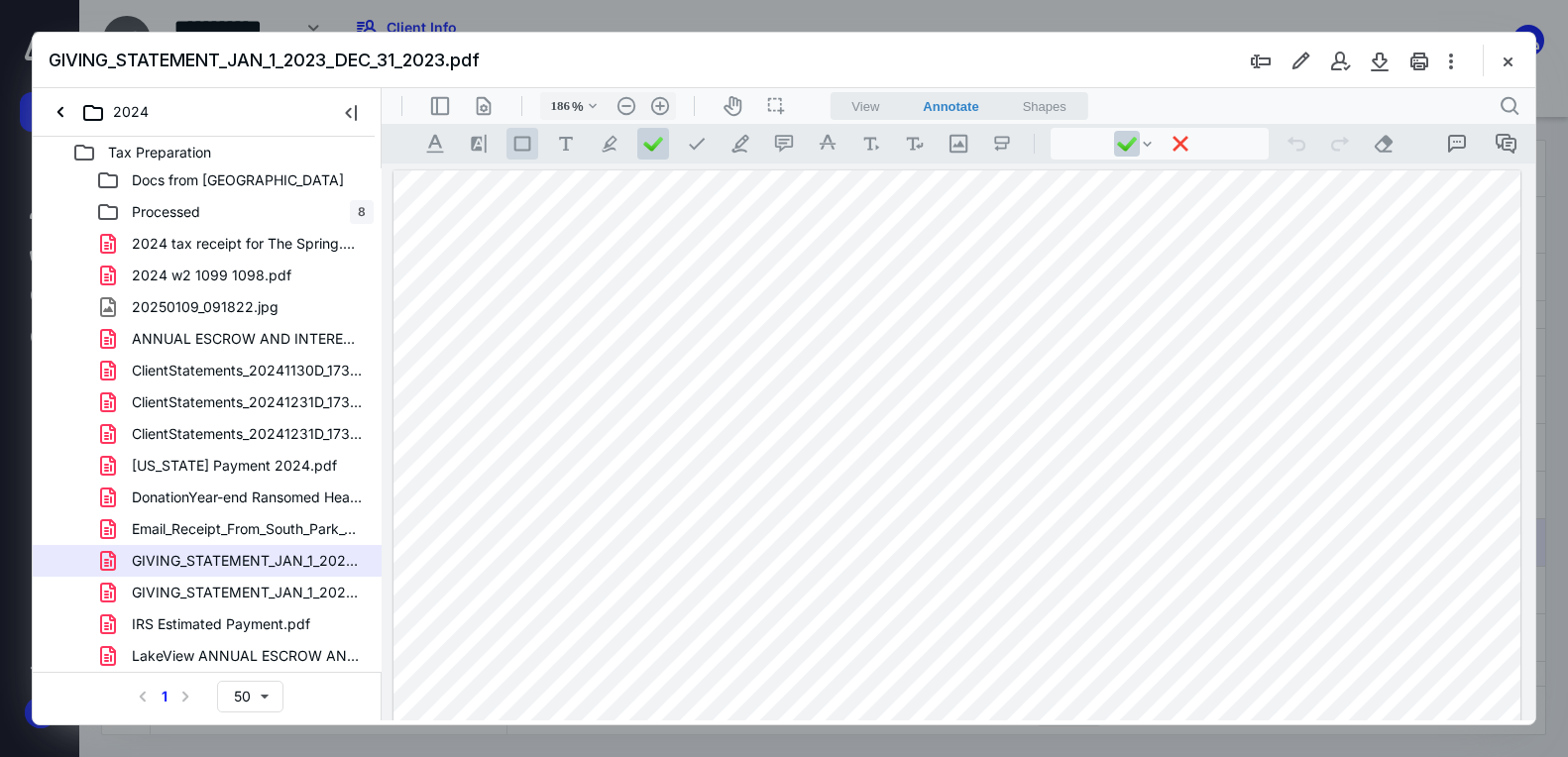click on ".st0{fill:#868E96;}" at bounding box center (522, 144) 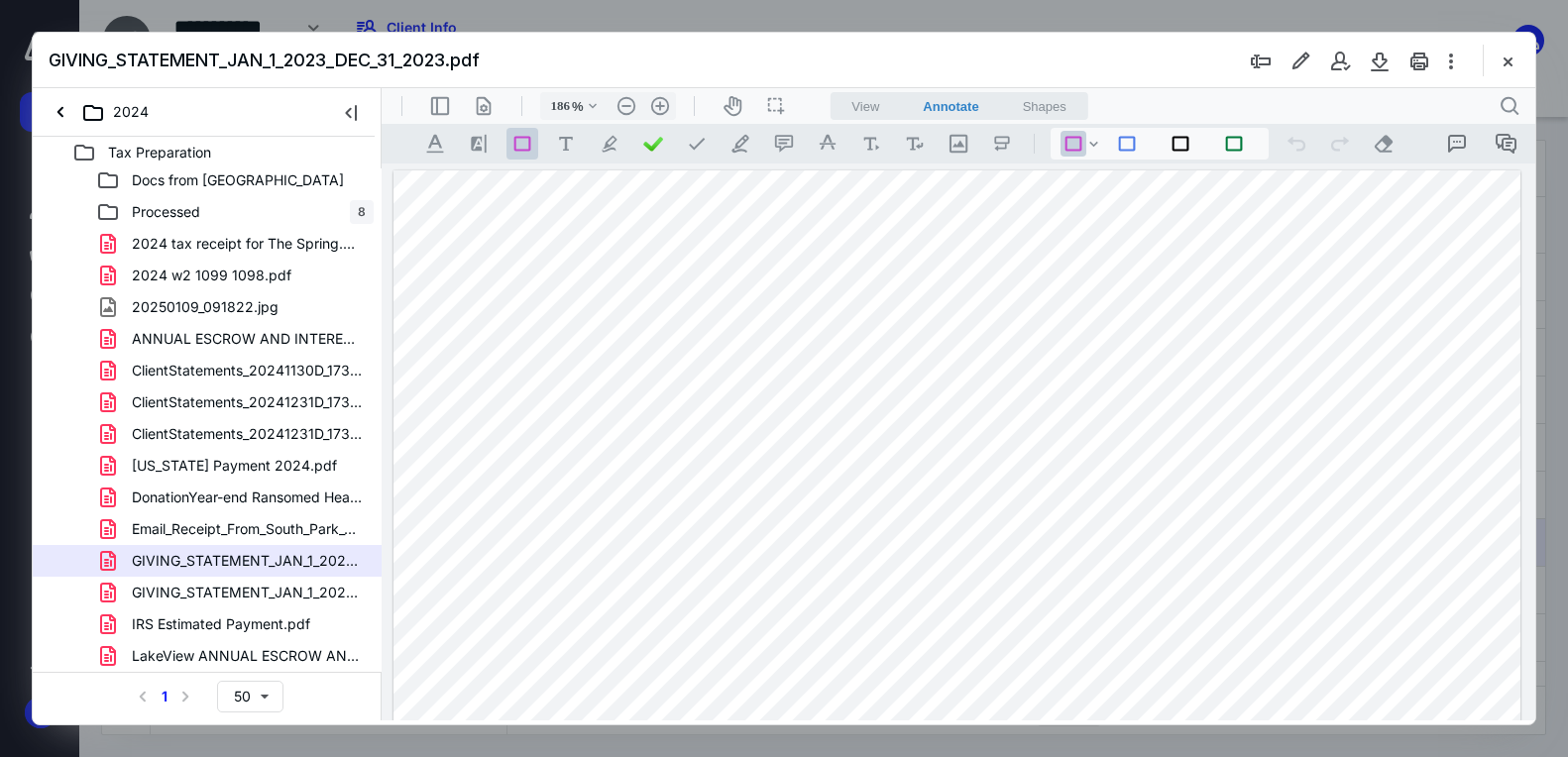 drag, startPoint x: 491, startPoint y: 205, endPoint x: 998, endPoint y: 253, distance: 509.26712 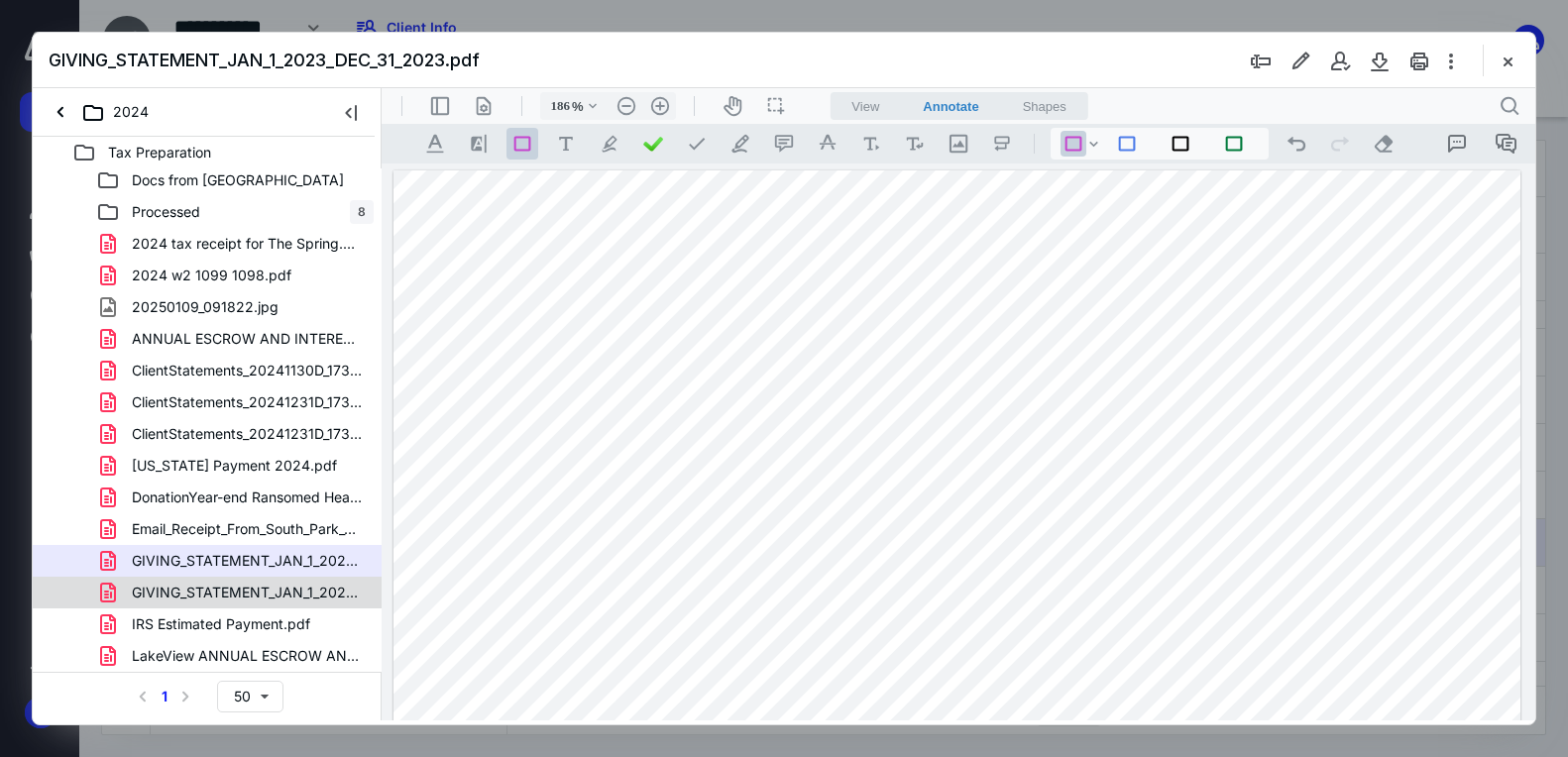 click on "GIVING_STATEMENT_JAN_1_2024_DEC_31_2024.pdf" at bounding box center (247, 593) 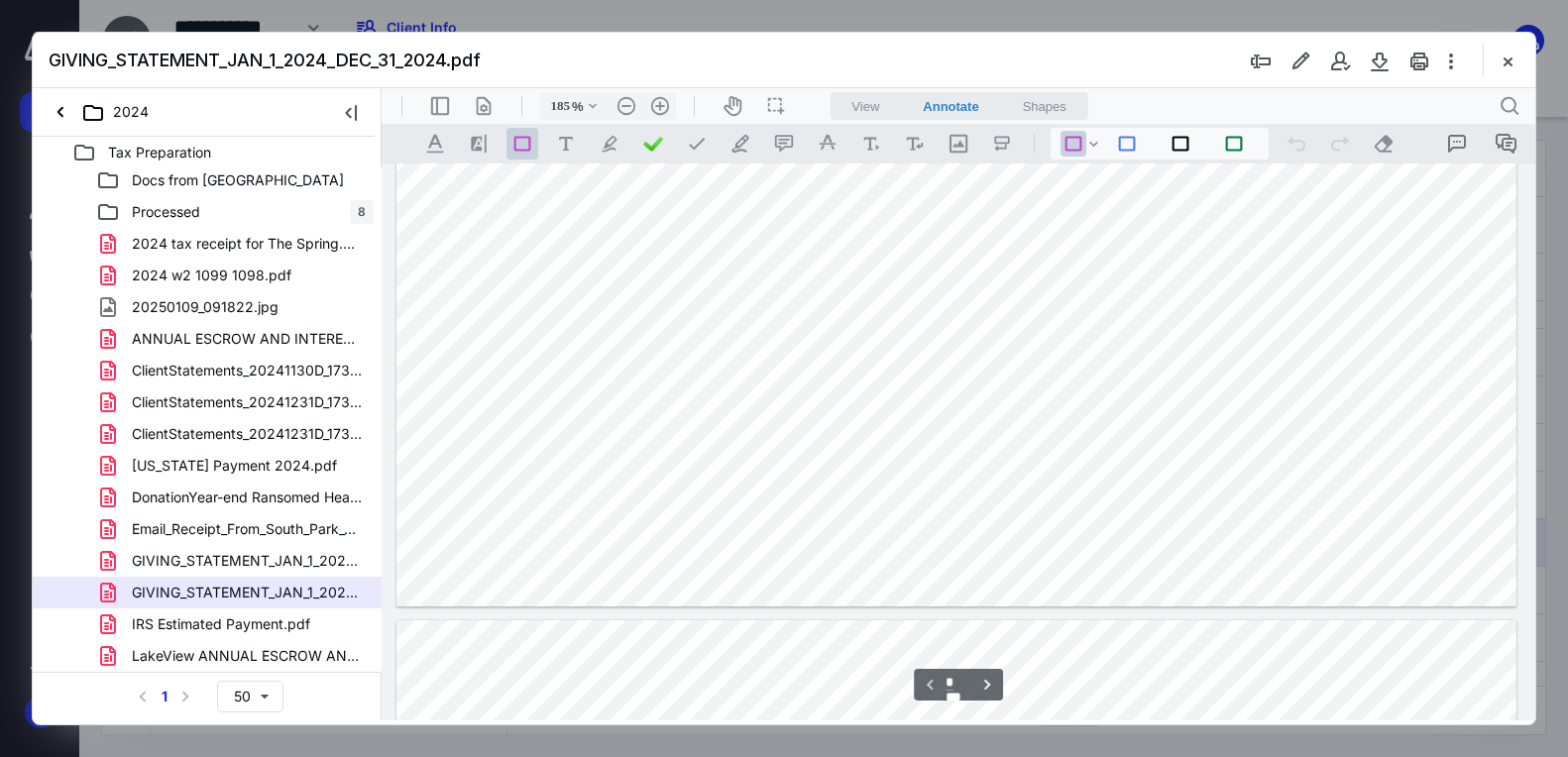 scroll, scrollTop: 1081, scrollLeft: 0, axis: vertical 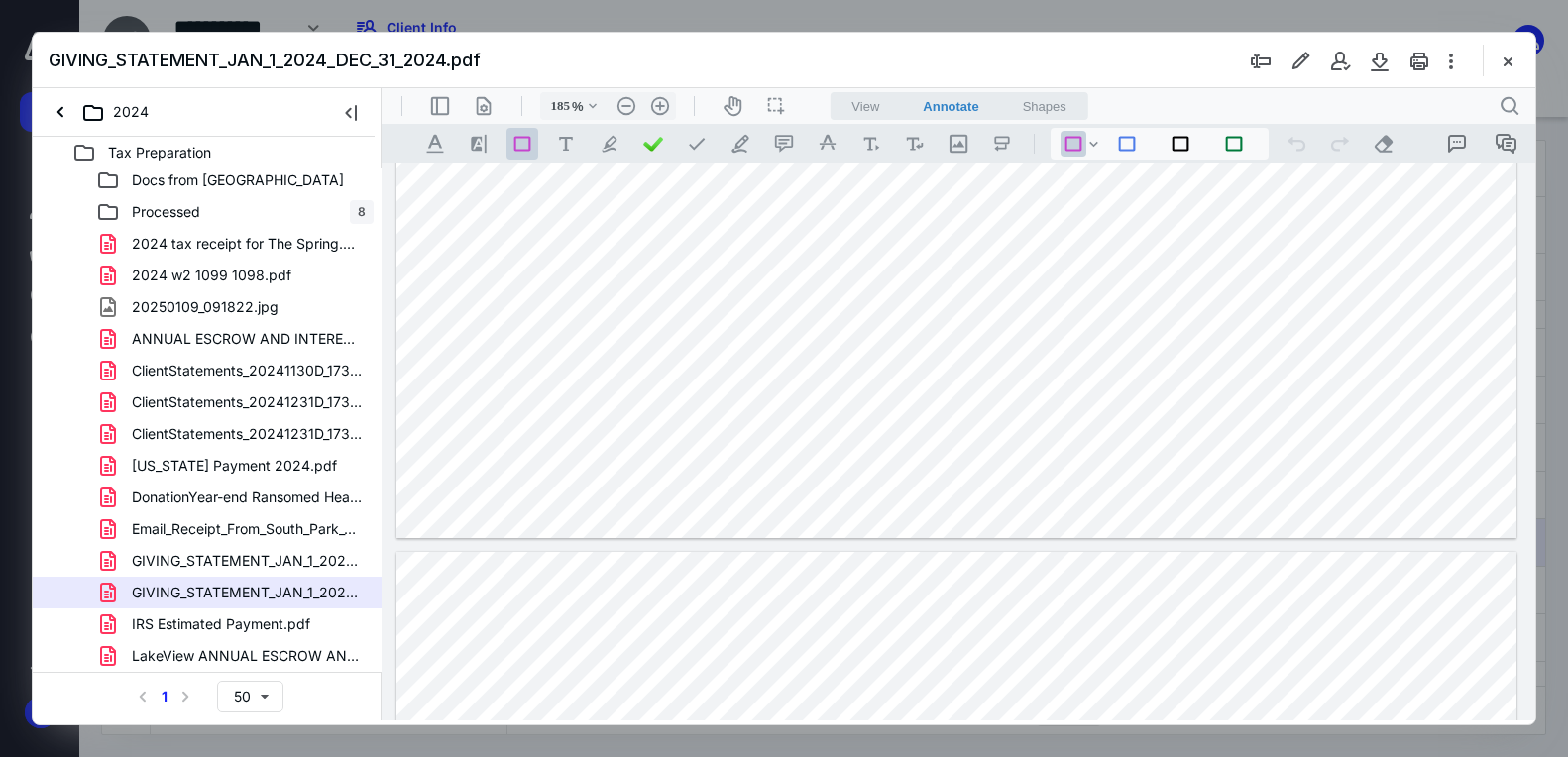click at bounding box center [956, 1276] 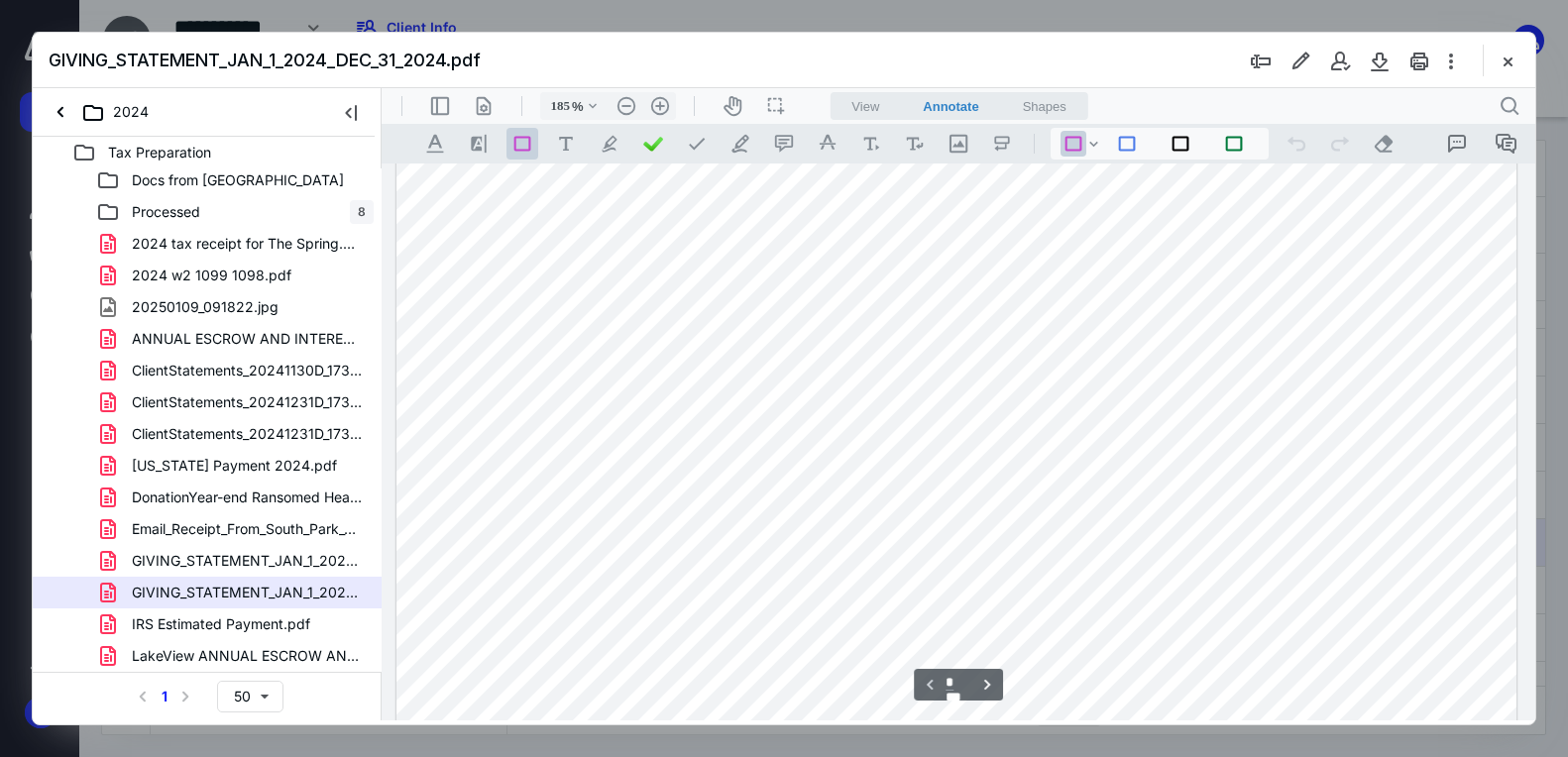 scroll, scrollTop: 0, scrollLeft: 0, axis: both 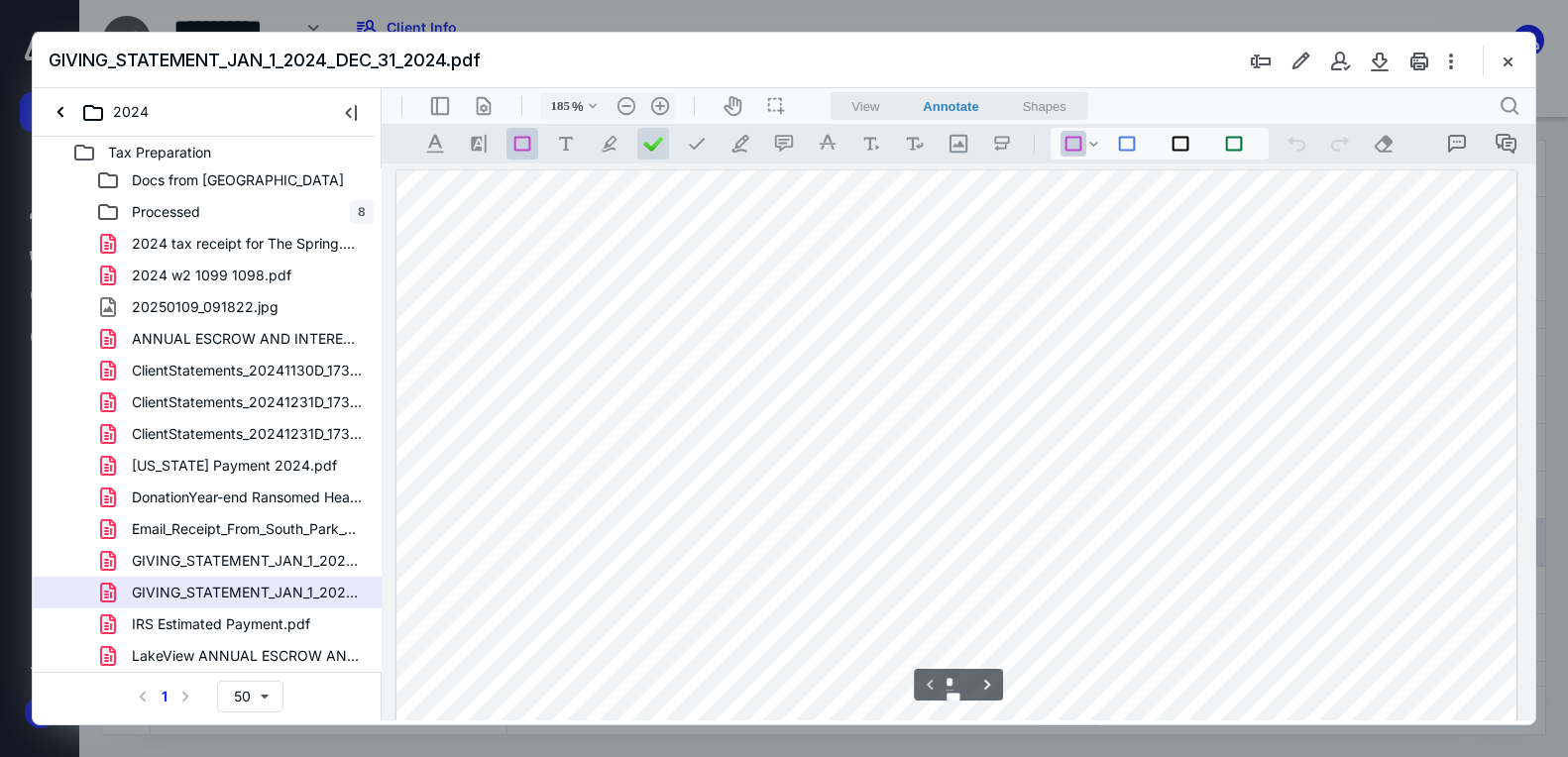 click at bounding box center (653, 144) 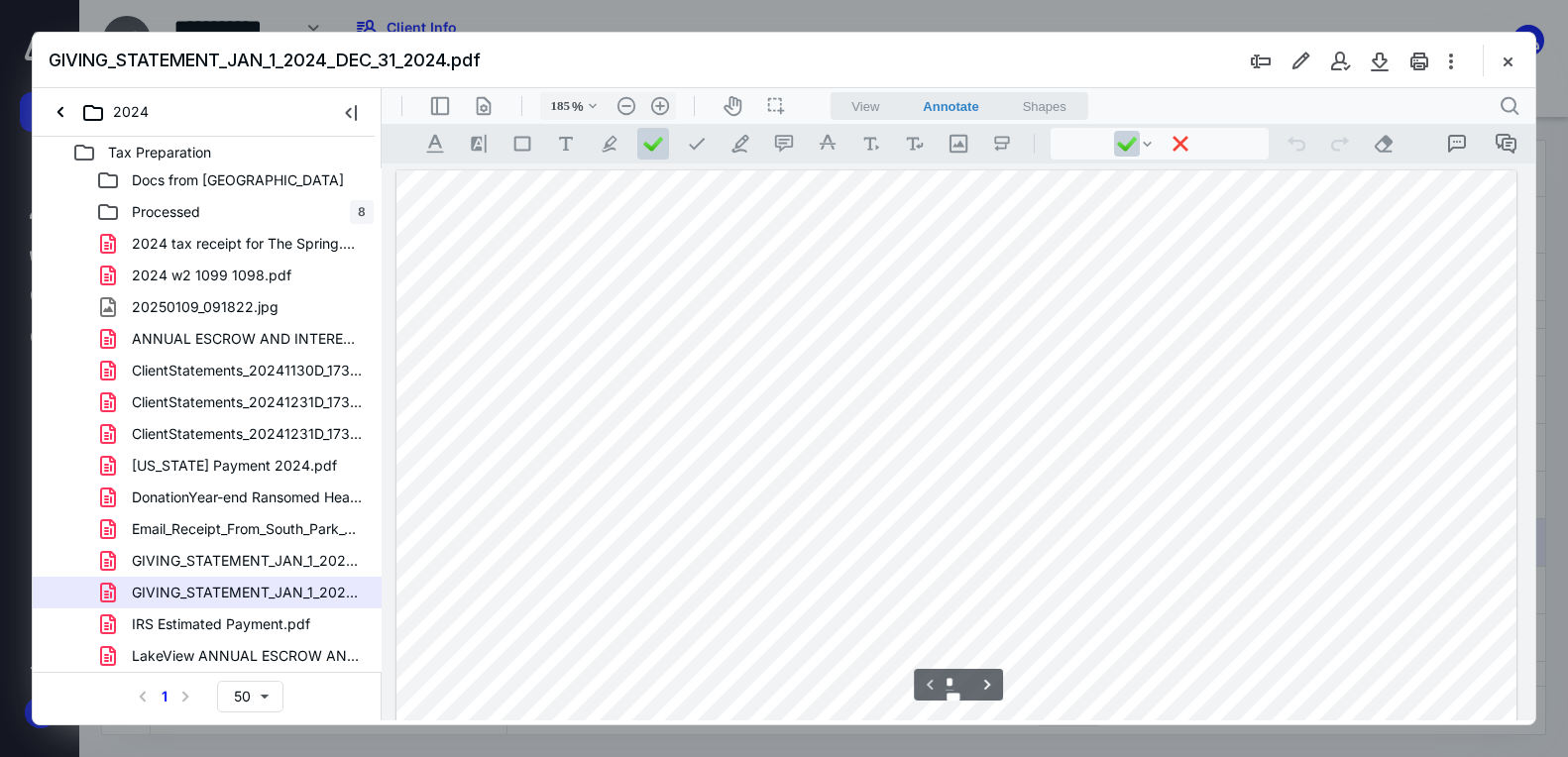 drag, startPoint x: 1226, startPoint y: 446, endPoint x: 1196, endPoint y: 449, distance: 30.149627 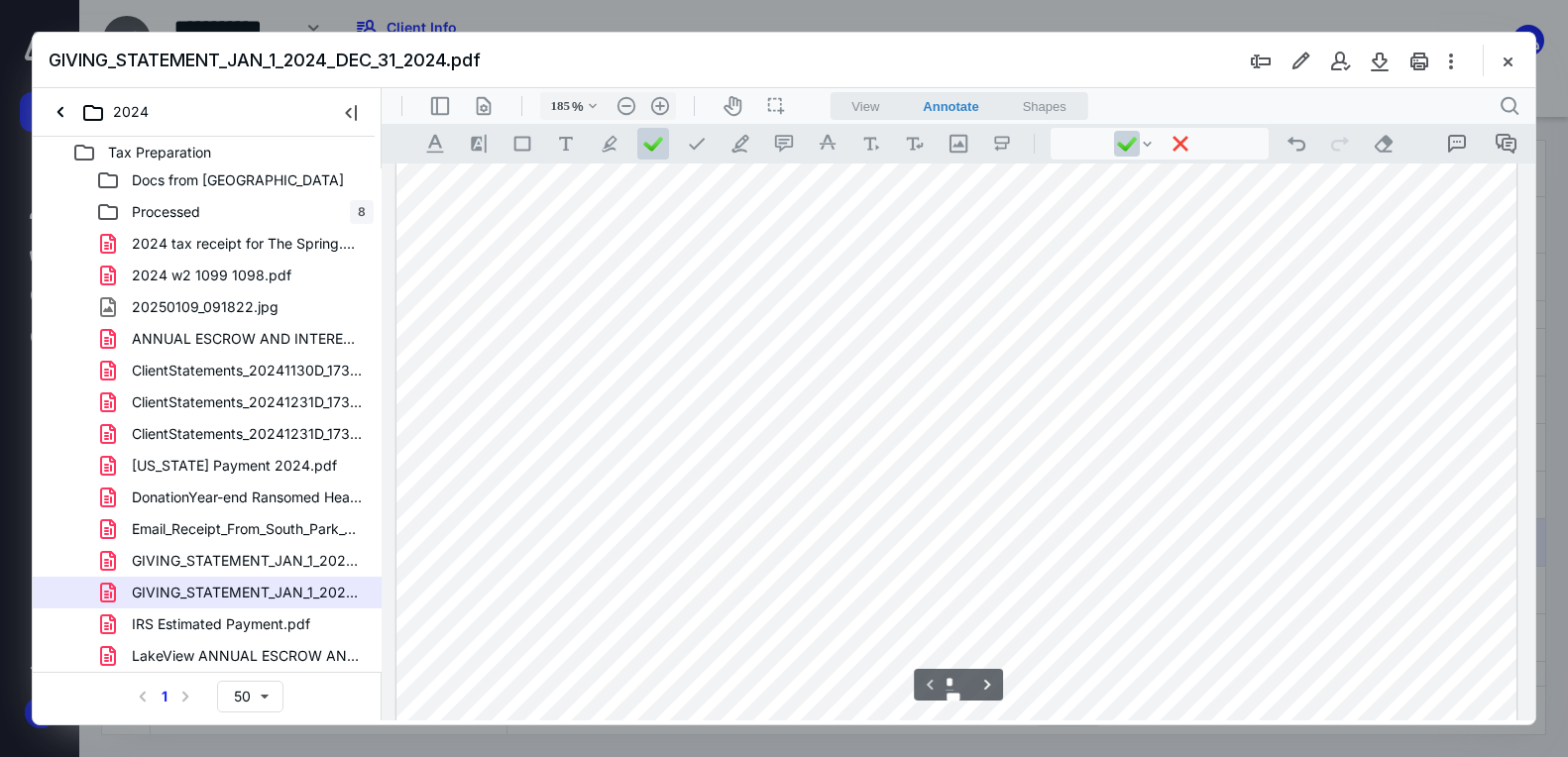 scroll, scrollTop: 504, scrollLeft: 0, axis: vertical 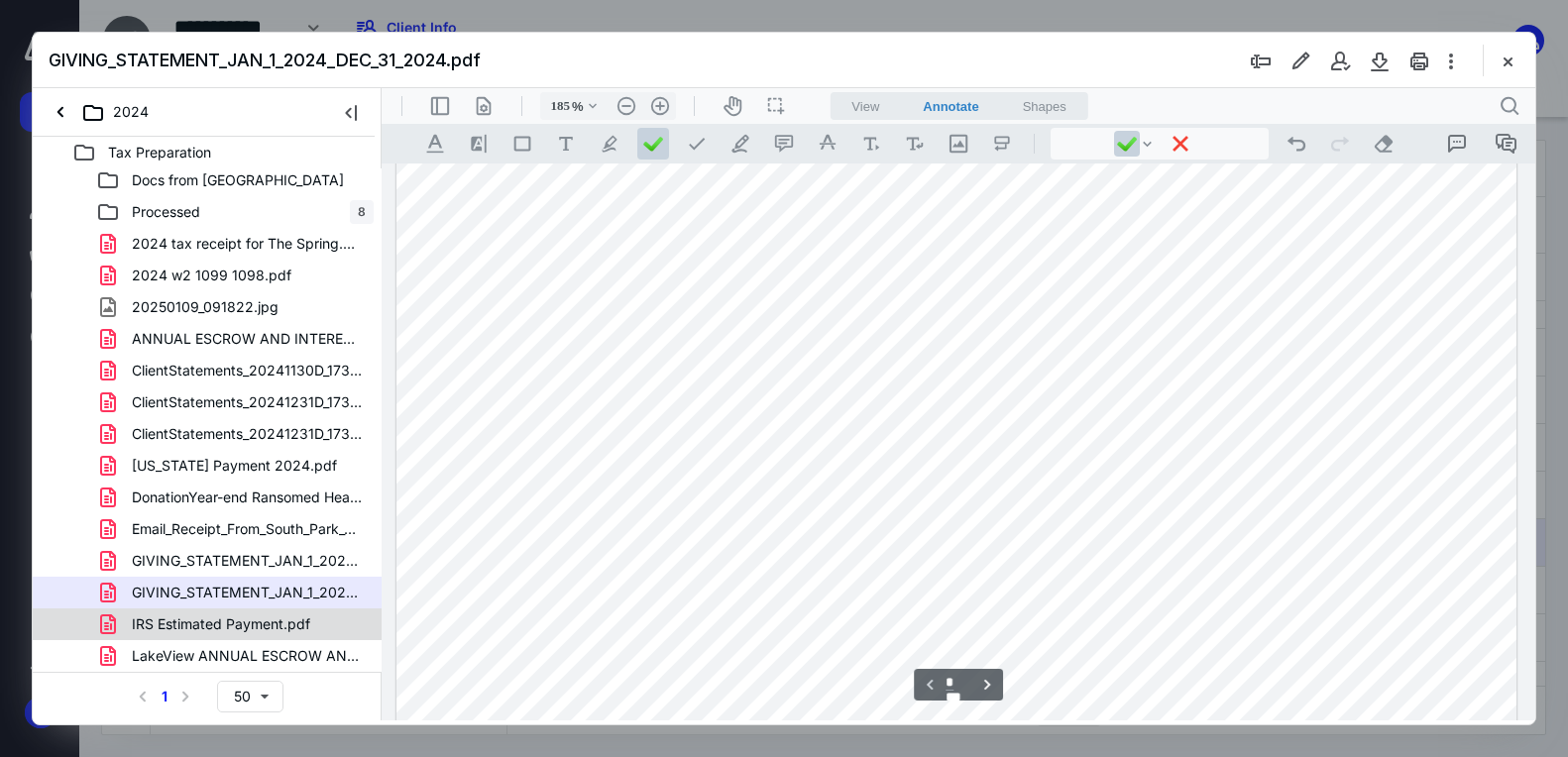 click on "IRS Estimated Payment.pdf" at bounding box center [221, 624] 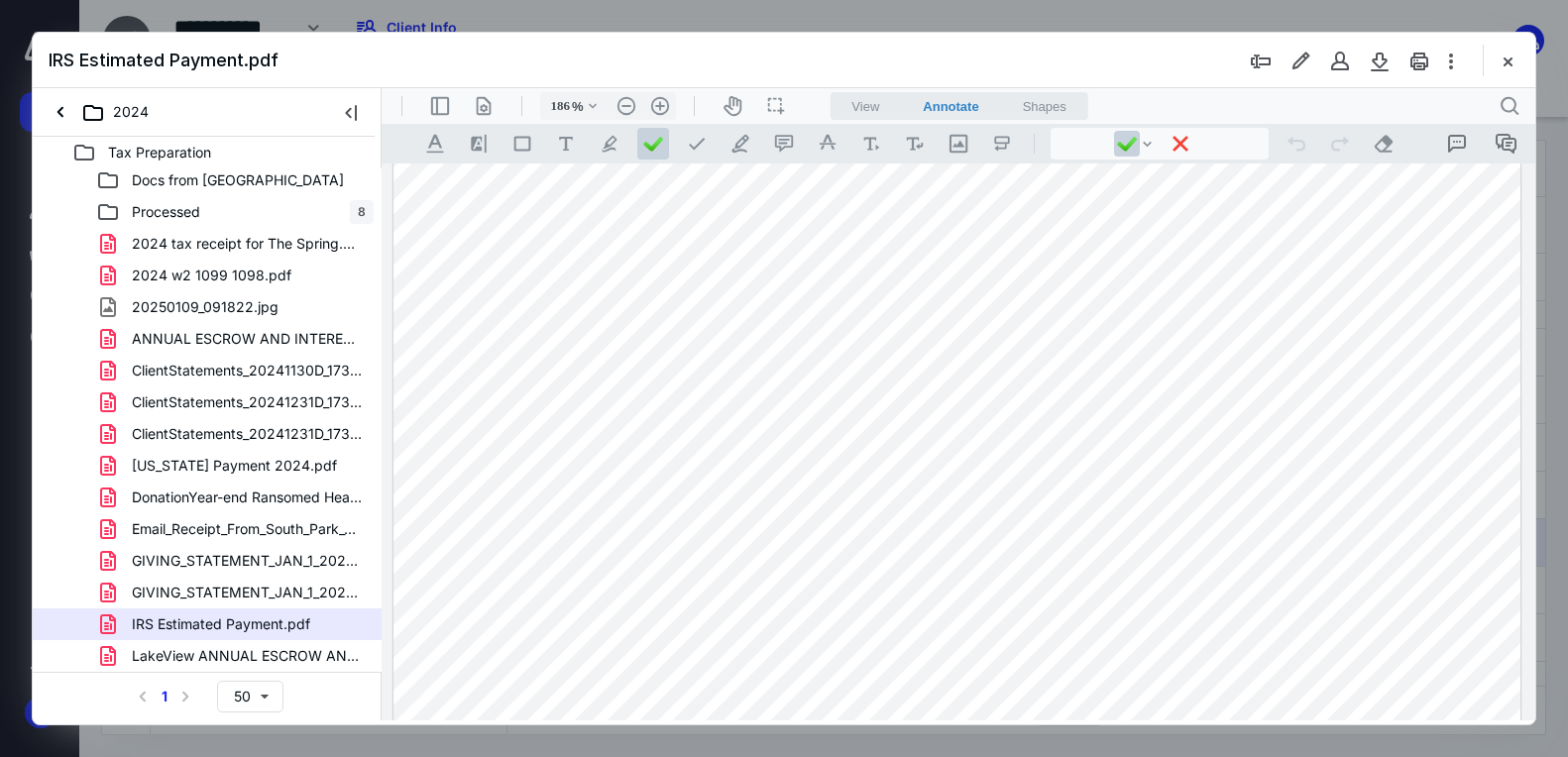 scroll, scrollTop: 96, scrollLeft: 0, axis: vertical 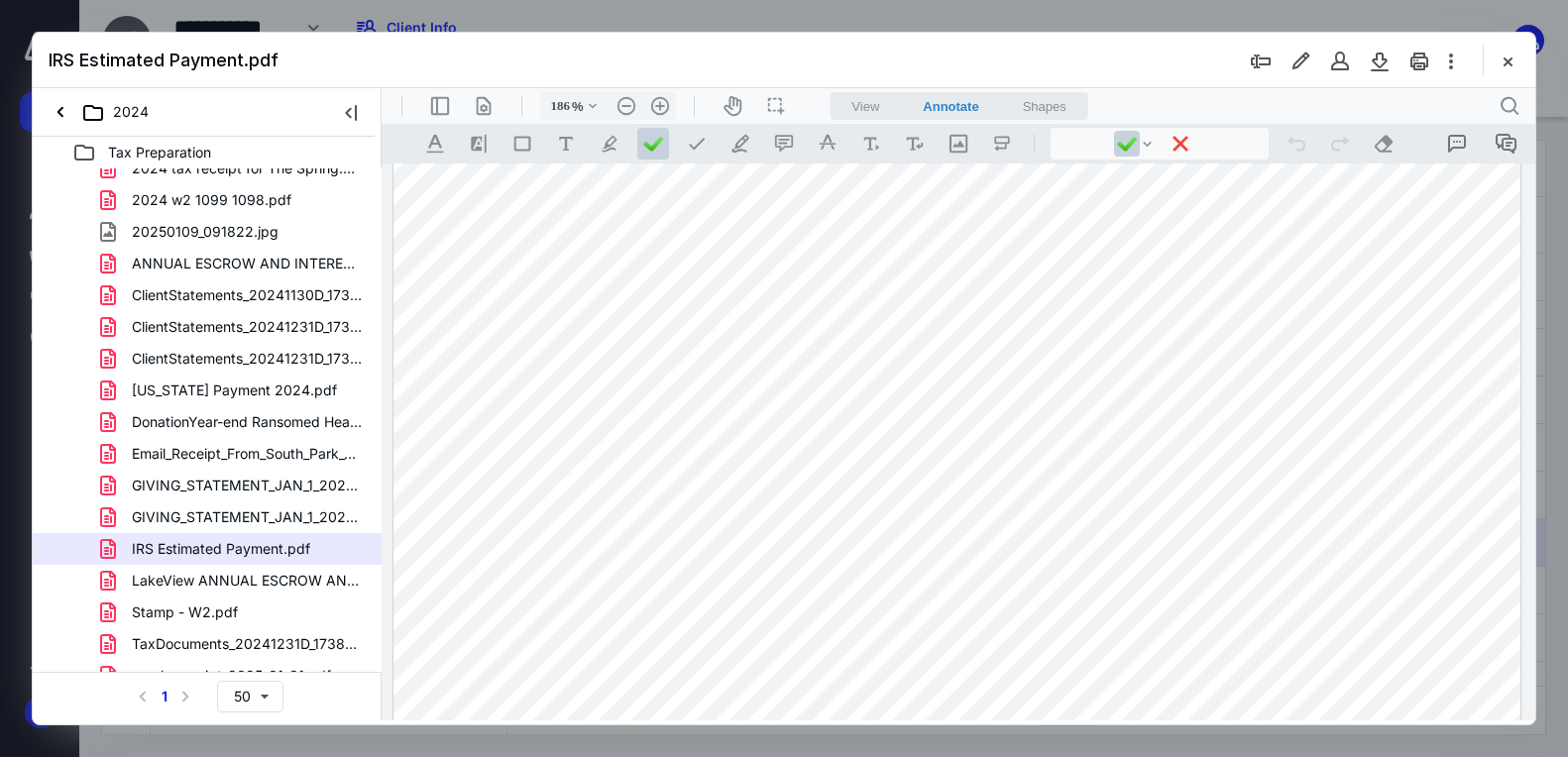 drag, startPoint x: 1019, startPoint y: 463, endPoint x: 986, endPoint y: 477, distance: 35.846897 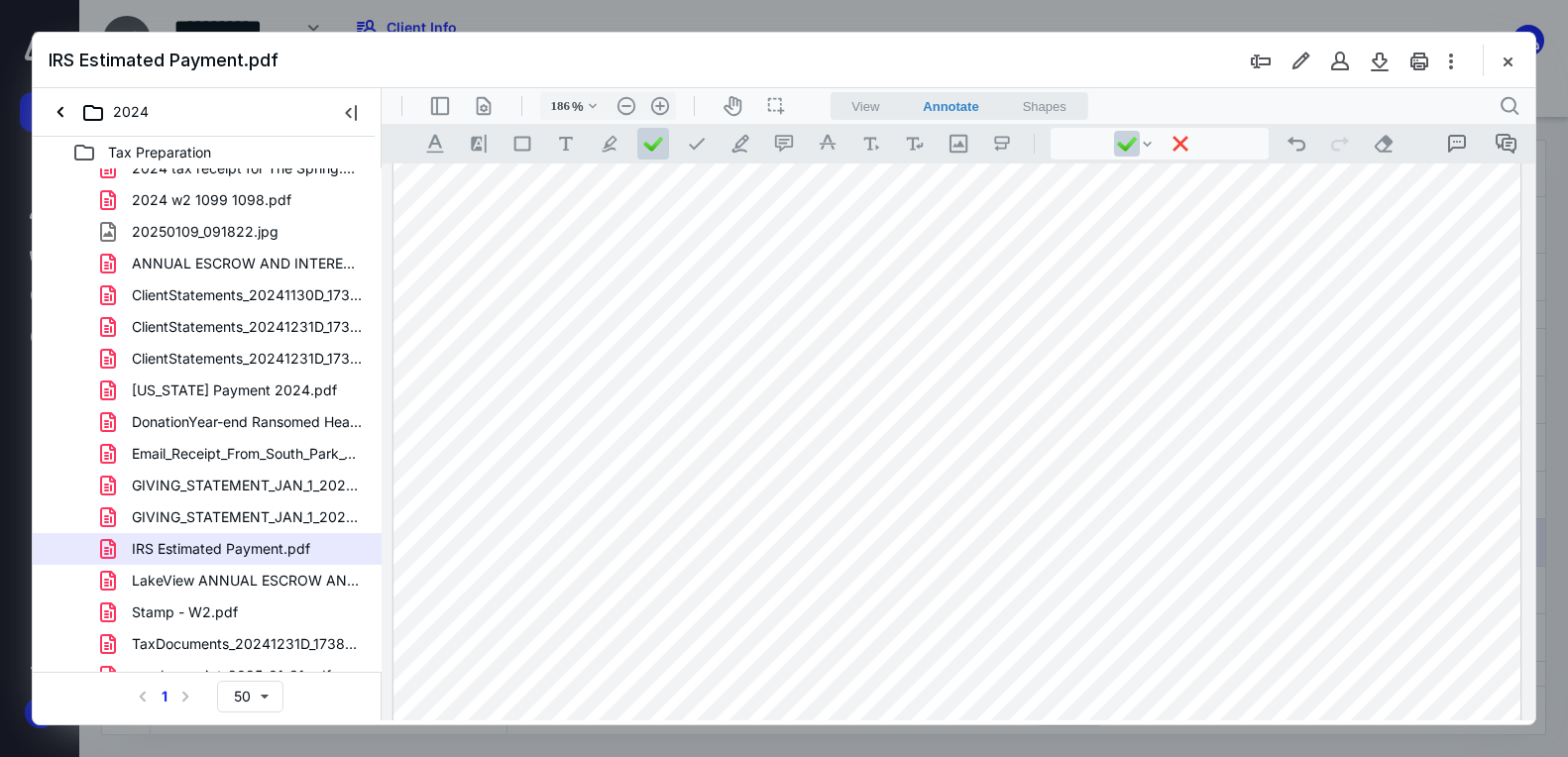 scroll, scrollTop: 915, scrollLeft: 0, axis: vertical 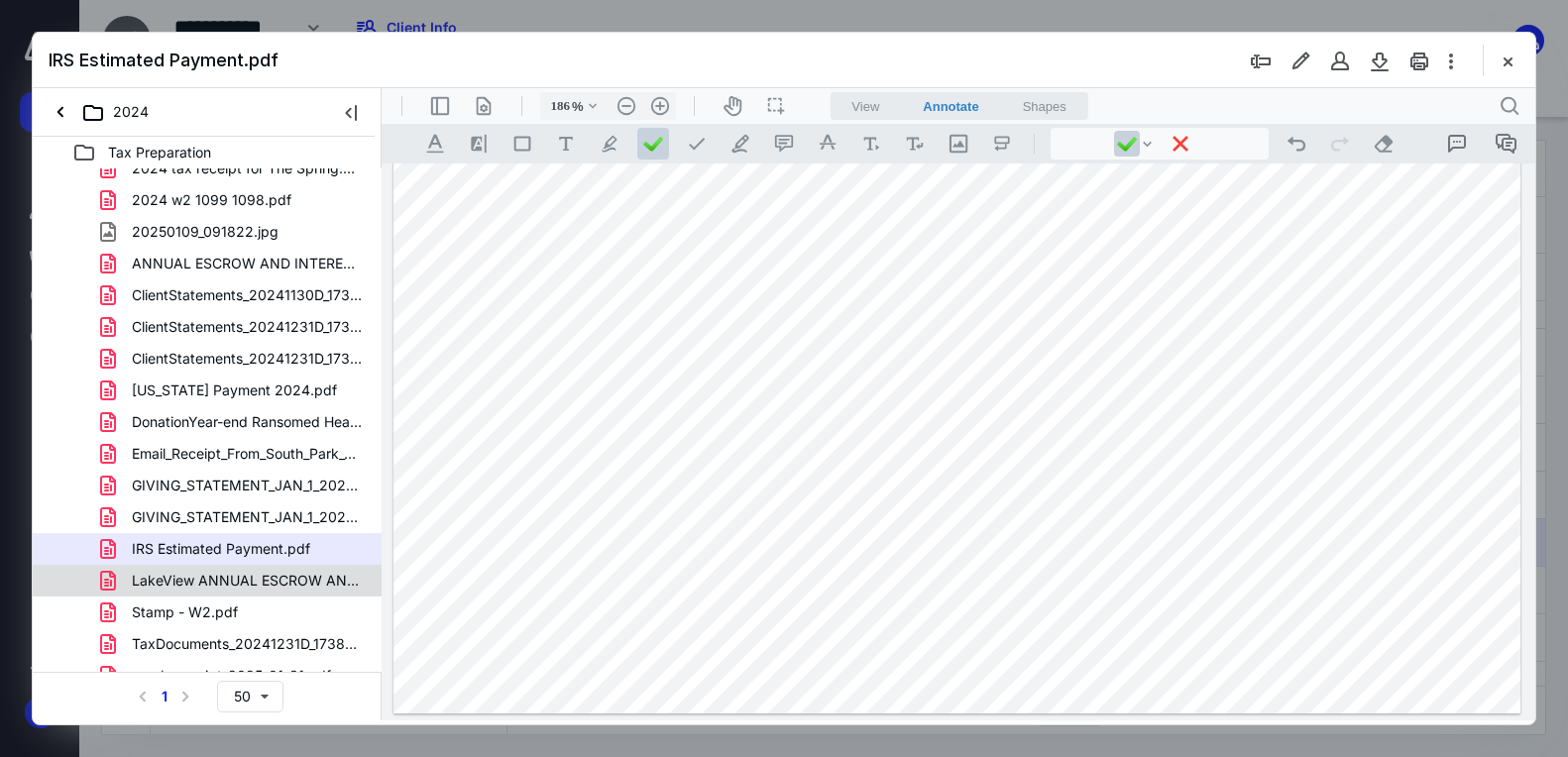 click on "LakeView ANNUAL ESCROW AND INTEREST STATEMENT 2024.pdf" at bounding box center (247, 581) 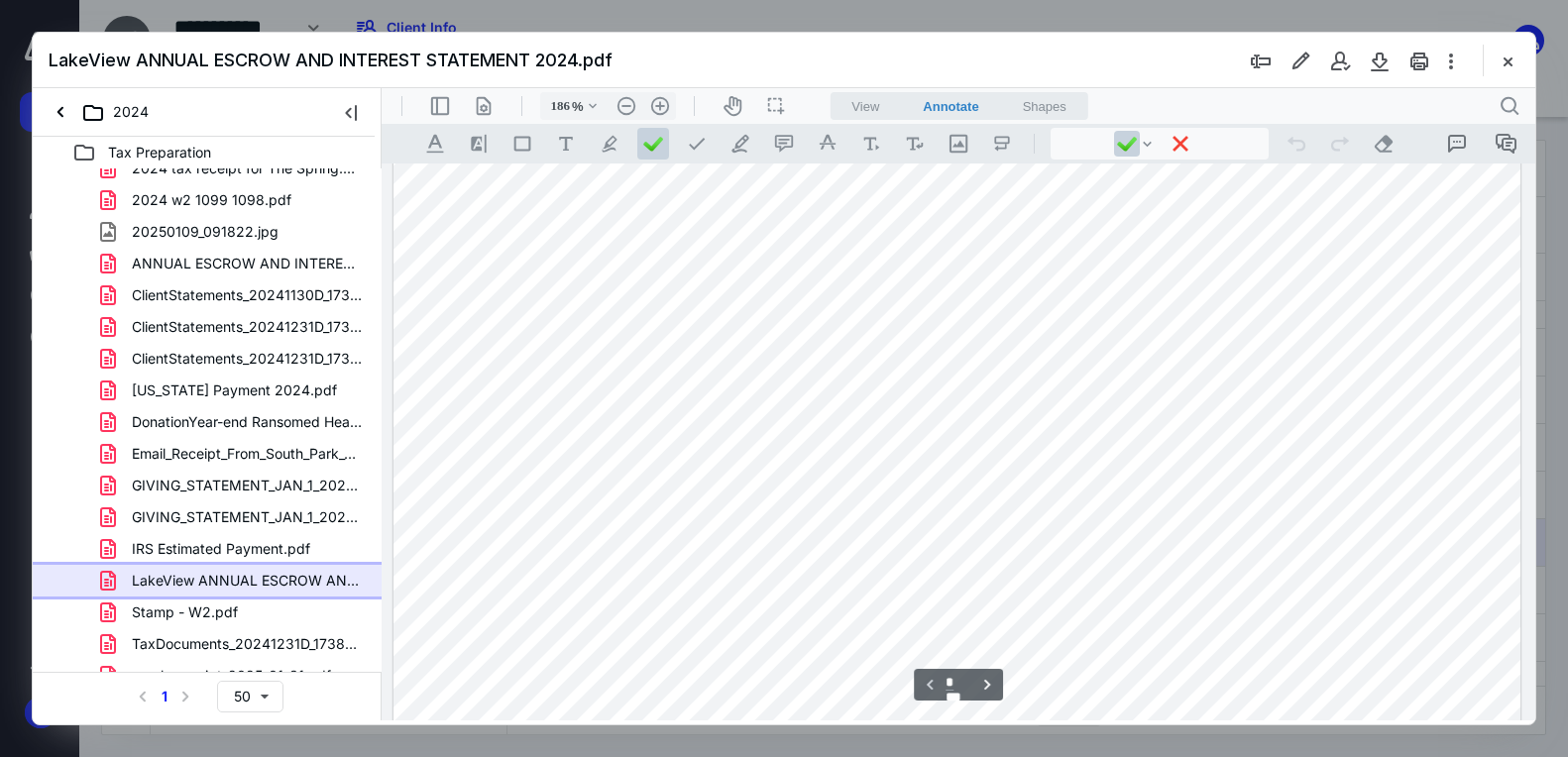 scroll, scrollTop: 563, scrollLeft: 0, axis: vertical 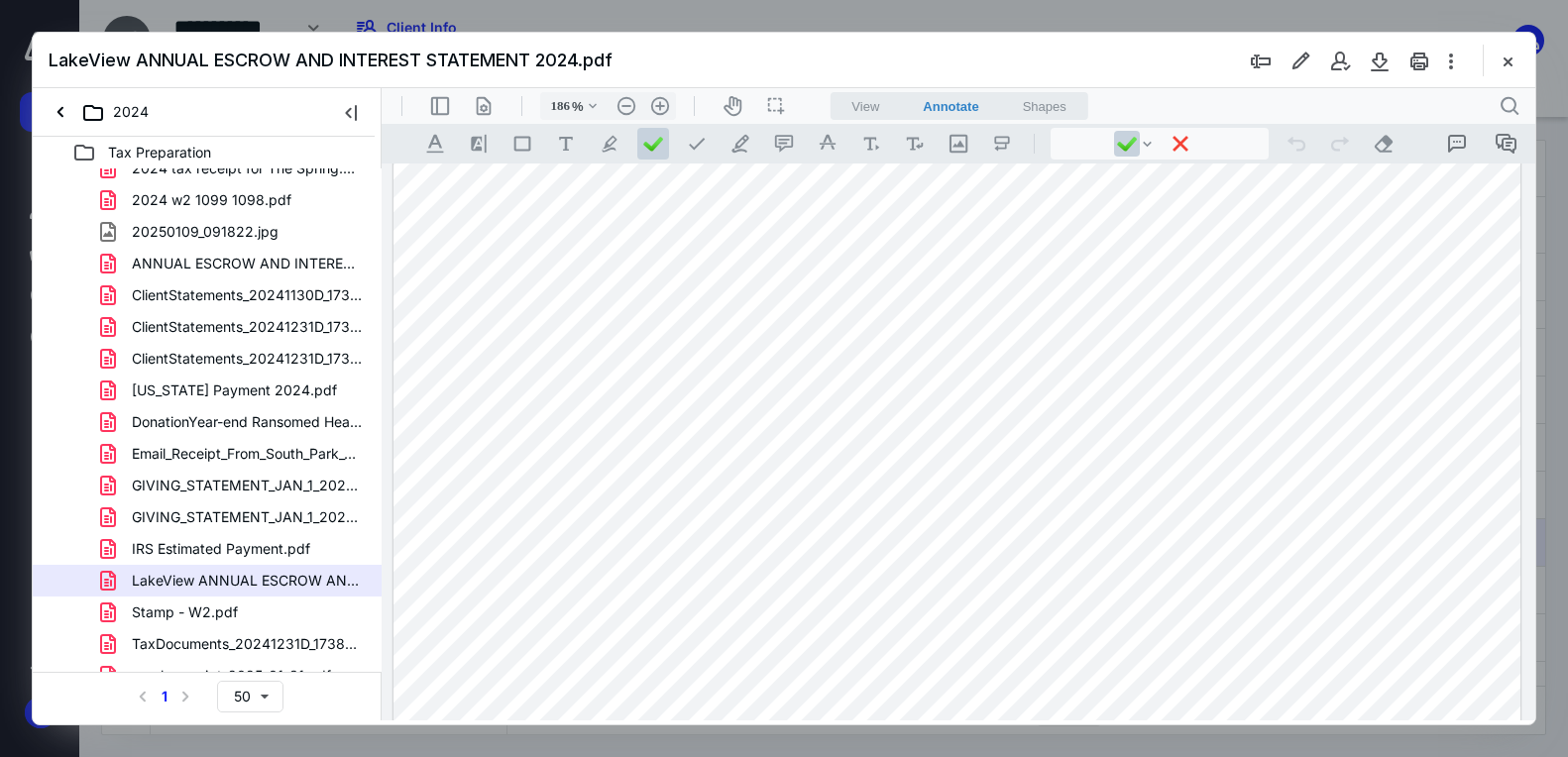click at bounding box center [956, 649] 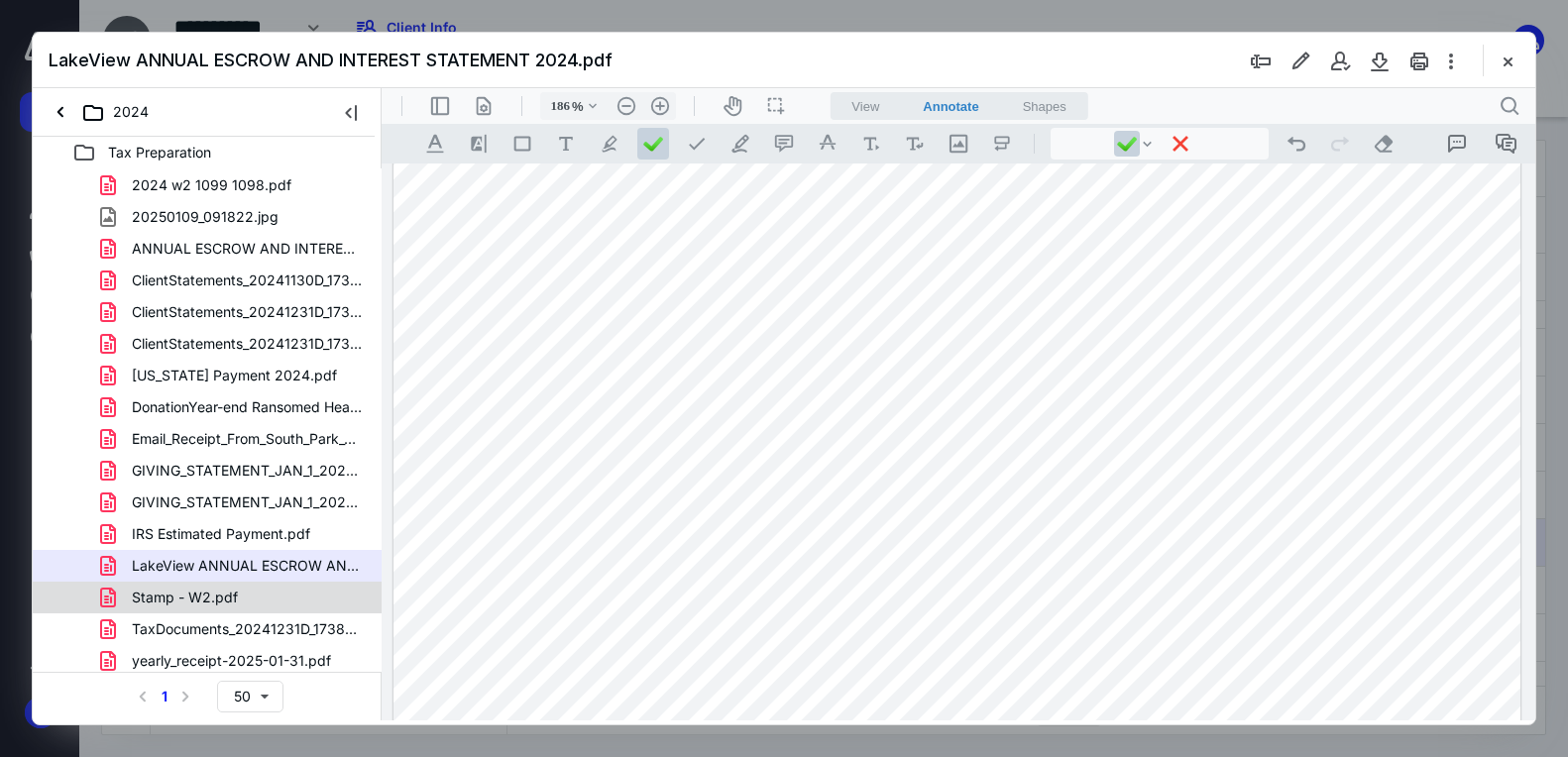 scroll, scrollTop: 99, scrollLeft: 0, axis: vertical 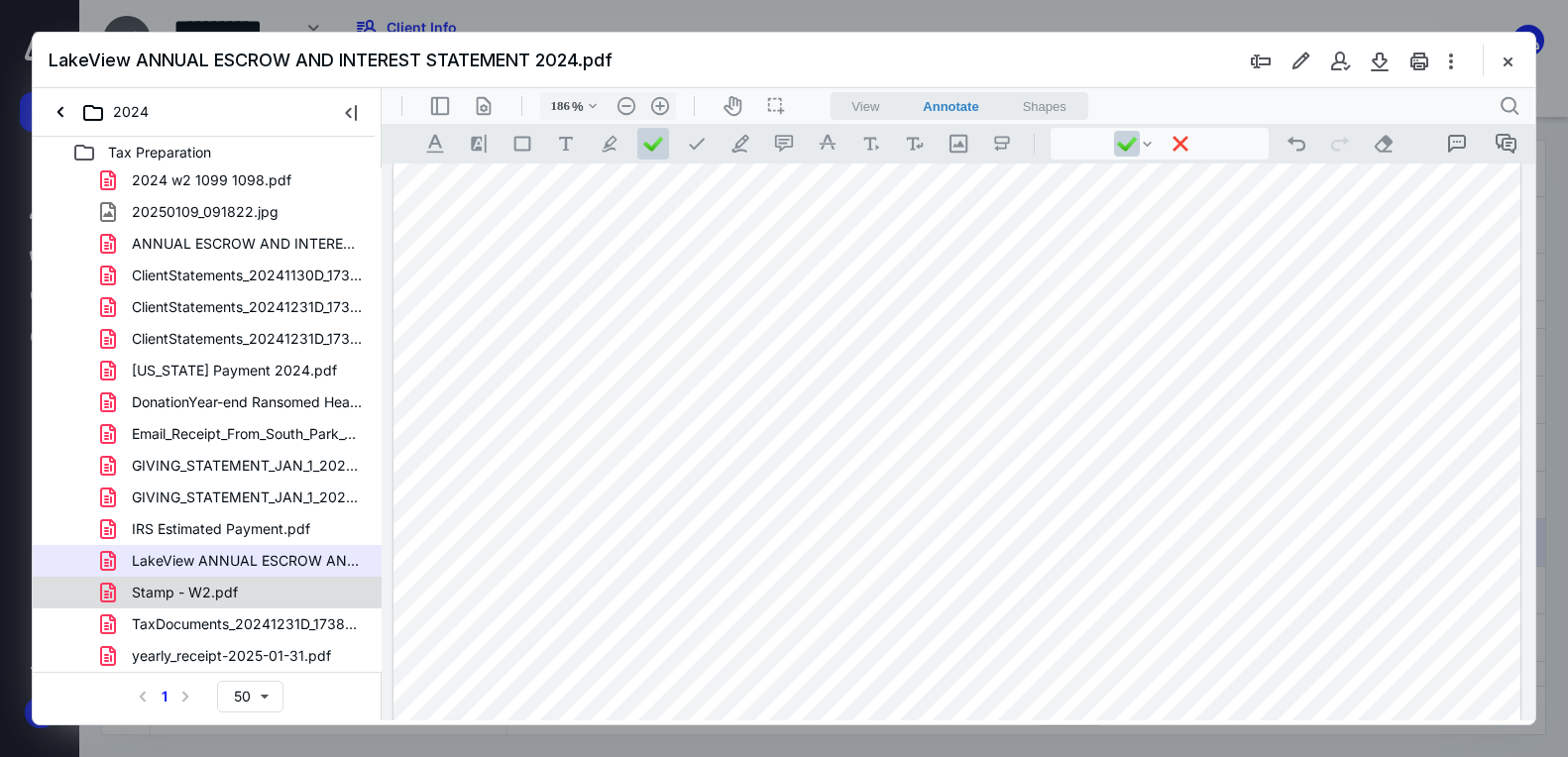 click on "Stamp - W2.pdf" at bounding box center [235, 593] 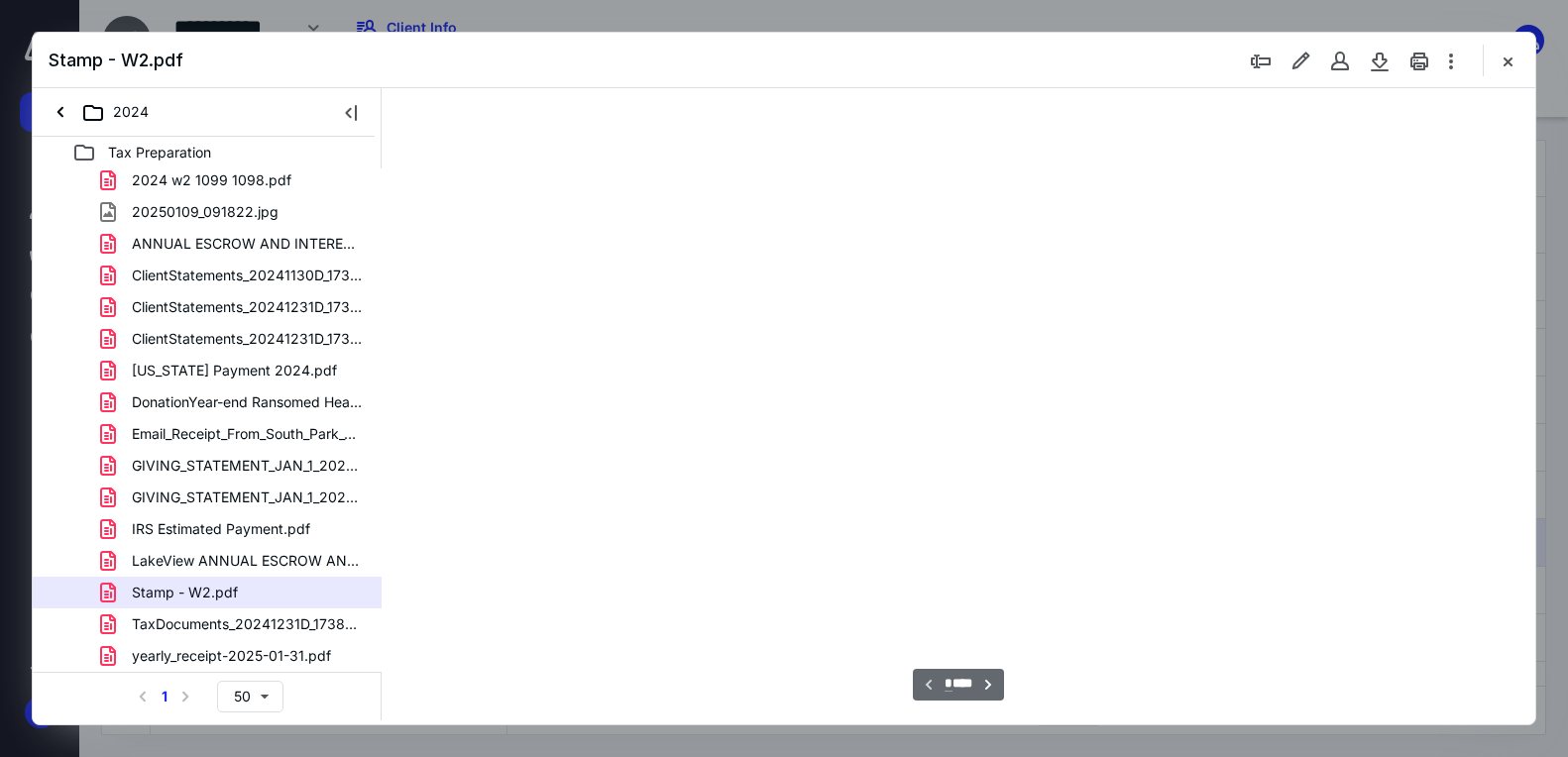 type on "186" 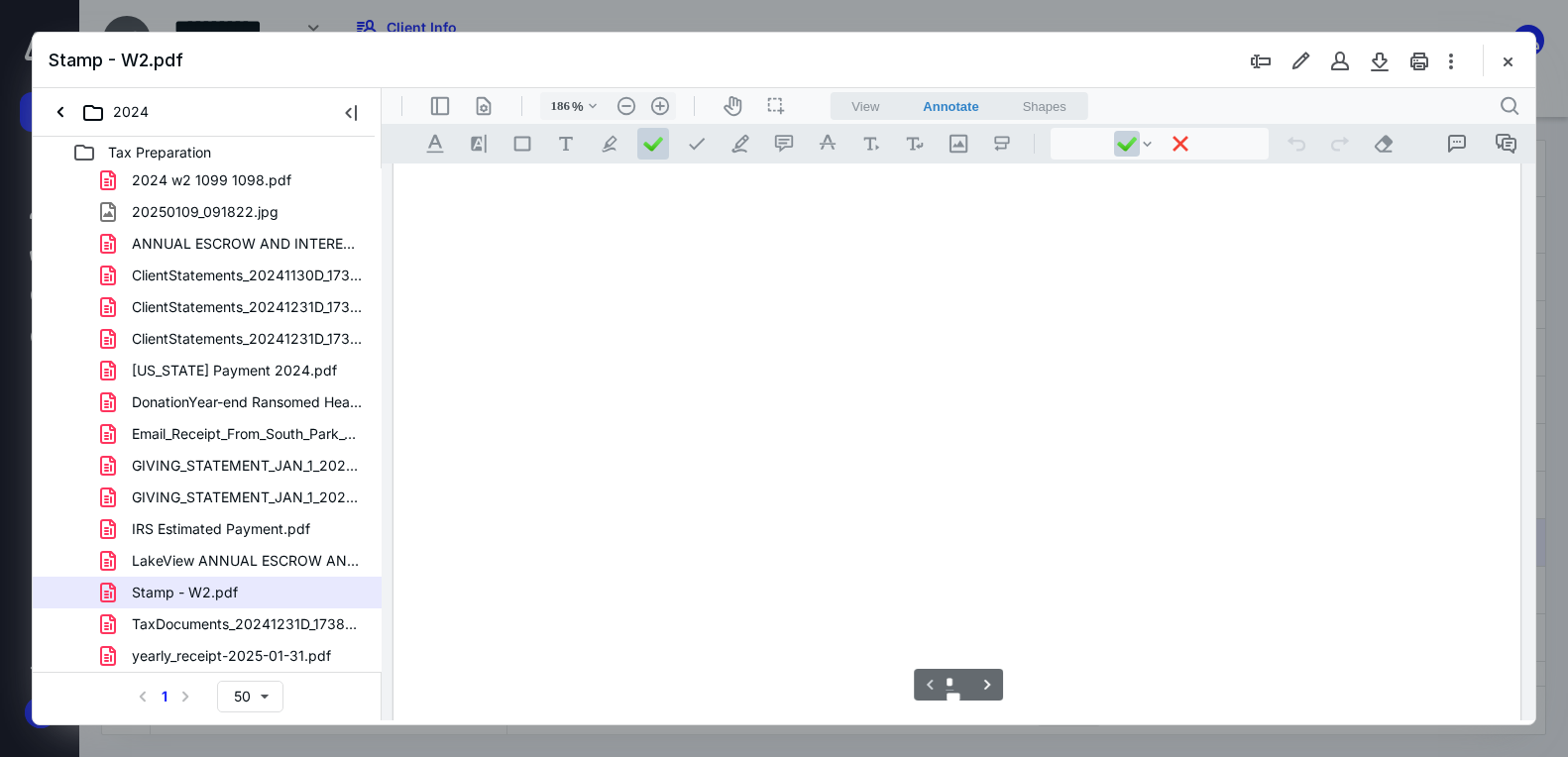 scroll, scrollTop: 82, scrollLeft: 0, axis: vertical 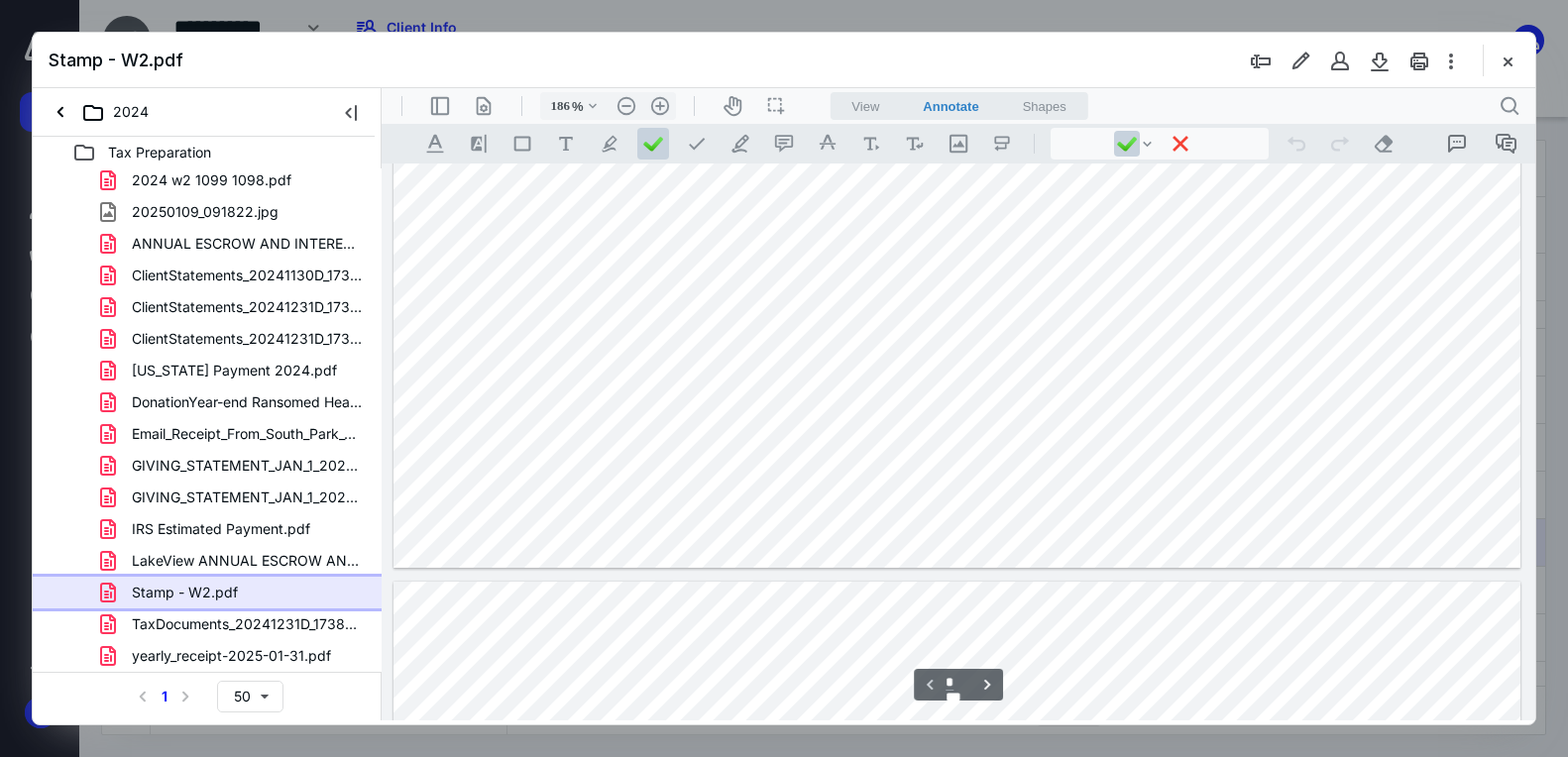 type on "*" 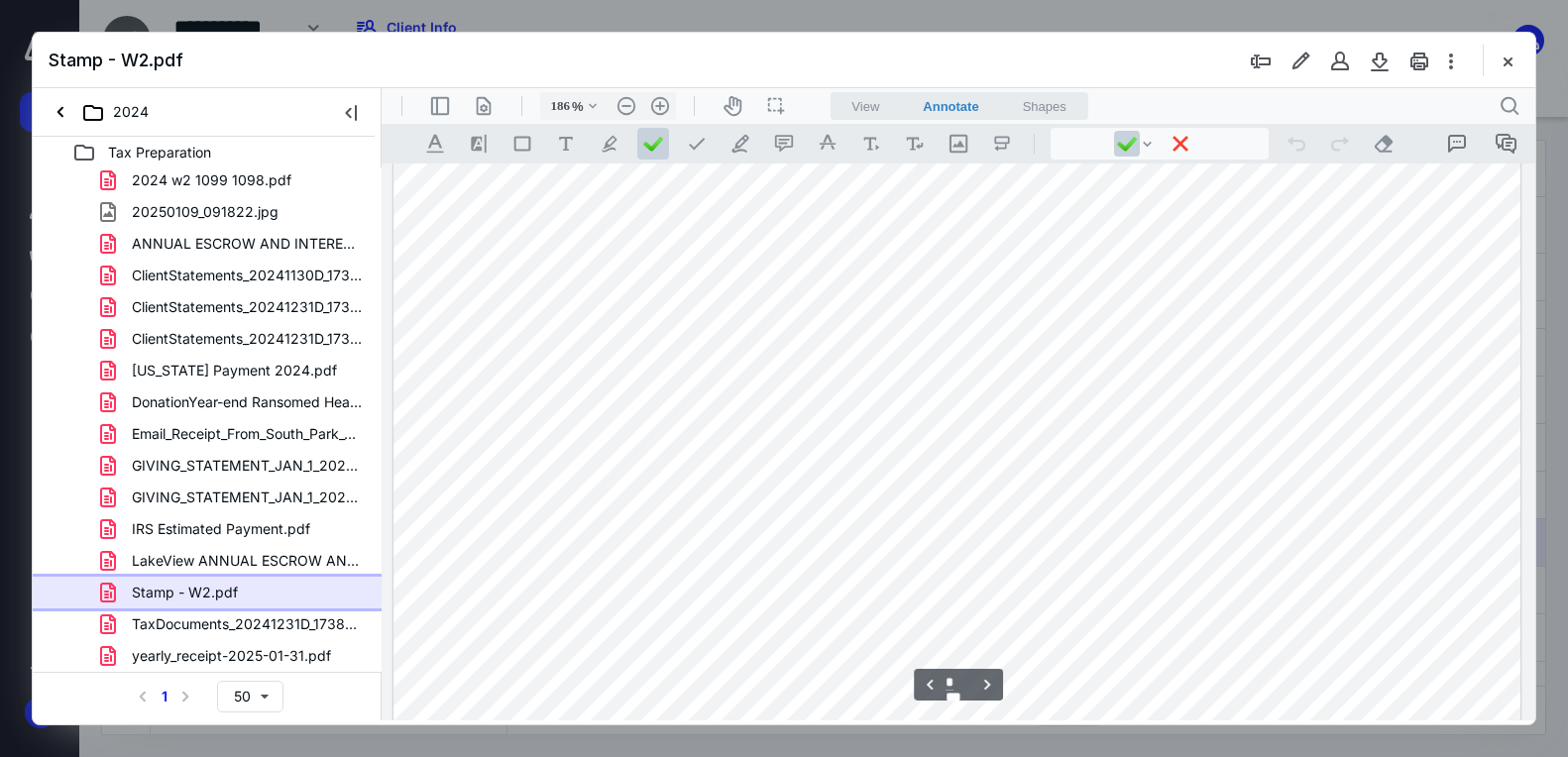 scroll, scrollTop: 1458, scrollLeft: 0, axis: vertical 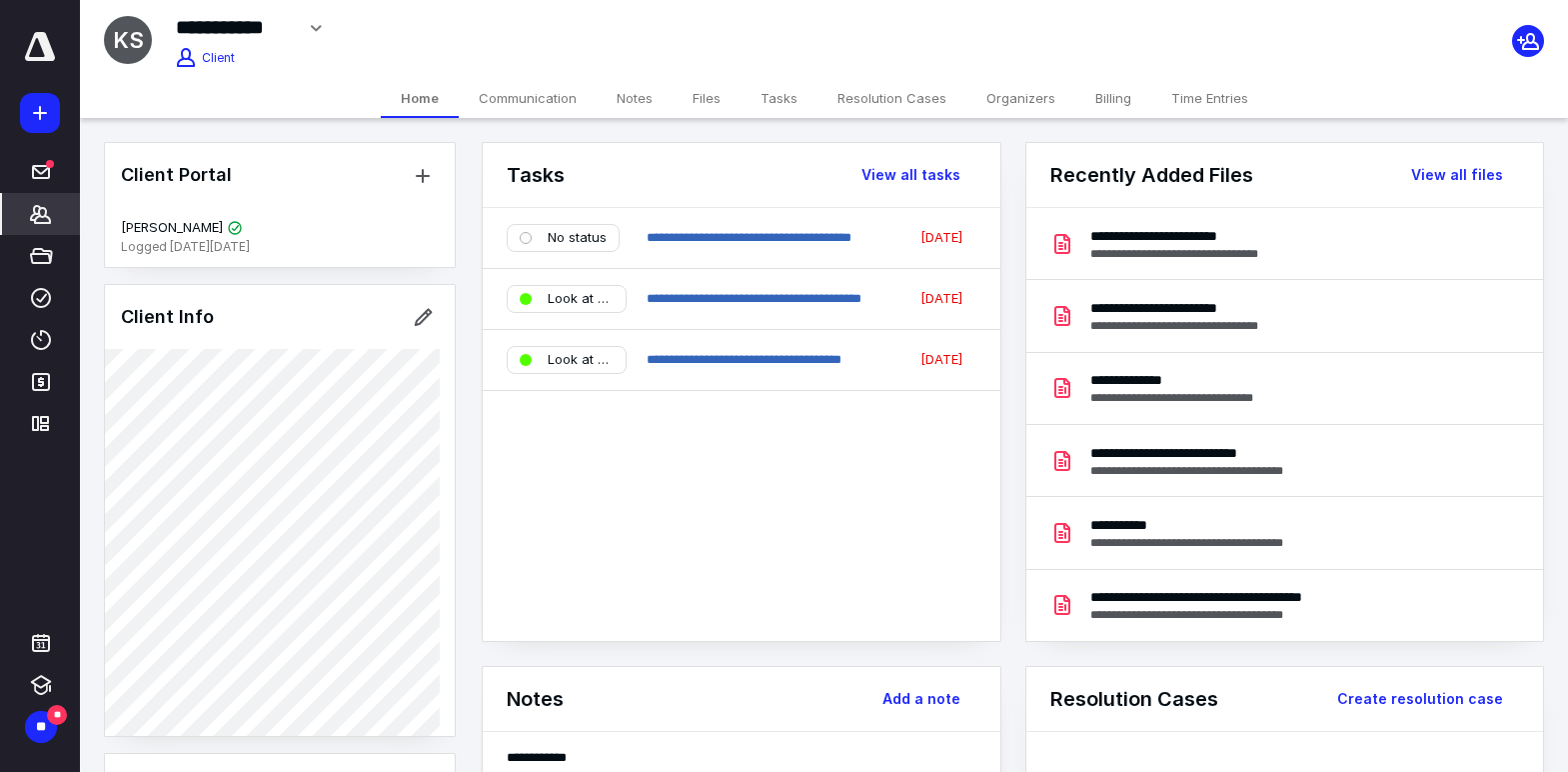 click on "Files" at bounding box center (707, 98) 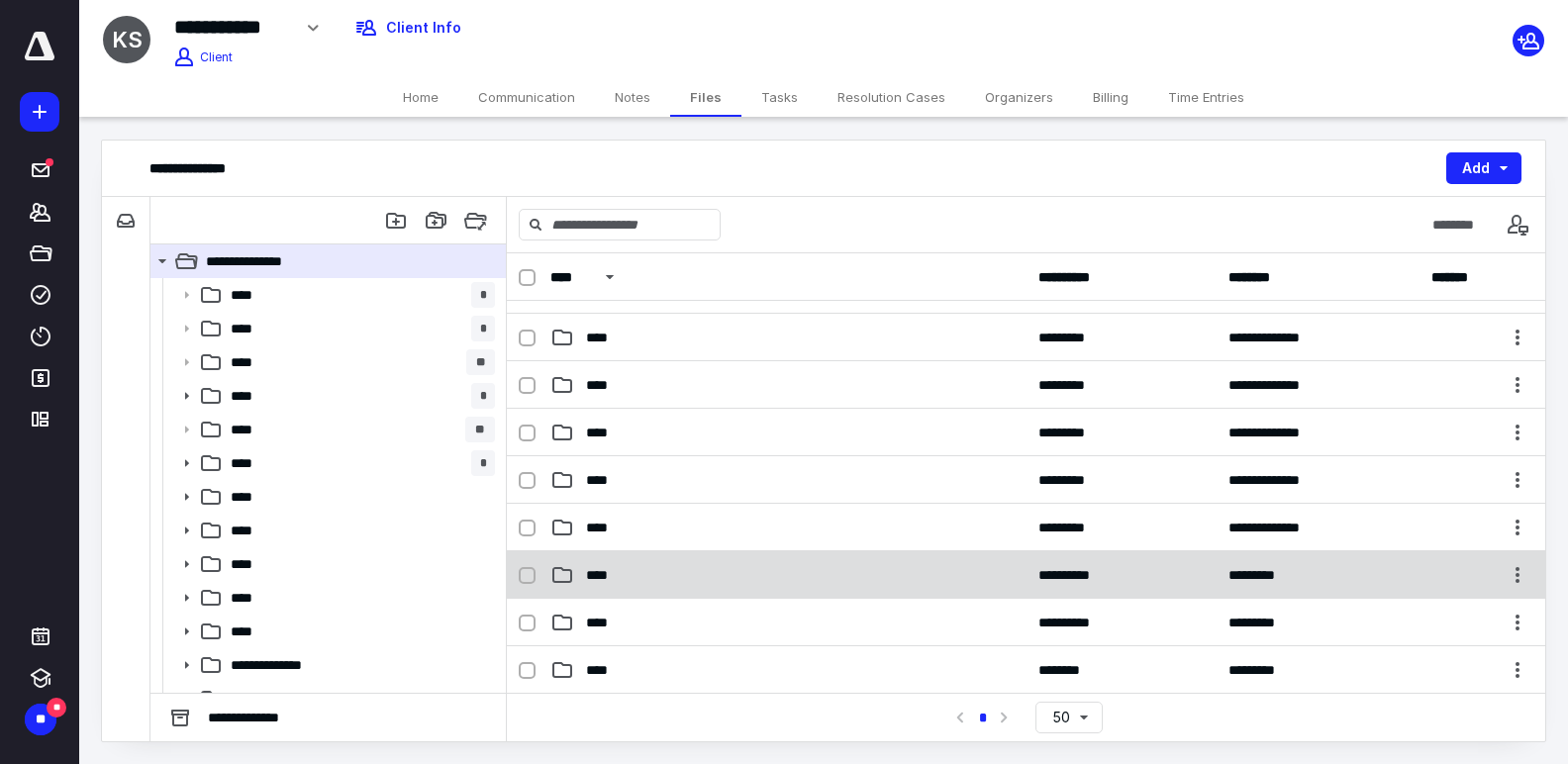 scroll, scrollTop: 157, scrollLeft: 0, axis: vertical 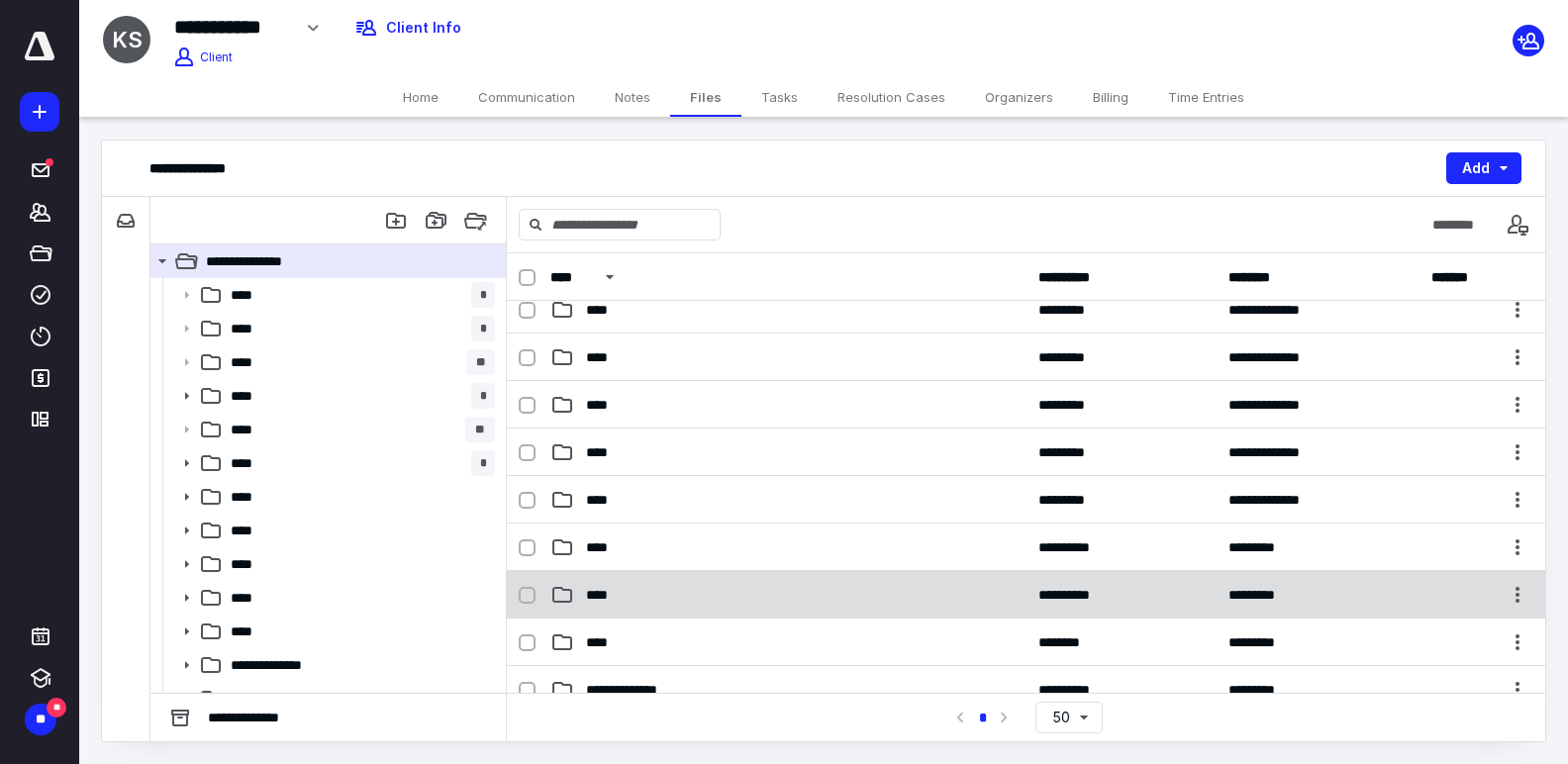 click on "****" at bounding box center (788, 595) 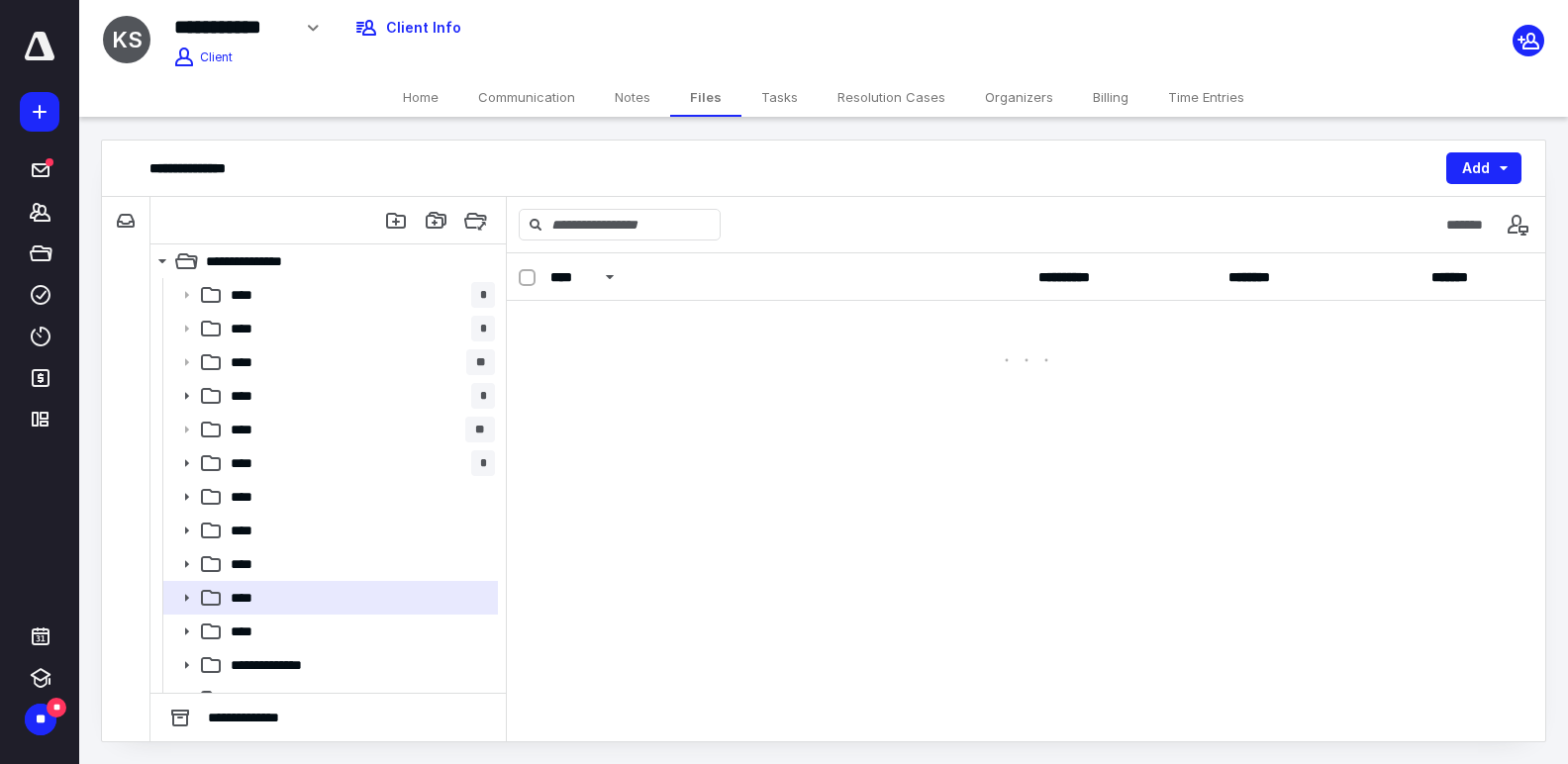 scroll, scrollTop: 0, scrollLeft: 0, axis: both 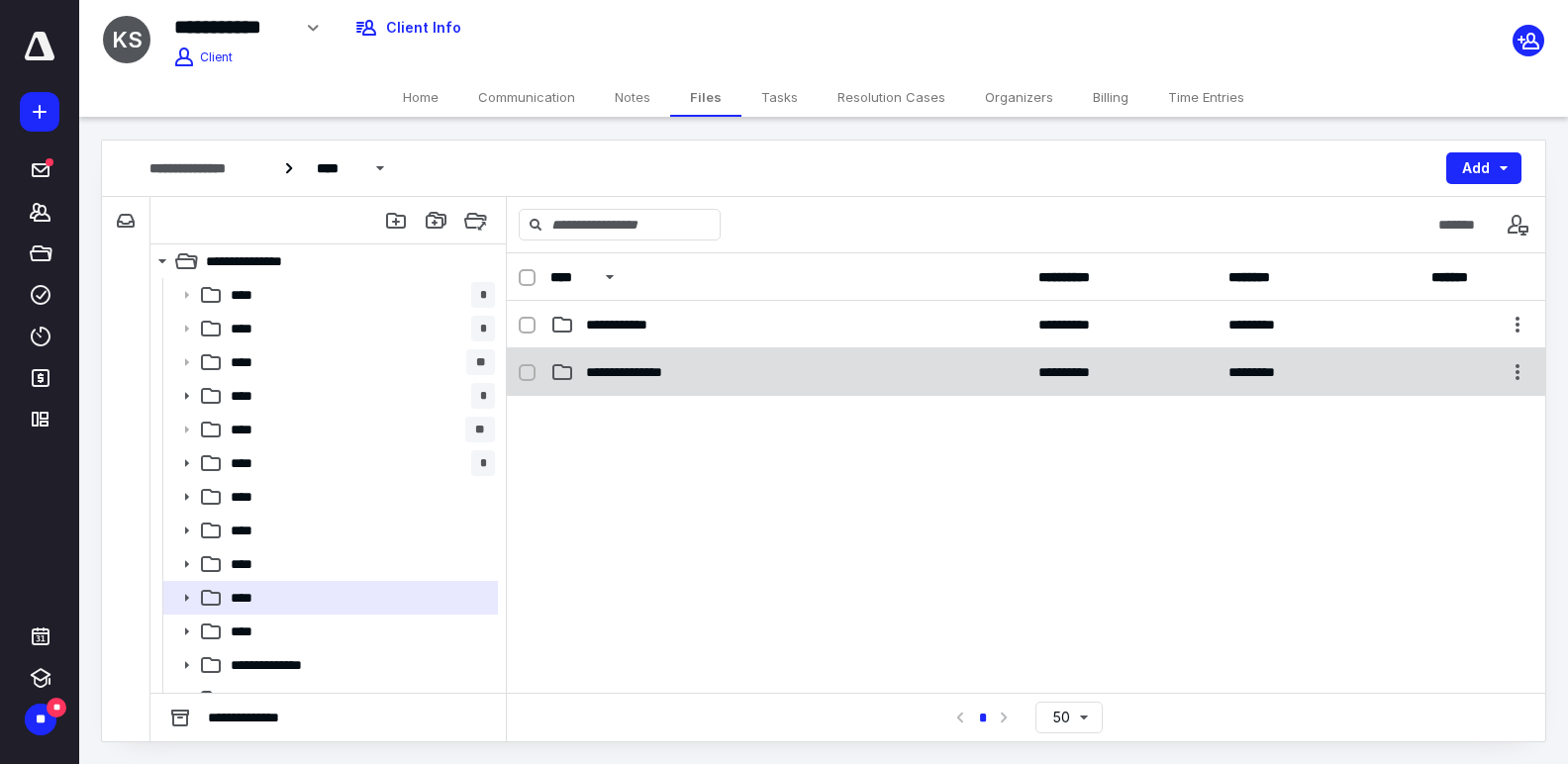 click on "**********" at bounding box center [788, 372] 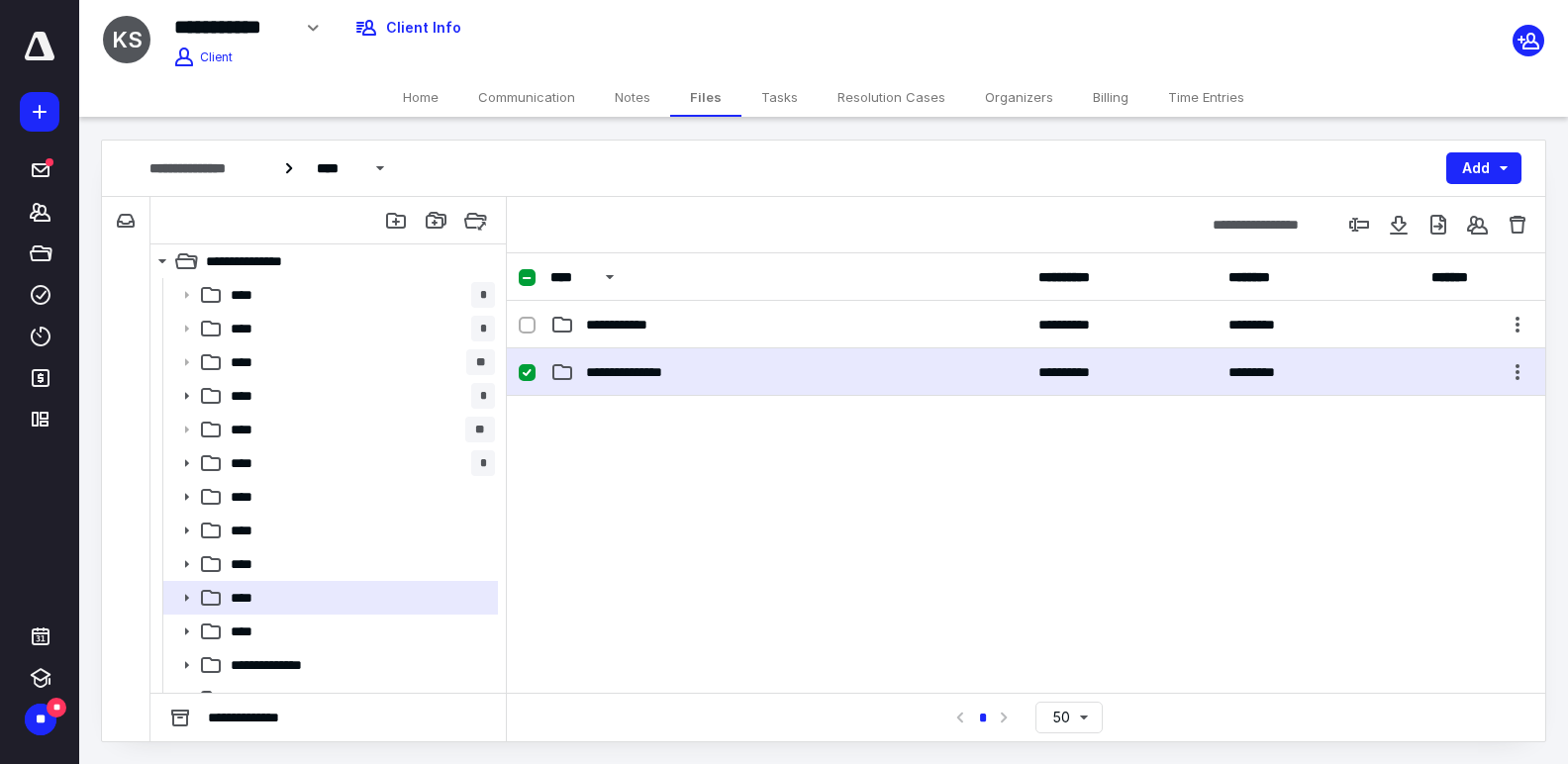 click on "**********" at bounding box center (788, 372) 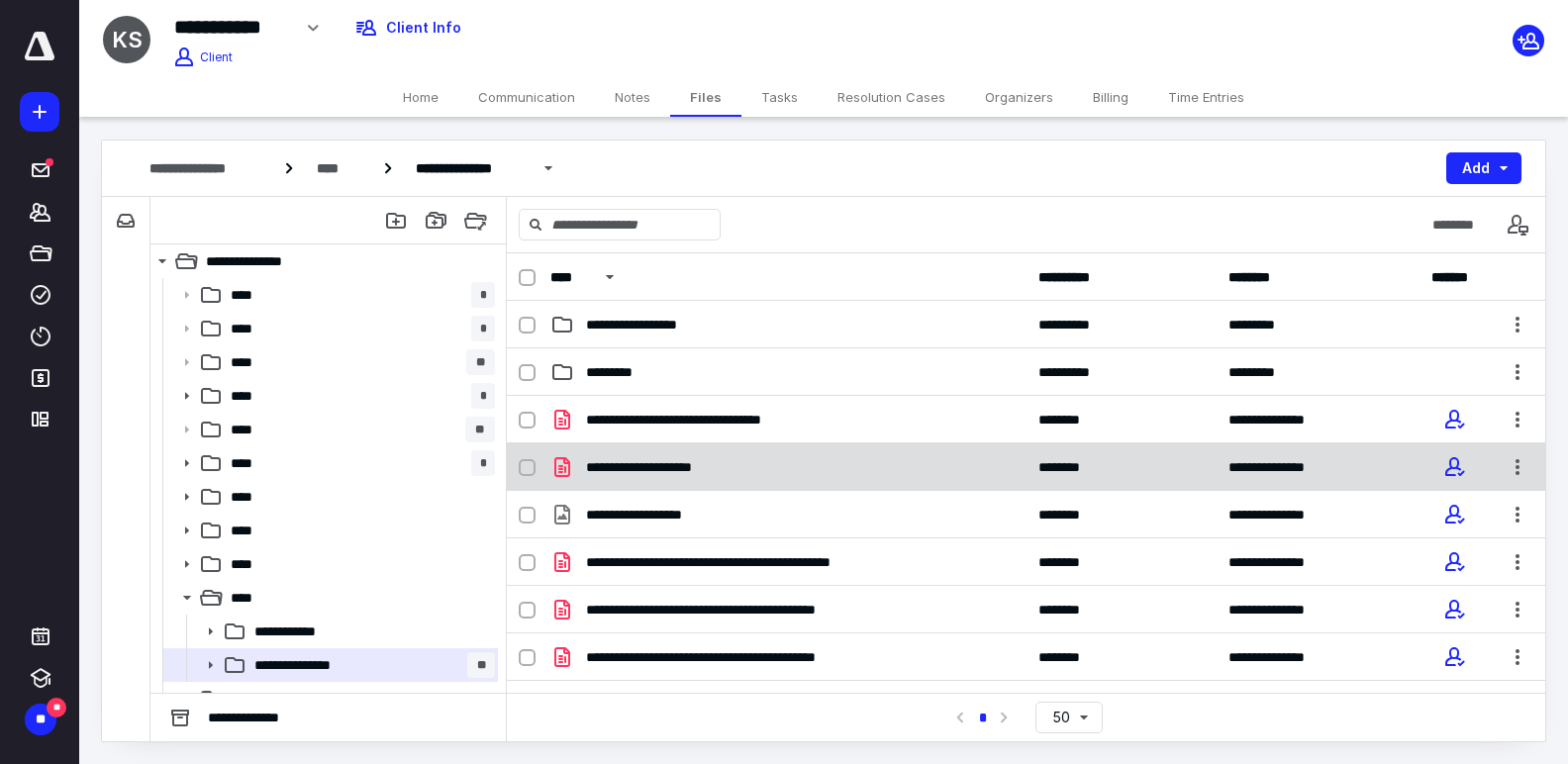 scroll, scrollTop: 511, scrollLeft: 0, axis: vertical 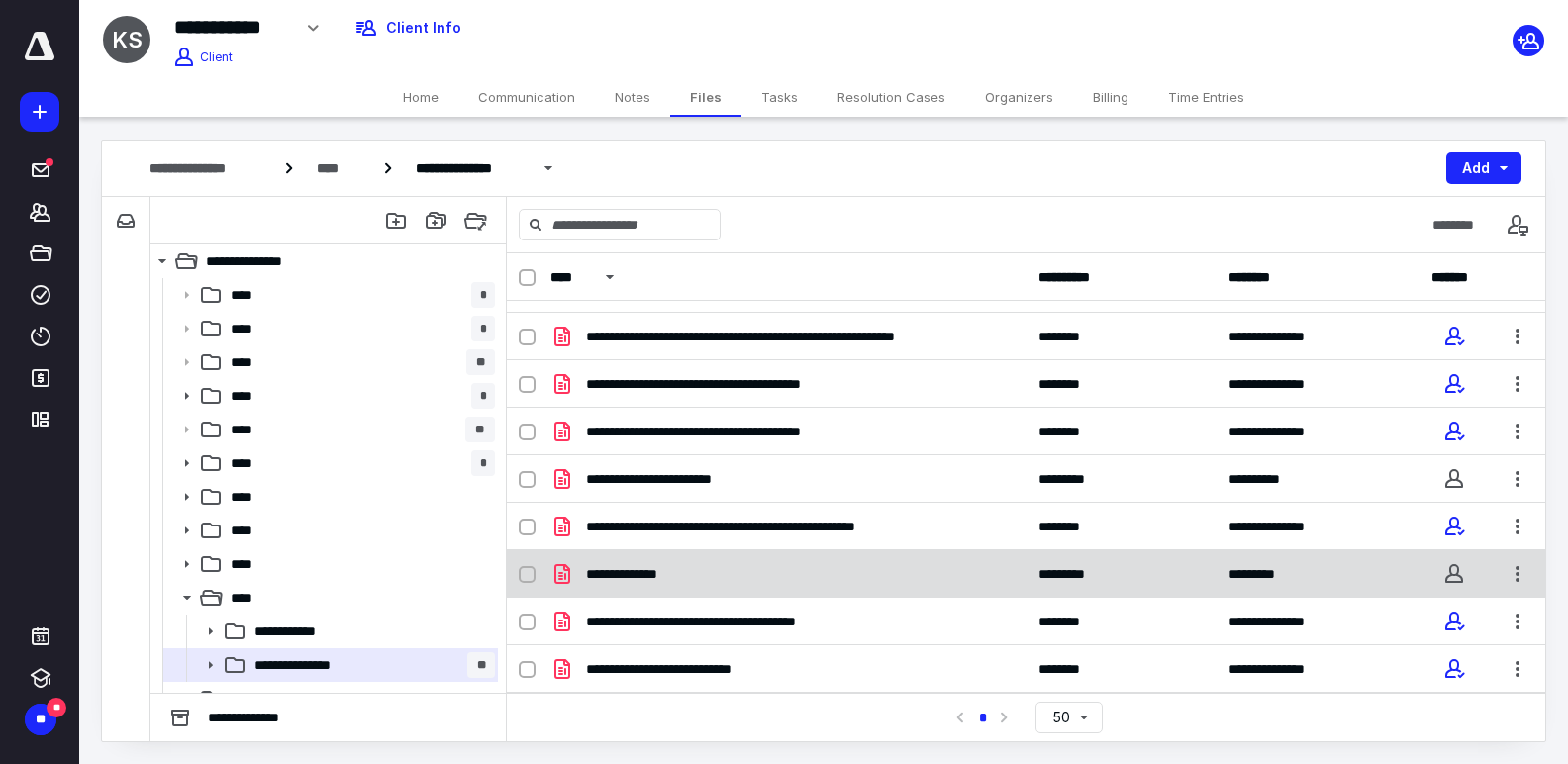 click on "**********" at bounding box center [788, 574] 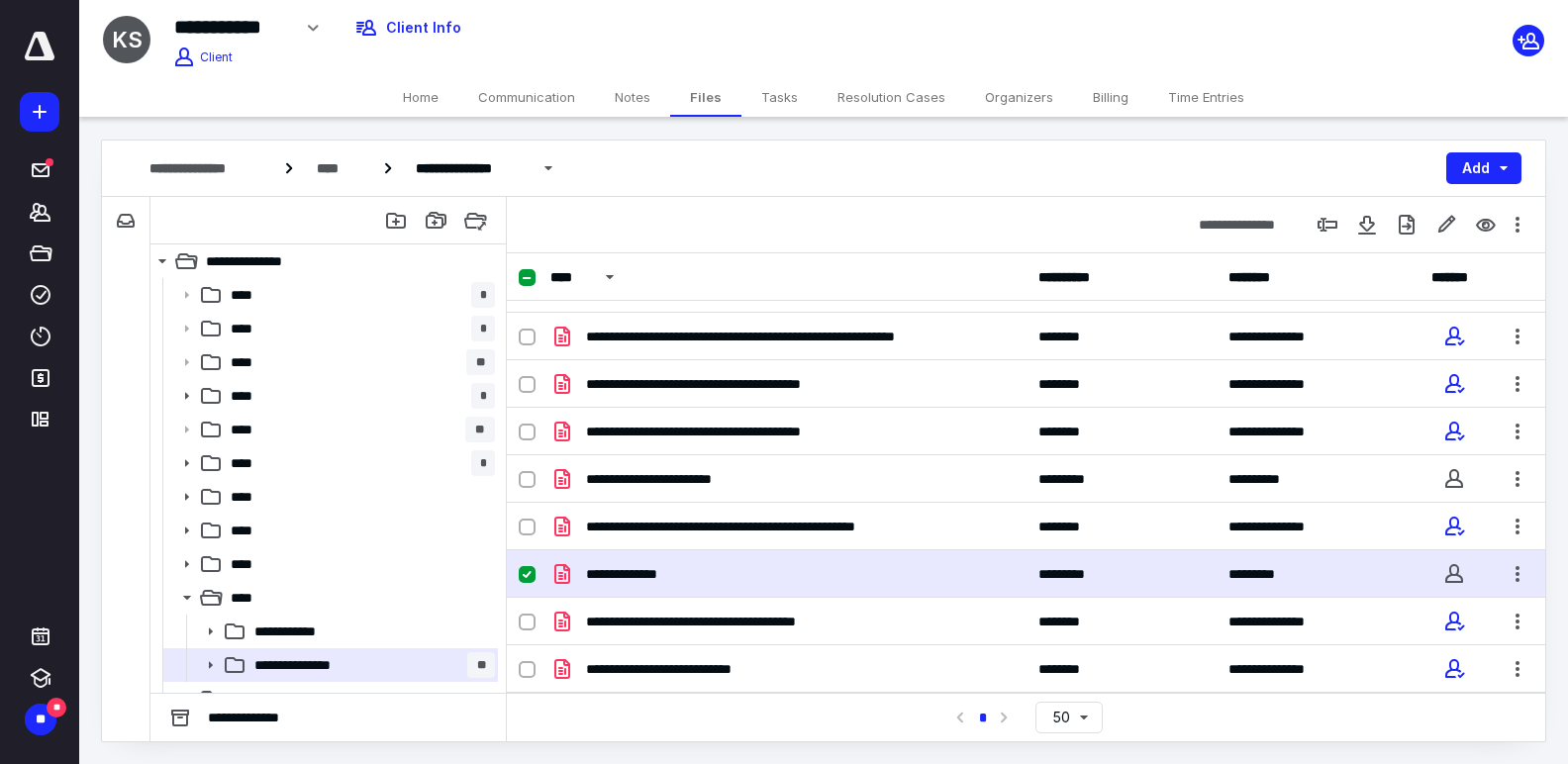 click on "**********" at bounding box center (788, 574) 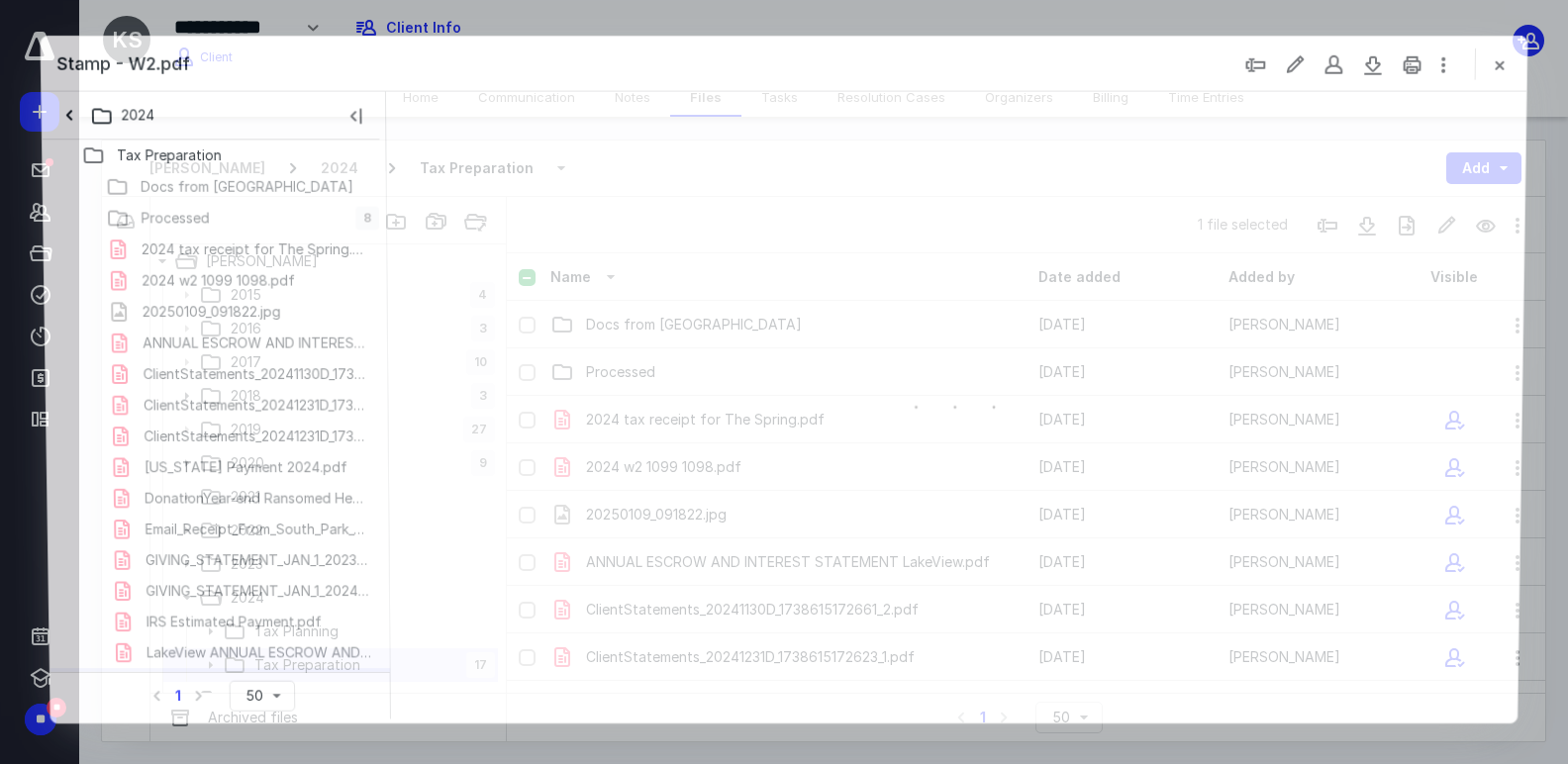 scroll, scrollTop: 511, scrollLeft: 0, axis: vertical 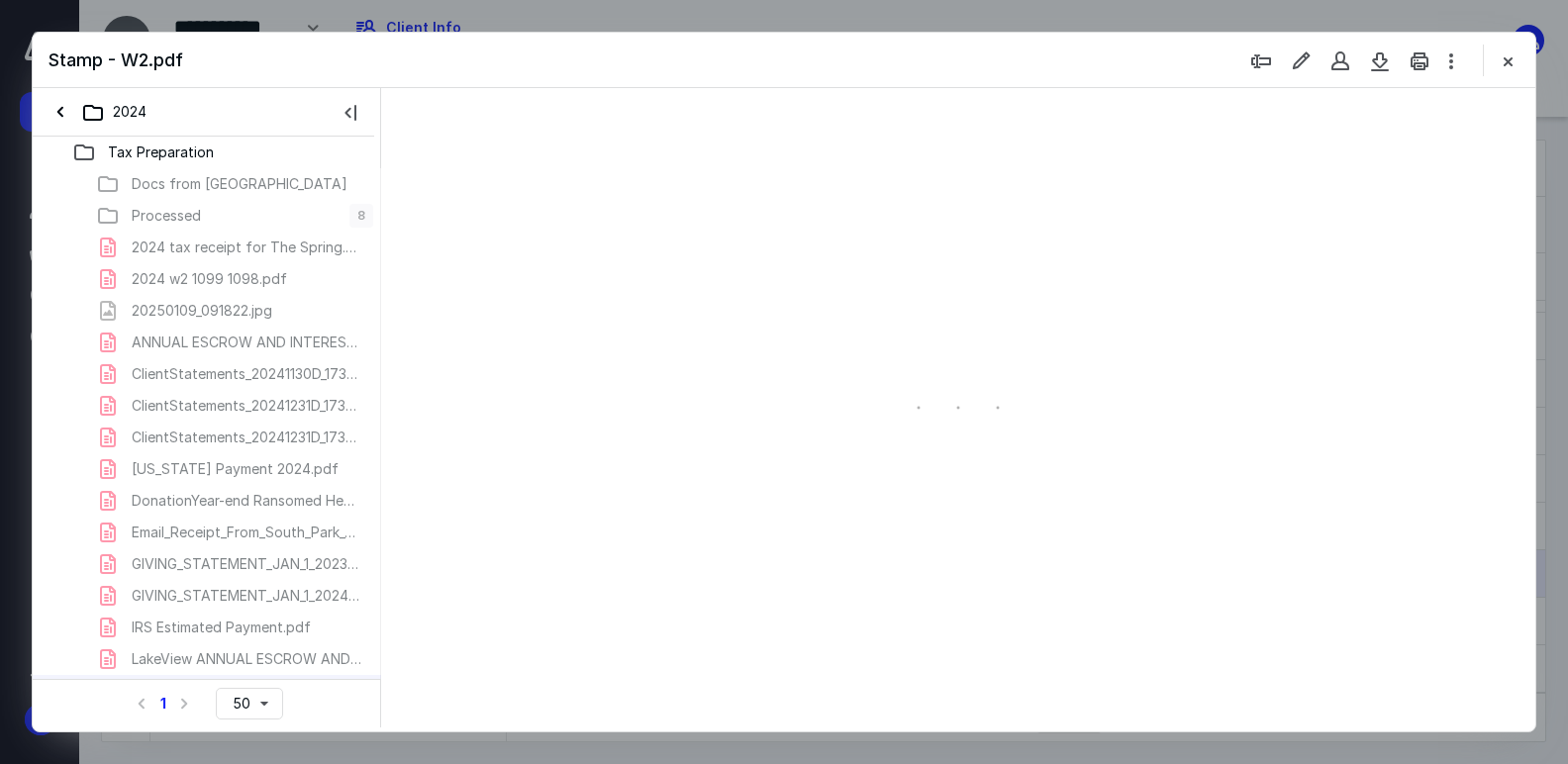 type on "187" 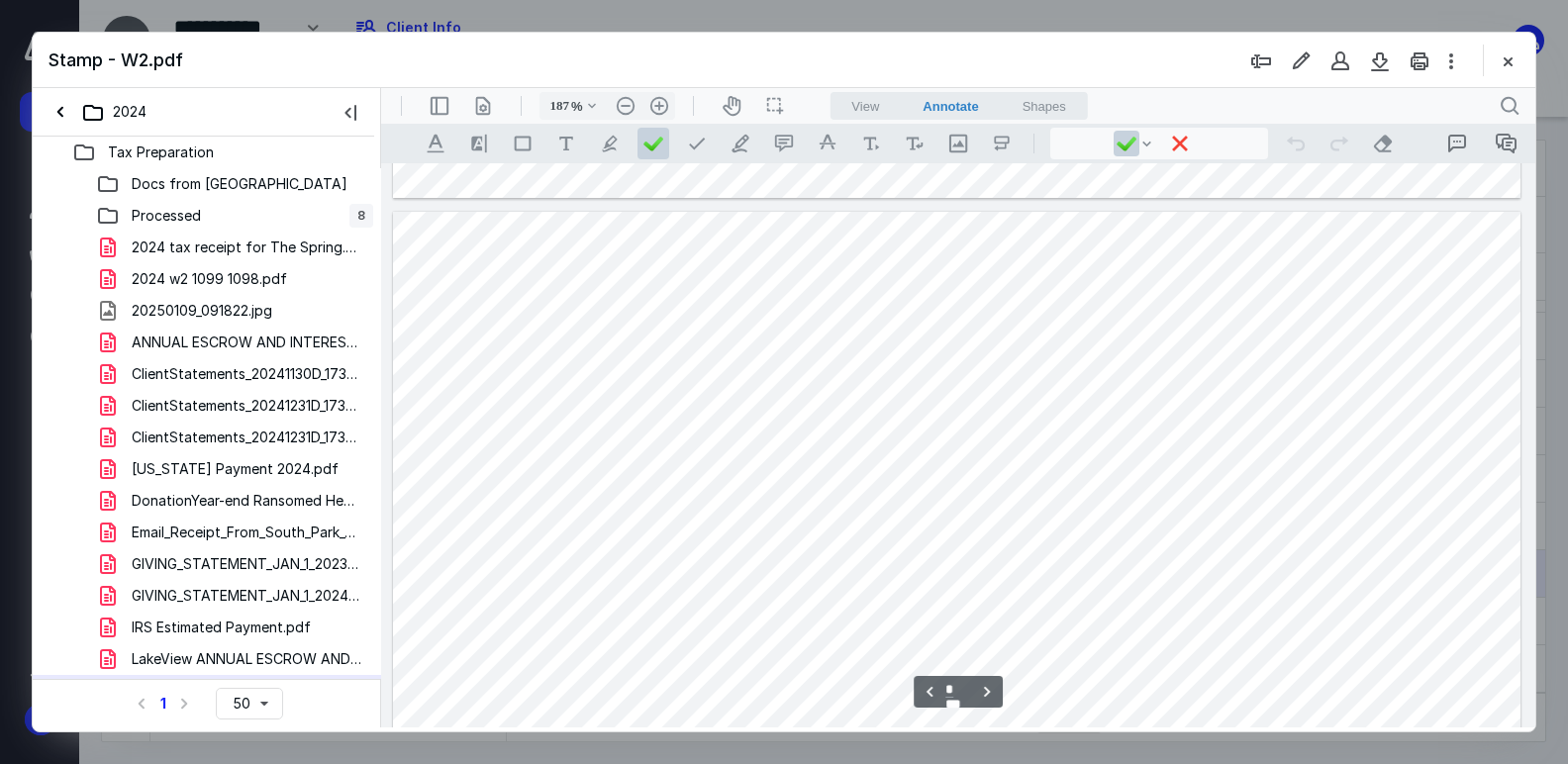 scroll, scrollTop: 1476, scrollLeft: 0, axis: vertical 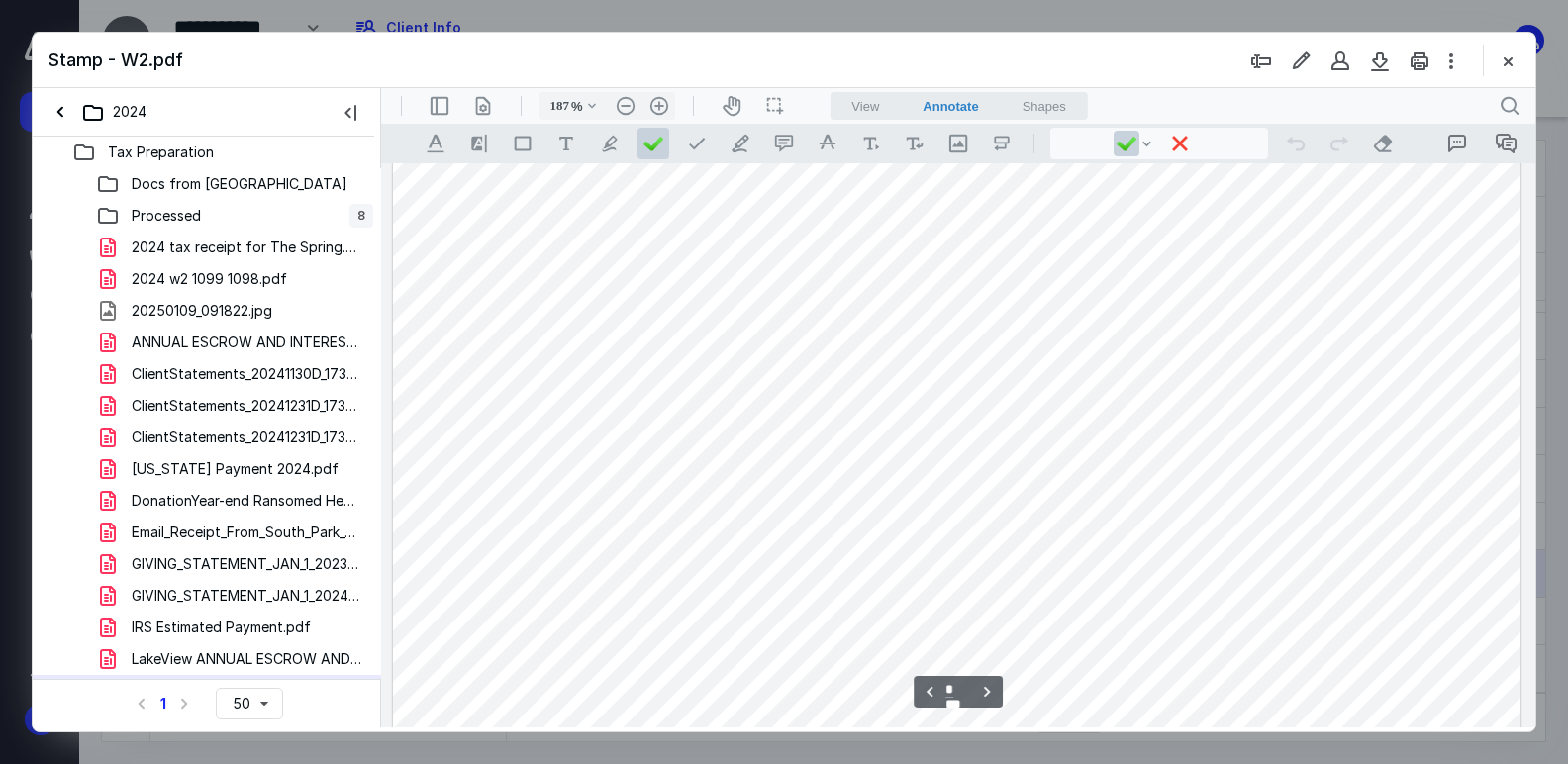 type on "*" 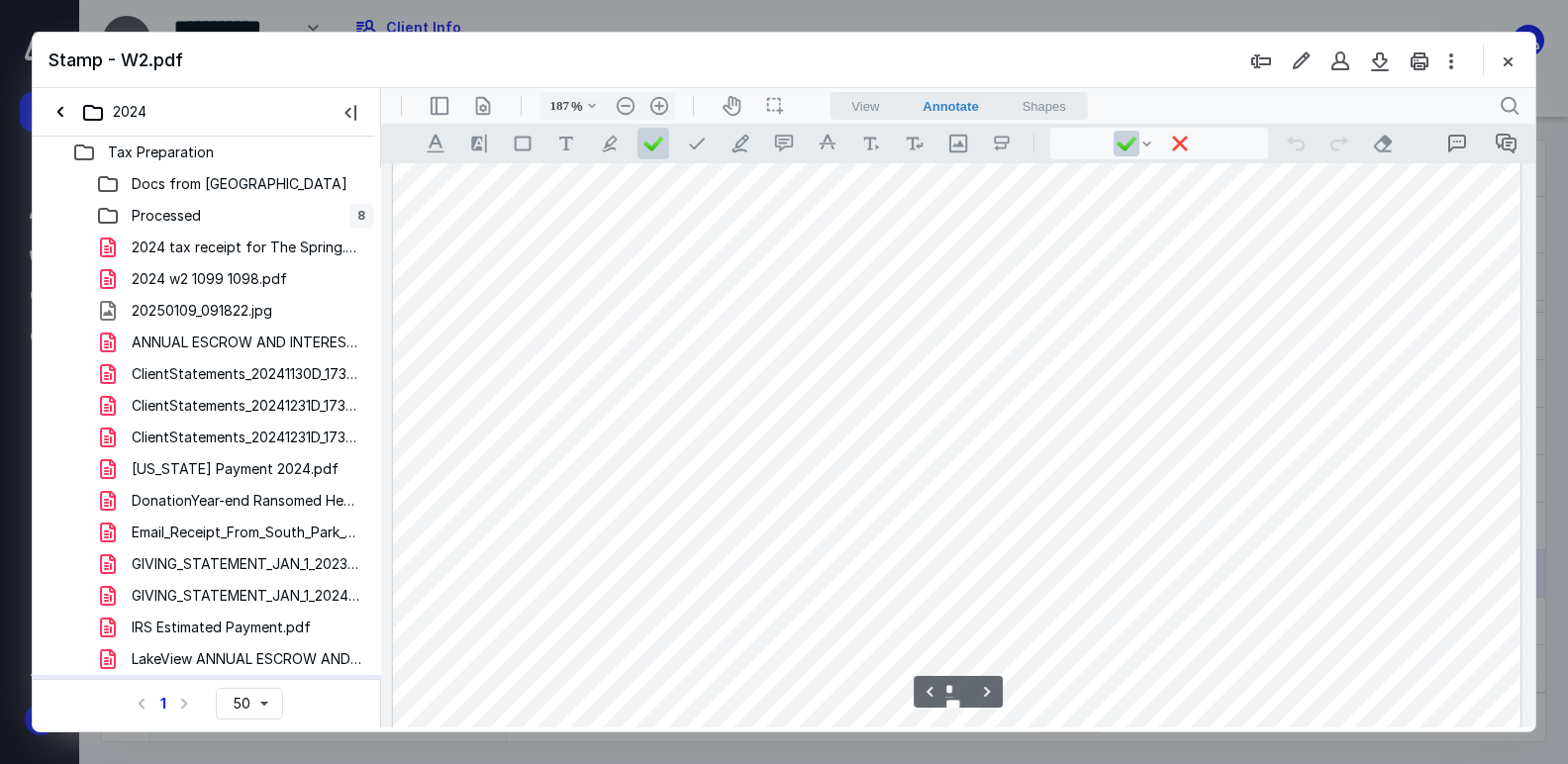 scroll, scrollTop: 4464, scrollLeft: 0, axis: vertical 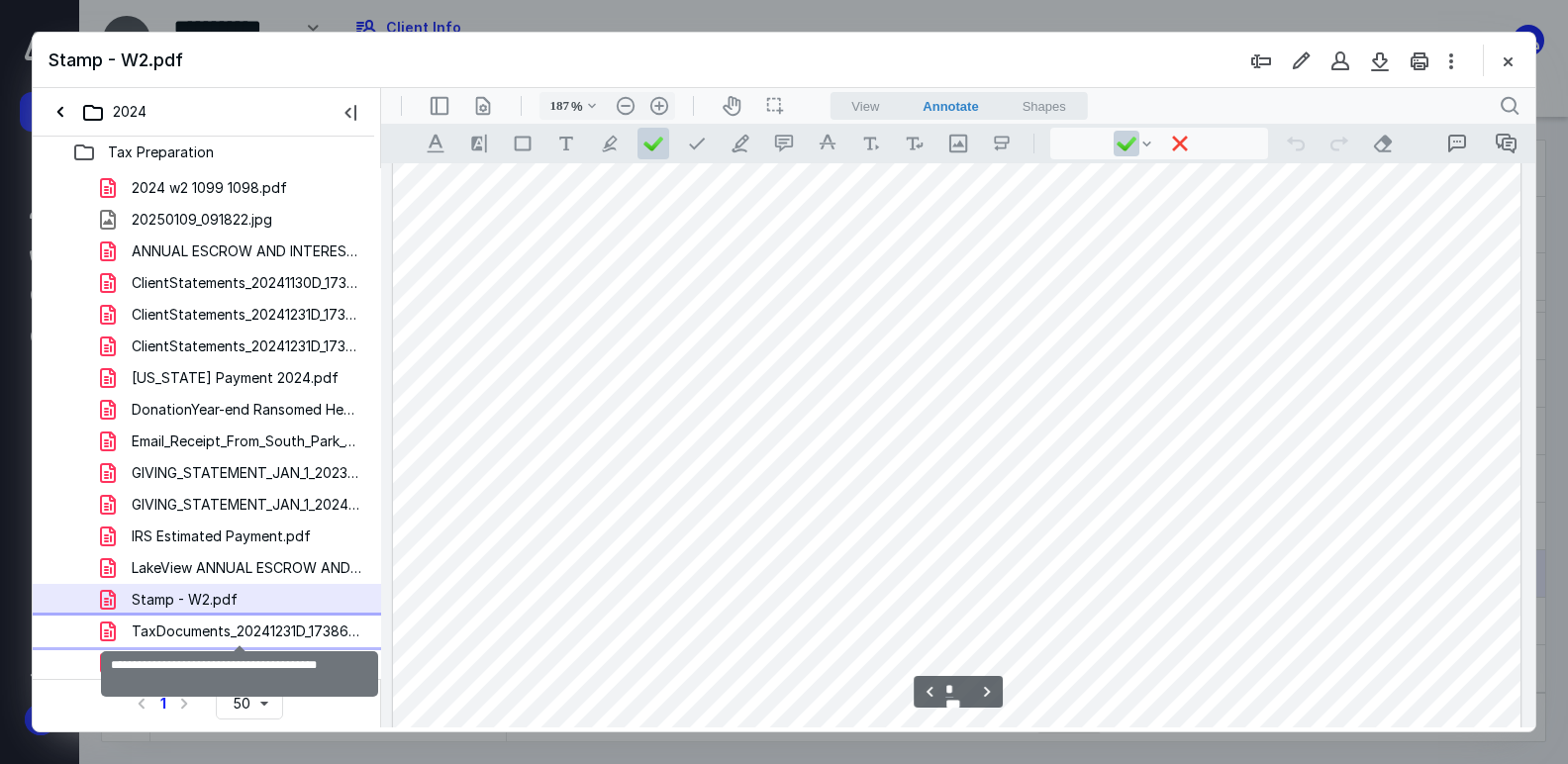 click on "TaxDocuments_20241231D_1738615198747_0.pdf" at bounding box center (246, 631) 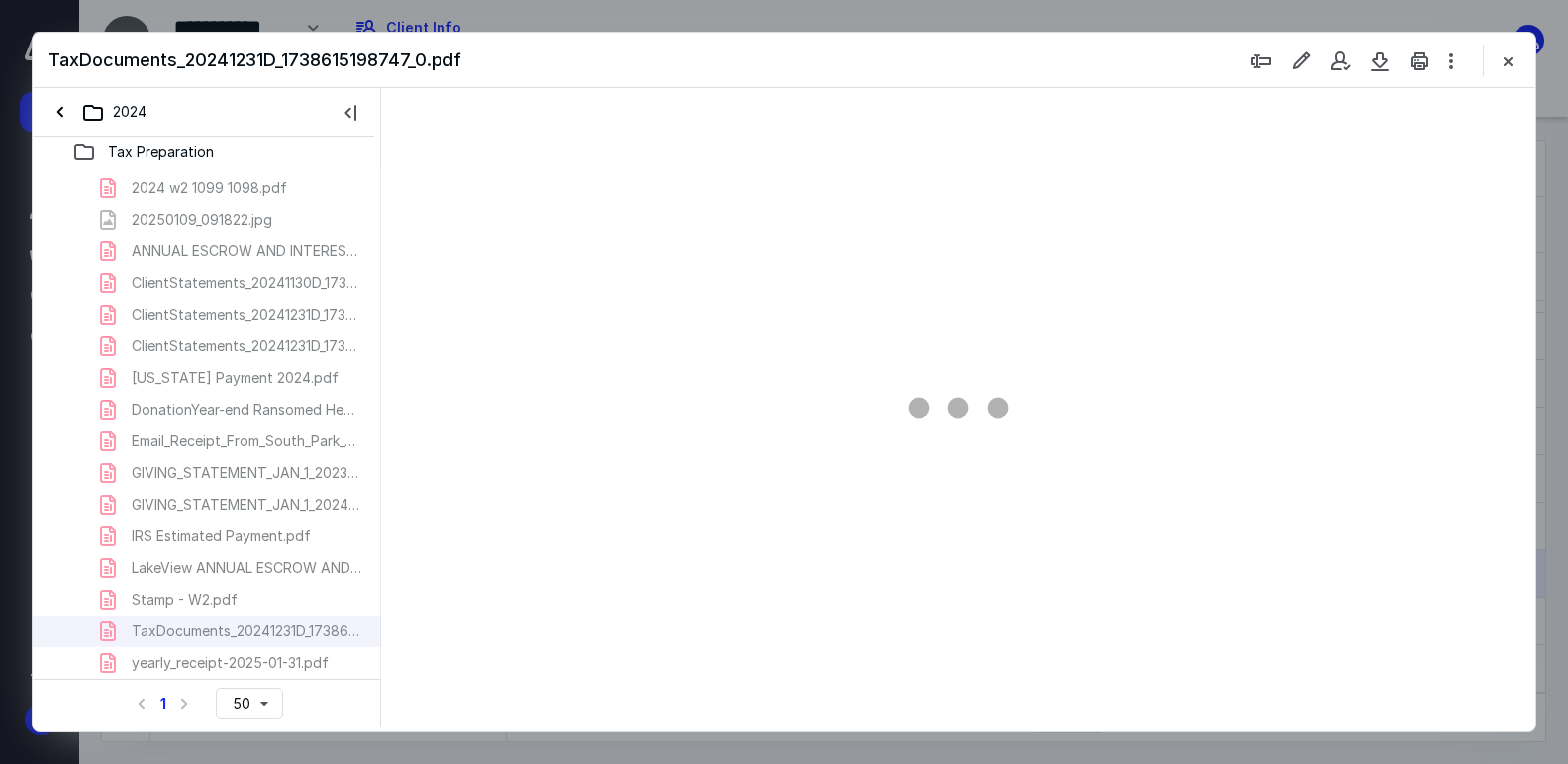 type on "186" 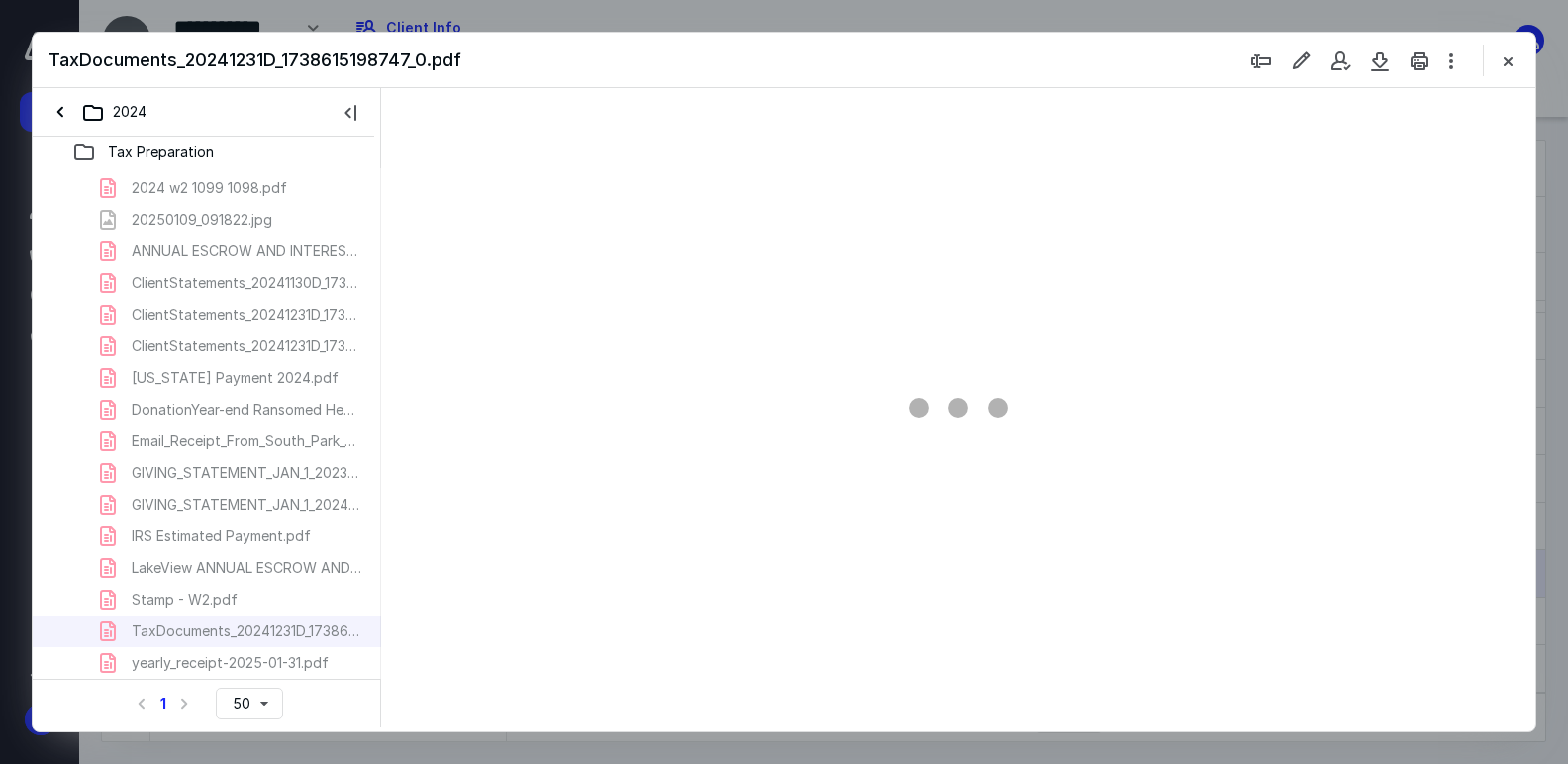 scroll, scrollTop: 0, scrollLeft: 0, axis: both 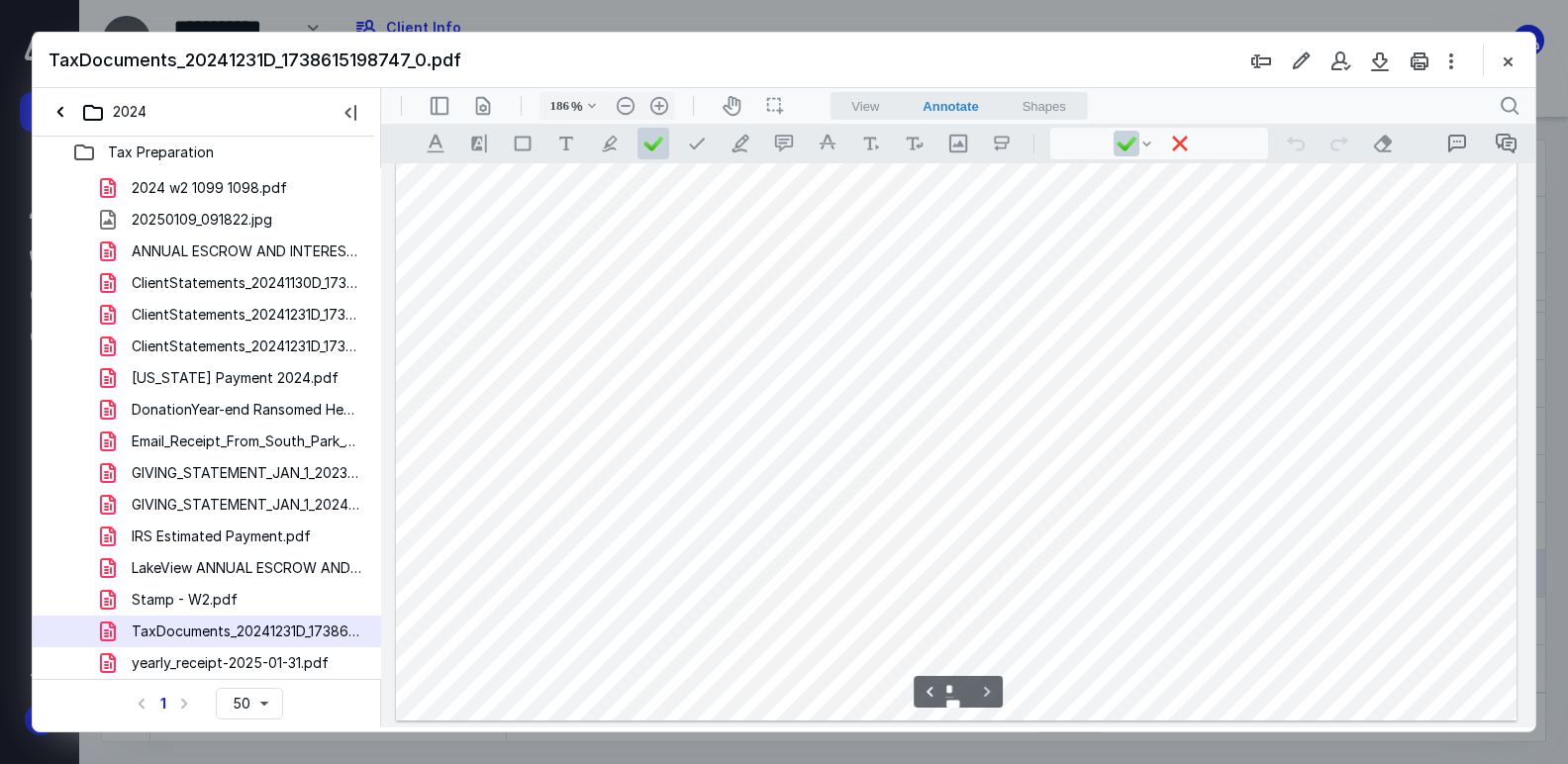 type on "*" 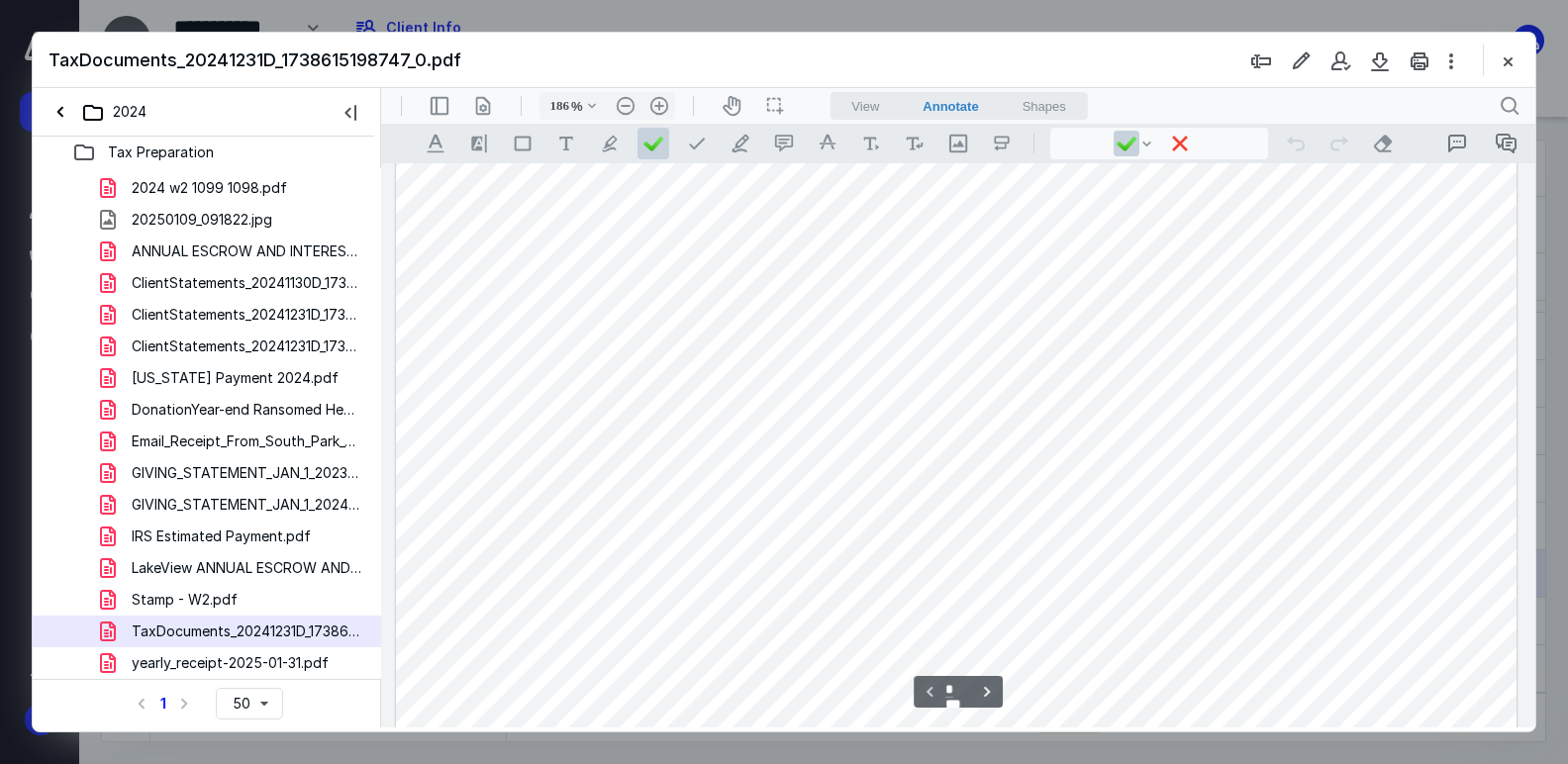 scroll, scrollTop: 0, scrollLeft: 0, axis: both 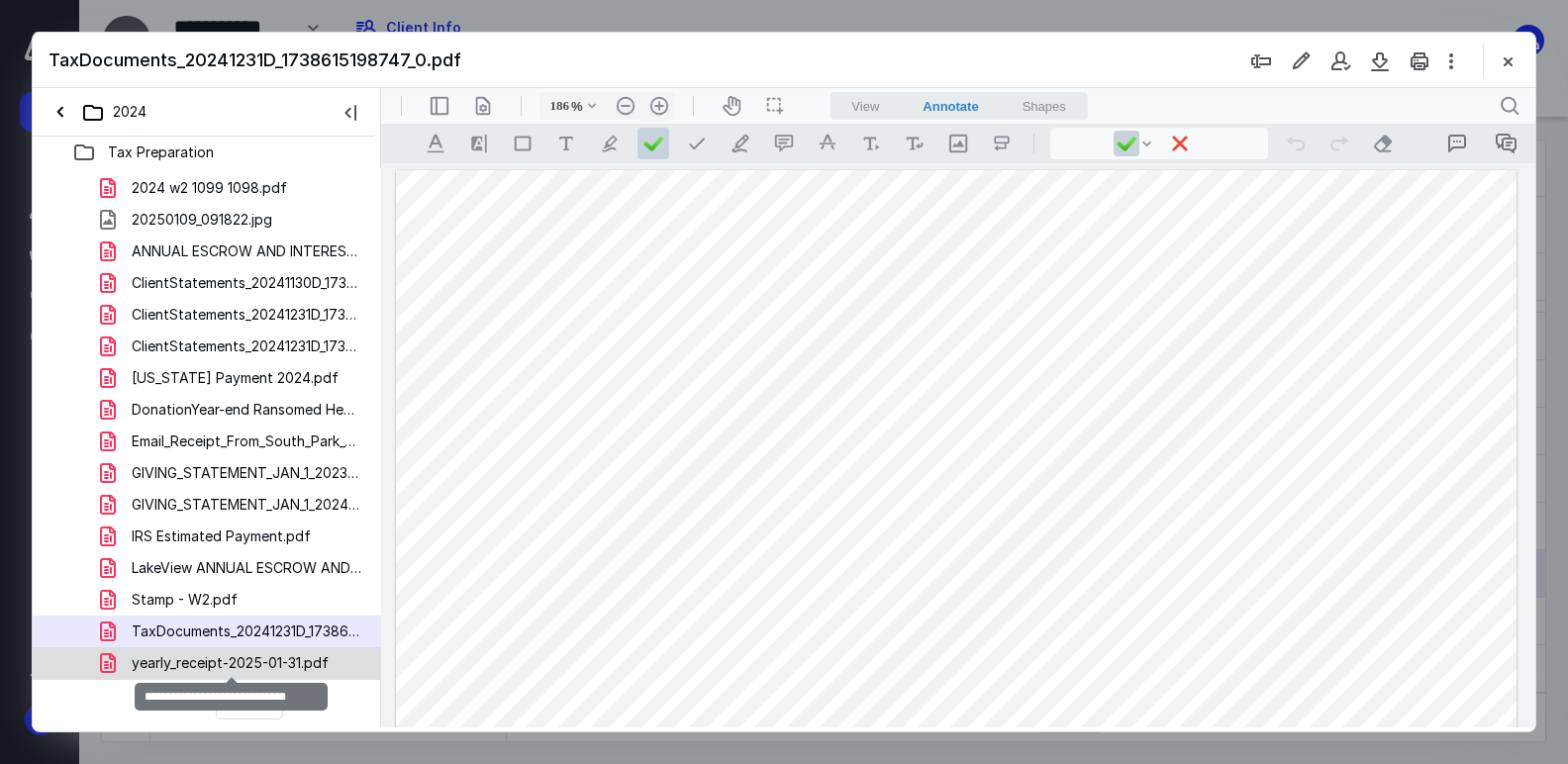 click on "yearly_receipt-2025-01-31.pdf" at bounding box center (230, 663) 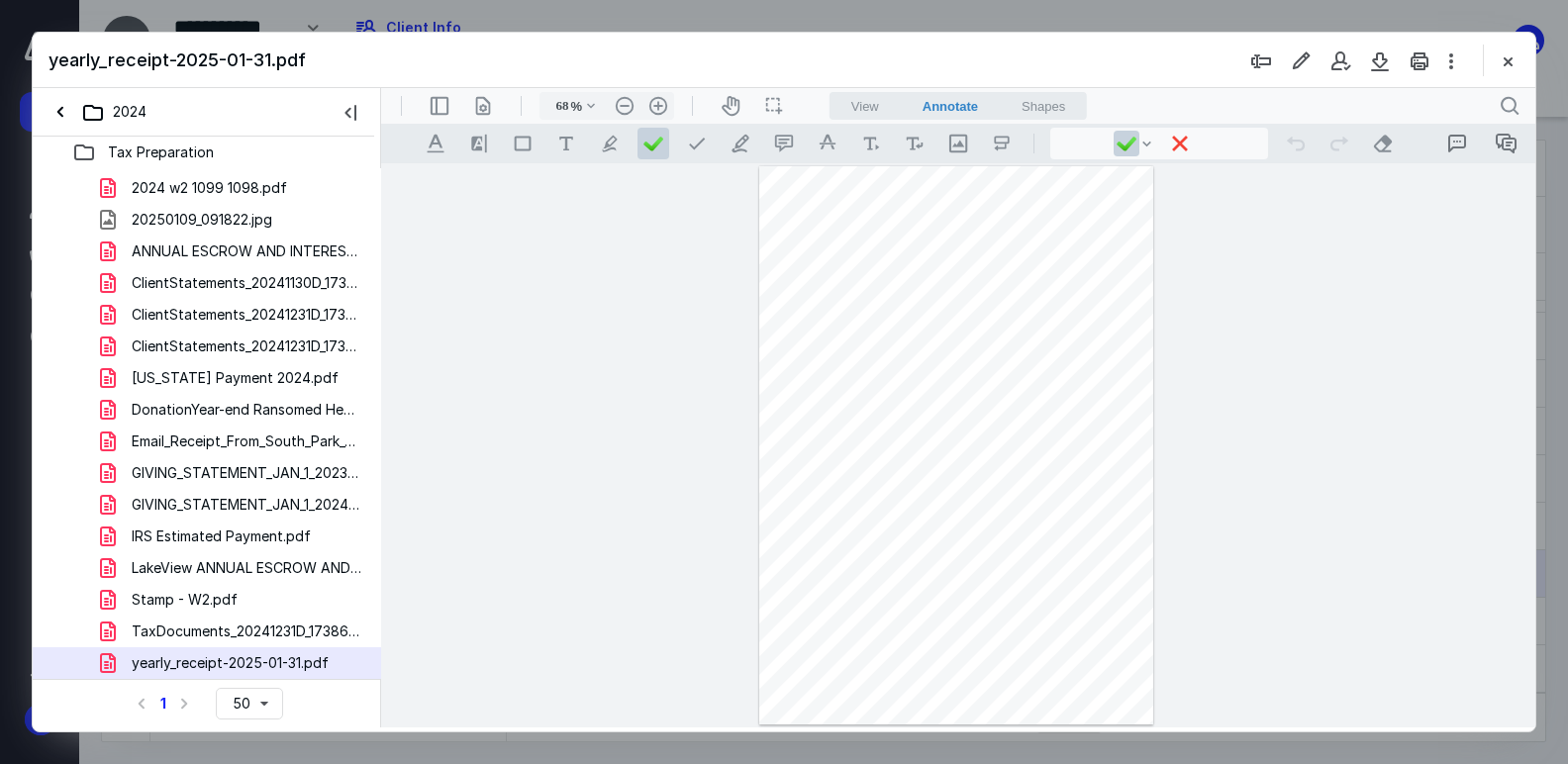 type on "192" 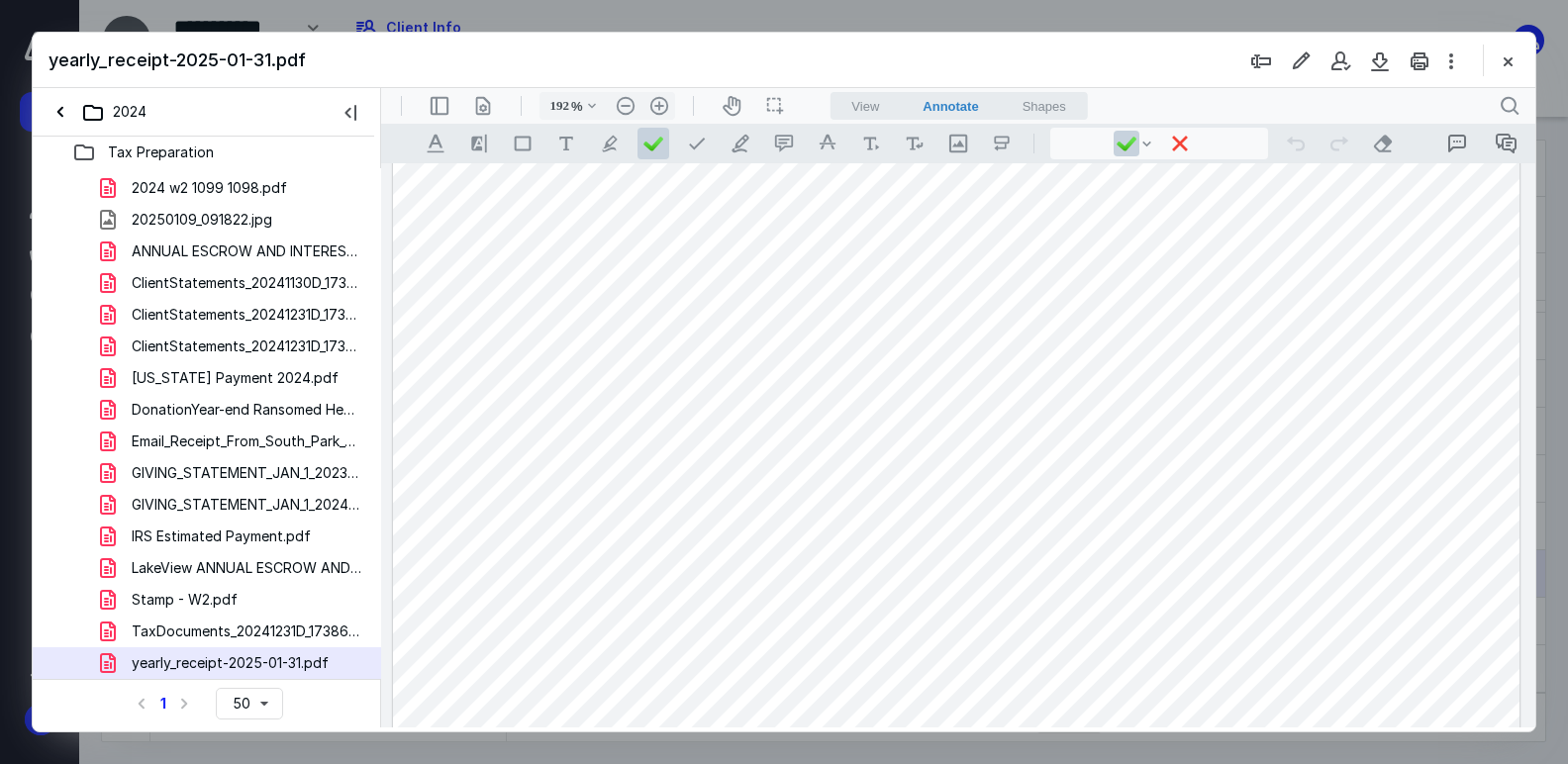 scroll, scrollTop: 410, scrollLeft: 0, axis: vertical 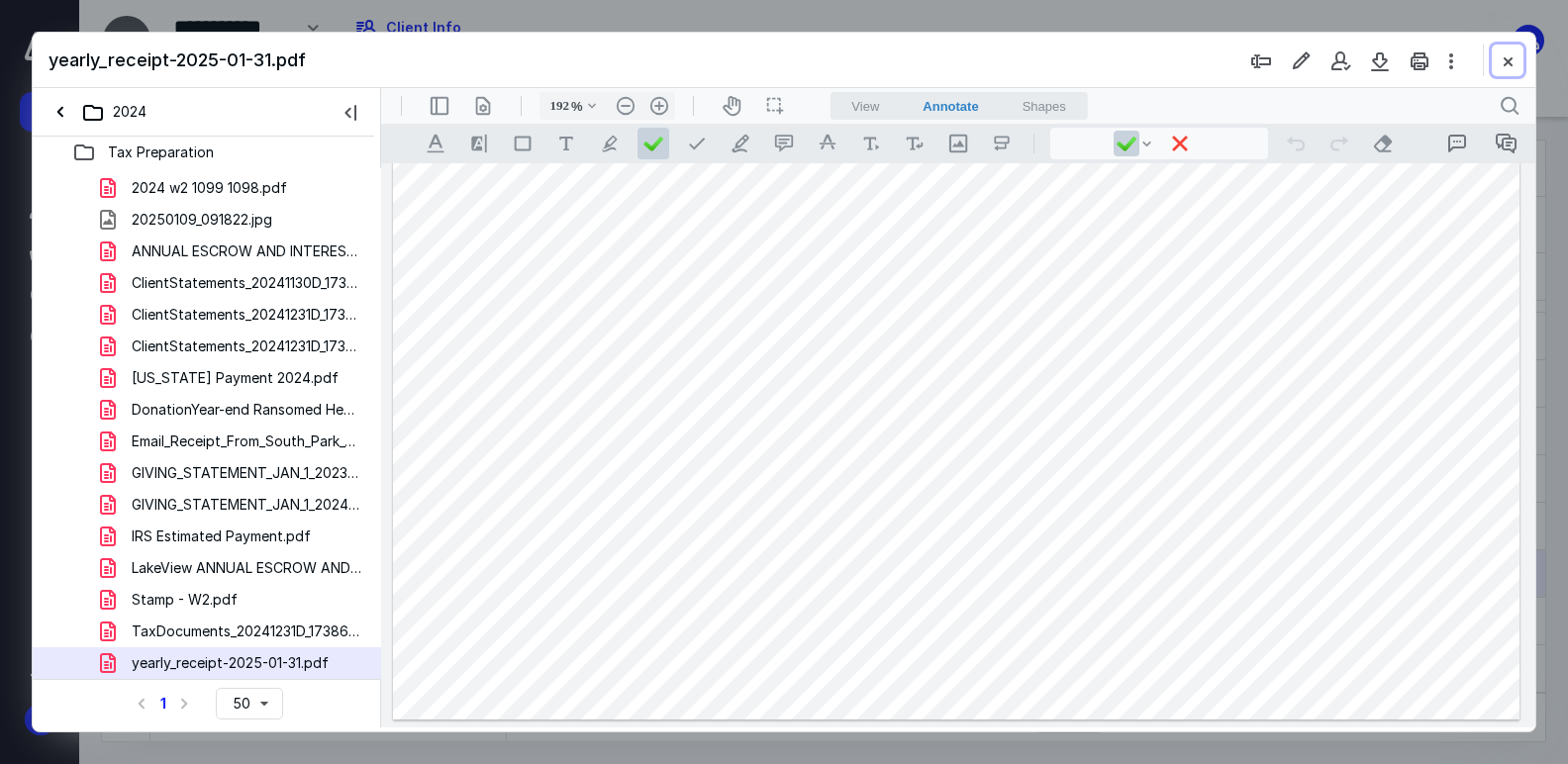 click at bounding box center [1508, 60] 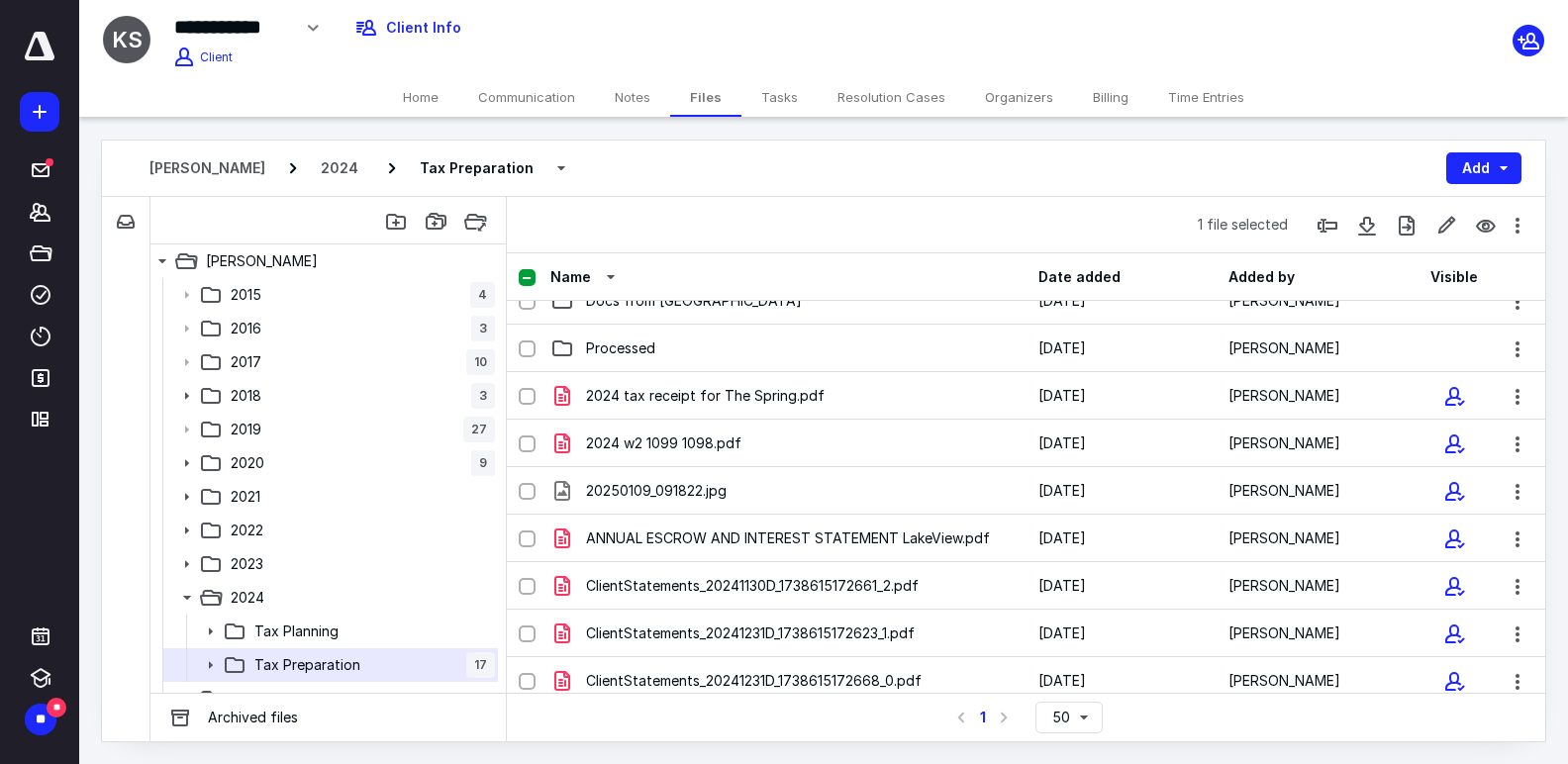 scroll, scrollTop: 0, scrollLeft: 0, axis: both 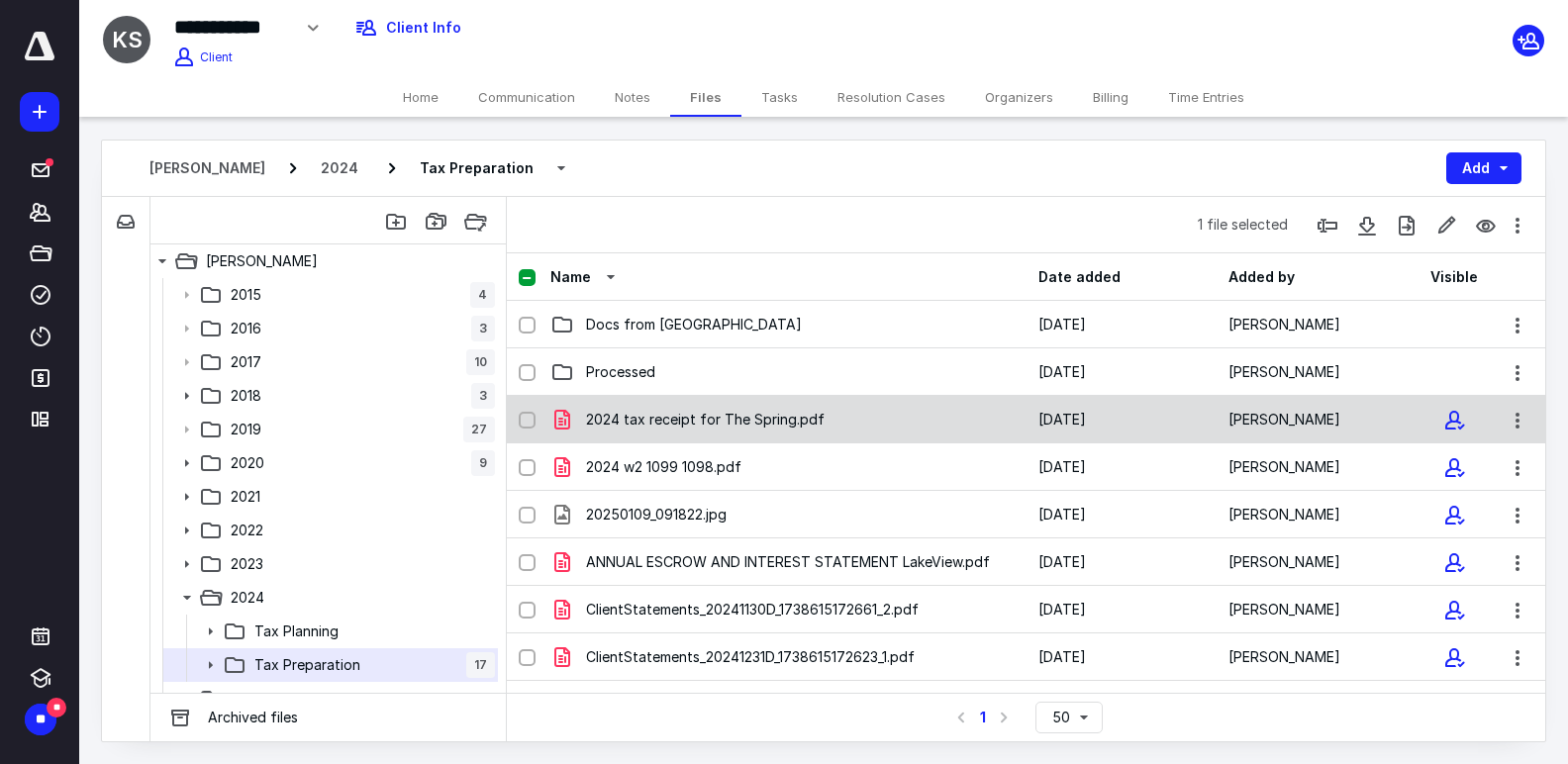 click on "2024 tax receipt for The Spring.pdf 4/4/2025 Katherine Stamp" at bounding box center [1026, 420] 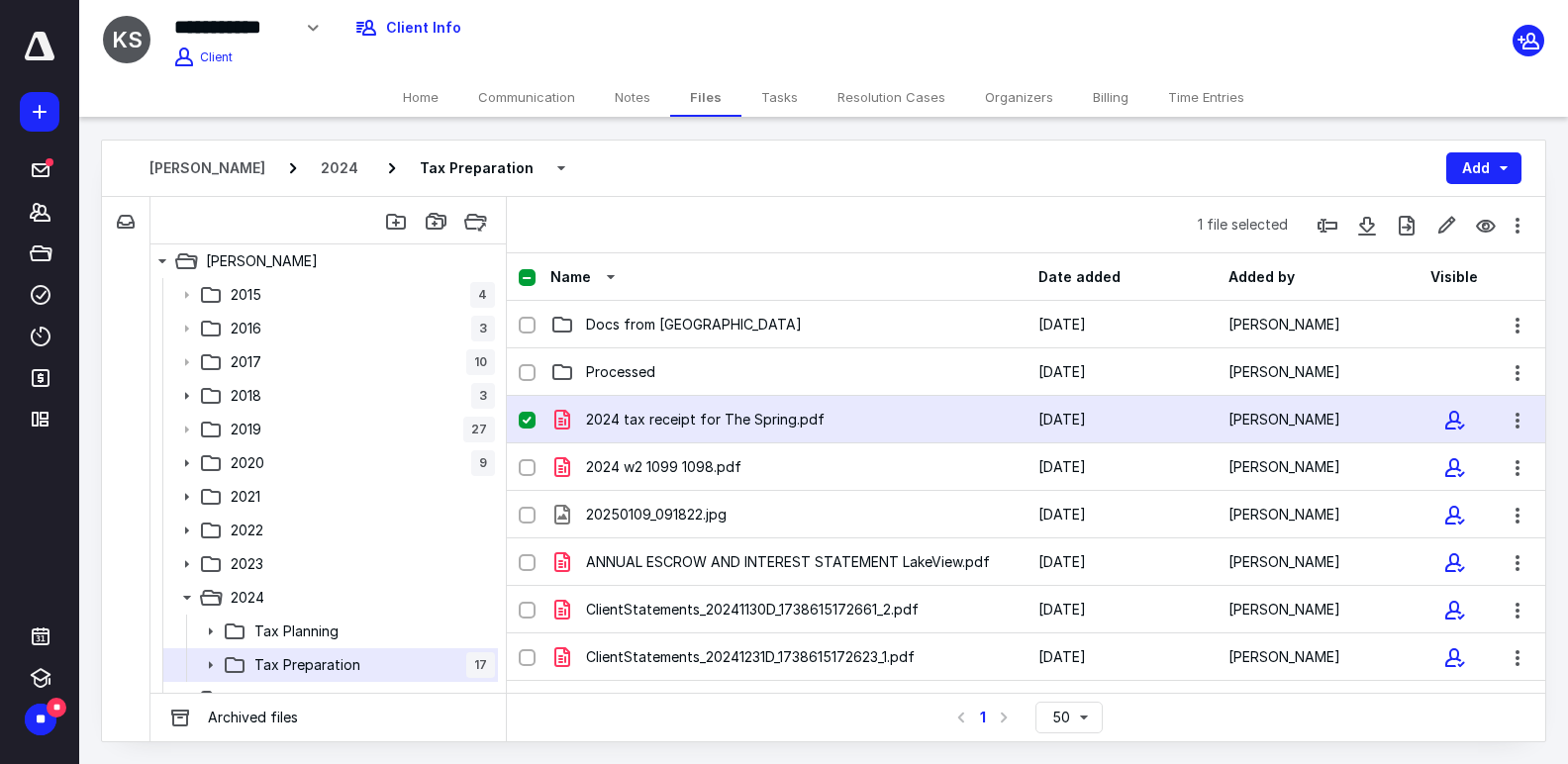 click on "2024 tax receipt for The Spring.pdf 4/4/2025 Katherine Stamp" at bounding box center [1026, 420] 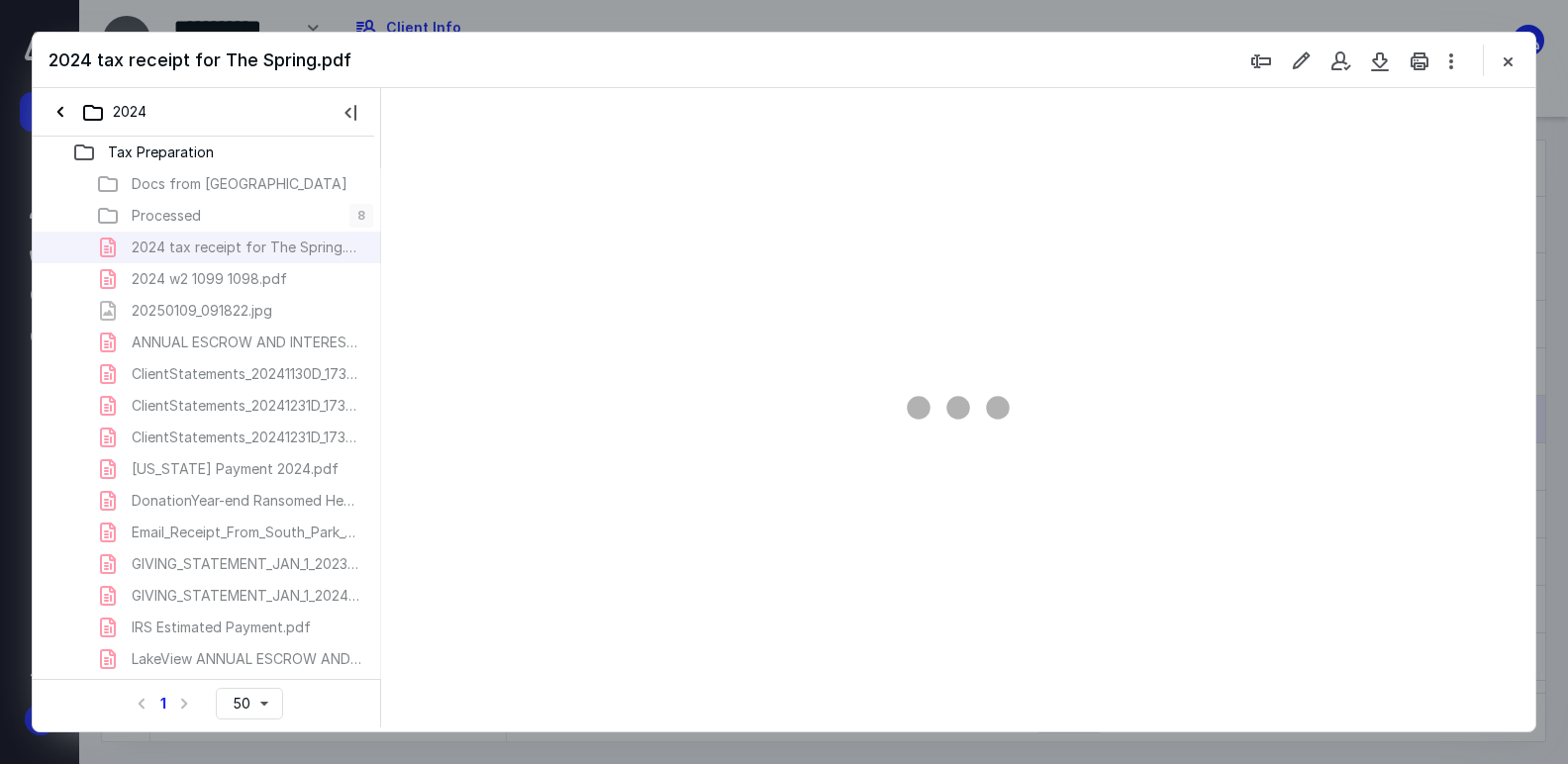 scroll, scrollTop: 0, scrollLeft: 0, axis: both 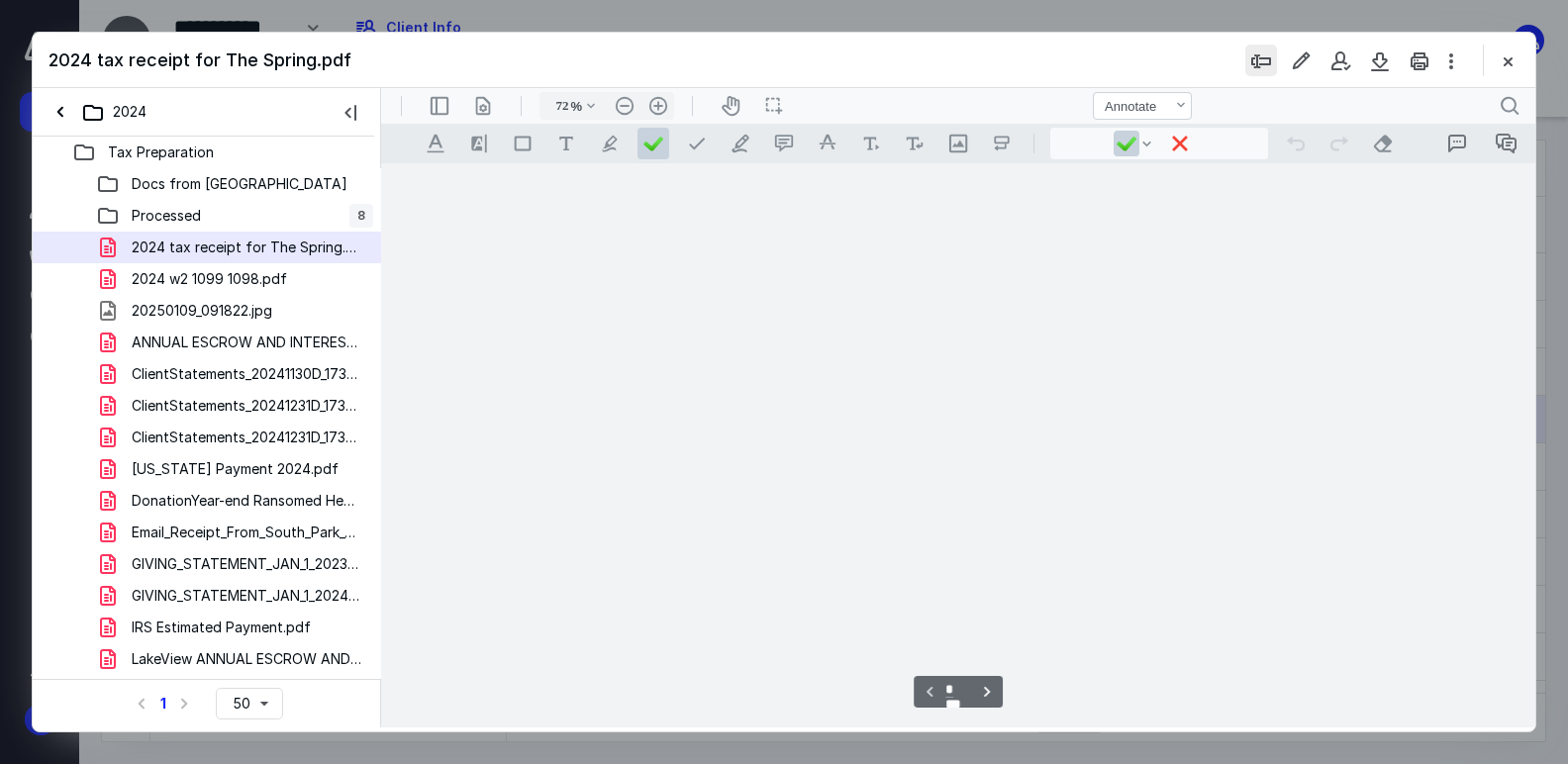 type on "186" 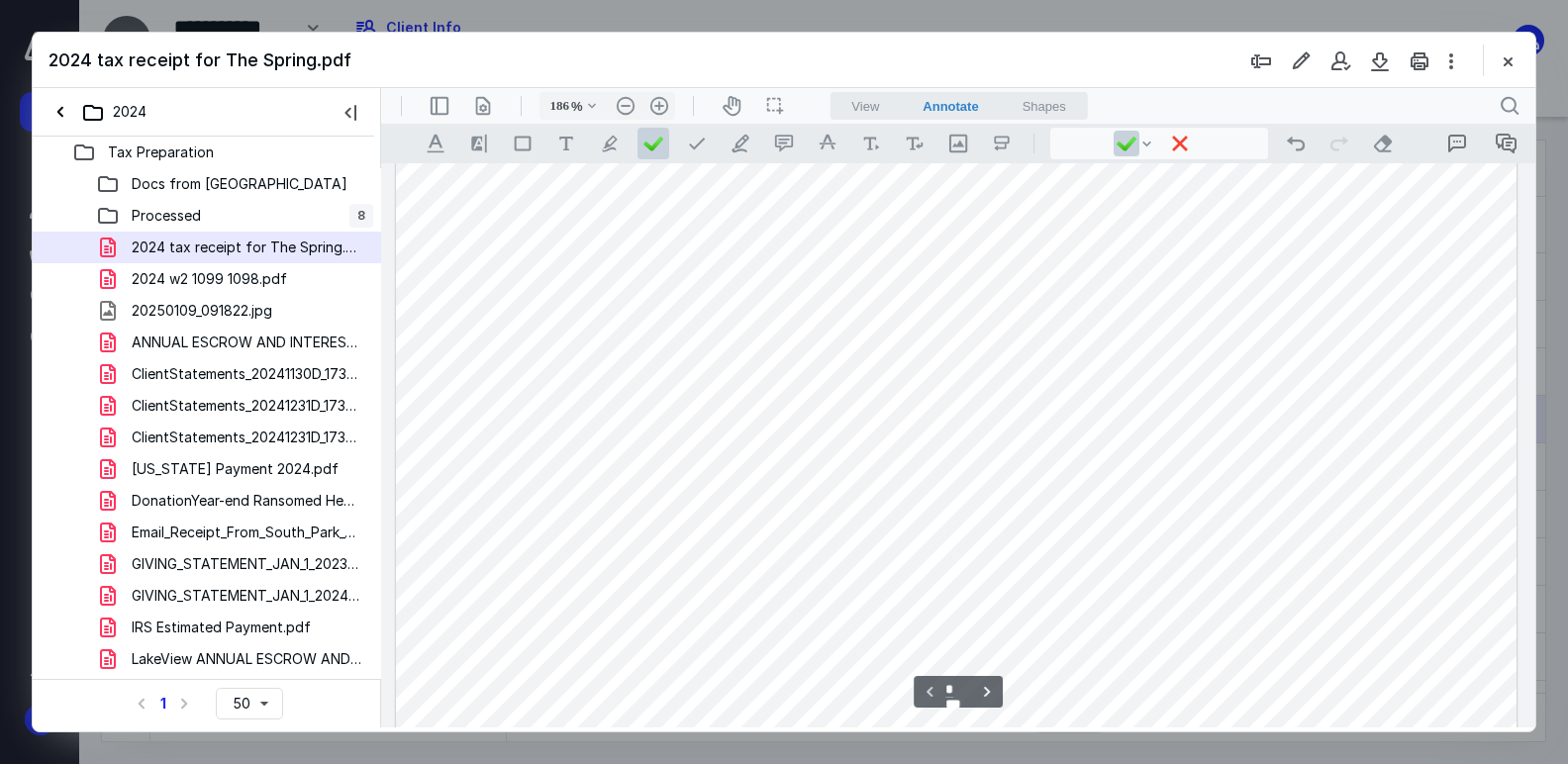 scroll, scrollTop: 203, scrollLeft: 0, axis: vertical 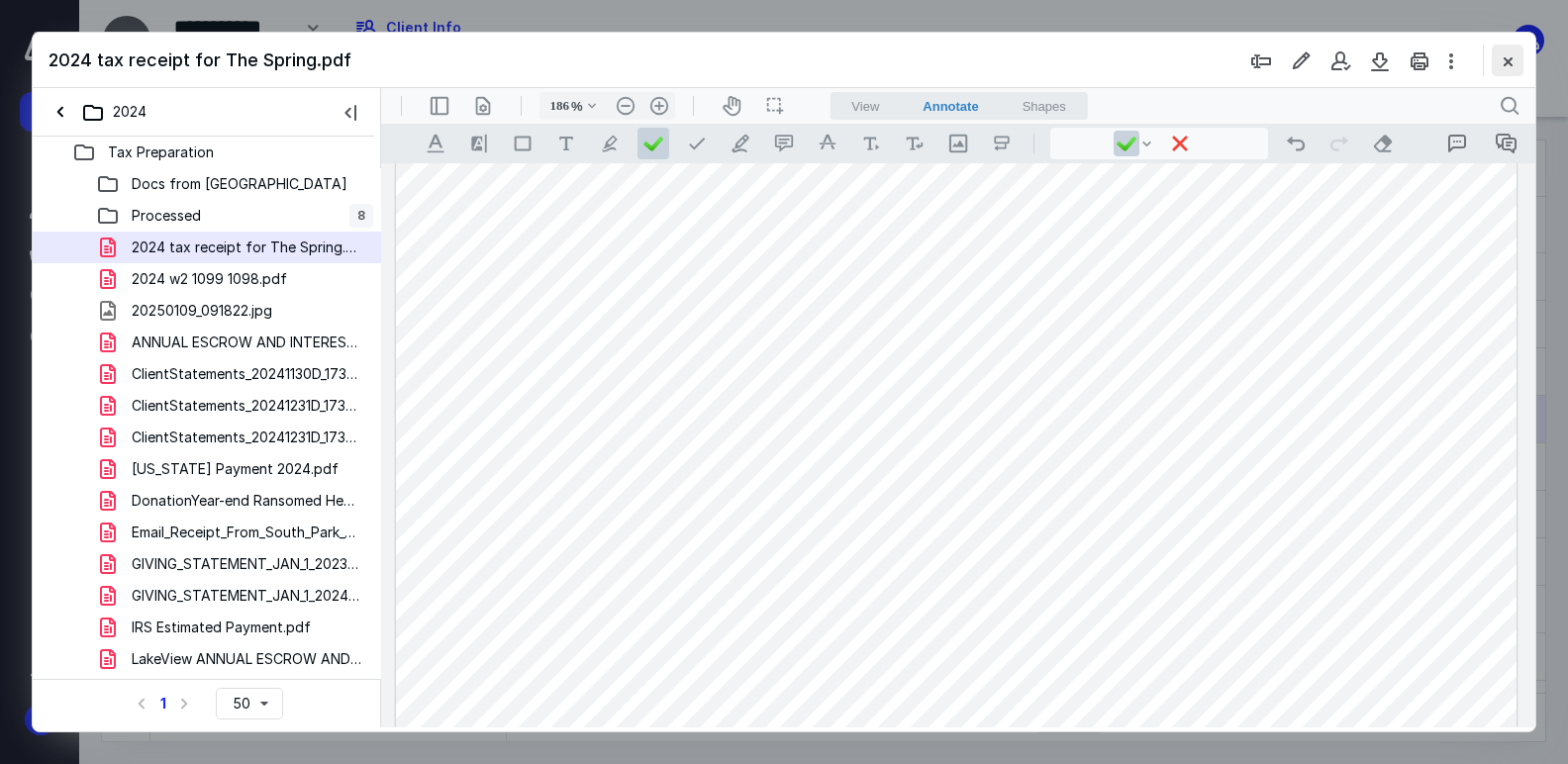 click at bounding box center [1508, 60] 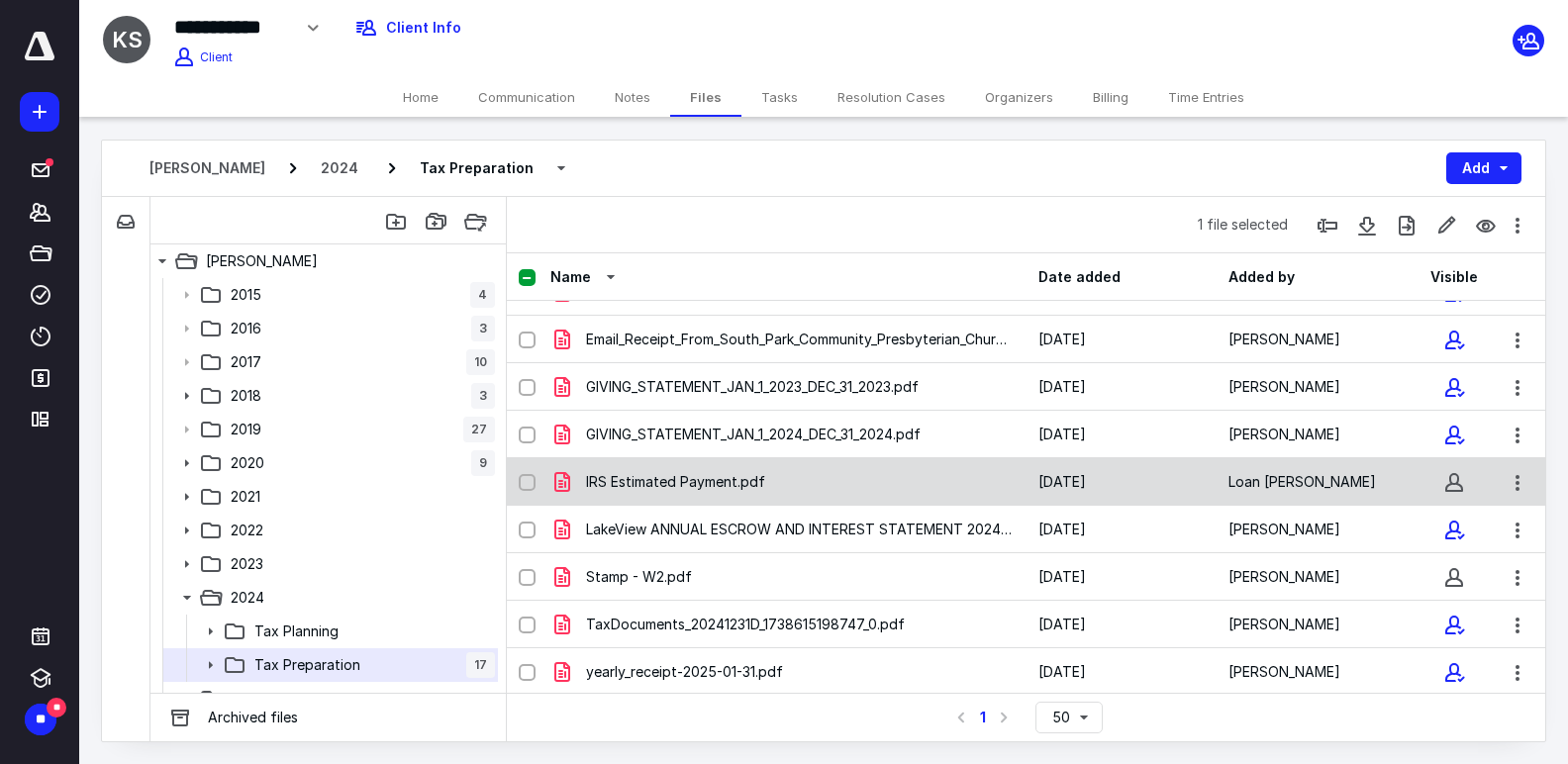 scroll, scrollTop: 511, scrollLeft: 0, axis: vertical 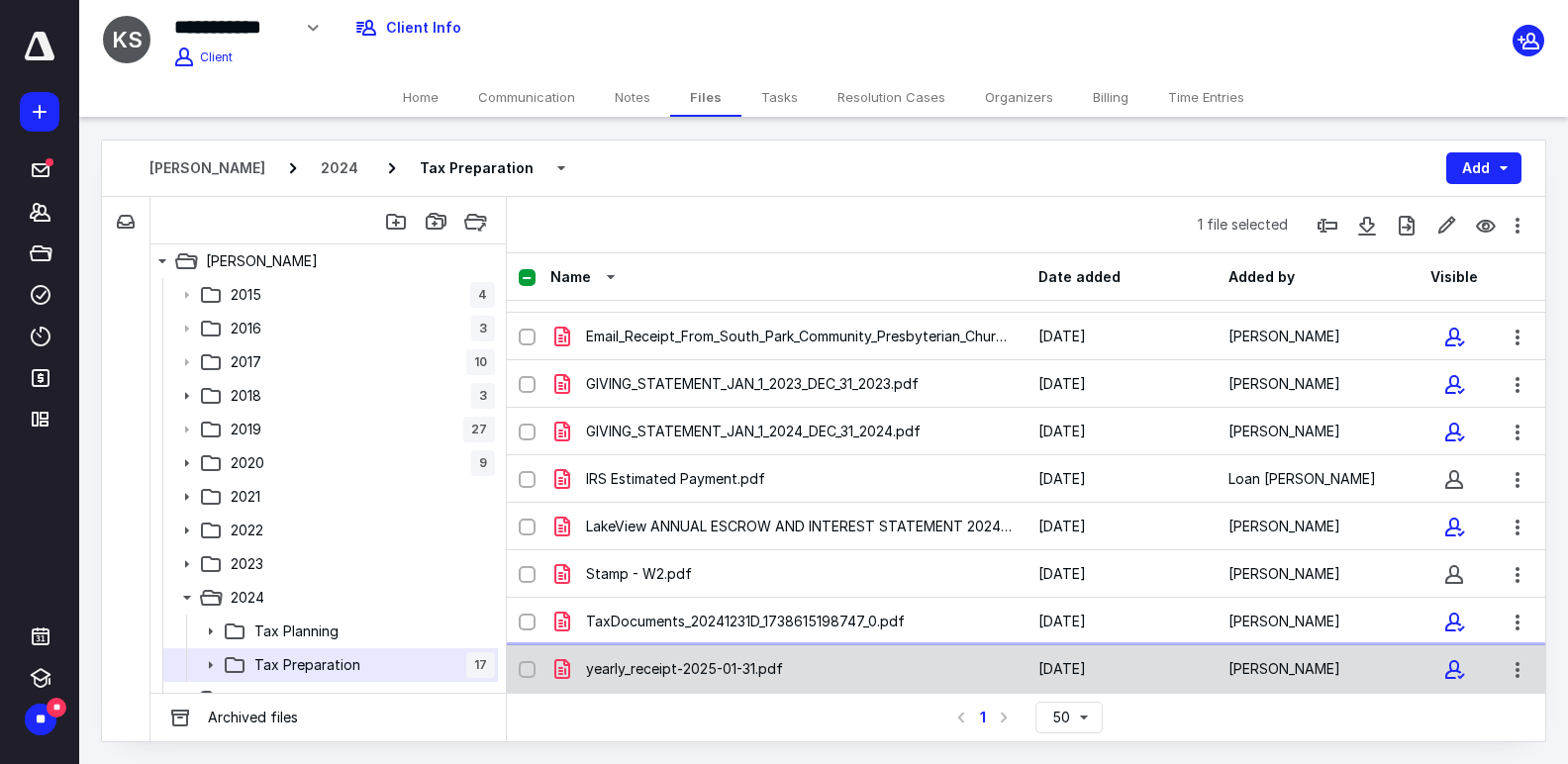click 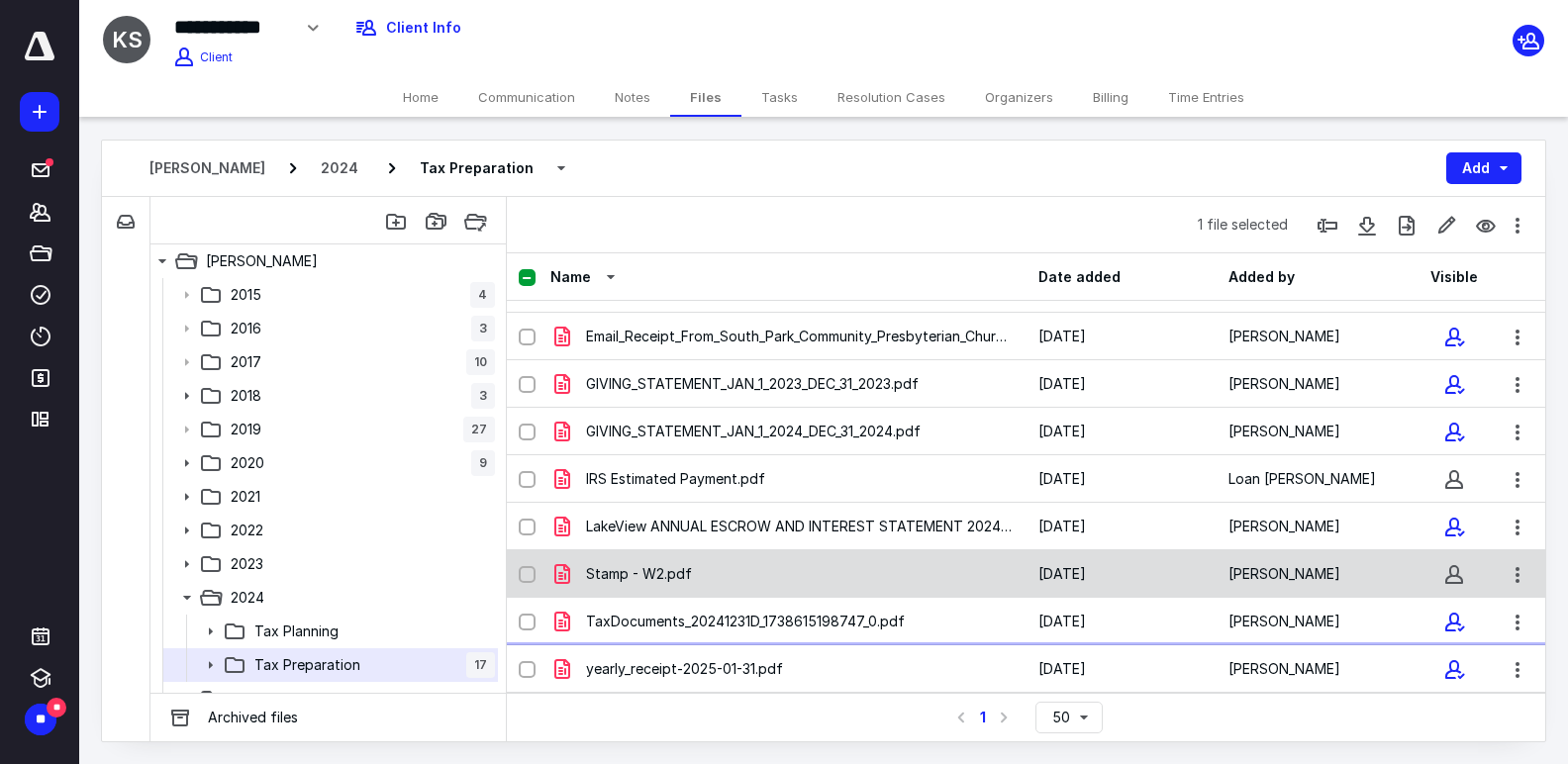 checkbox on "true" 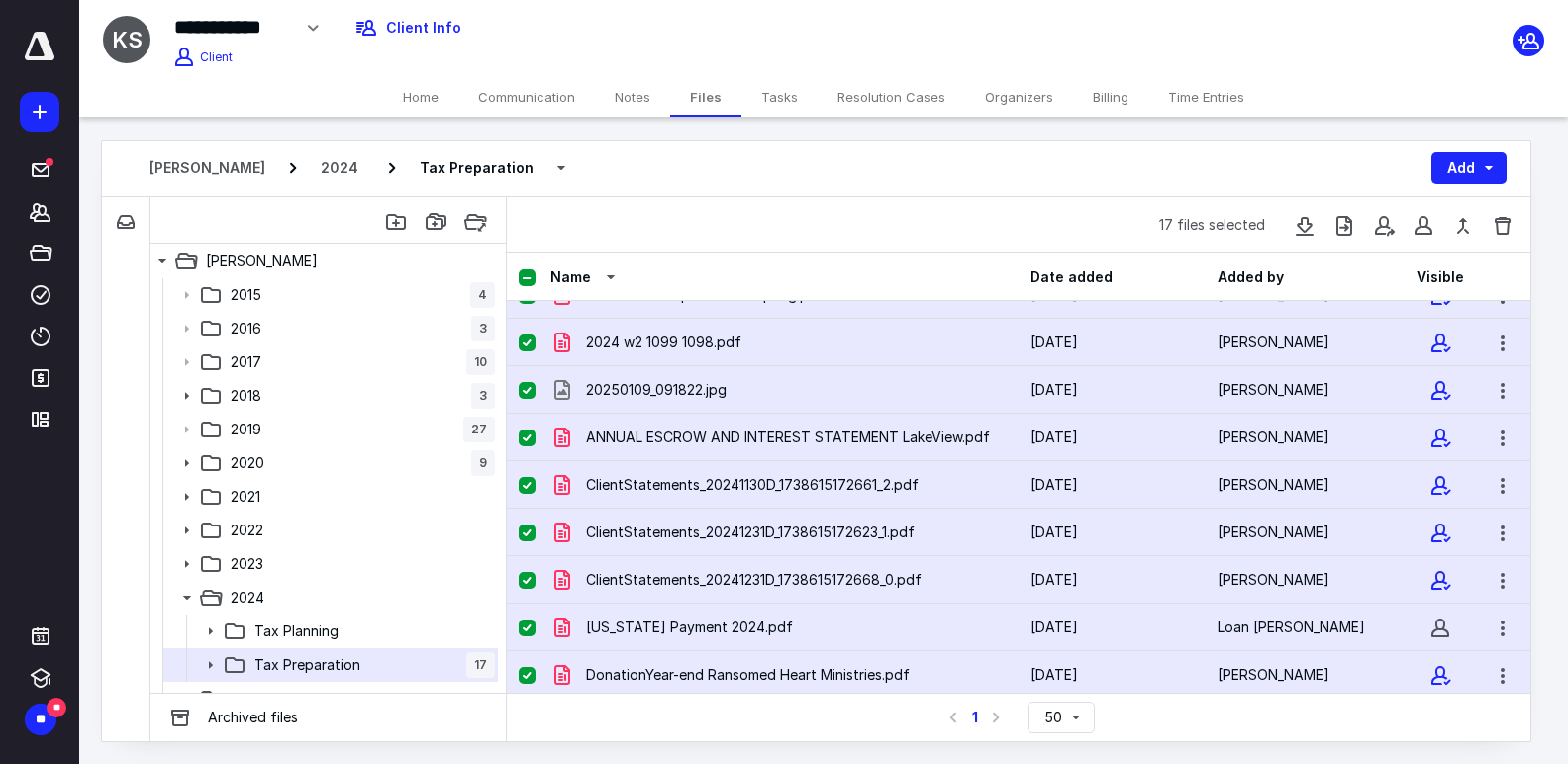 scroll, scrollTop: 0, scrollLeft: 0, axis: both 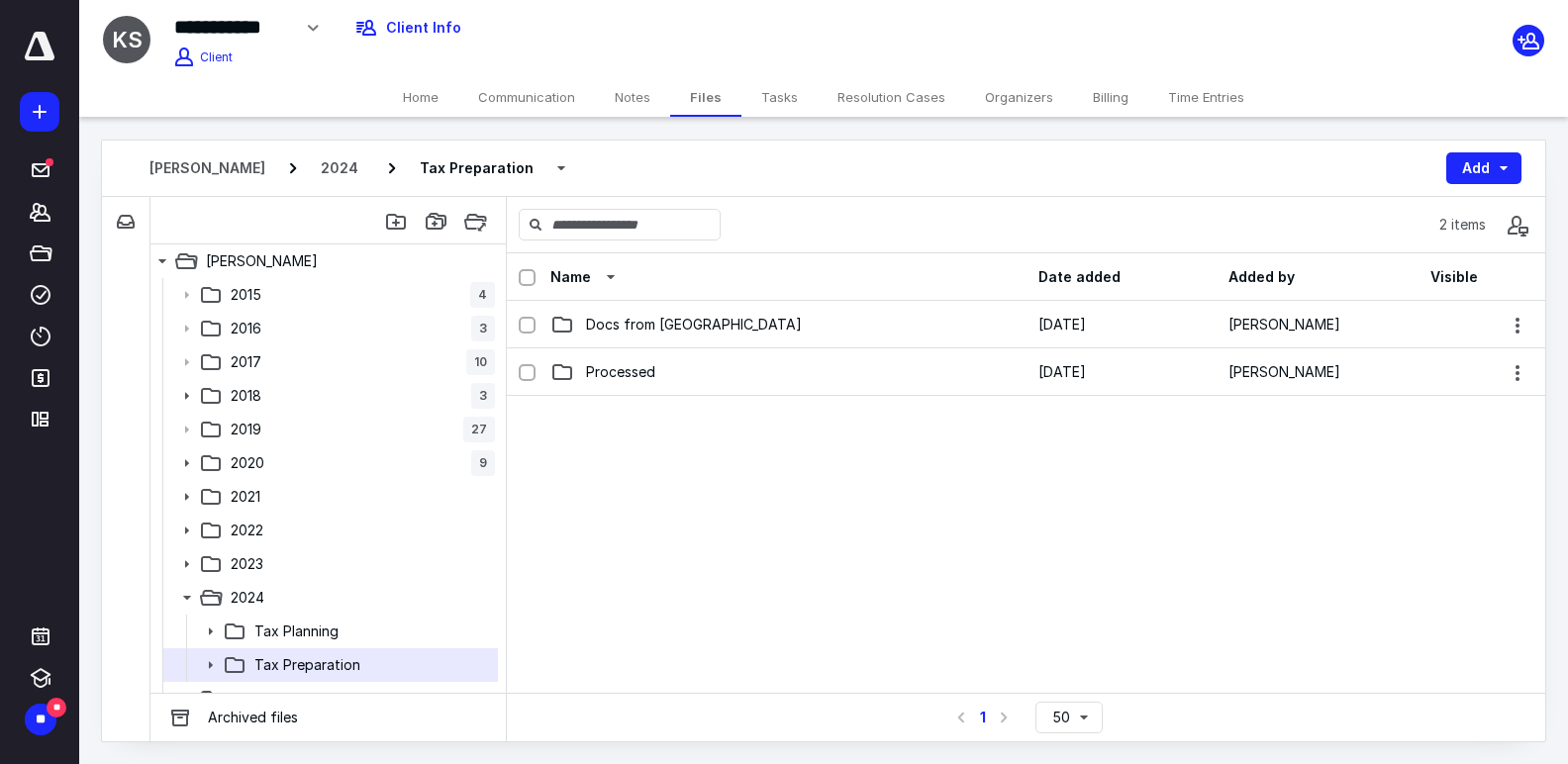 drag, startPoint x: 632, startPoint y: 491, endPoint x: 708, endPoint y: 0, distance: 496.84706 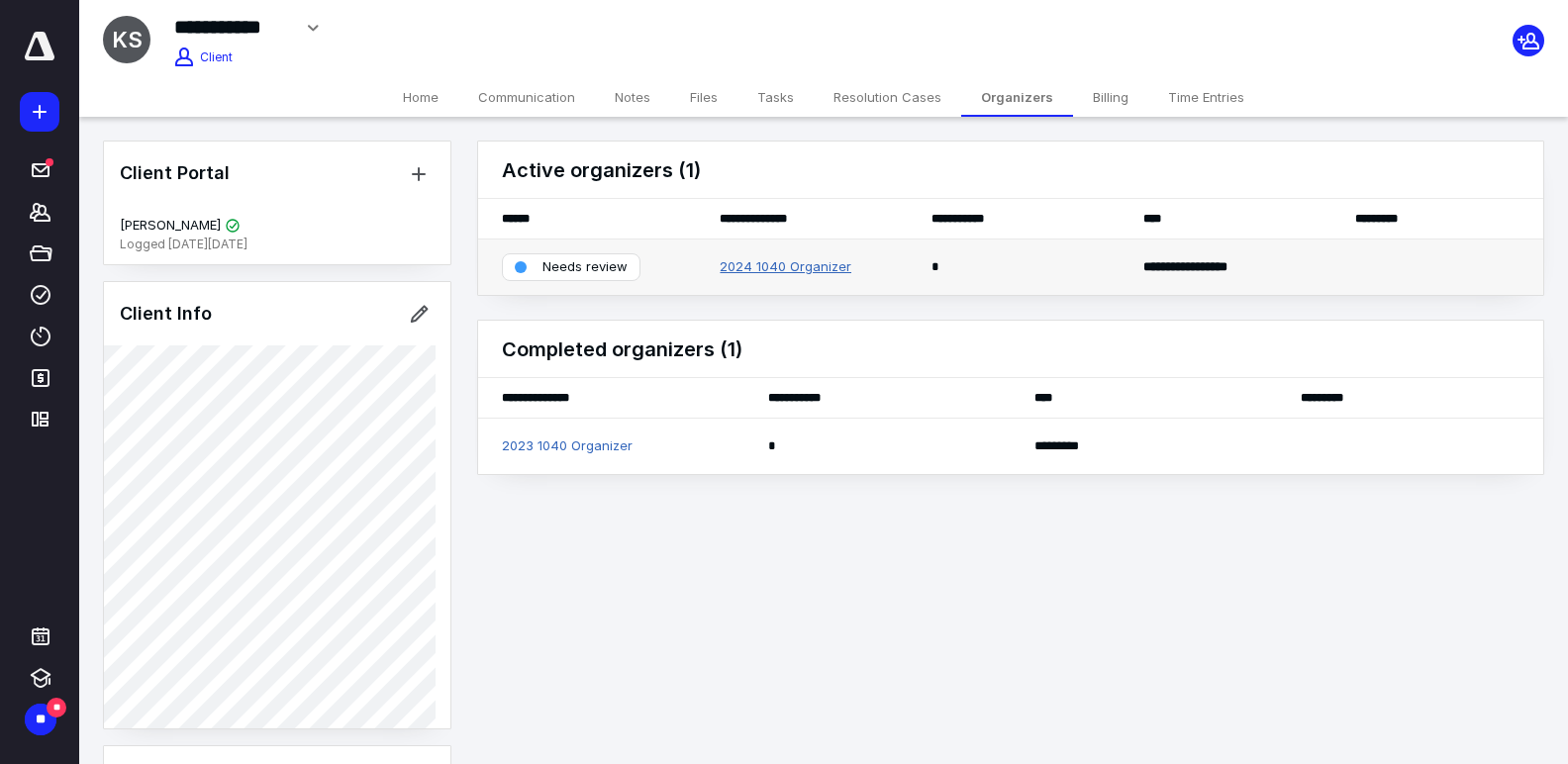 click on "2024 1040 Organizer" at bounding box center (785, 267) 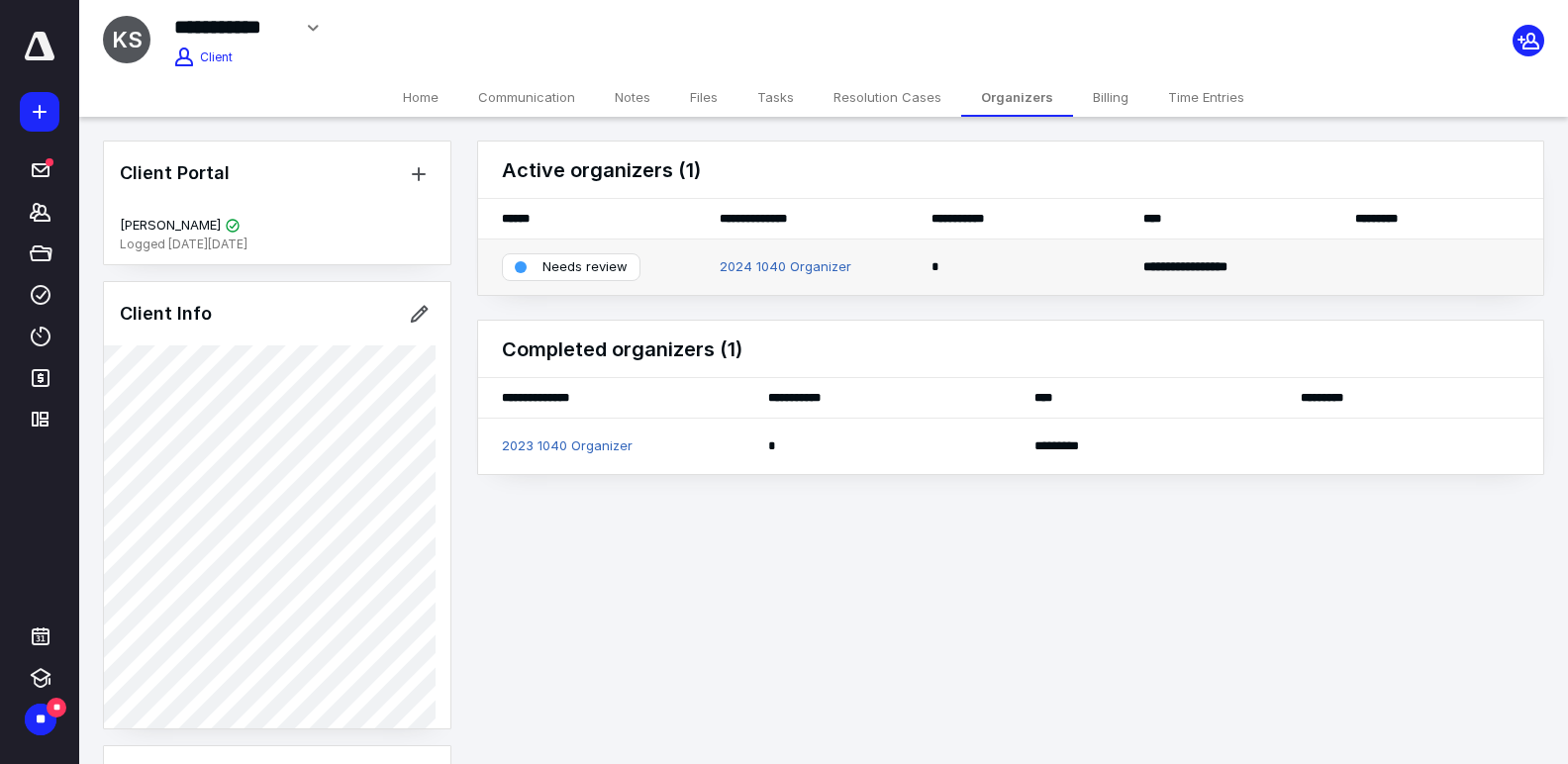click on "Needs review" at bounding box center [585, 267] 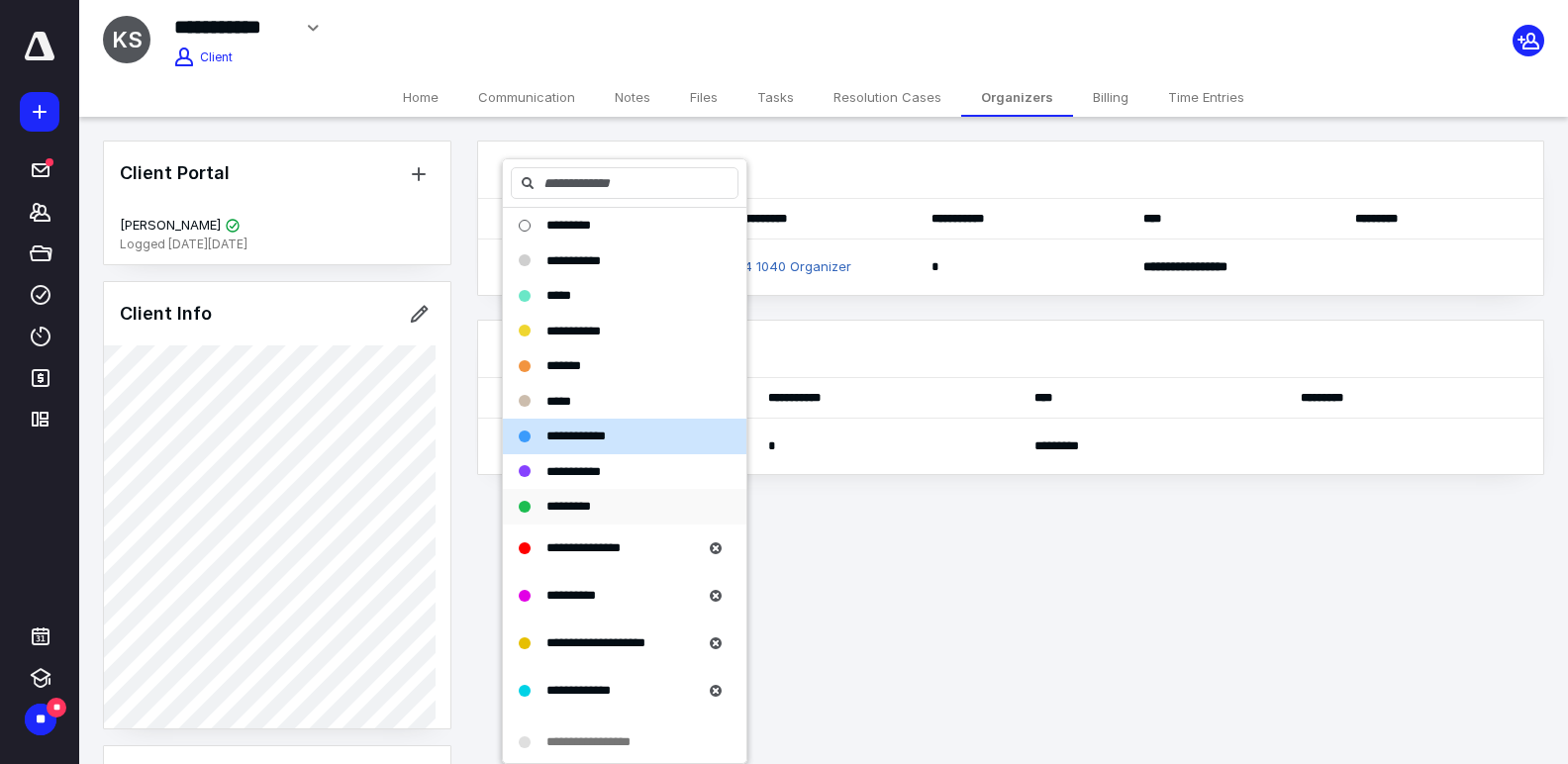 click on "*********" at bounding box center (613, 507) 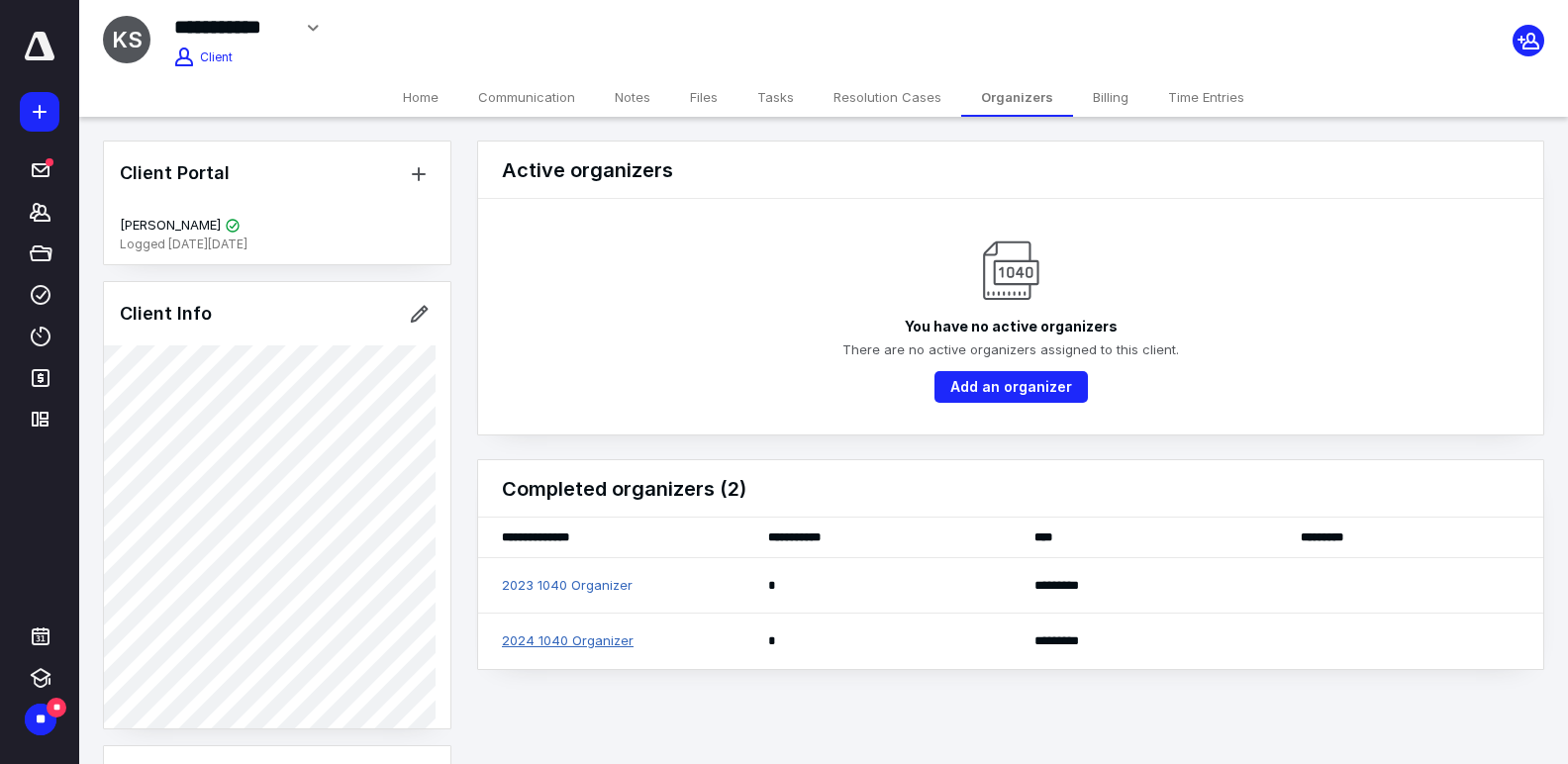 click on "2024 1040 Organizer" at bounding box center [567, 641] 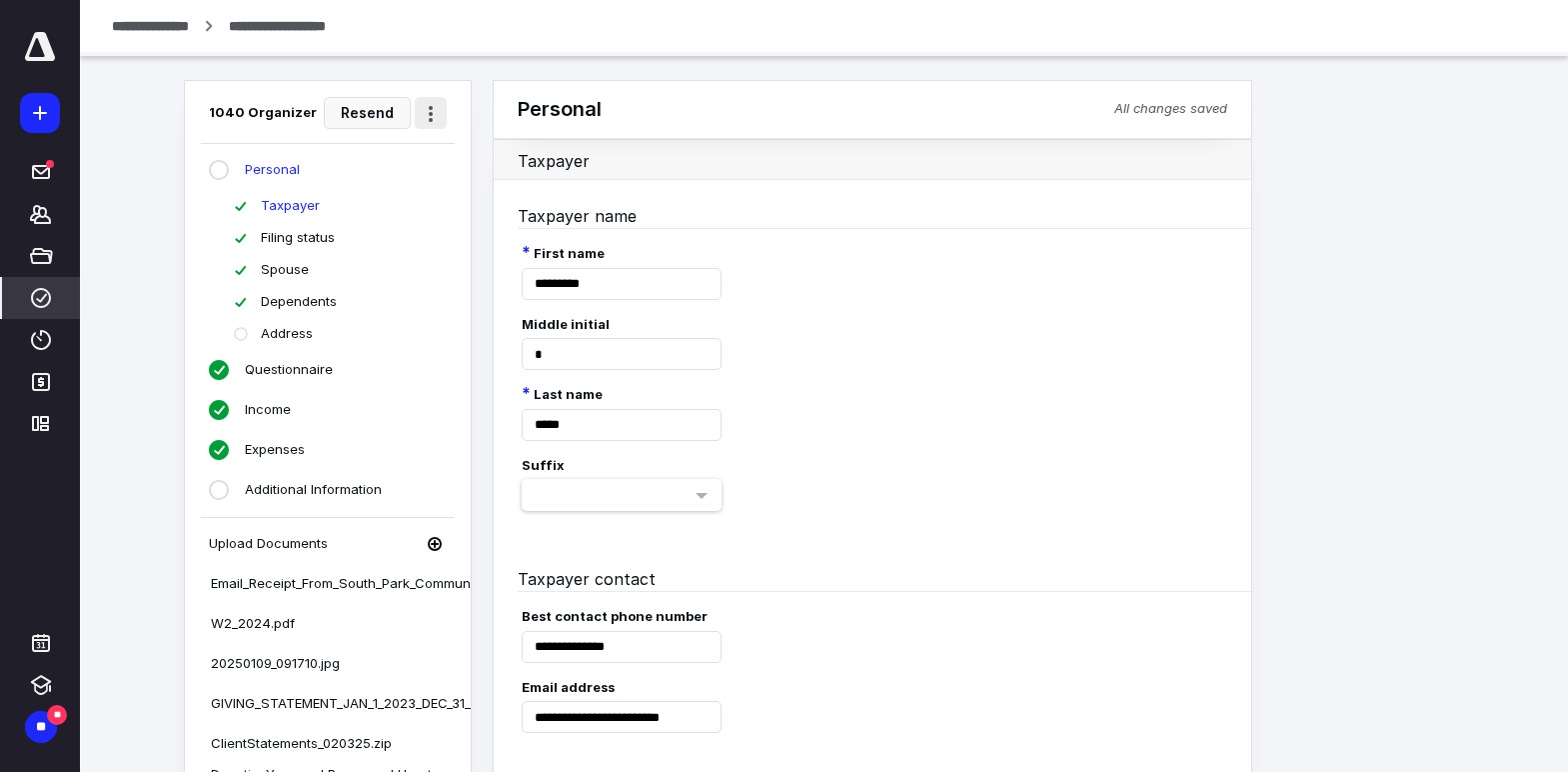 click at bounding box center (431, 113) 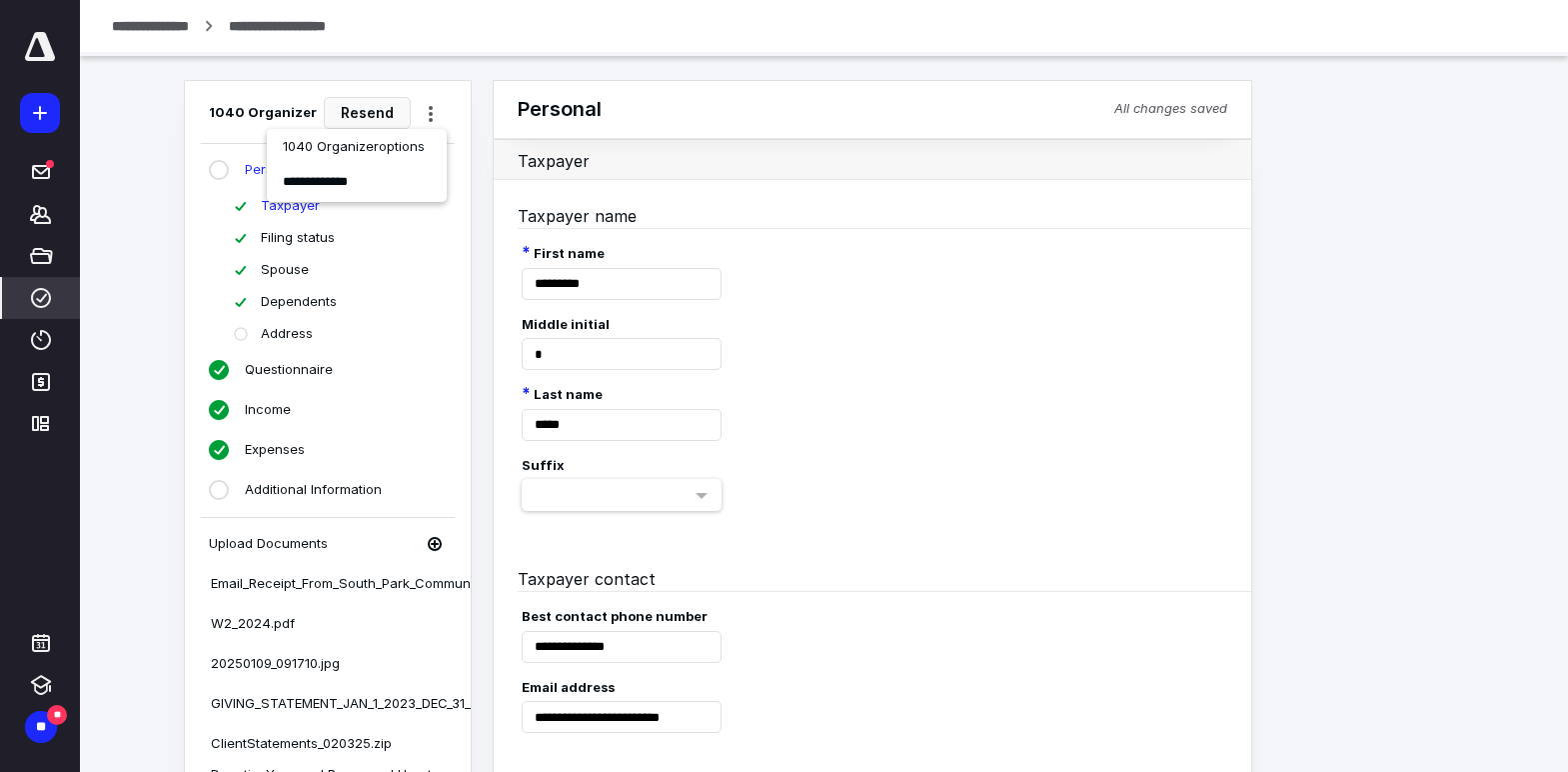 click on "**********" at bounding box center [357, 183] 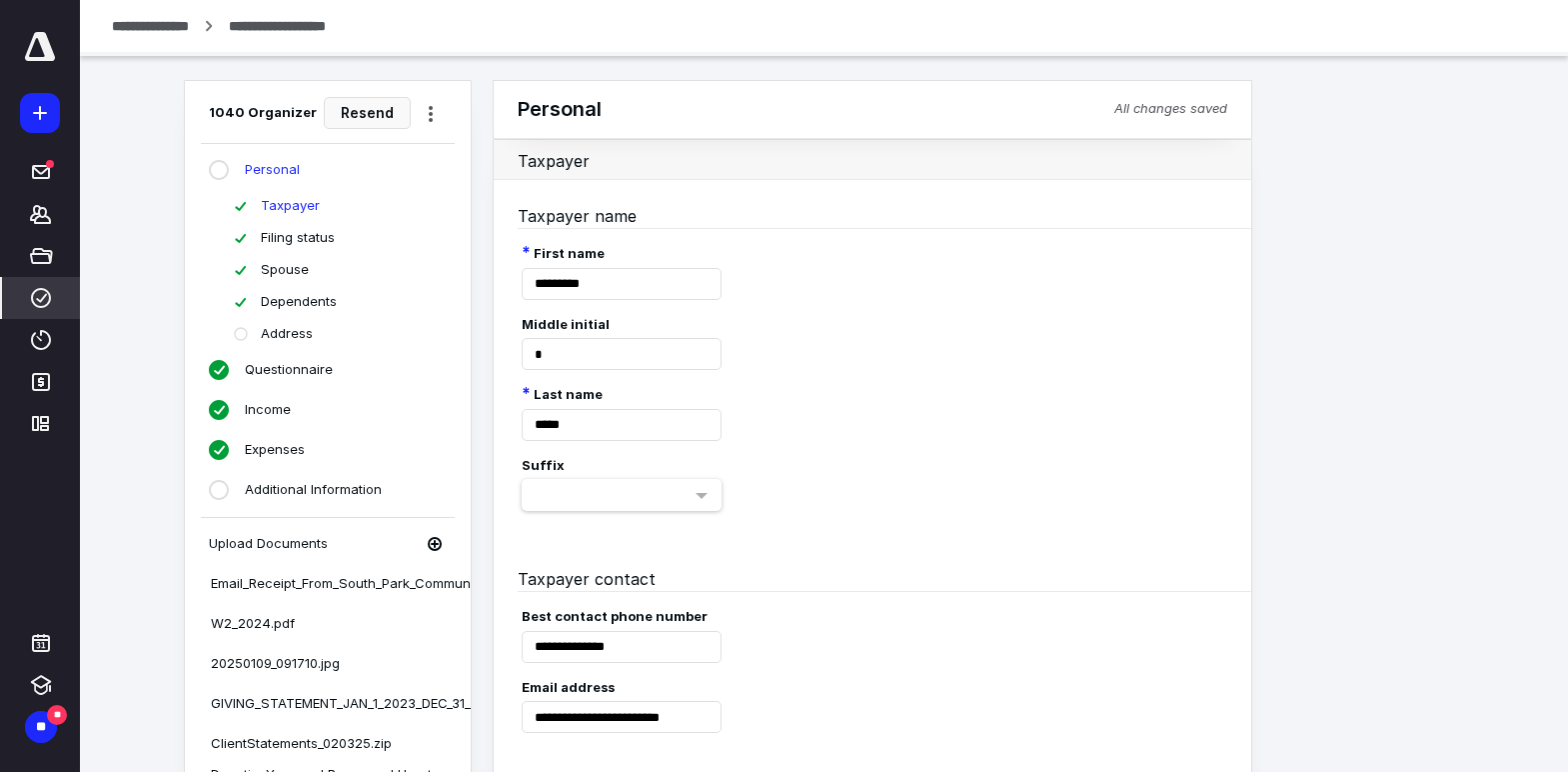 click on "**********" at bounding box center (150, 26) 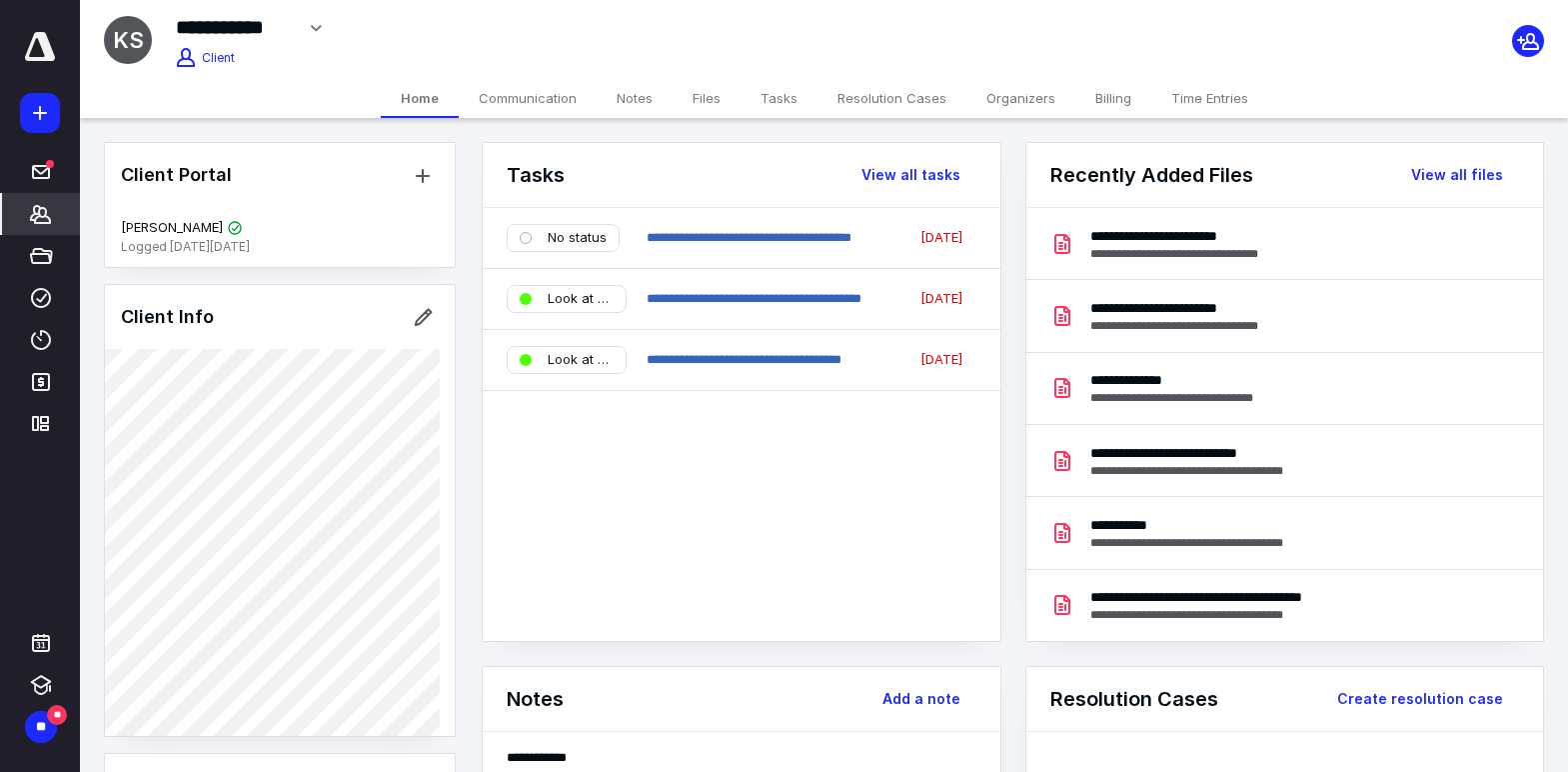 click on "Files" at bounding box center (707, 98) 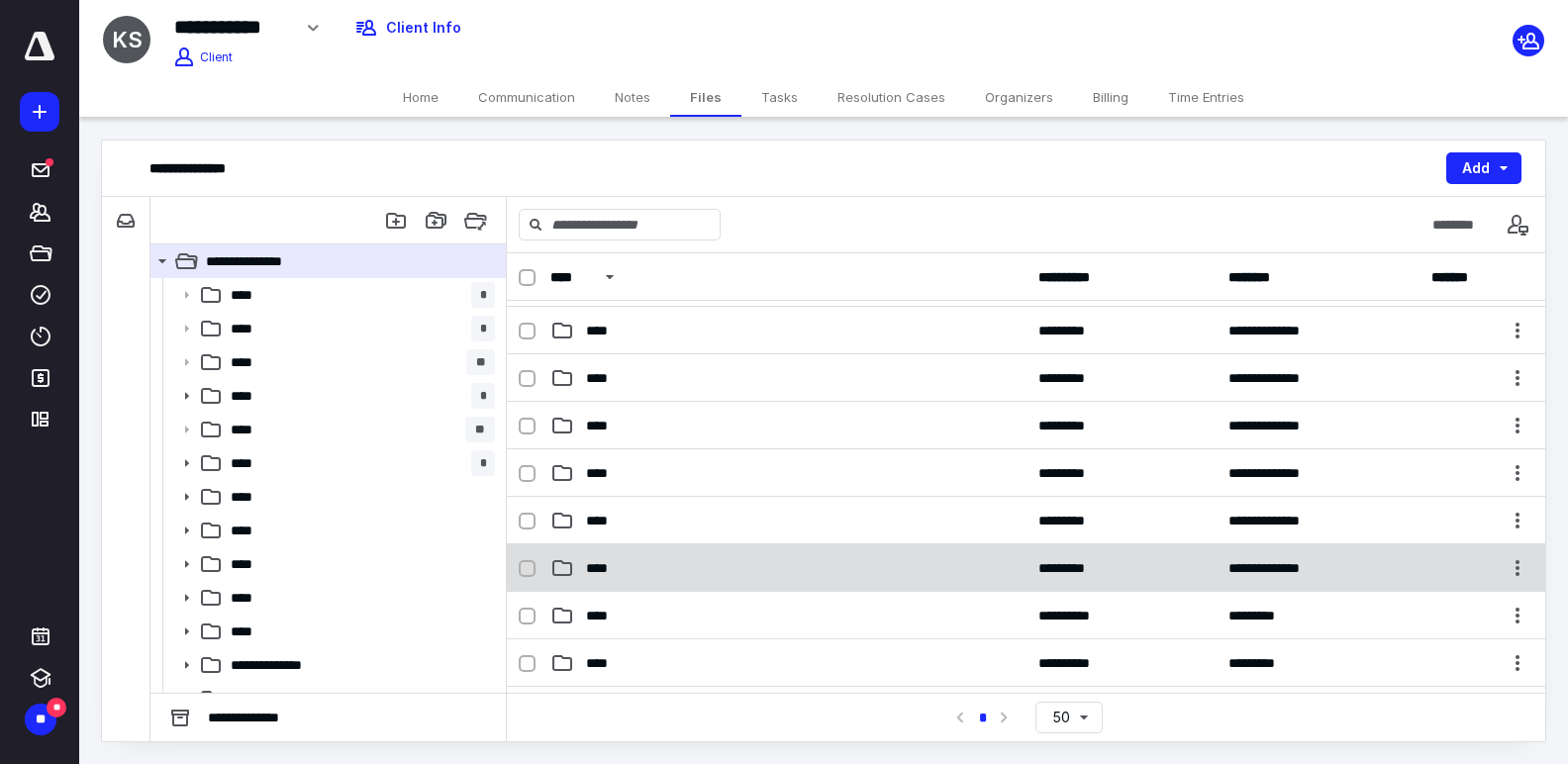 scroll, scrollTop: 97, scrollLeft: 0, axis: vertical 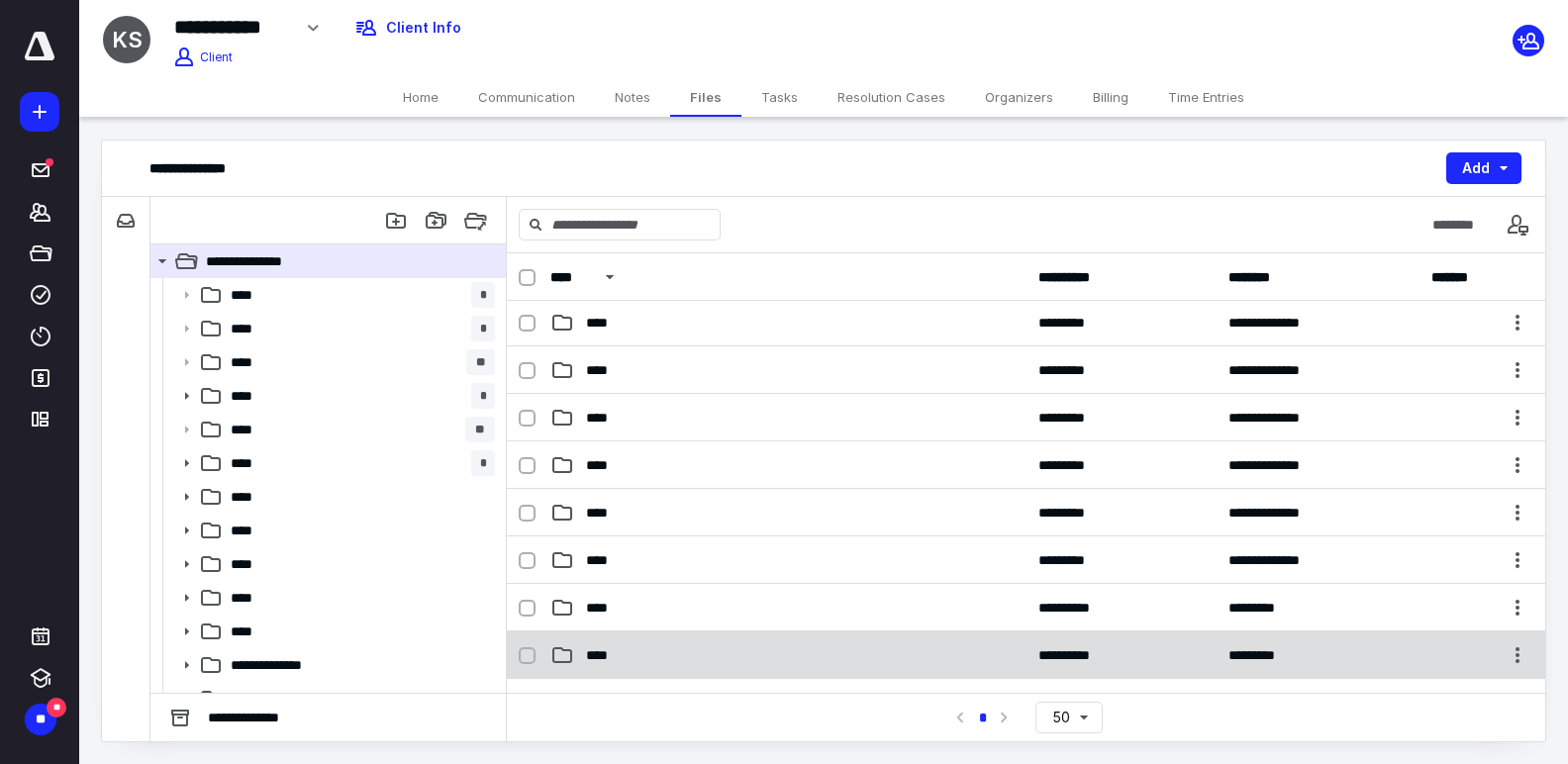 click on "**********" at bounding box center [1026, 655] 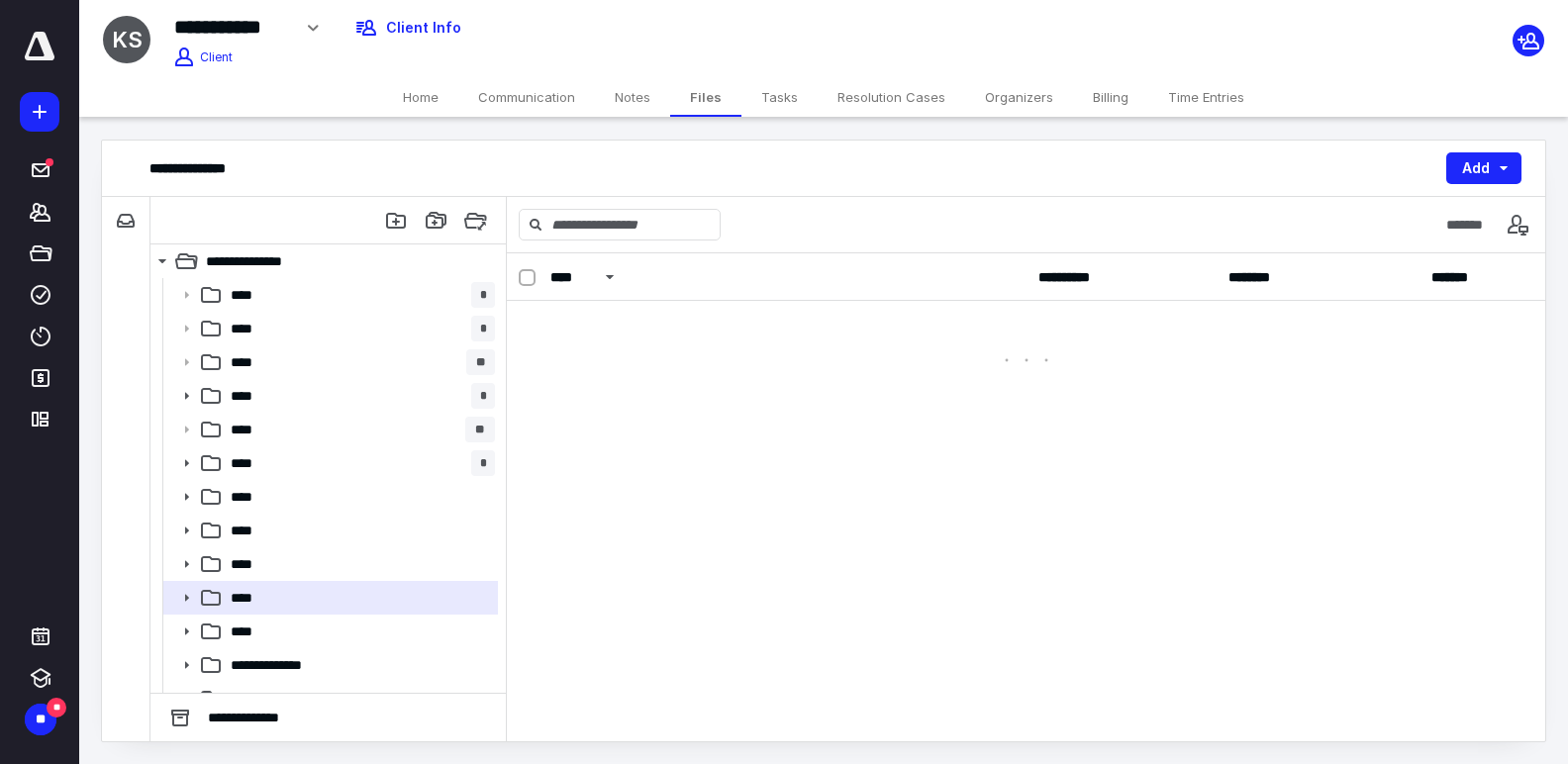 scroll, scrollTop: 0, scrollLeft: 0, axis: both 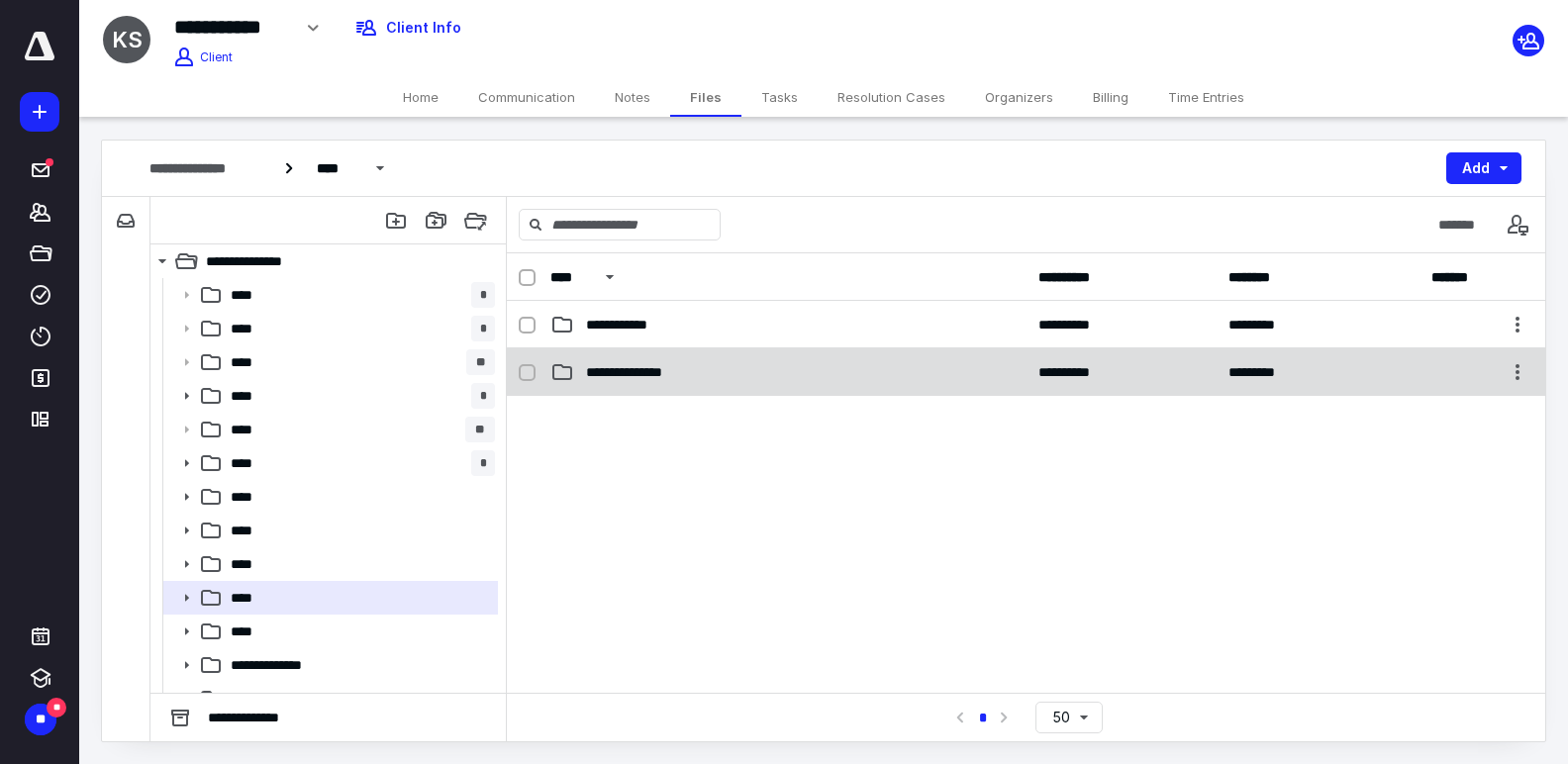 click on "**********" at bounding box center [788, 372] 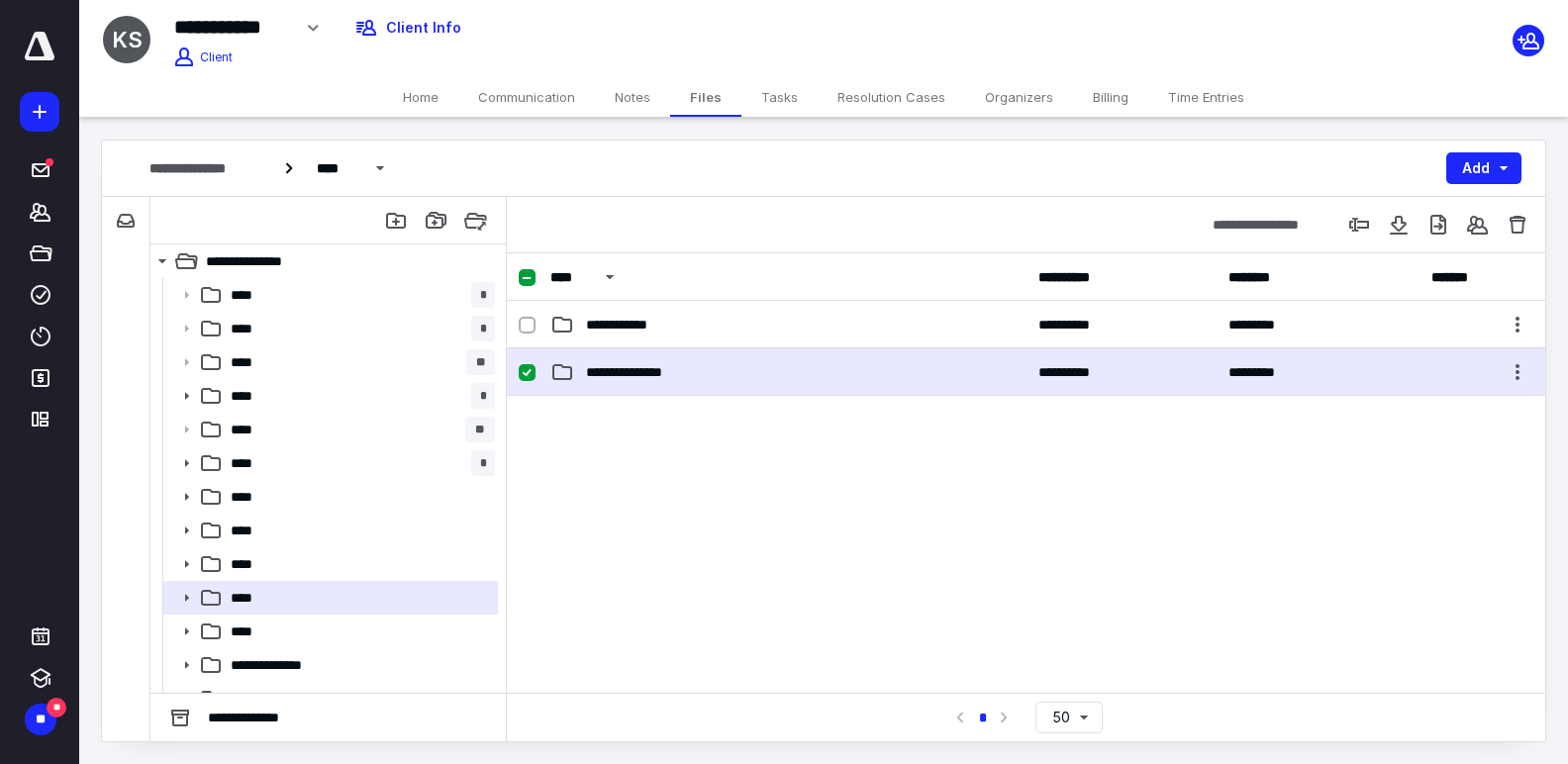 click on "**********" at bounding box center [788, 372] 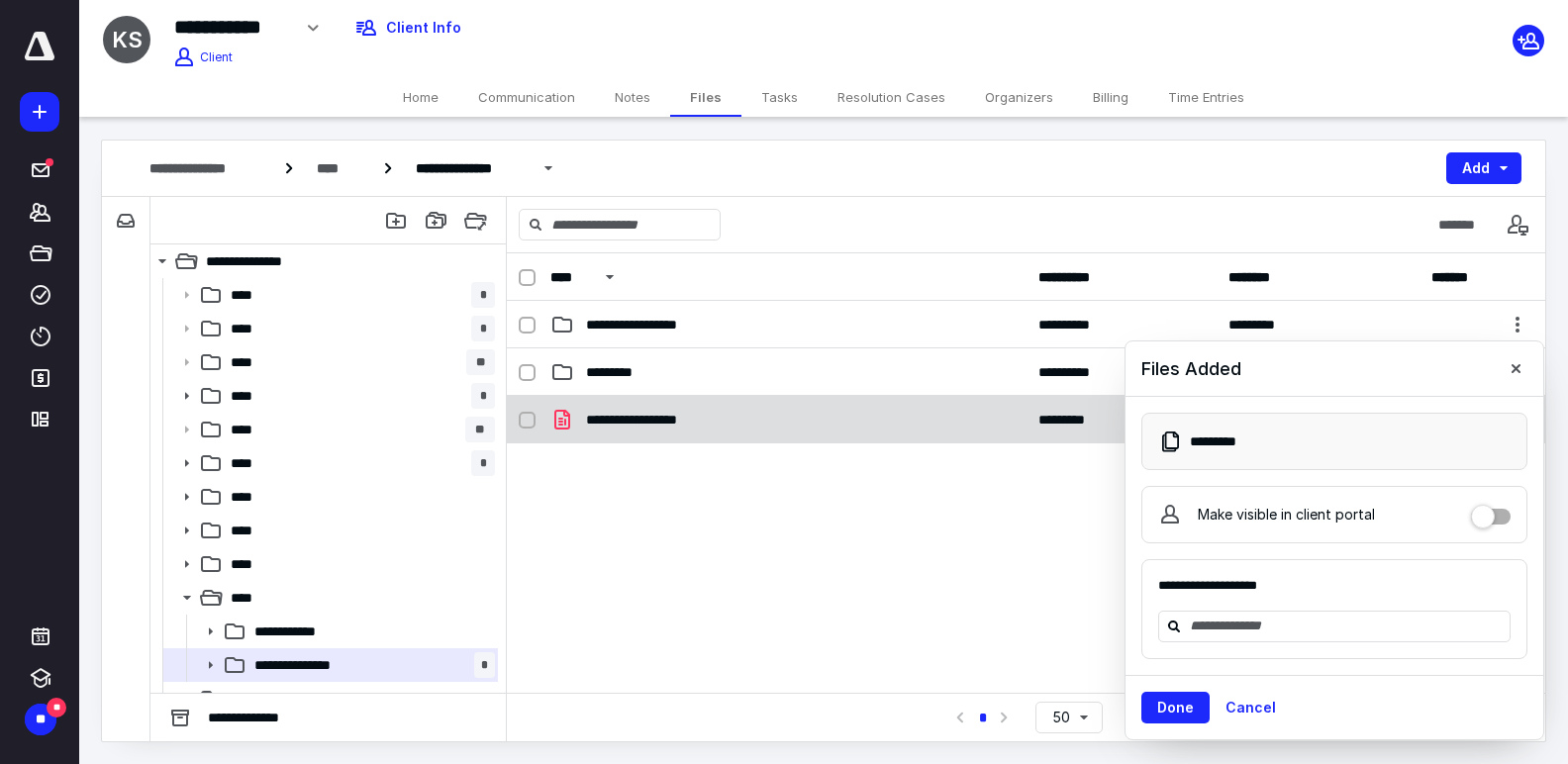 checkbox on "true" 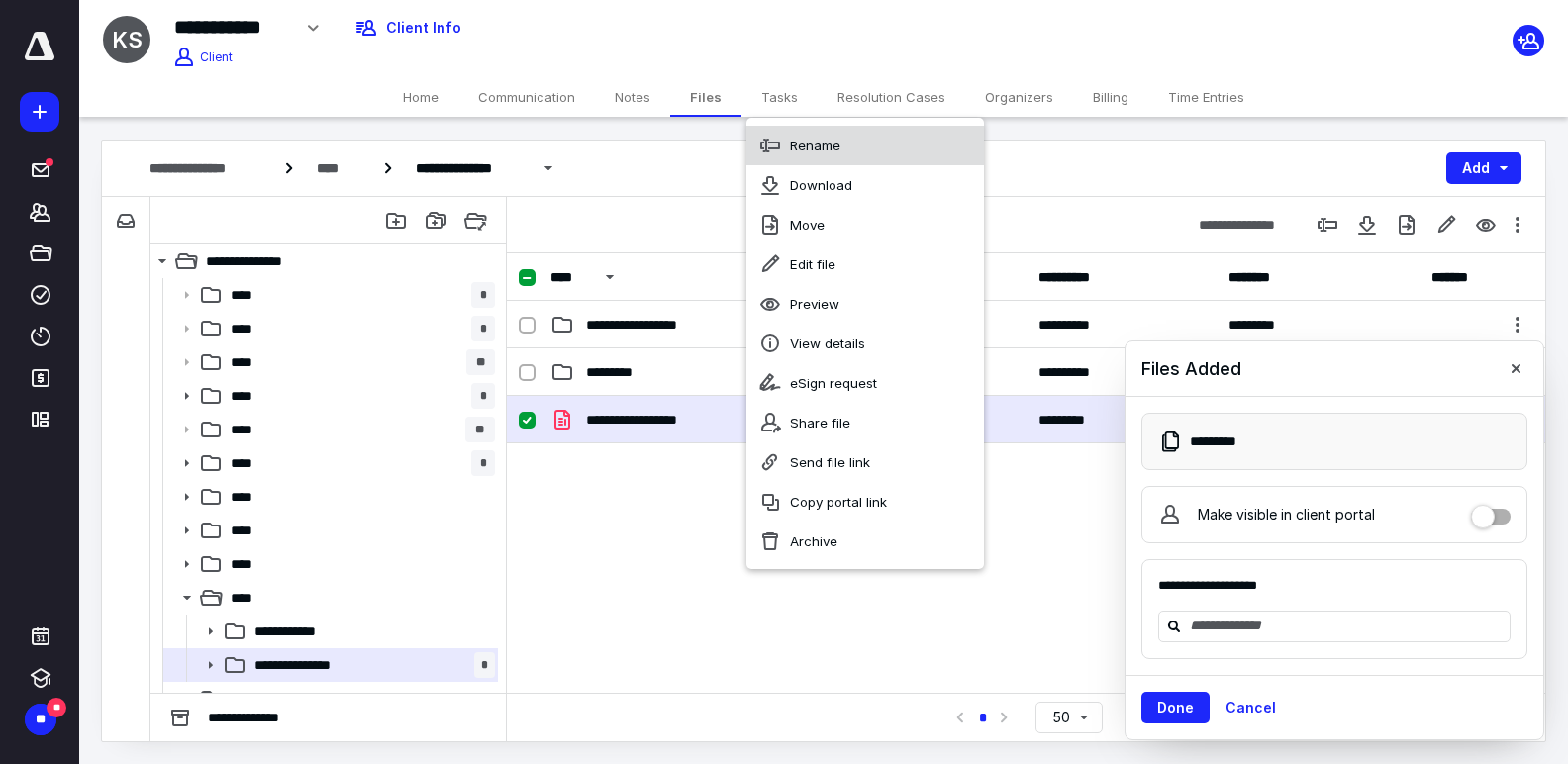 click on "Rename" at bounding box center [865, 145] 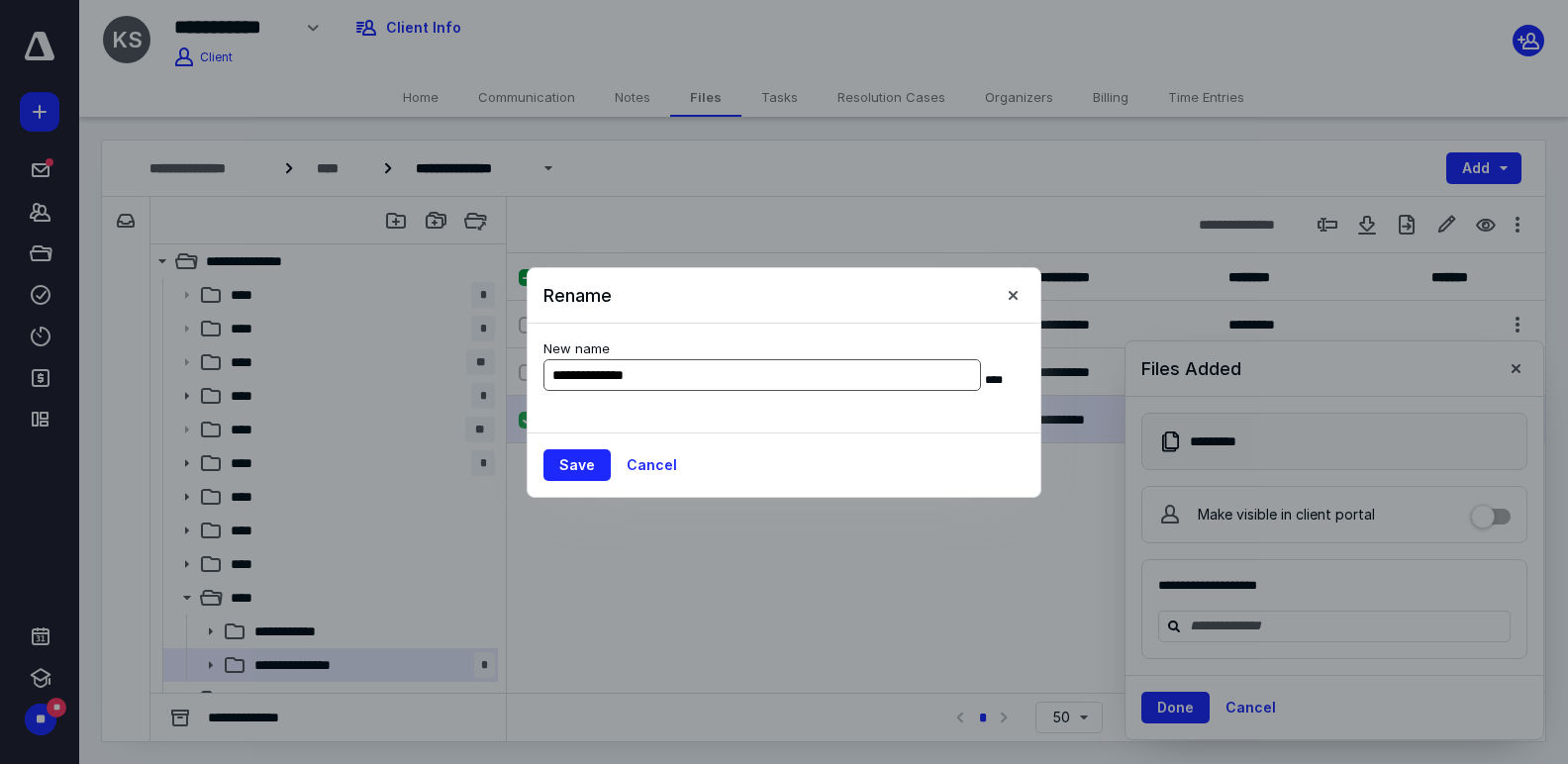 drag, startPoint x: 647, startPoint y: 379, endPoint x: 617, endPoint y: 382, distance: 30.149627 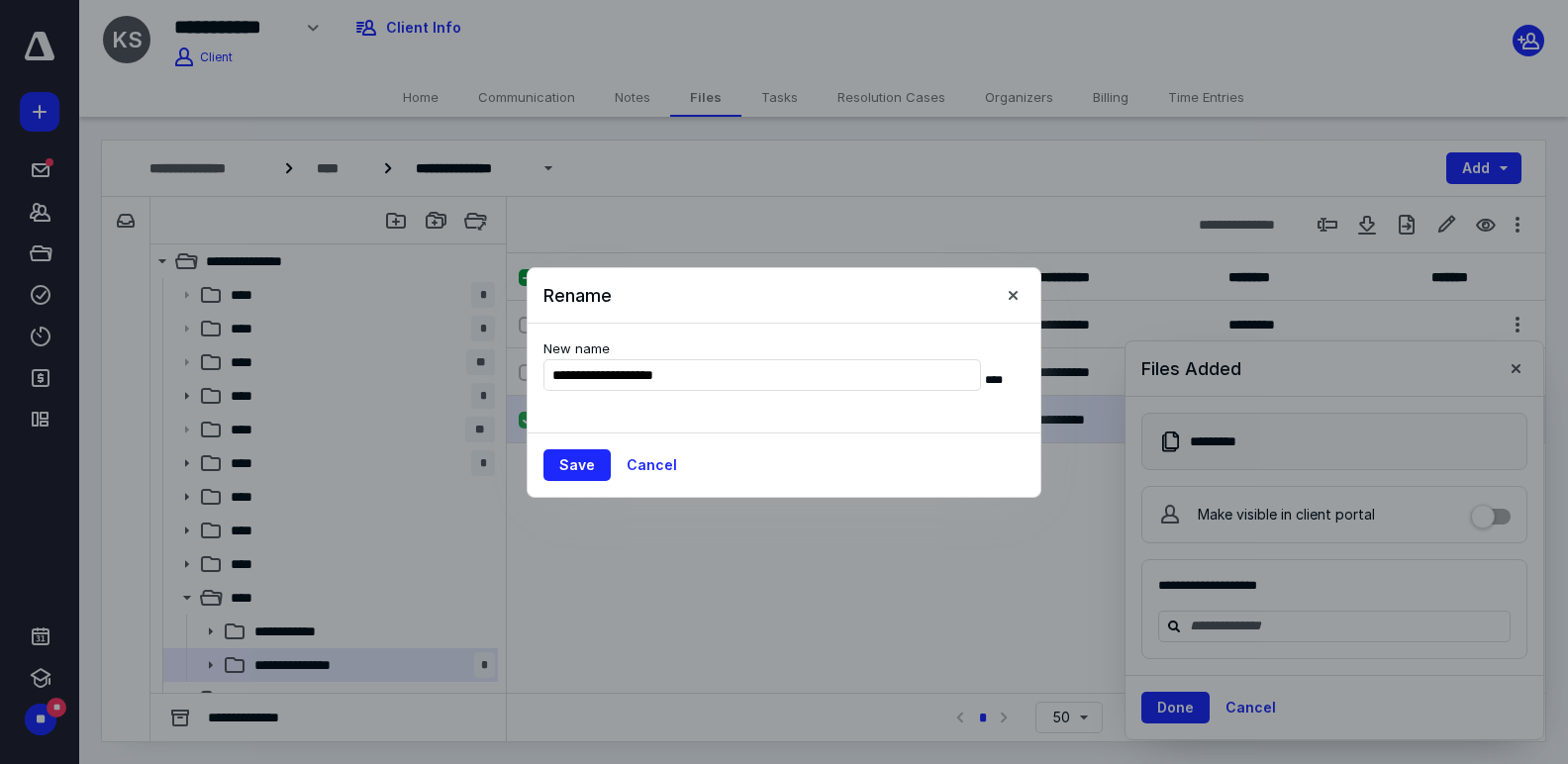 type on "**********" 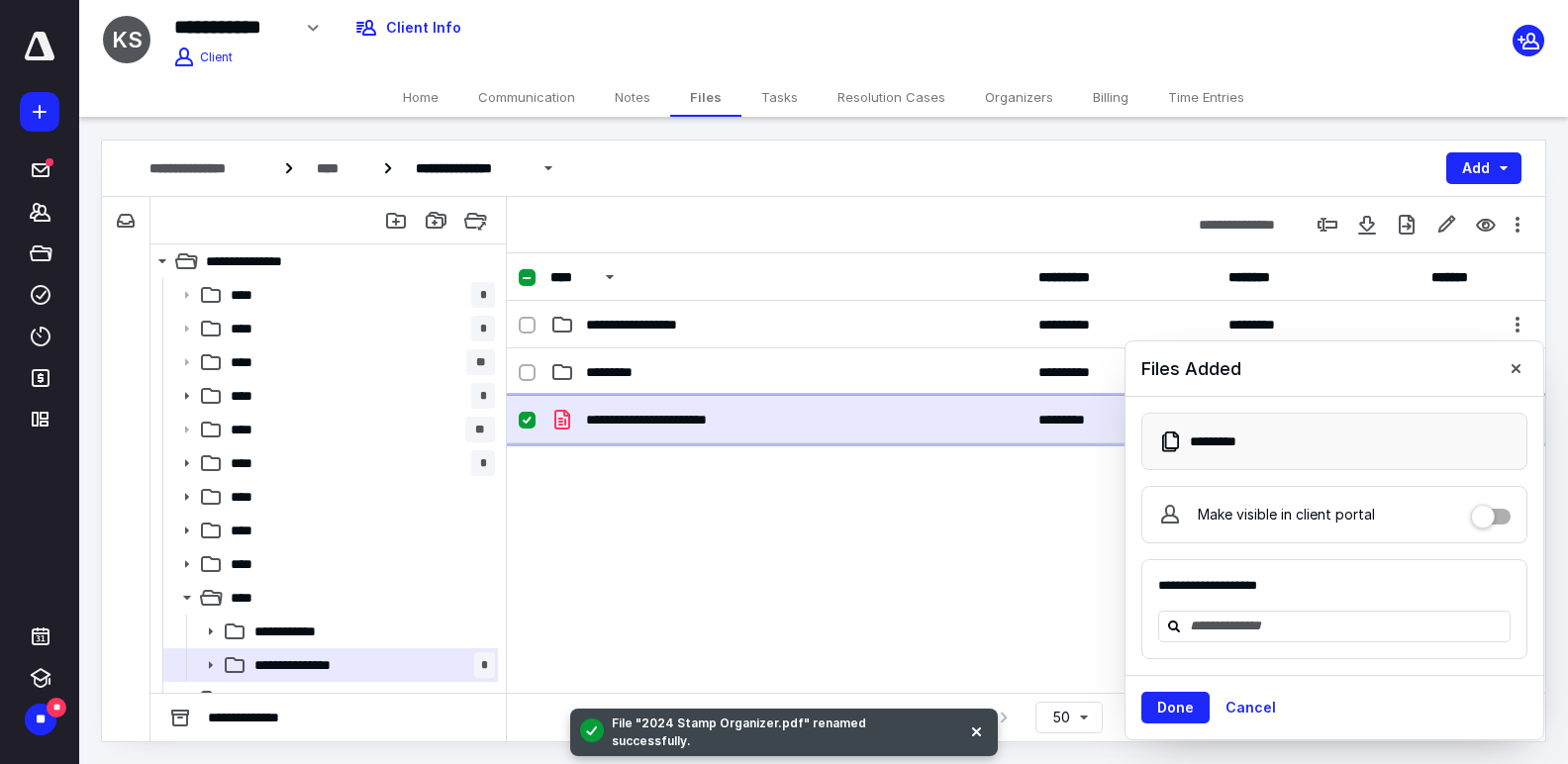 click on "**********" at bounding box center (672, 420) 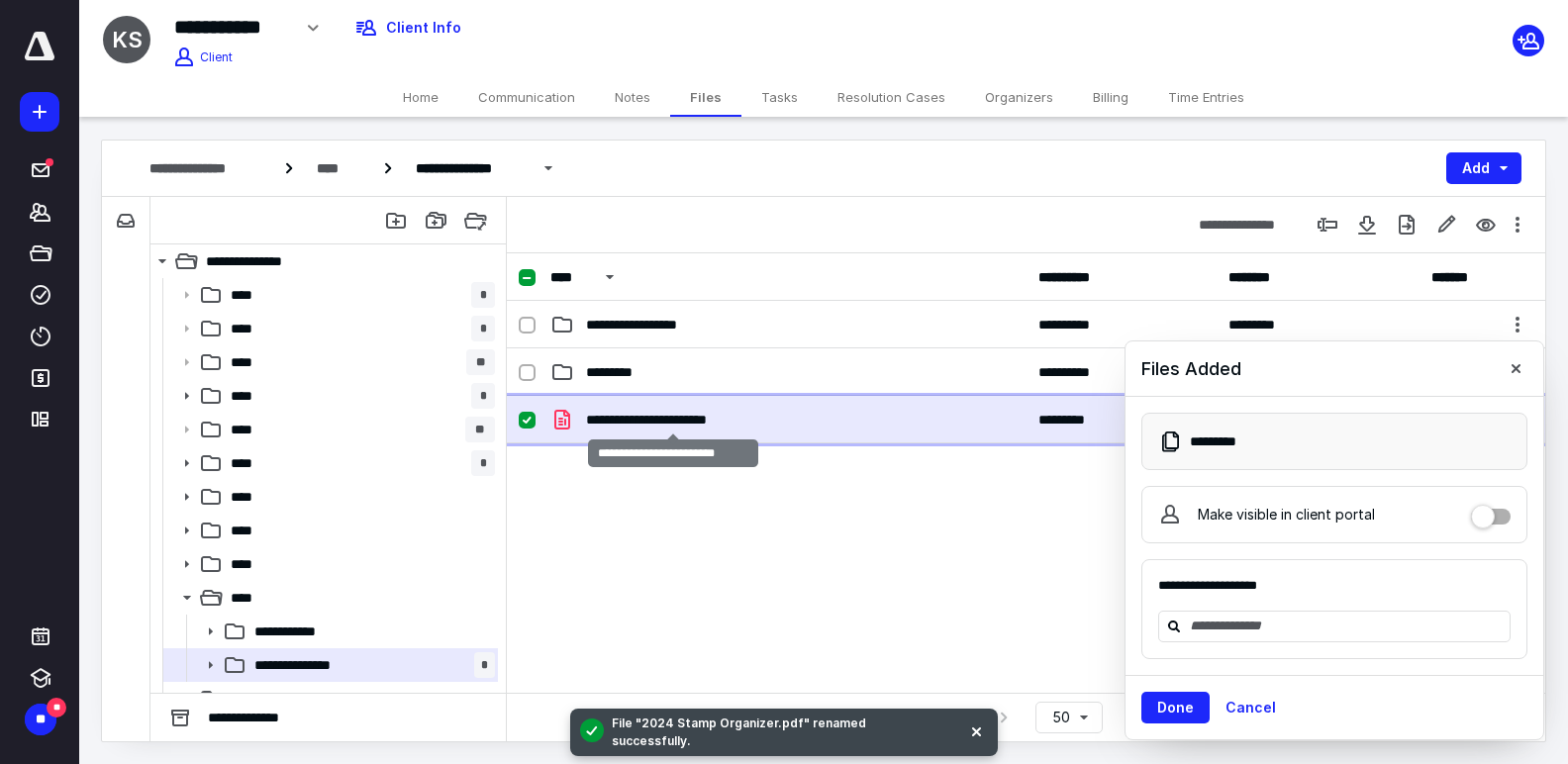 click on "**********" at bounding box center [672, 420] 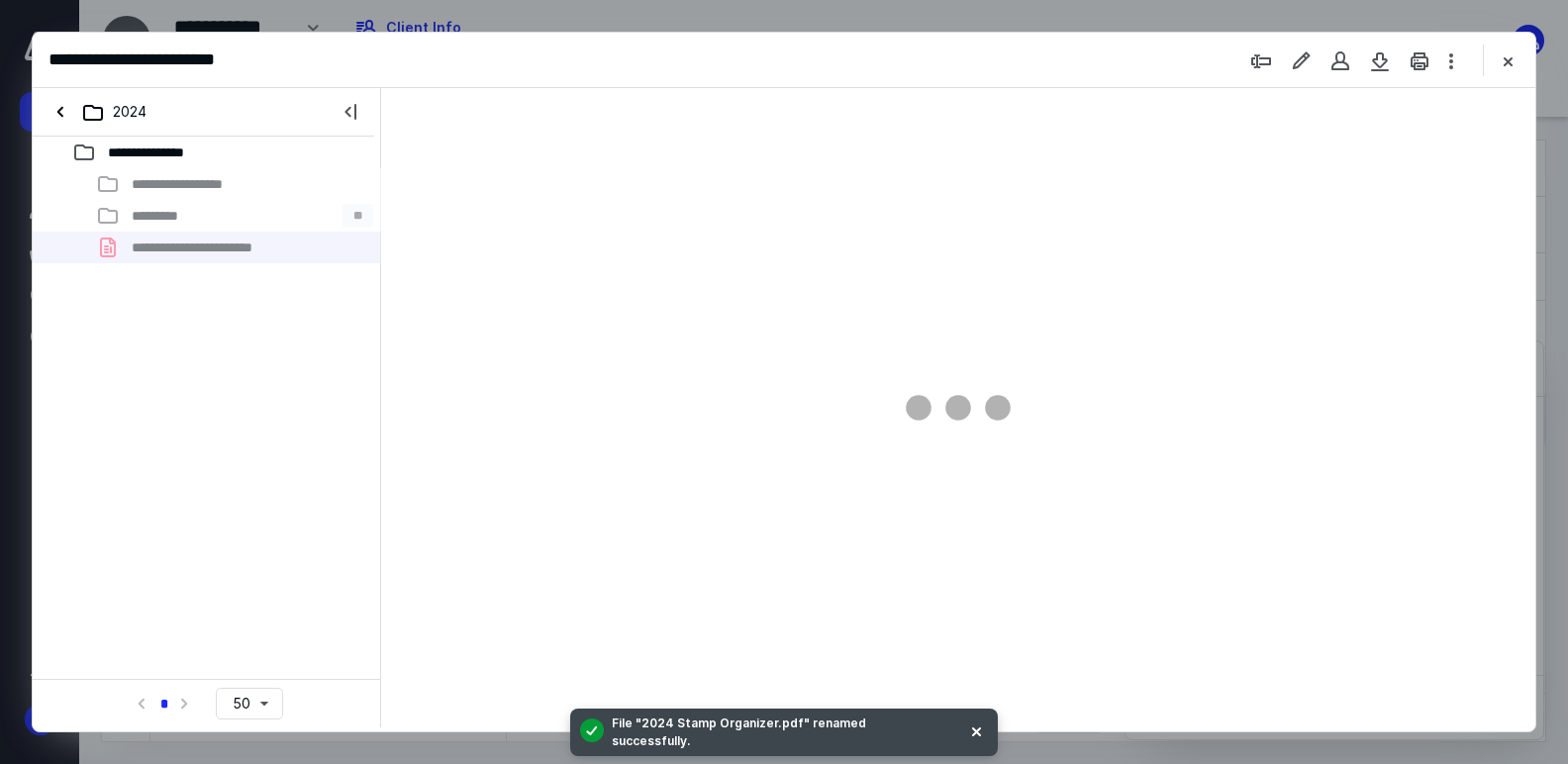 scroll, scrollTop: 0, scrollLeft: 0, axis: both 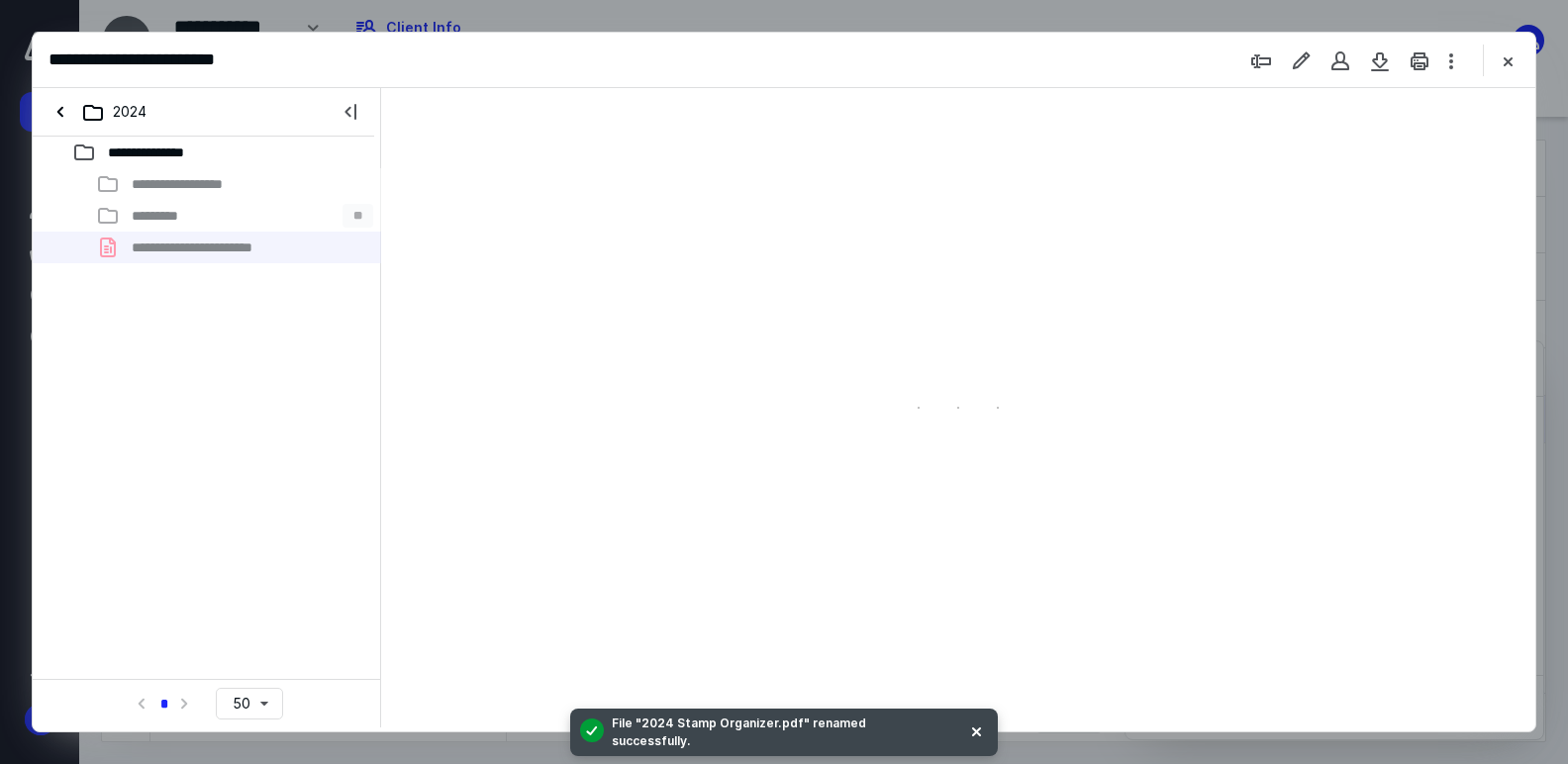 type on "187" 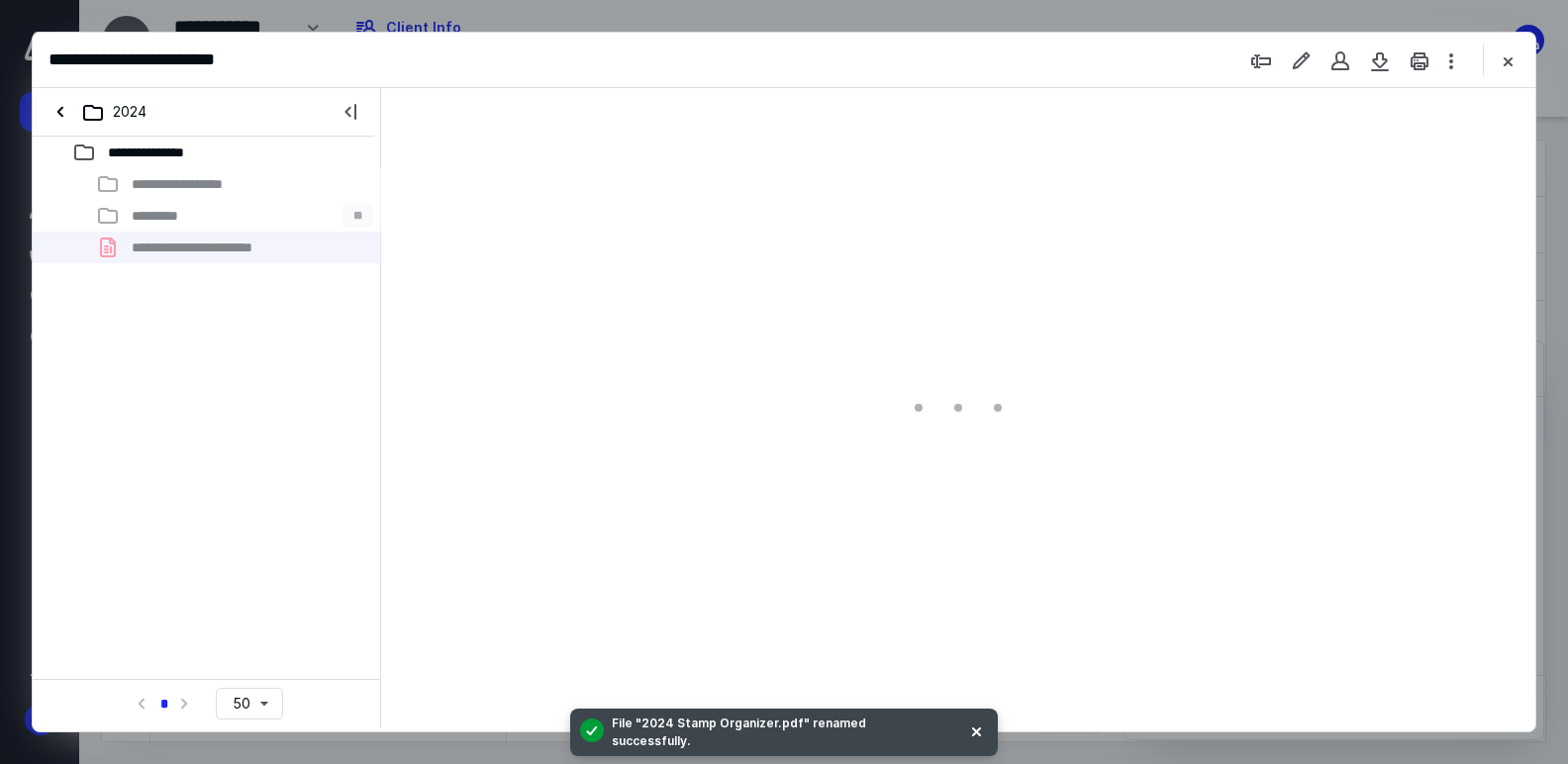 scroll, scrollTop: 82, scrollLeft: 0, axis: vertical 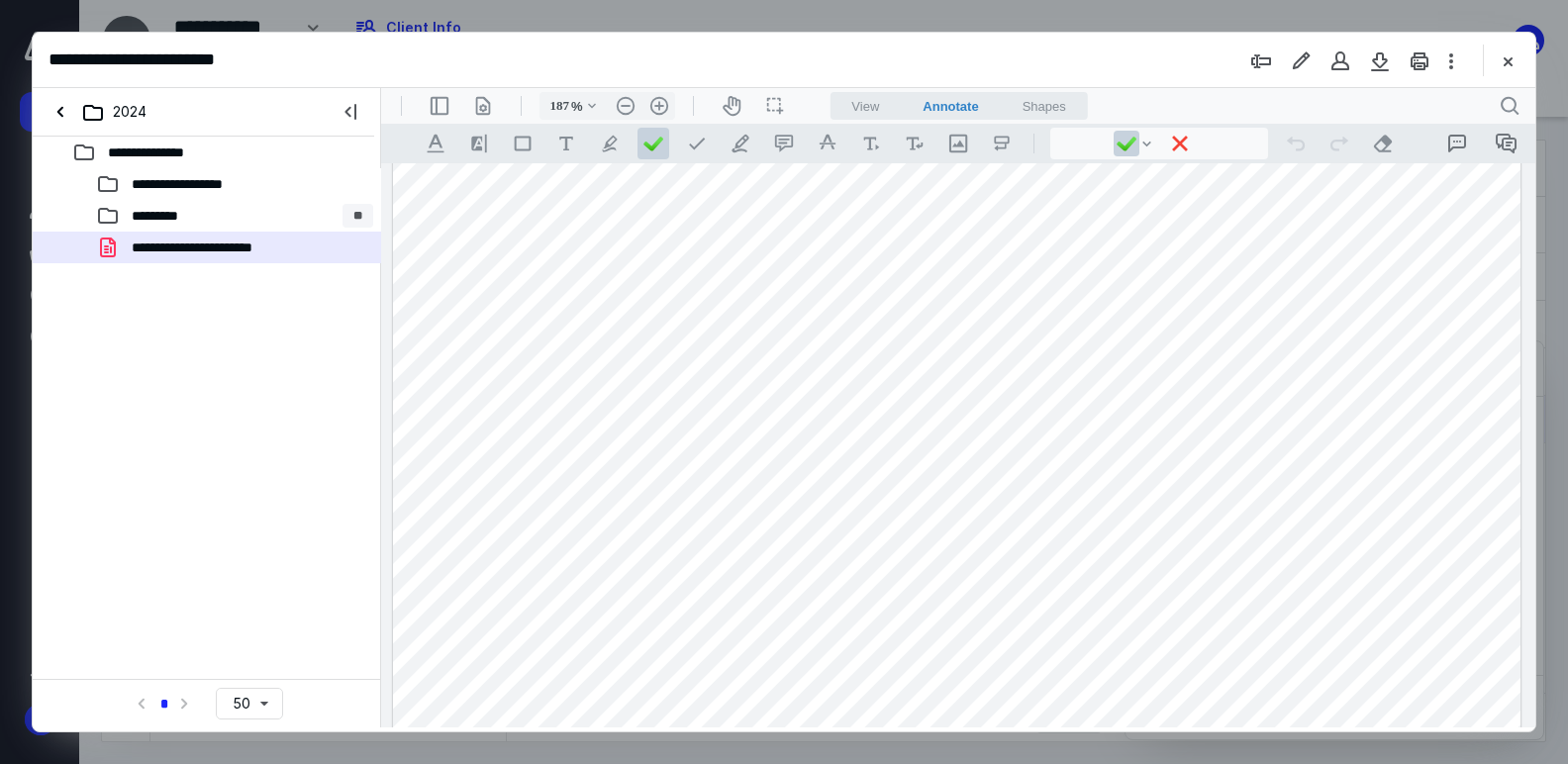 click at bounding box center (956, 817) 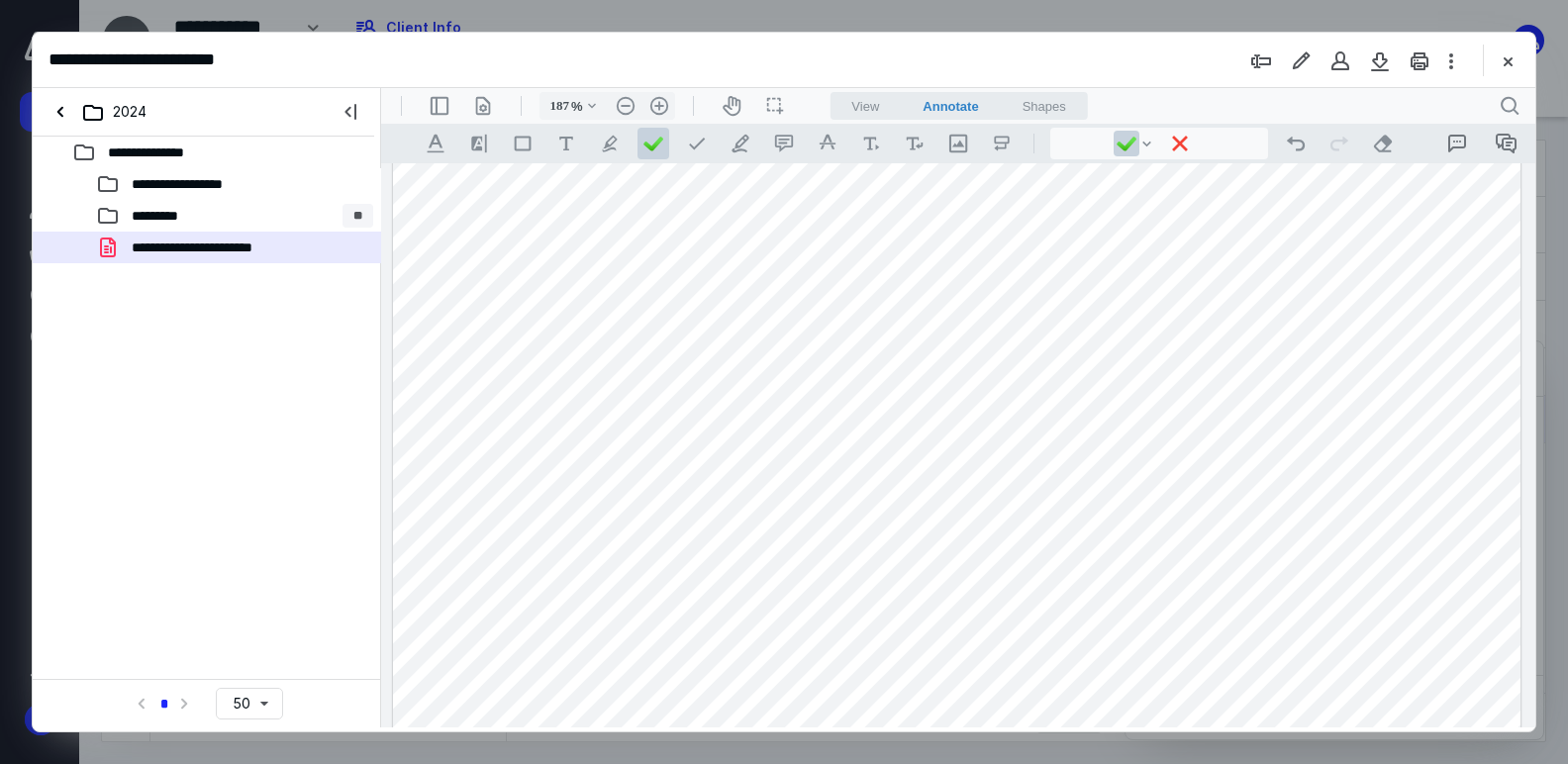 click at bounding box center (956, 817) 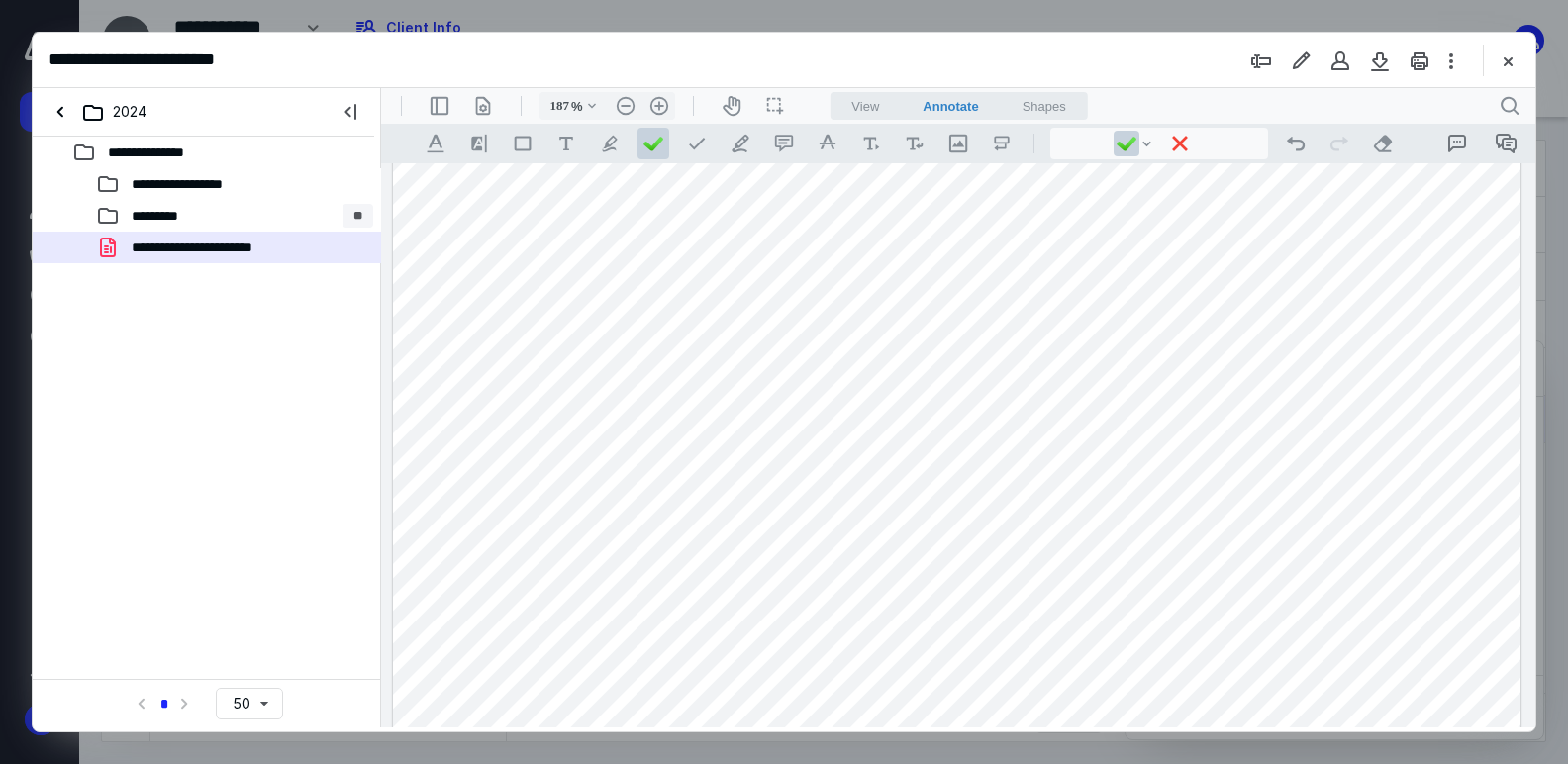 click at bounding box center (956, 817) 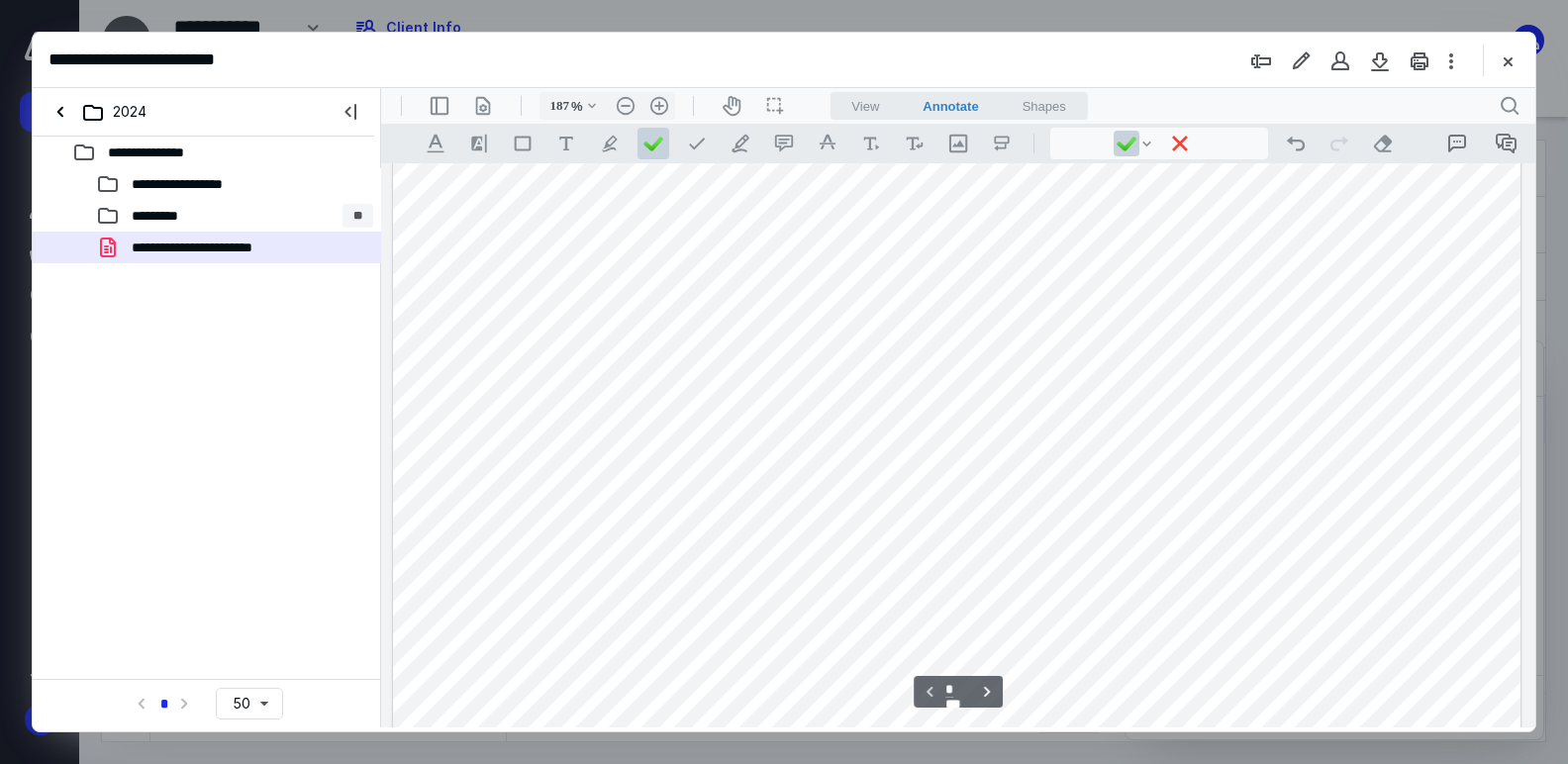 scroll, scrollTop: 799, scrollLeft: 0, axis: vertical 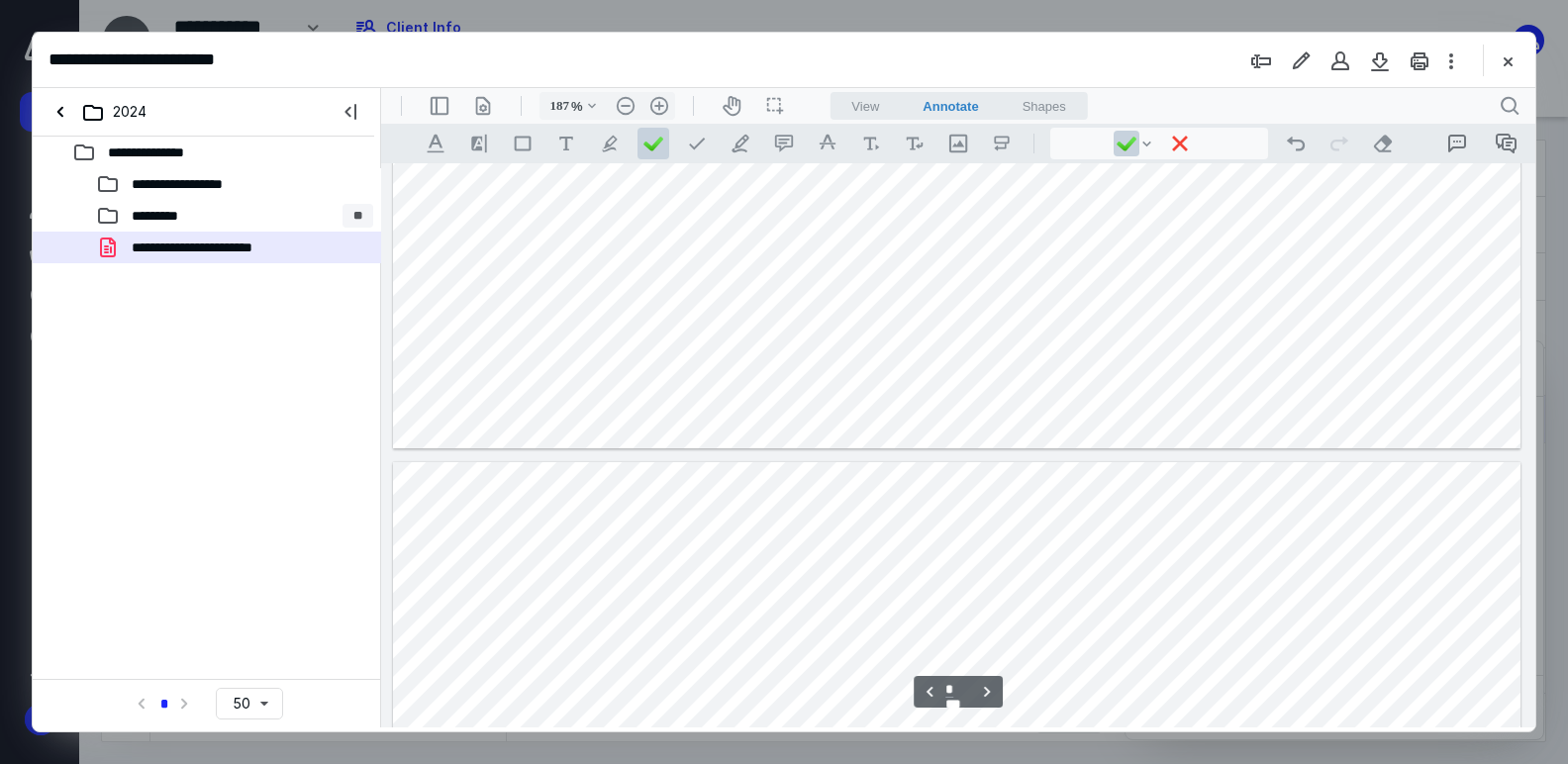 type on "*" 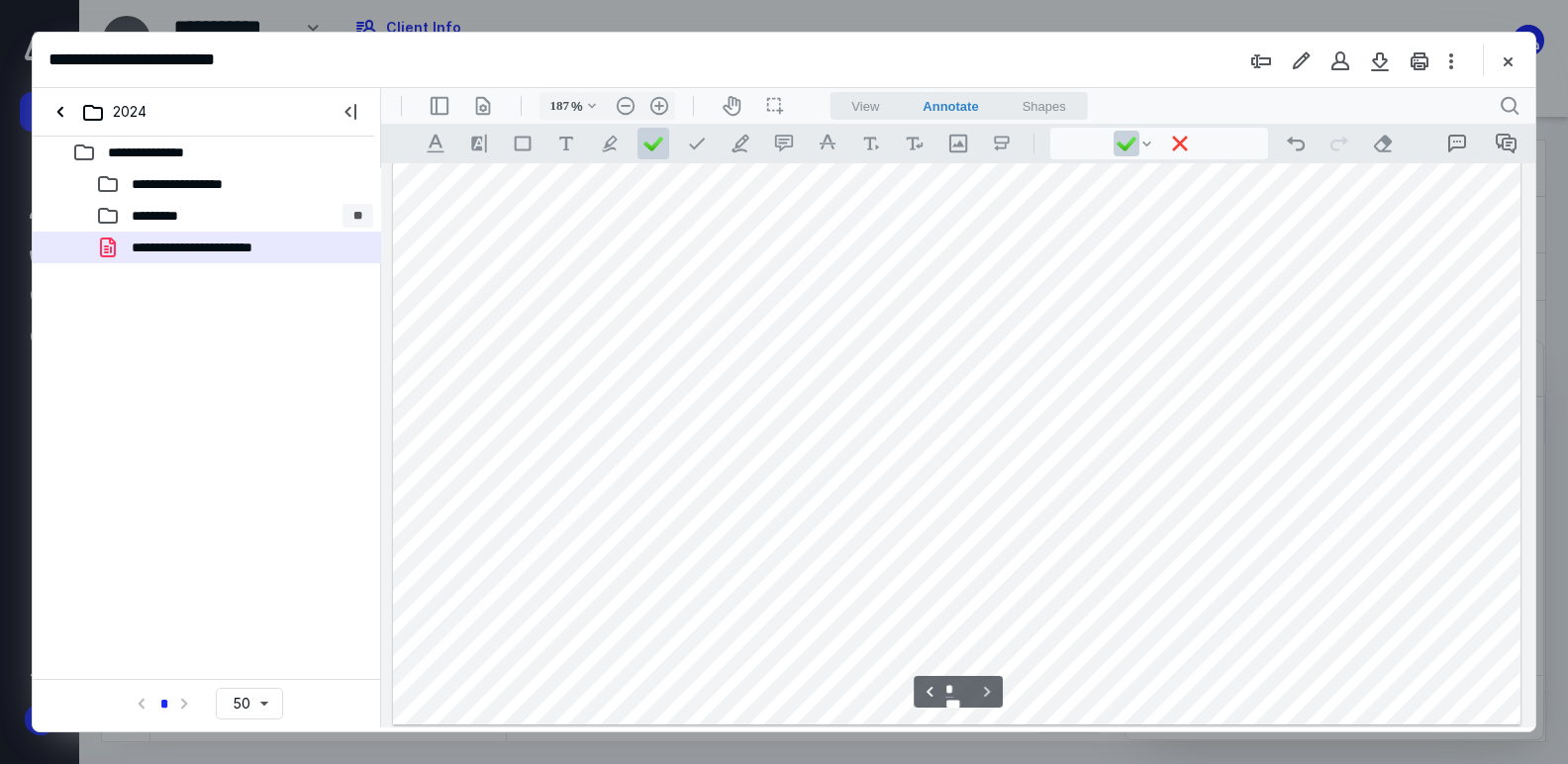 scroll, scrollTop: 5326, scrollLeft: 0, axis: vertical 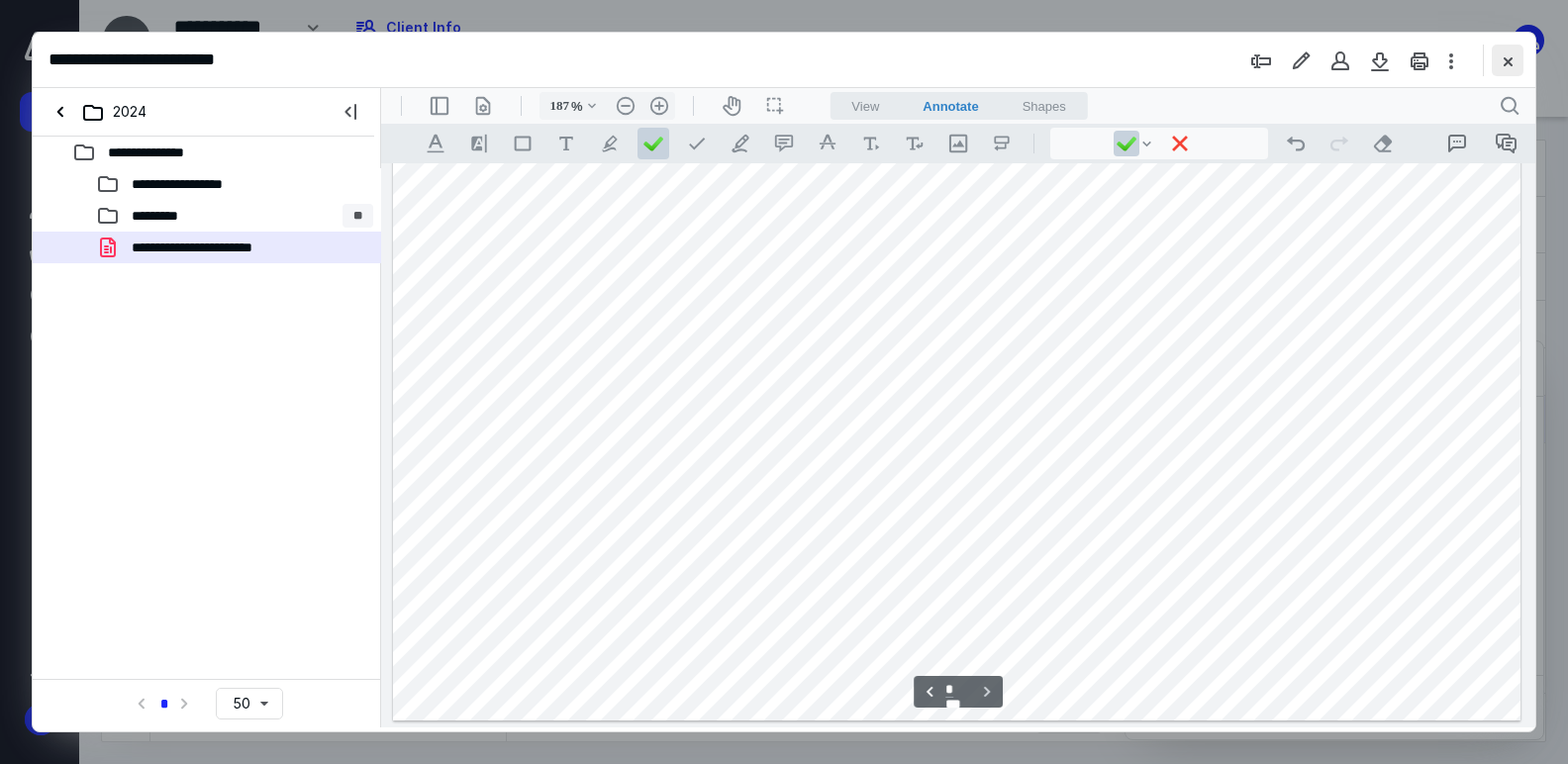 click at bounding box center (1508, 60) 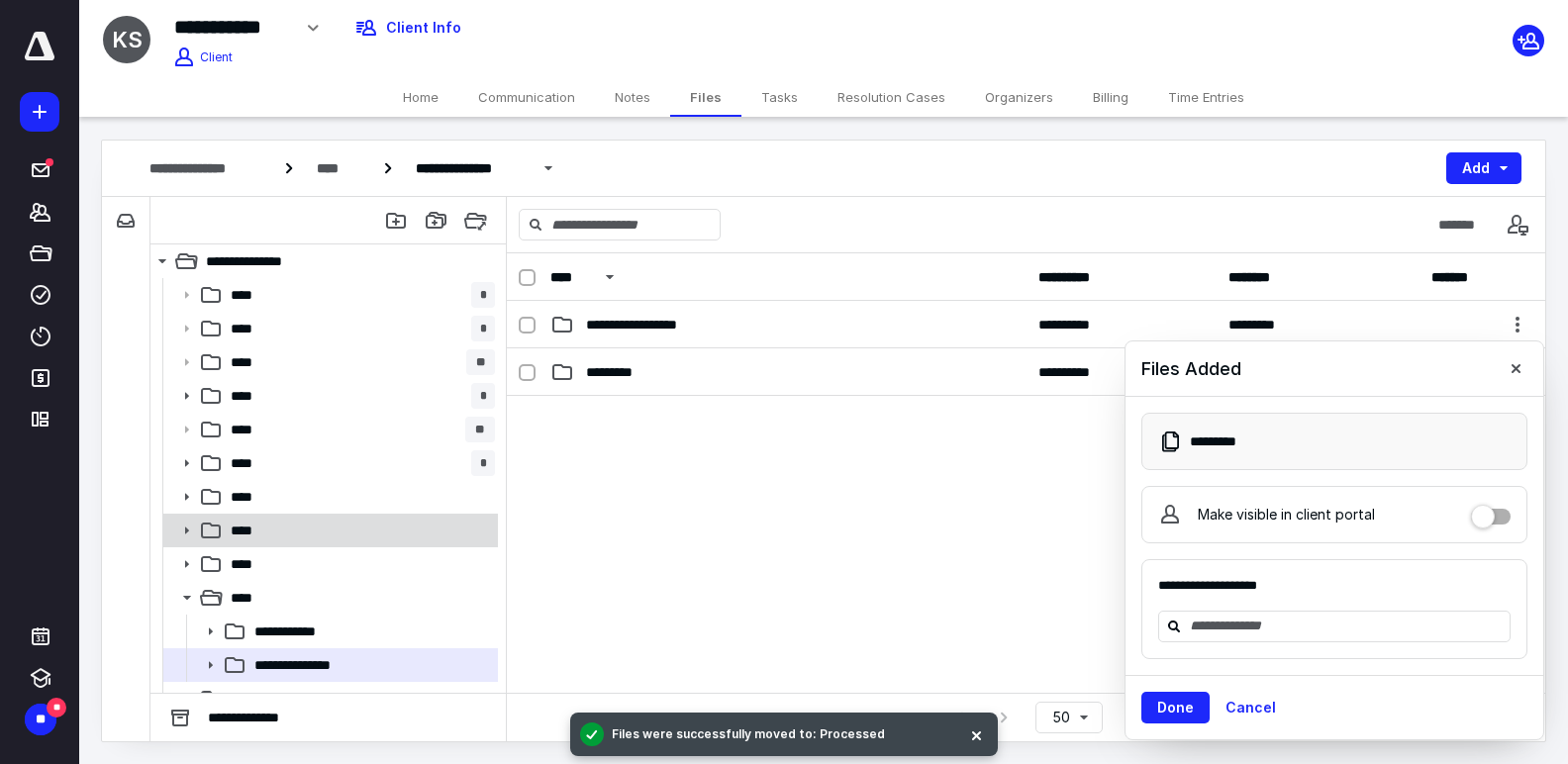 click on "****" at bounding box center [358, 530] 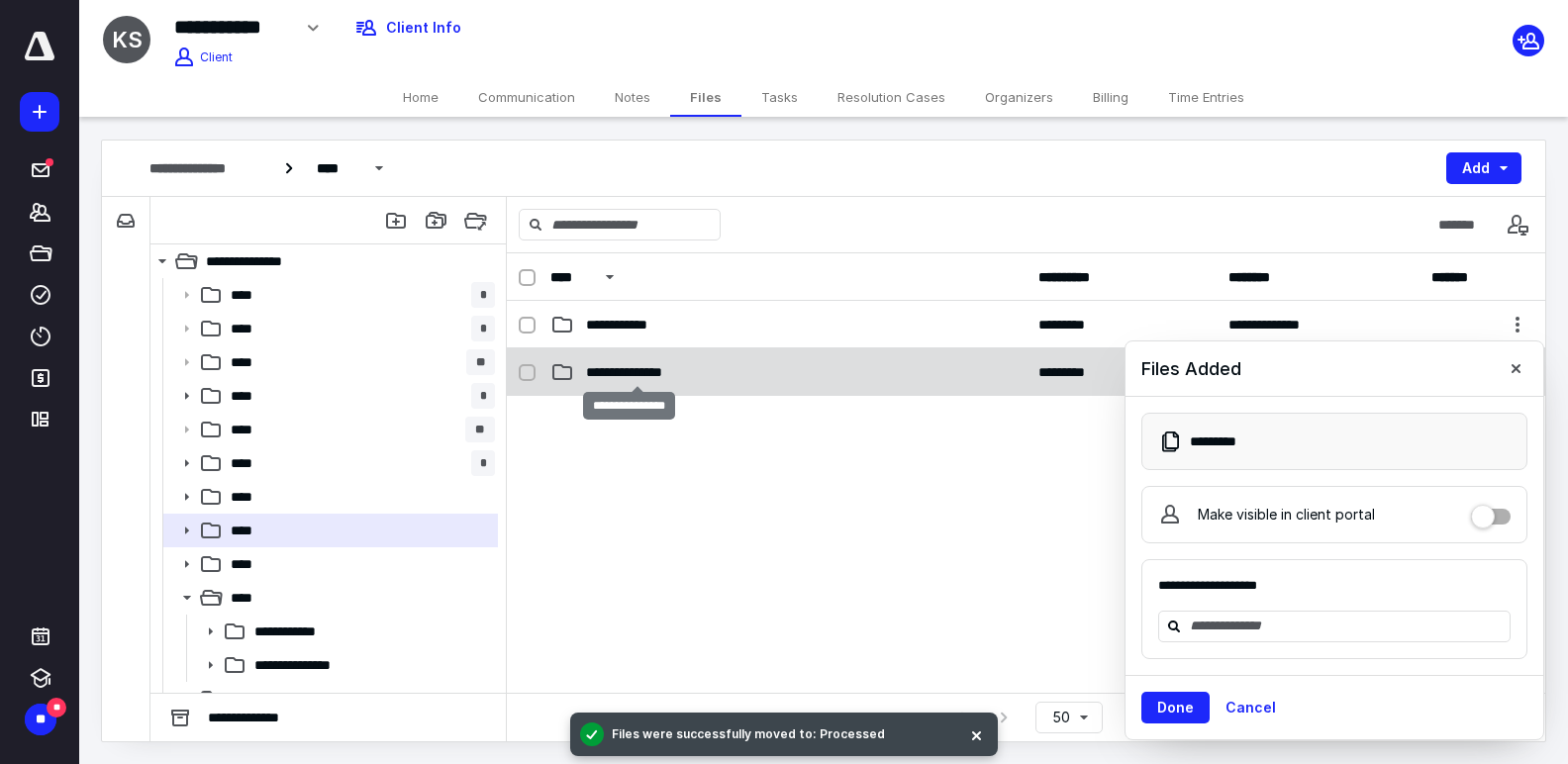 click on "**********" at bounding box center [637, 372] 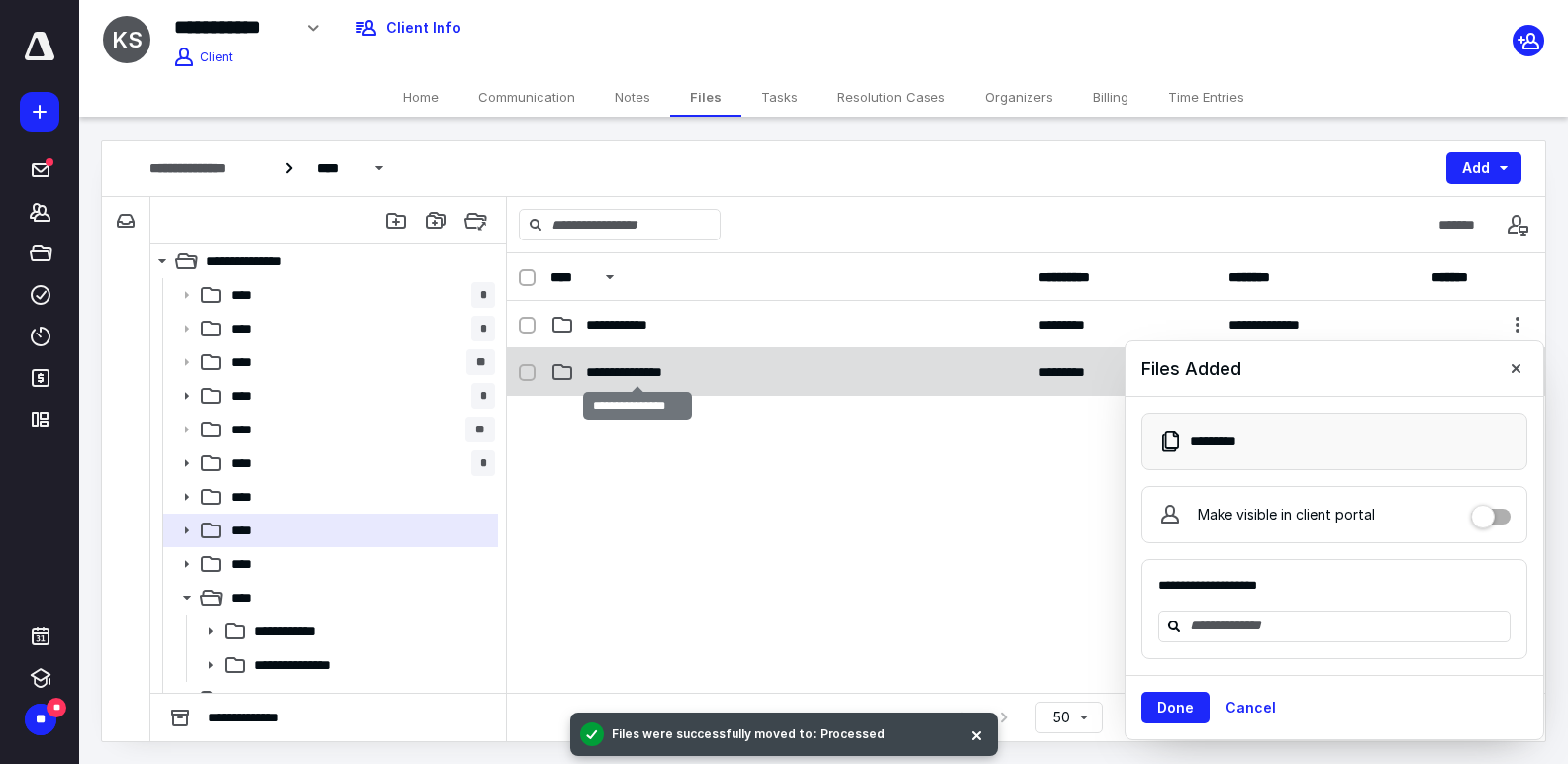 click on "**********" at bounding box center [637, 372] 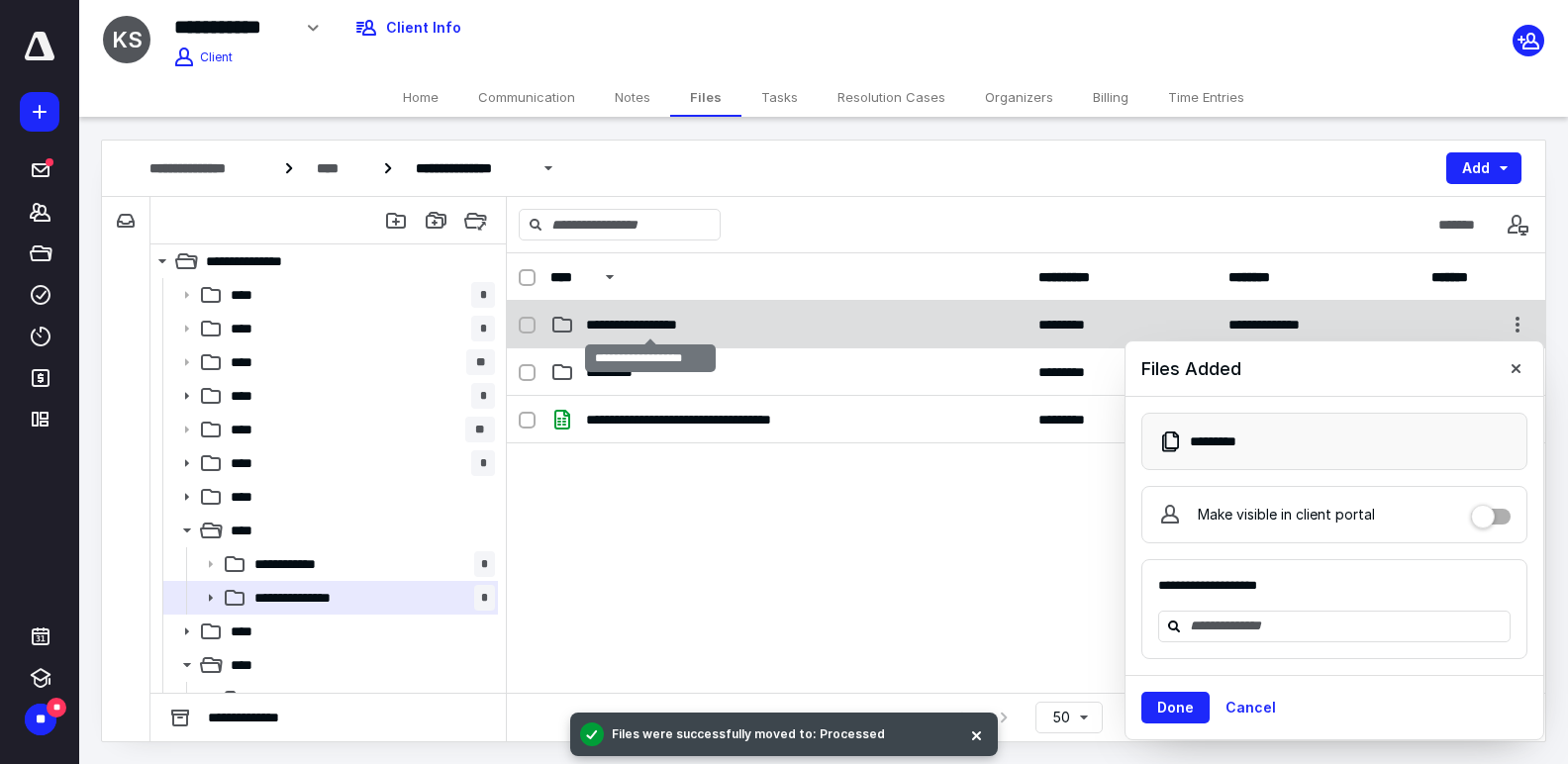 click on "**********" at bounding box center [650, 325] 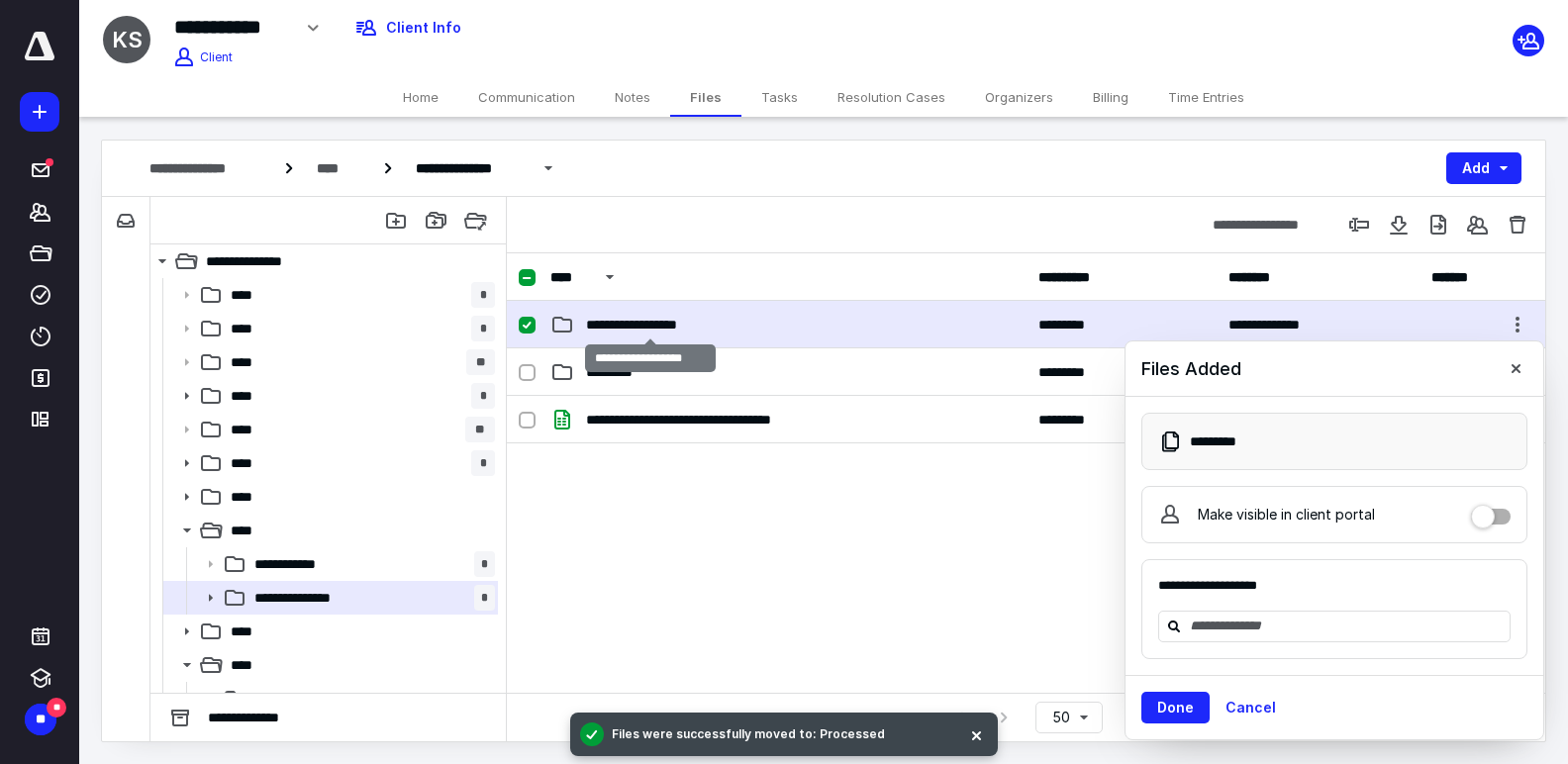 click on "**********" at bounding box center (650, 325) 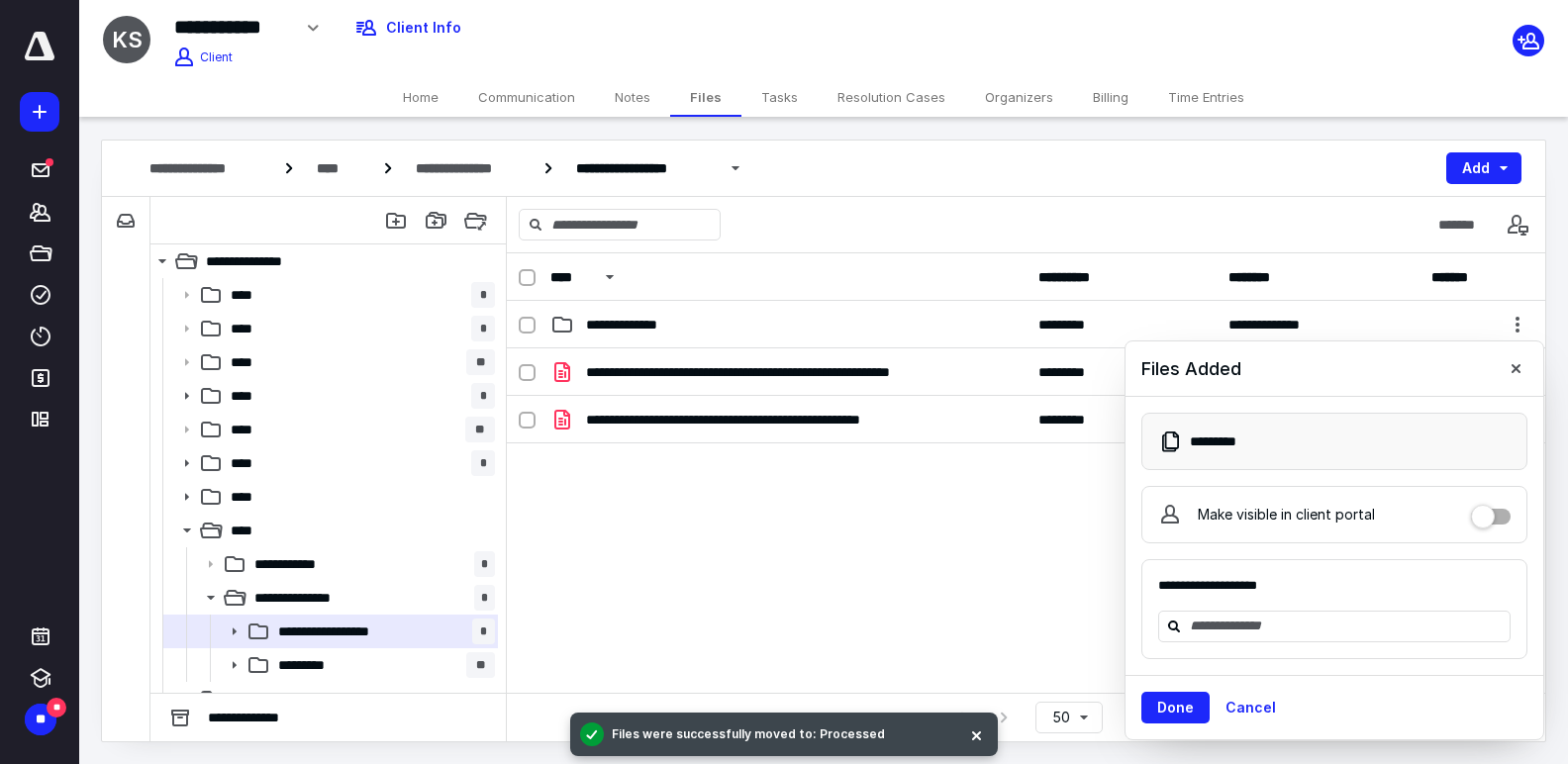click on "**********" at bounding box center (775, 420) 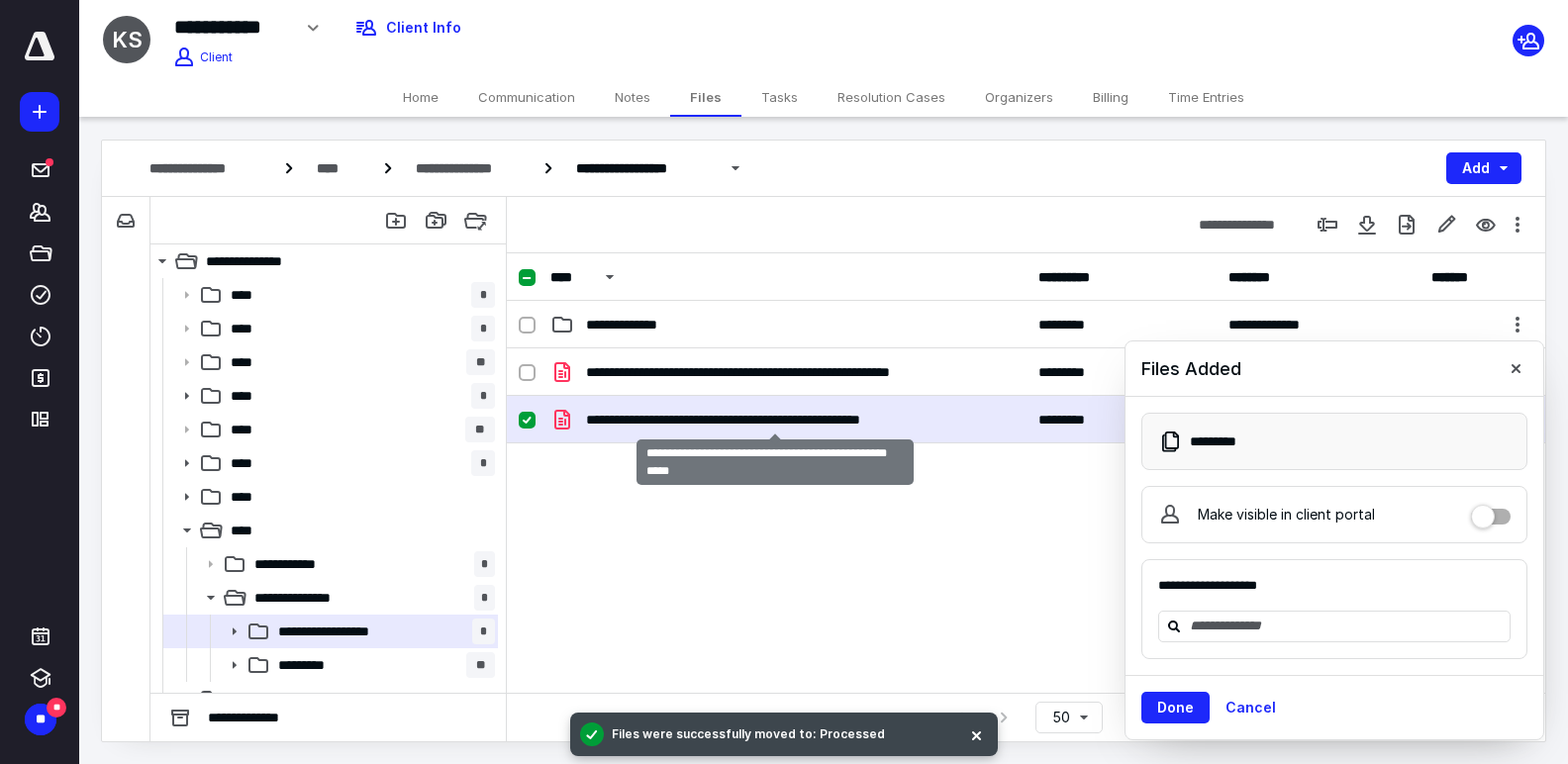 click on "**********" at bounding box center [775, 420] 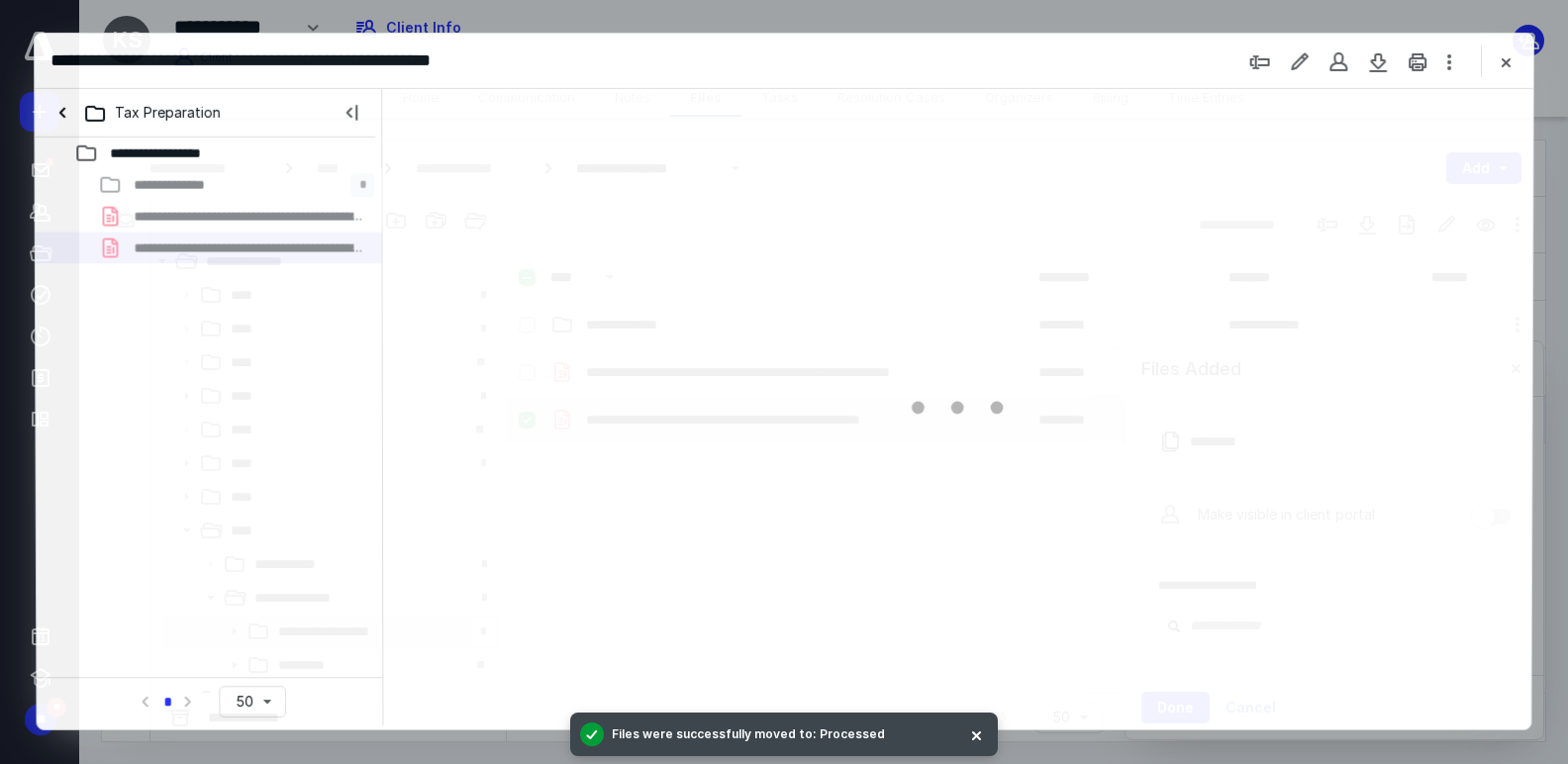 scroll, scrollTop: 0, scrollLeft: 0, axis: both 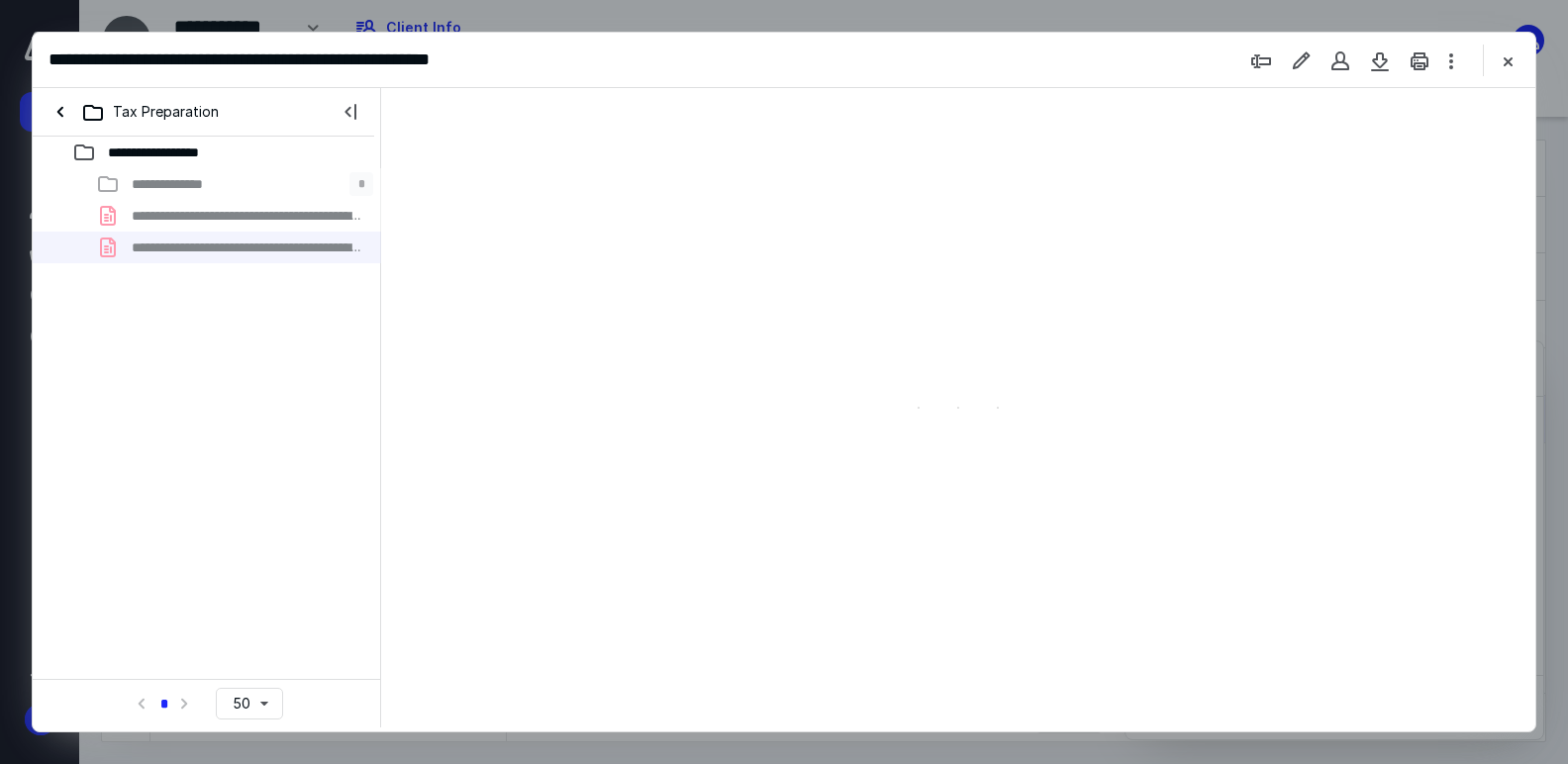 type on "187" 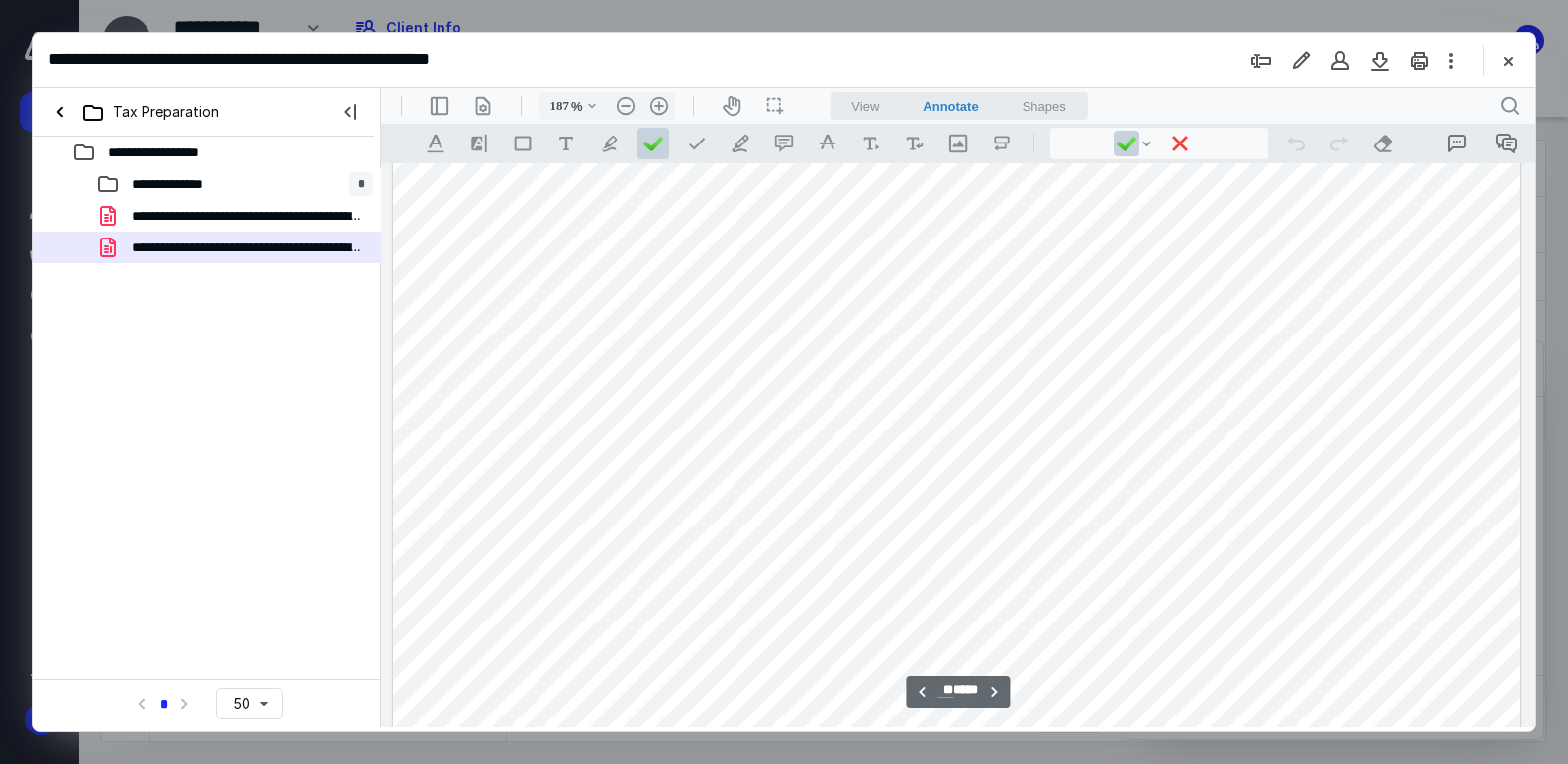 type on "**" 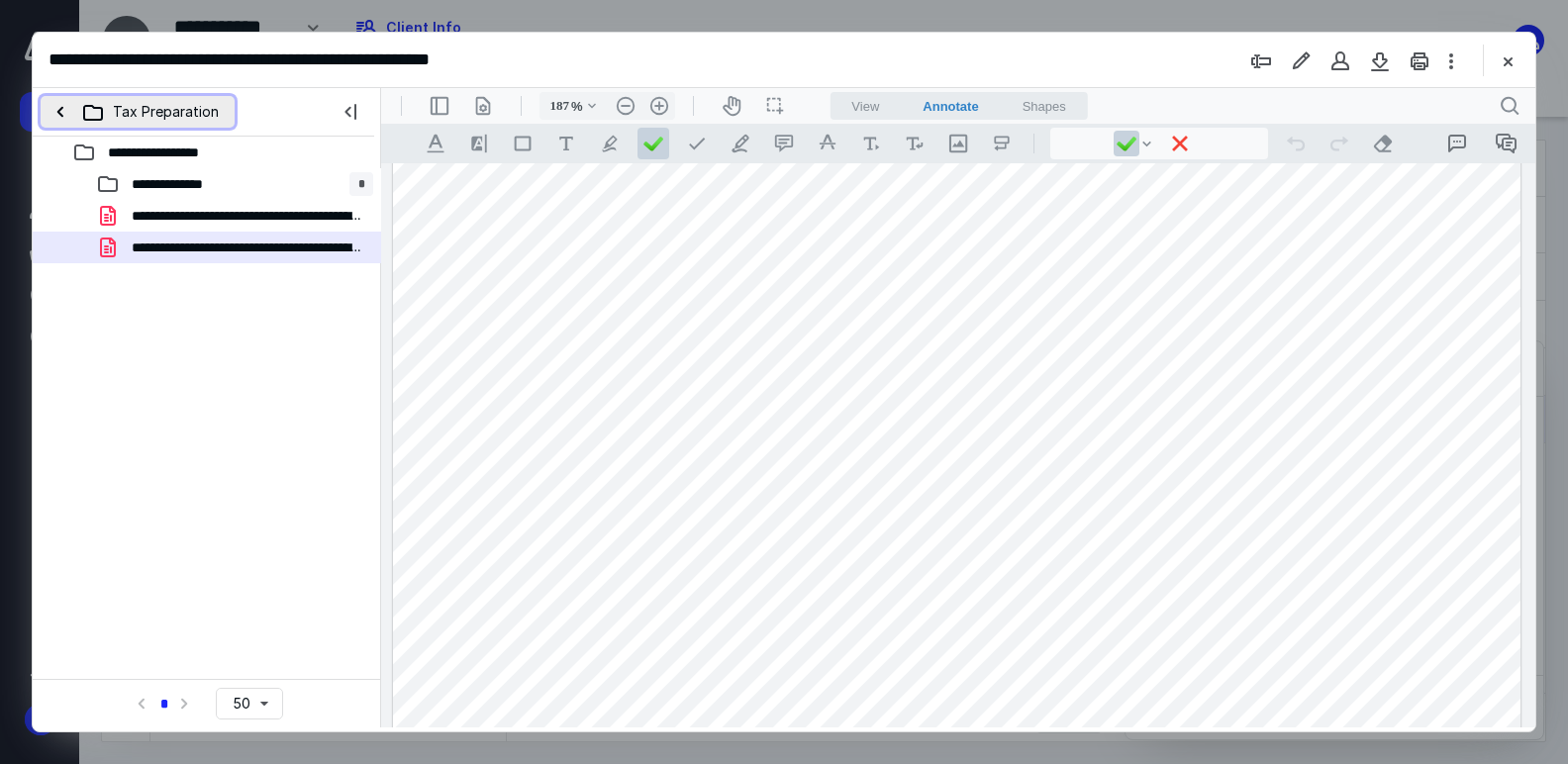 click on "Tax Preparation" at bounding box center [138, 112] 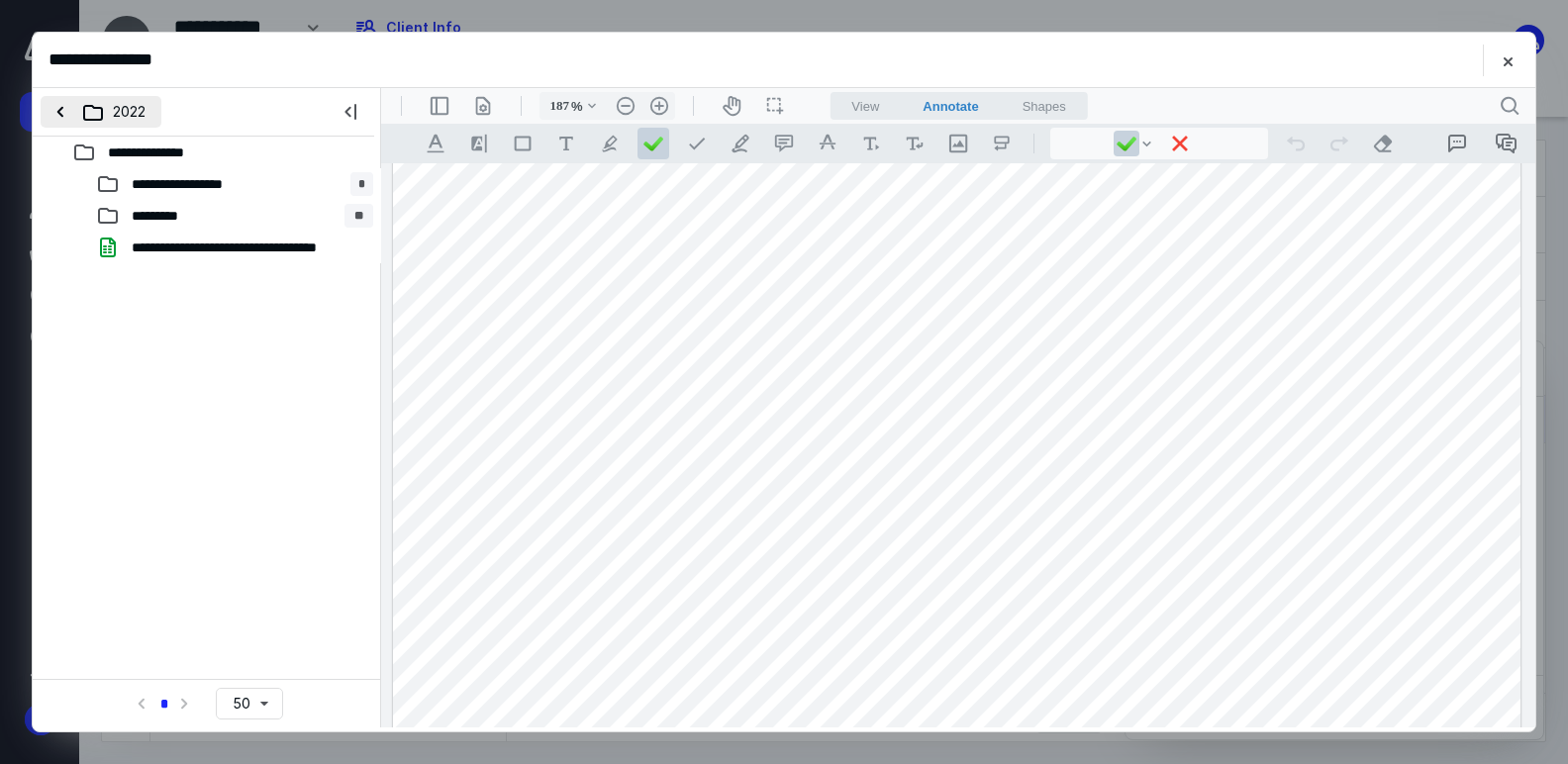 click on "2022" at bounding box center [101, 112] 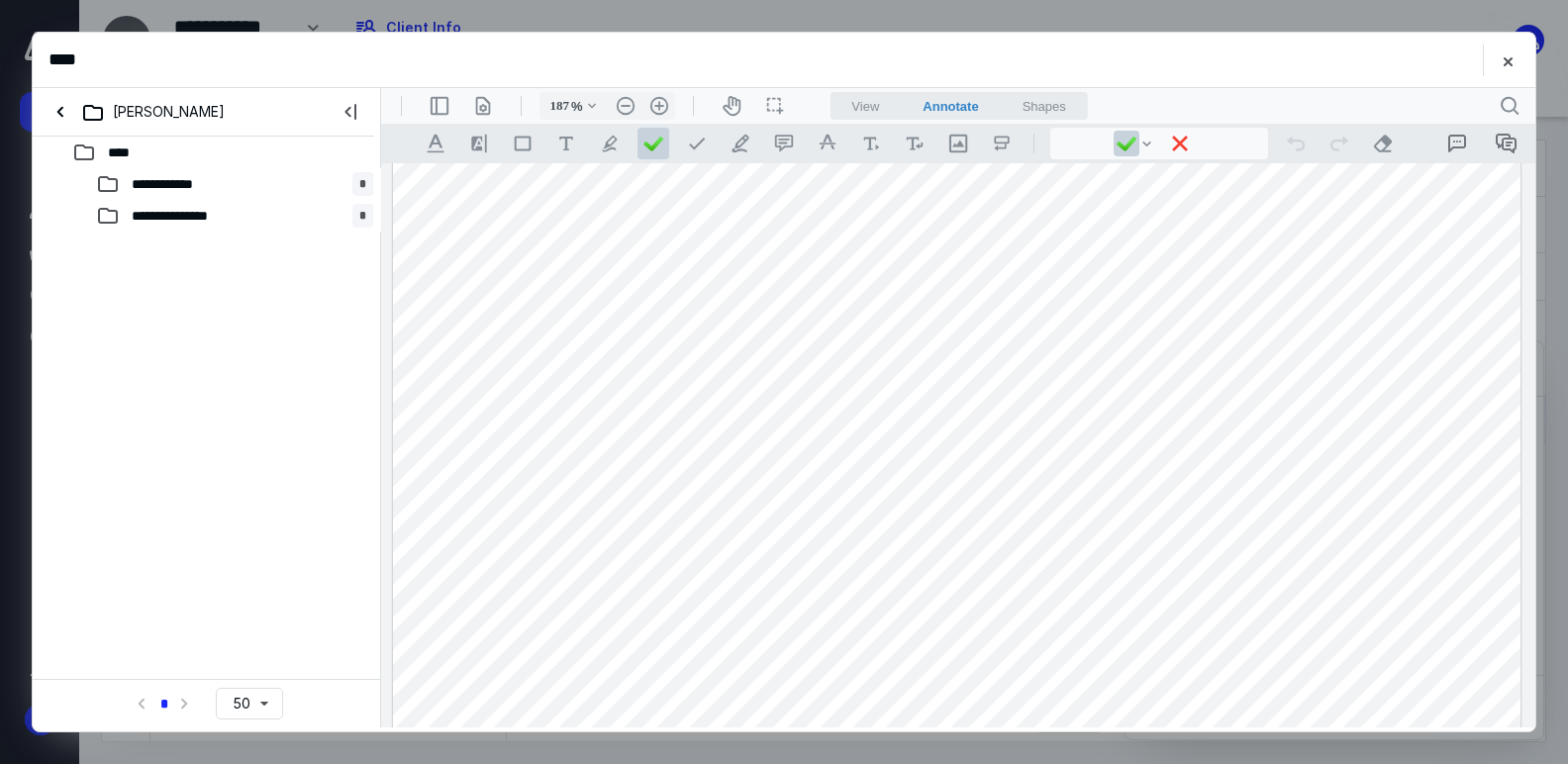 click on "Katherine Stamp" at bounding box center [179, 112] 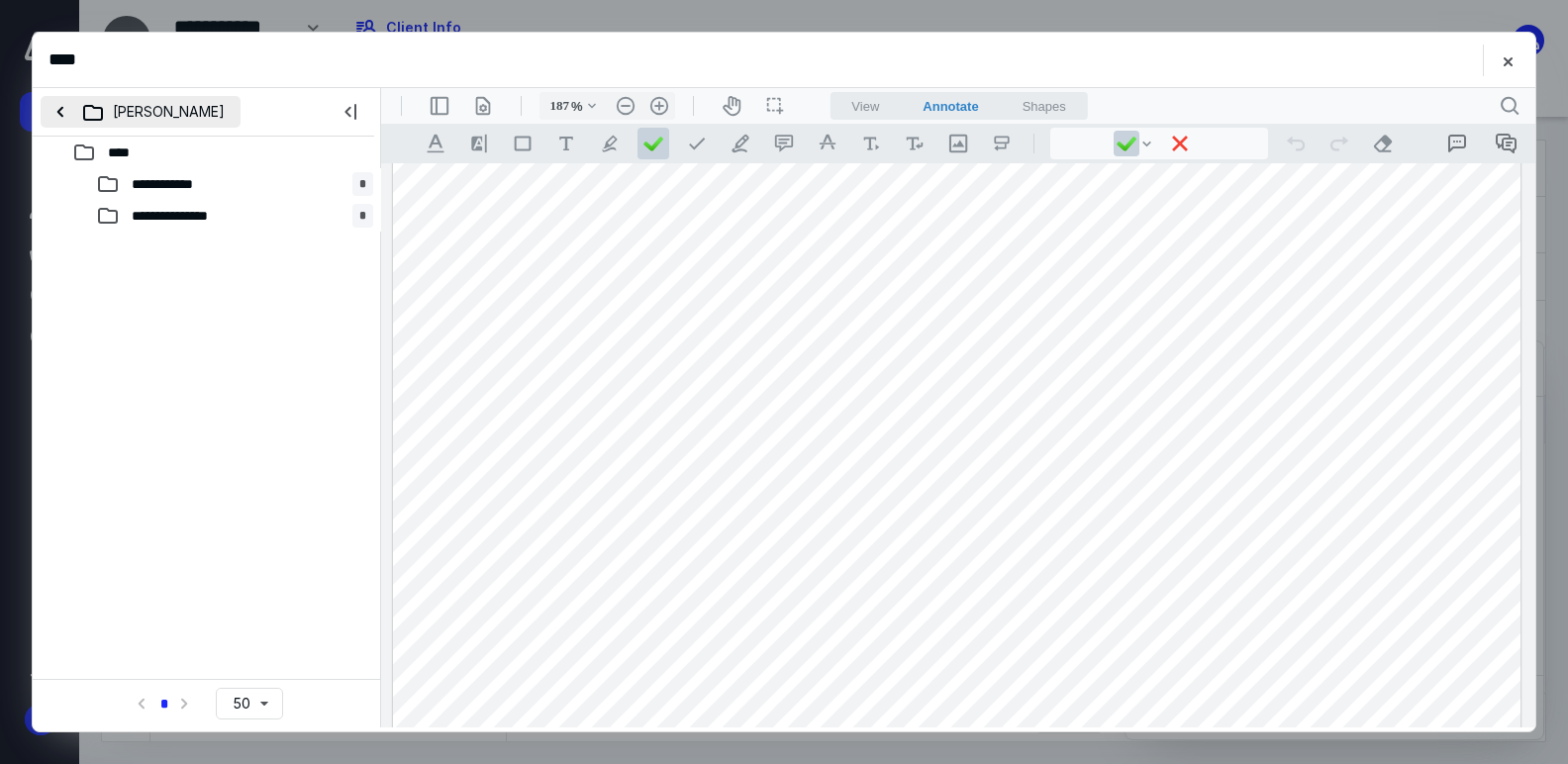 click on "Katherine Stamp" at bounding box center (141, 112) 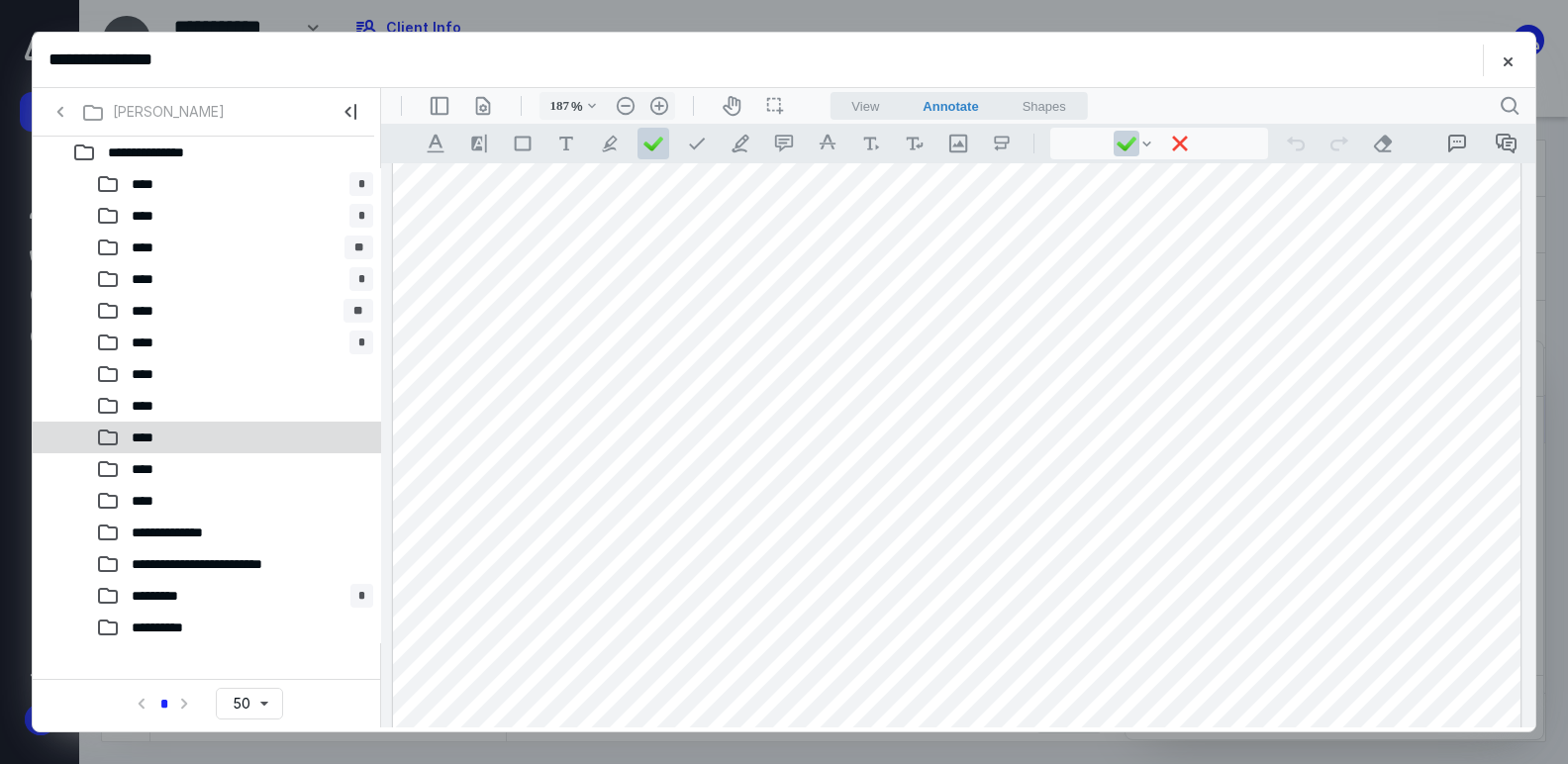 click on "****" at bounding box center (235, 437) 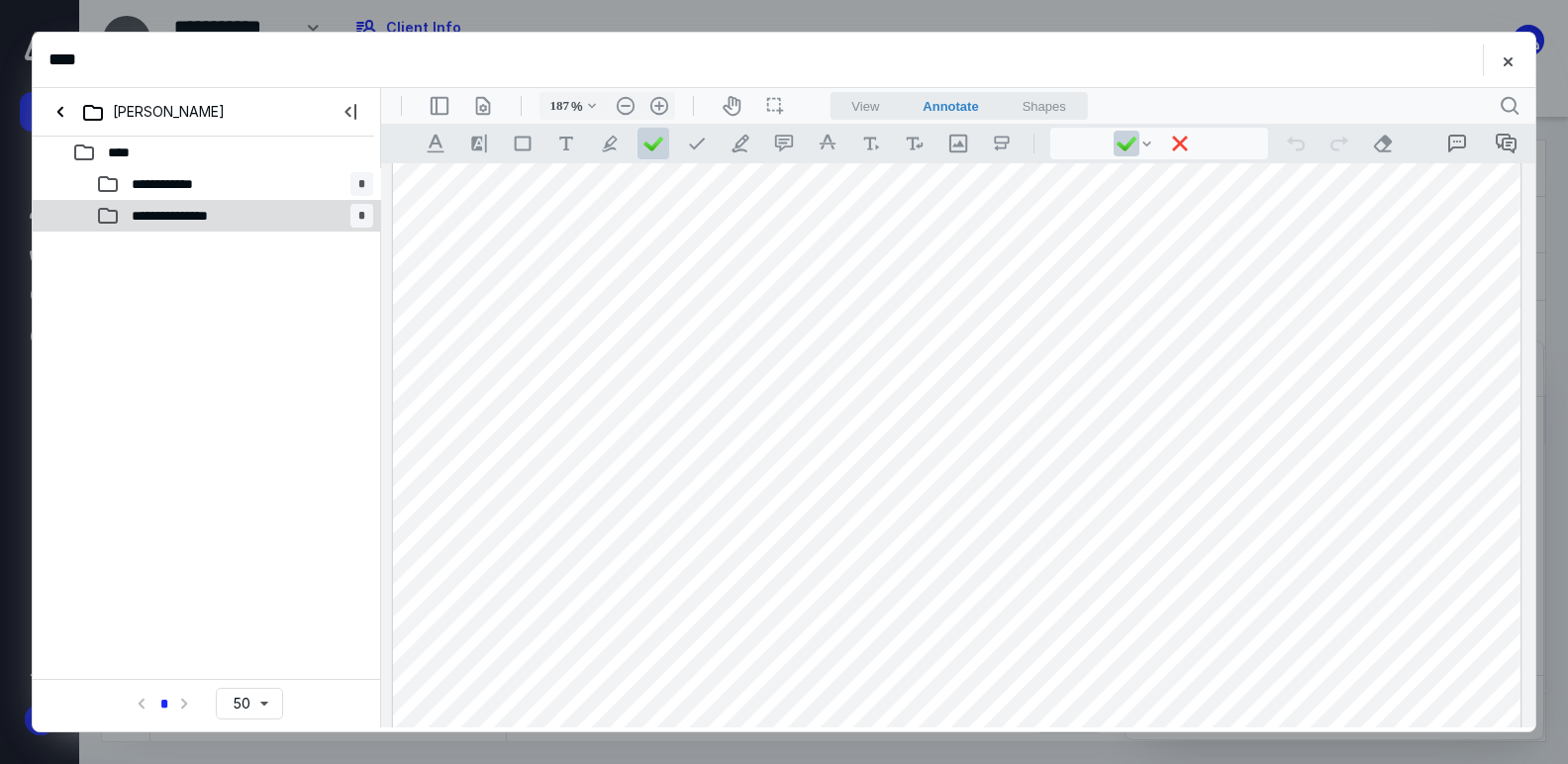 click on "**********" at bounding box center [183, 216] 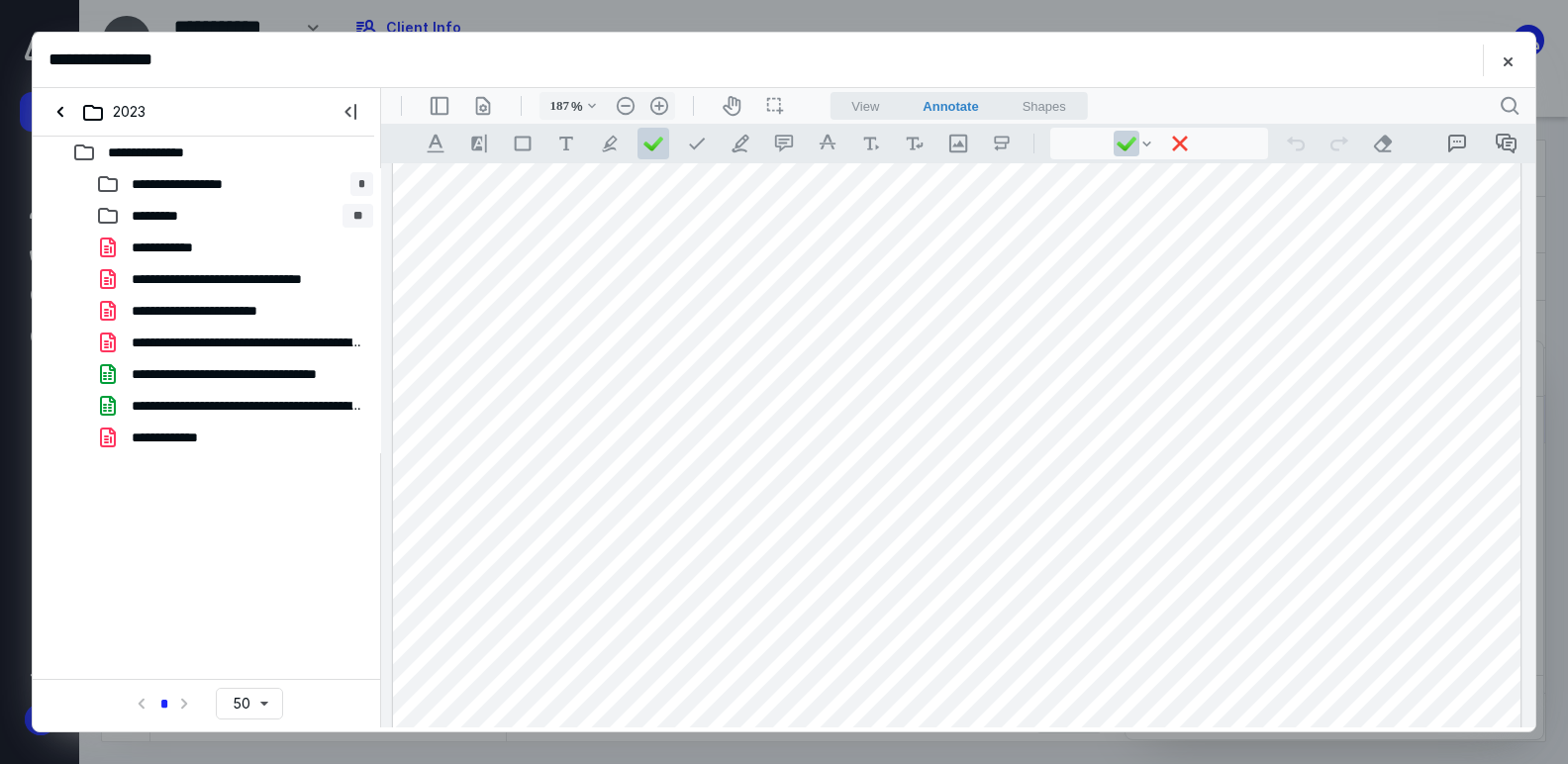 click on "**********" at bounding box center [224, 311] 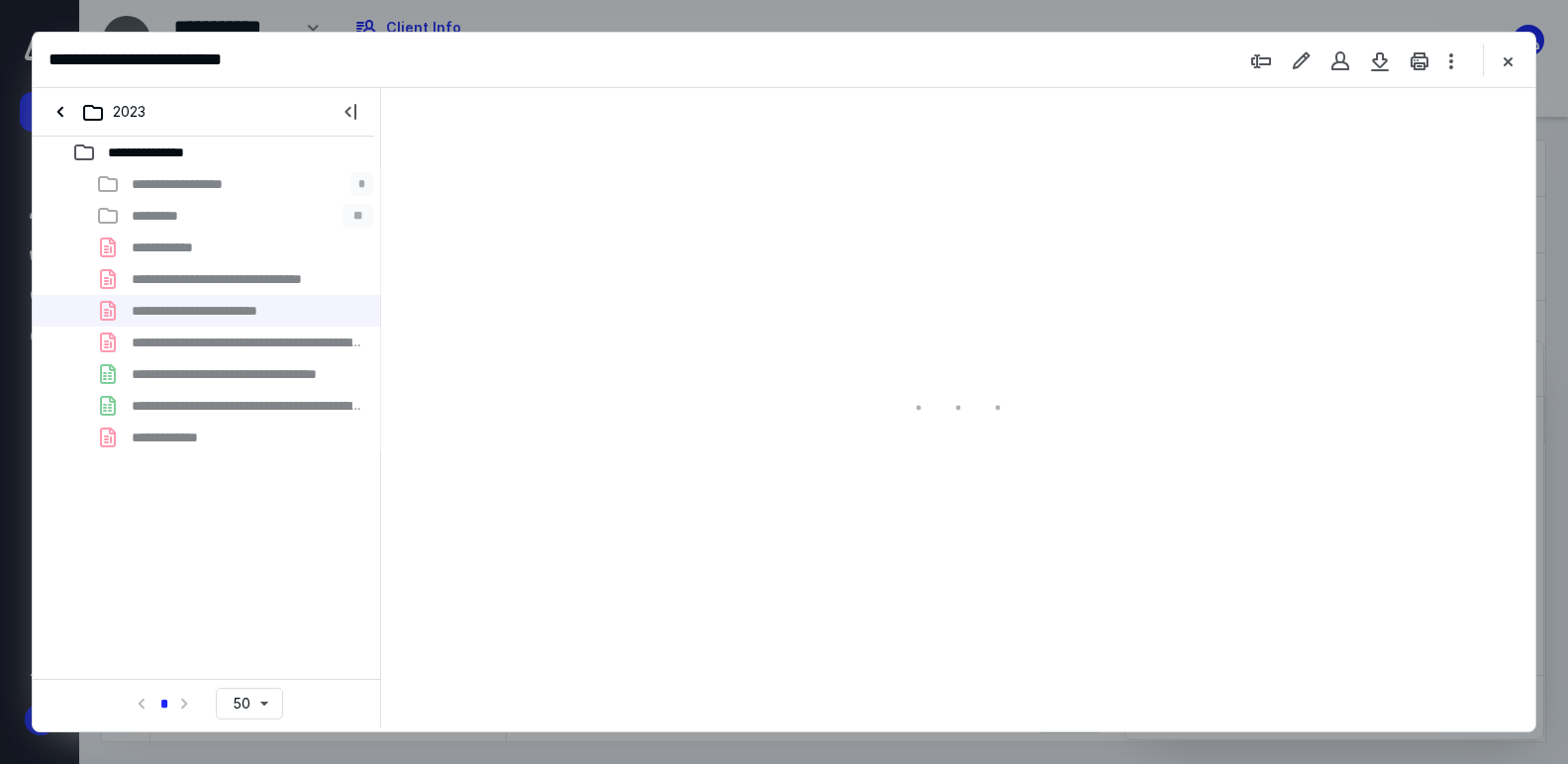scroll, scrollTop: 82, scrollLeft: 0, axis: vertical 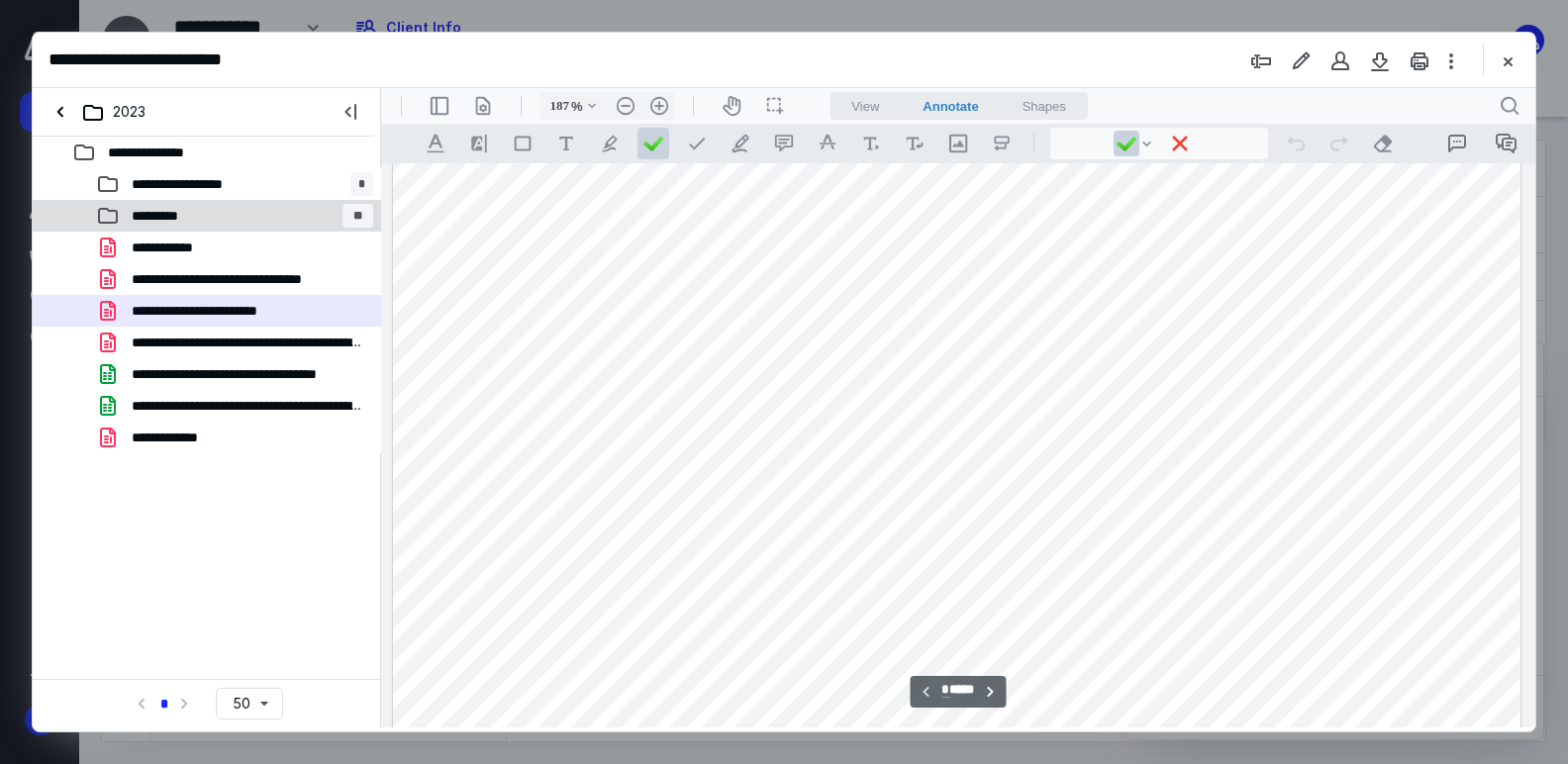 click on "********* **" at bounding box center (235, 216) 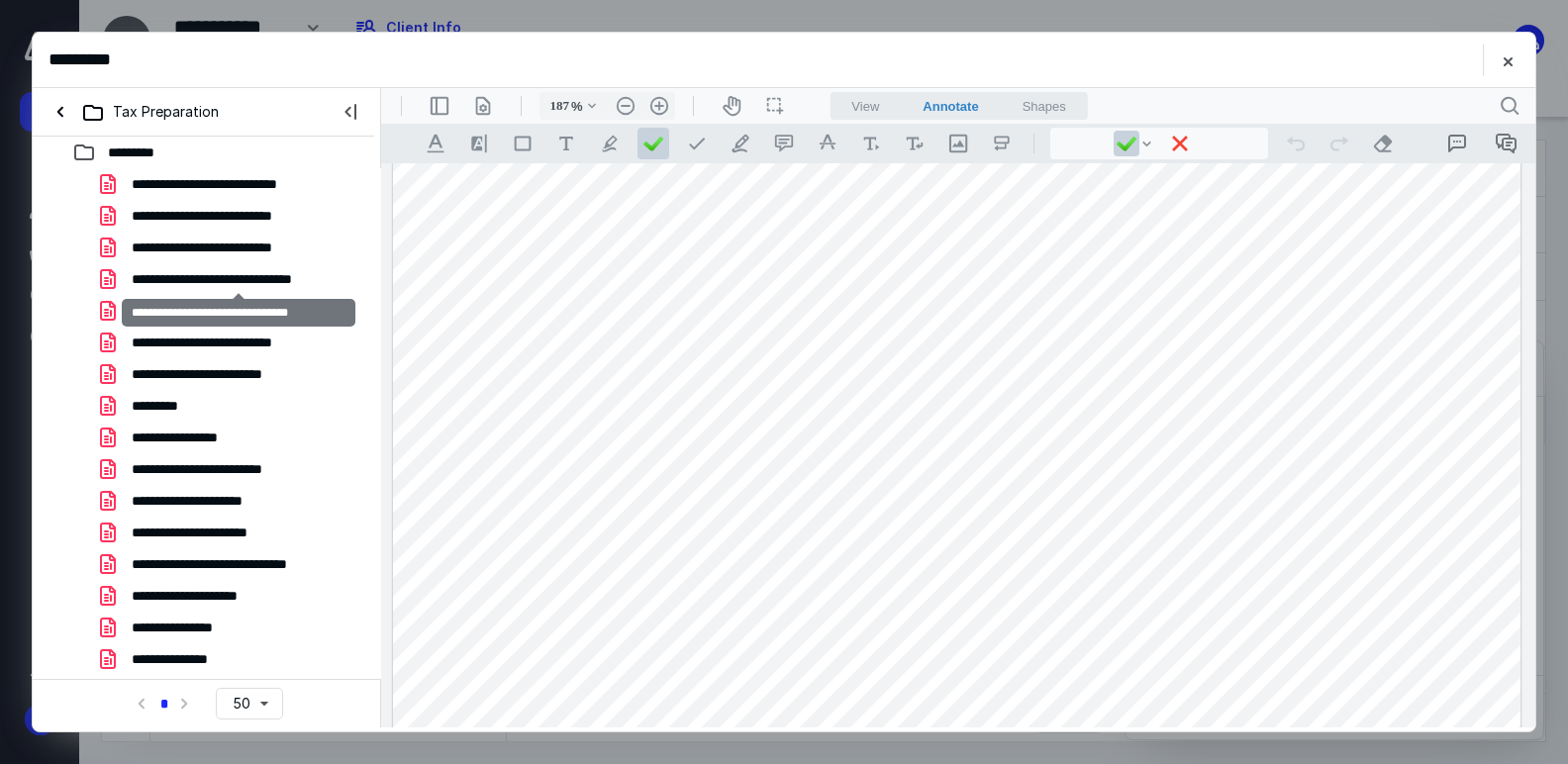 click on "**********" at bounding box center [239, 279] 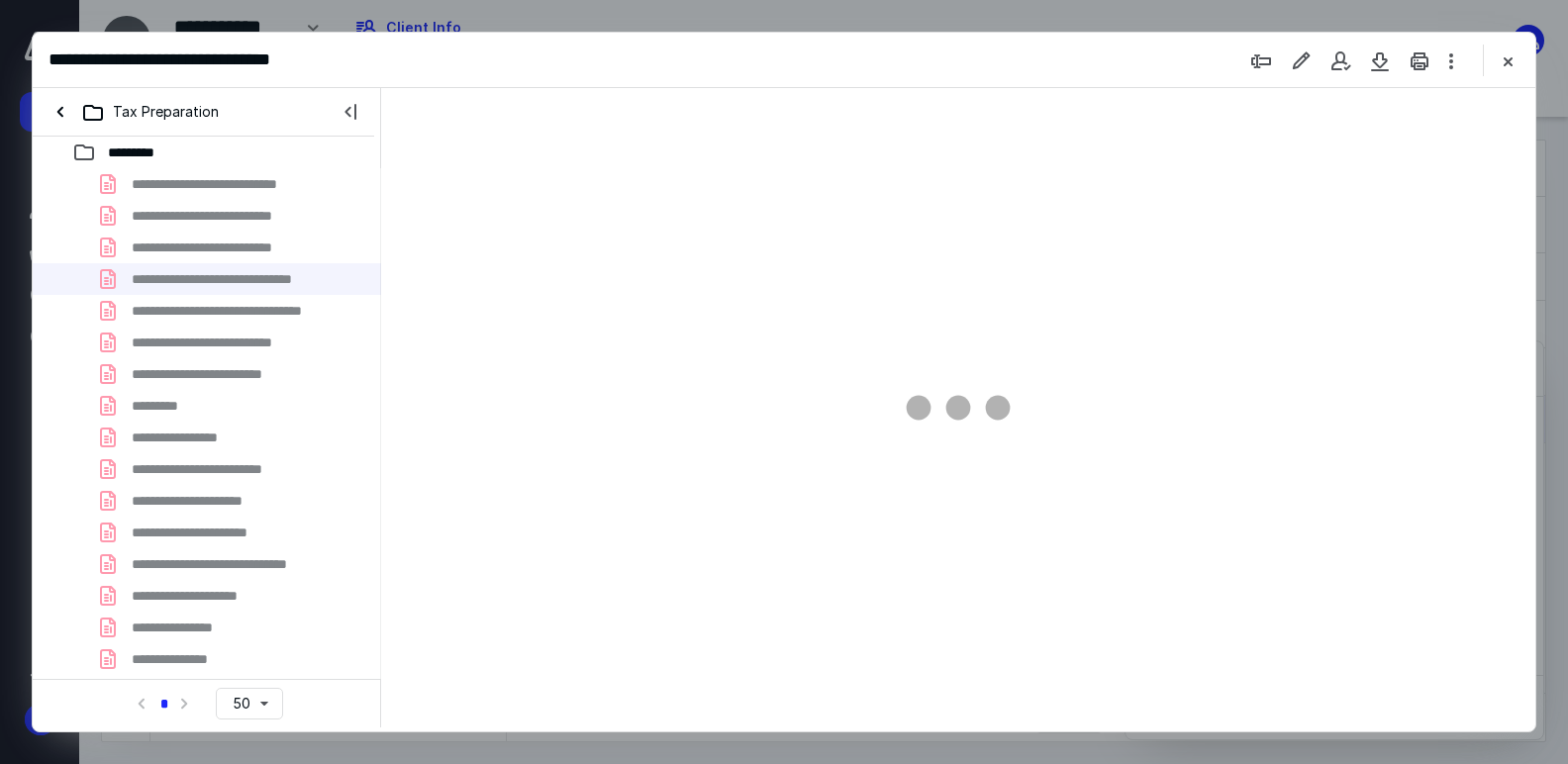 type on "145" 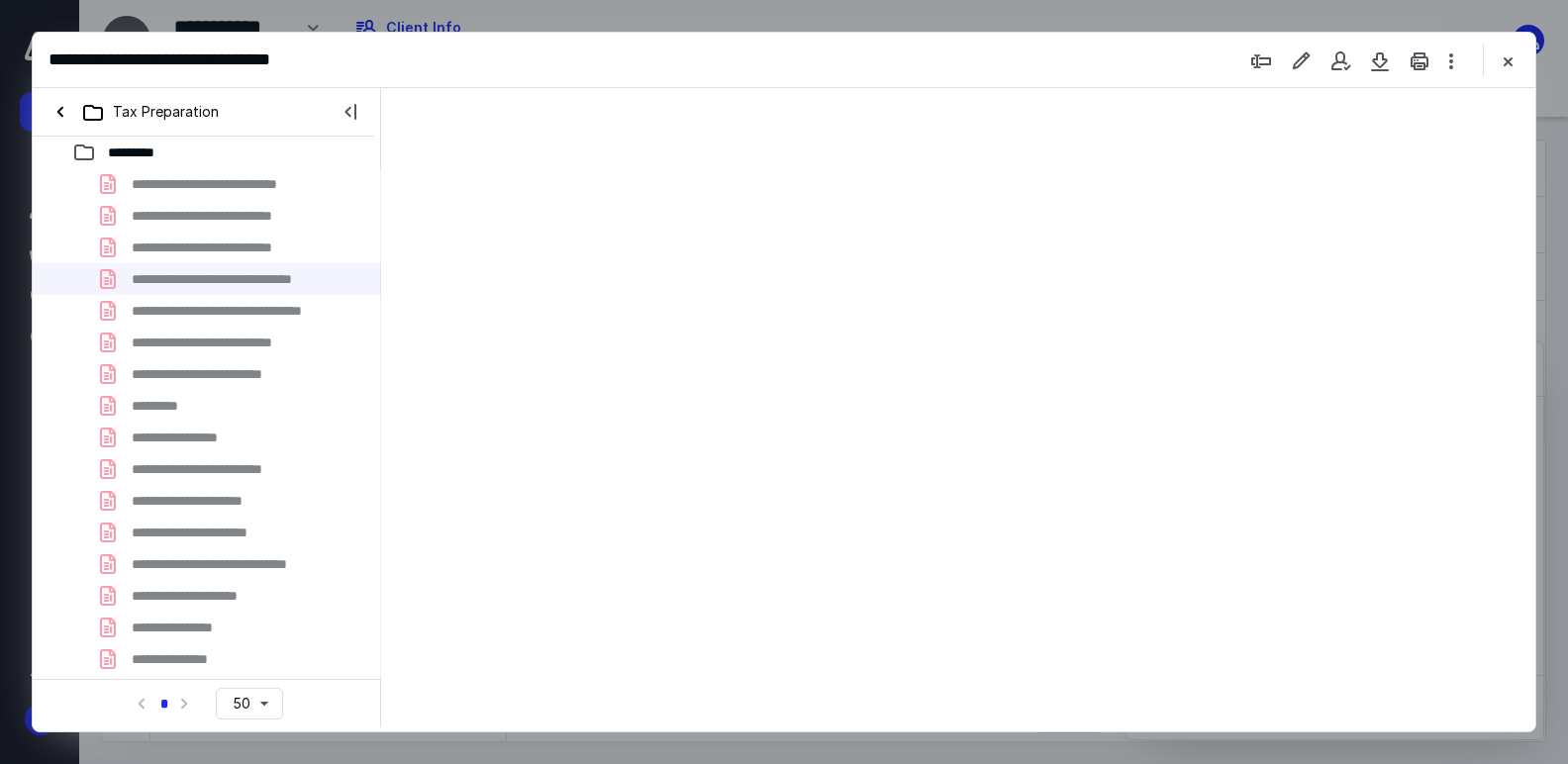 scroll, scrollTop: 81, scrollLeft: 0, axis: vertical 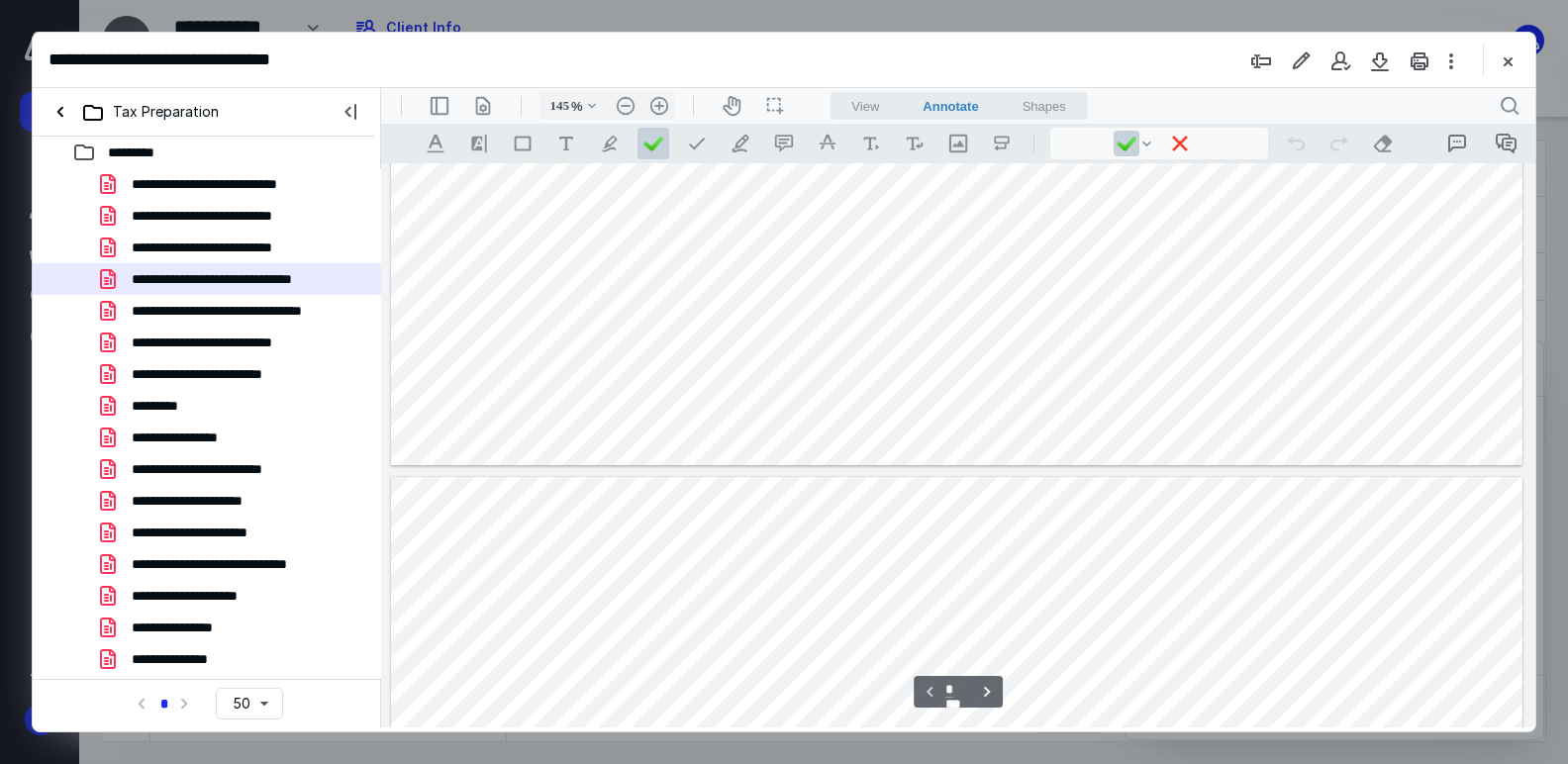 type on "*" 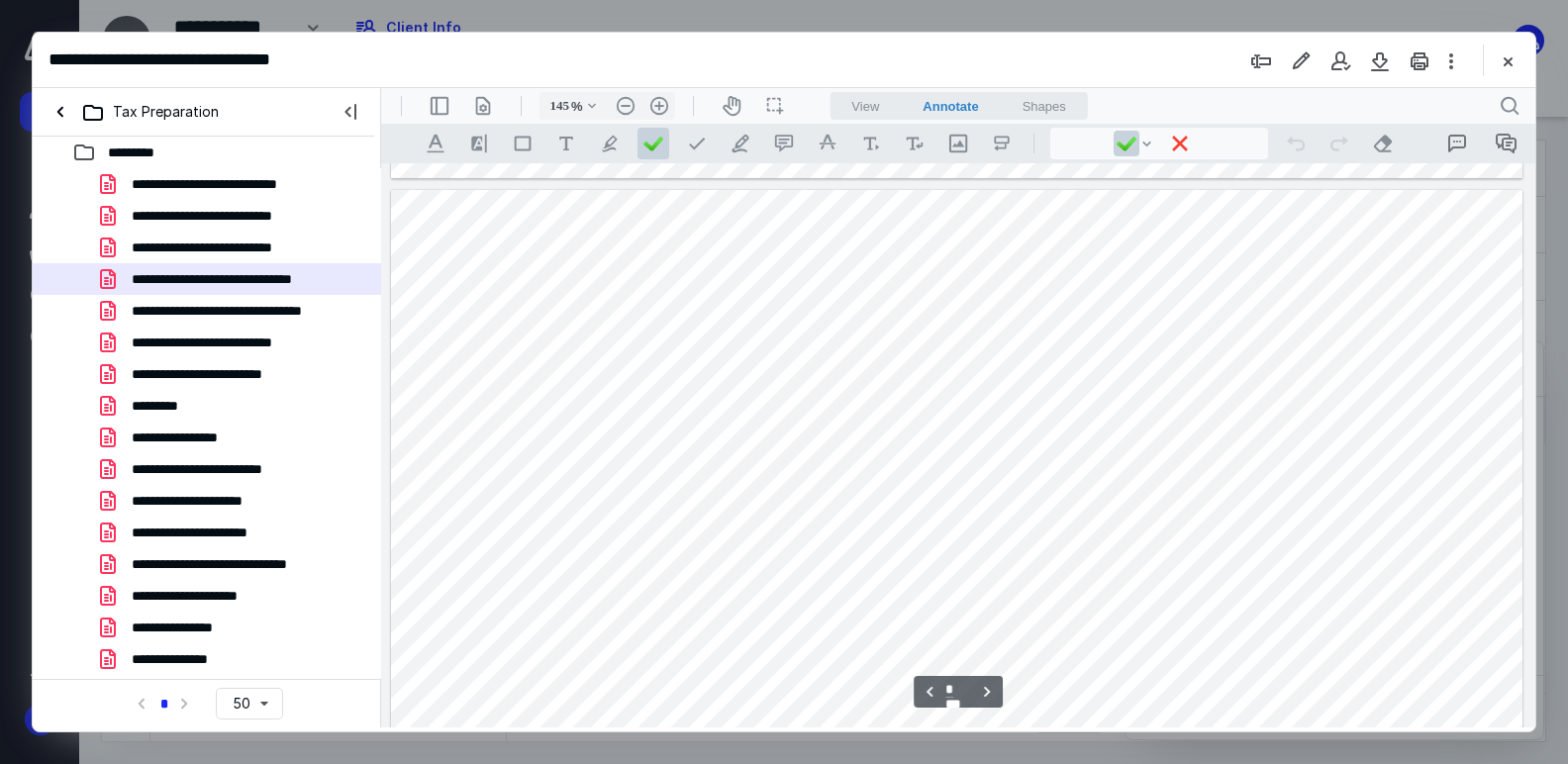 scroll, scrollTop: 864, scrollLeft: 0, axis: vertical 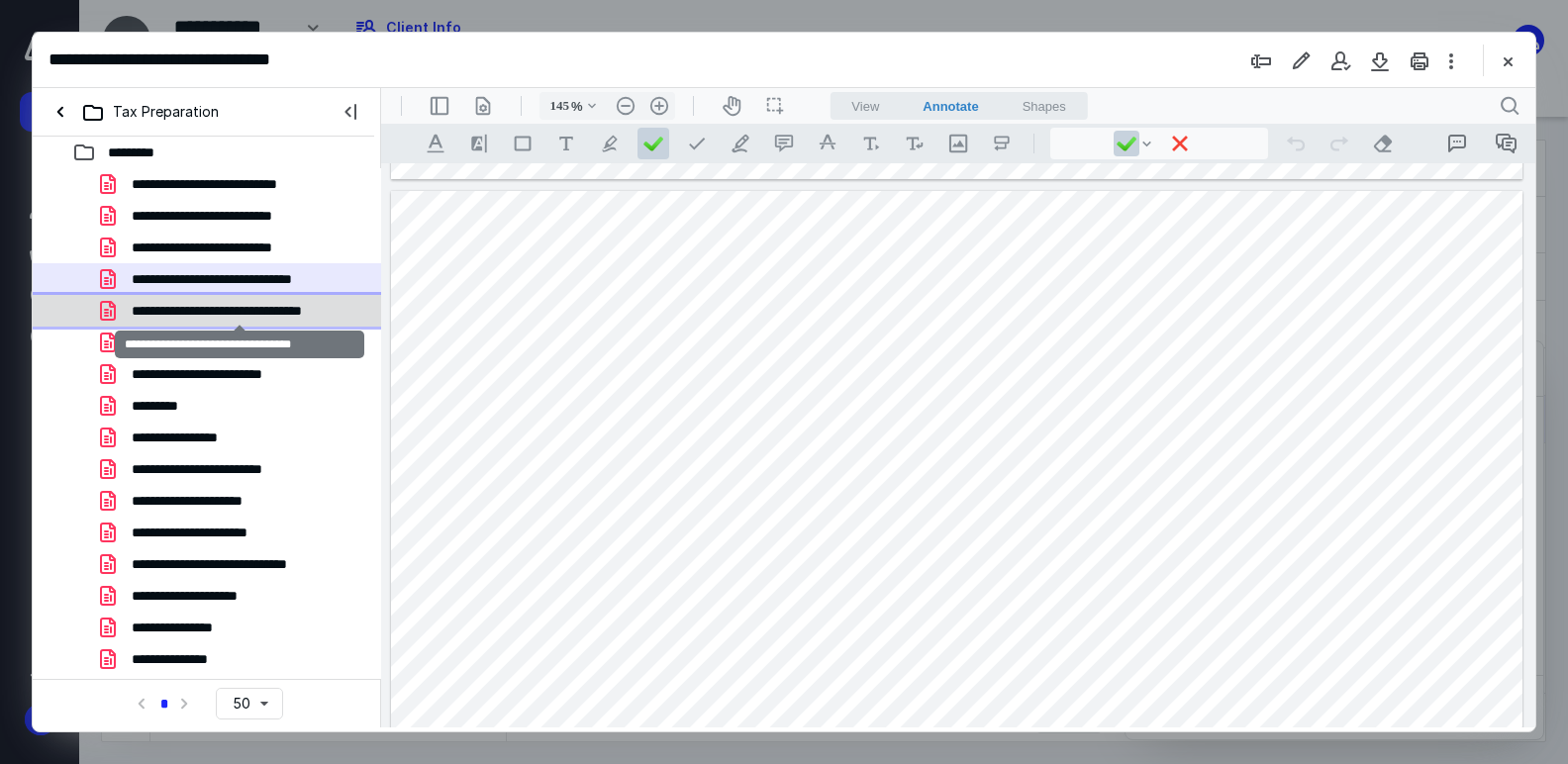 click on "**********" at bounding box center (239, 311) 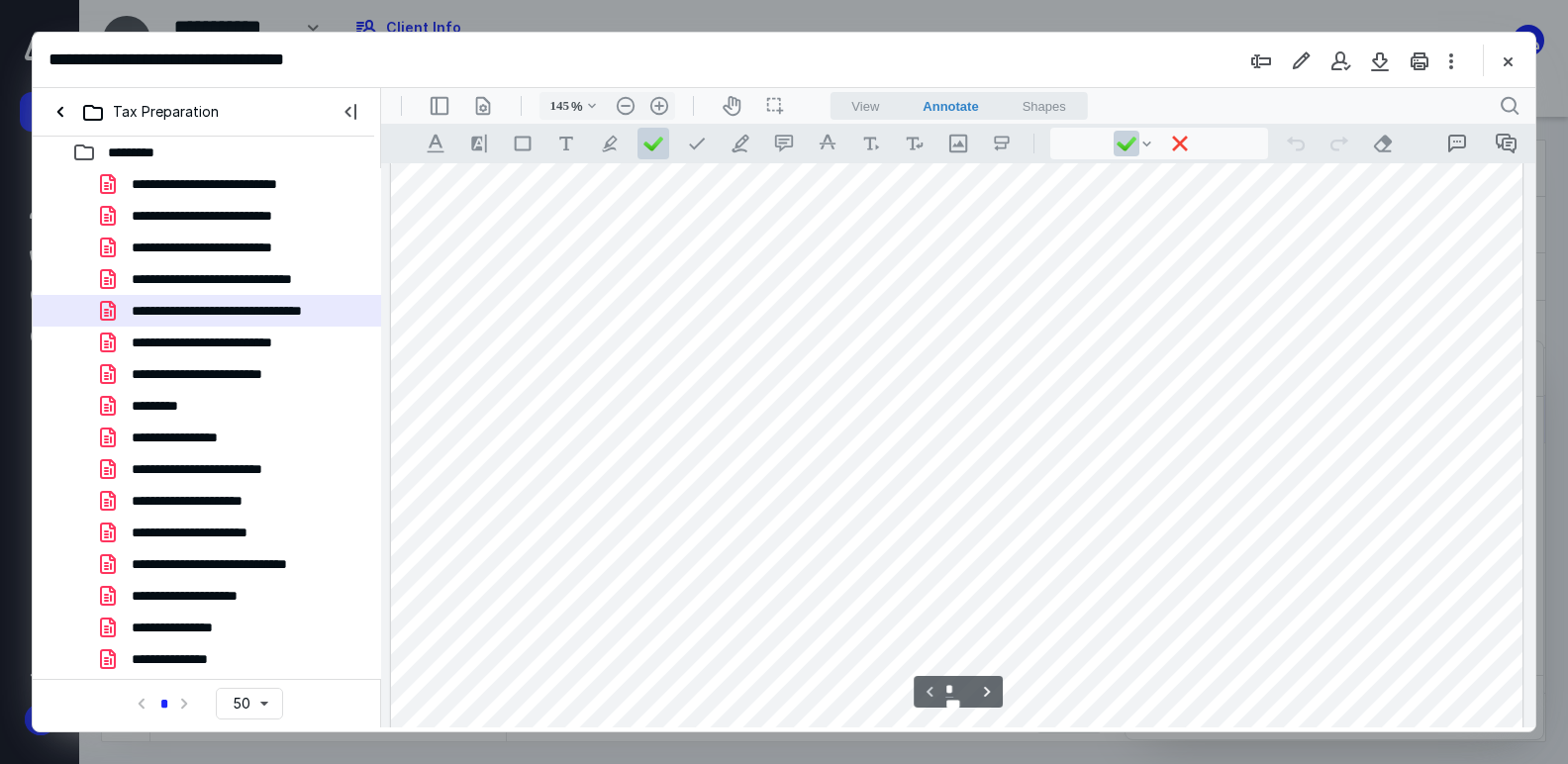 scroll, scrollTop: 0, scrollLeft: 0, axis: both 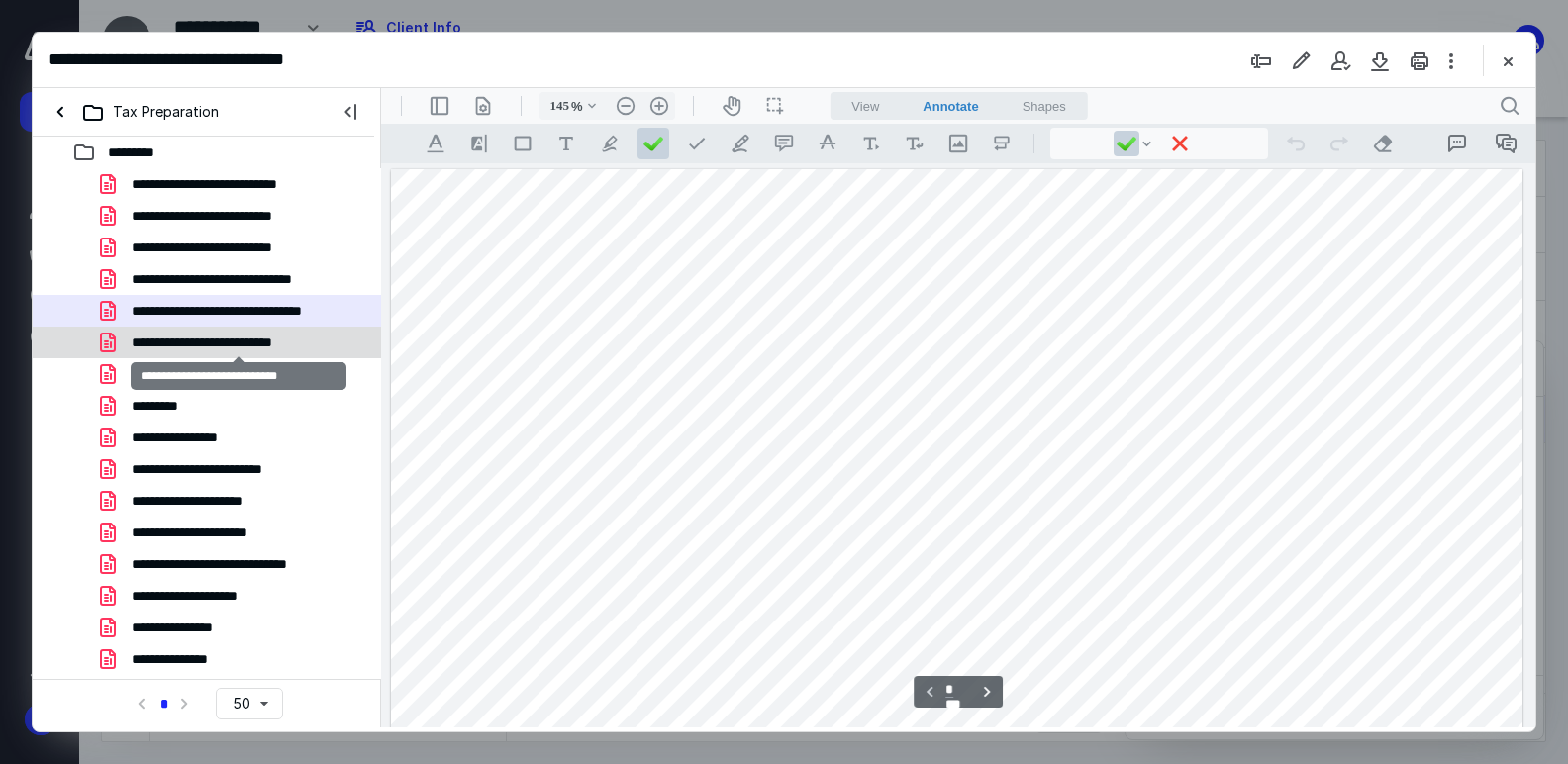 click on "**********" at bounding box center (239, 342) 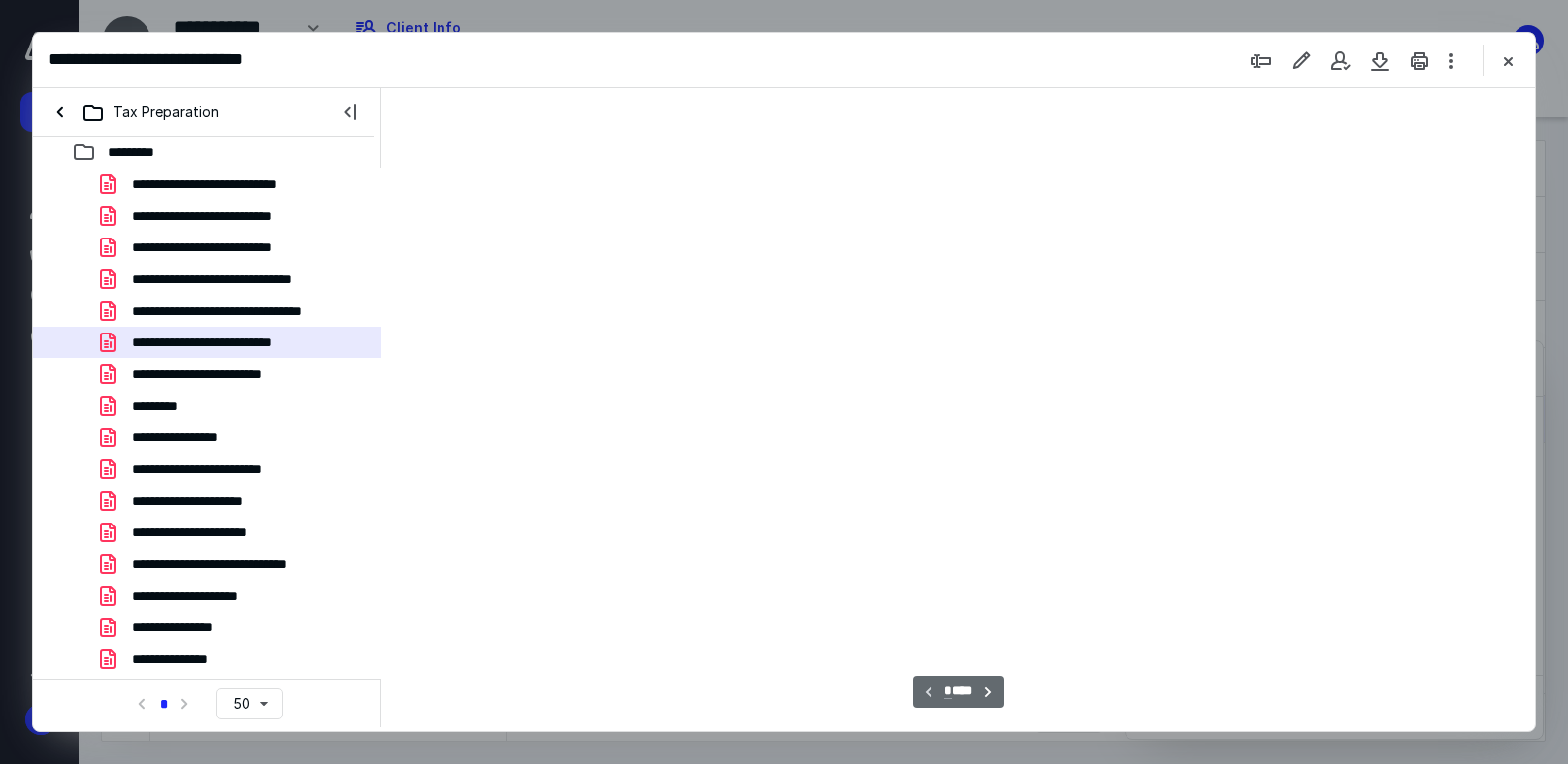 scroll, scrollTop: 81, scrollLeft: 0, axis: vertical 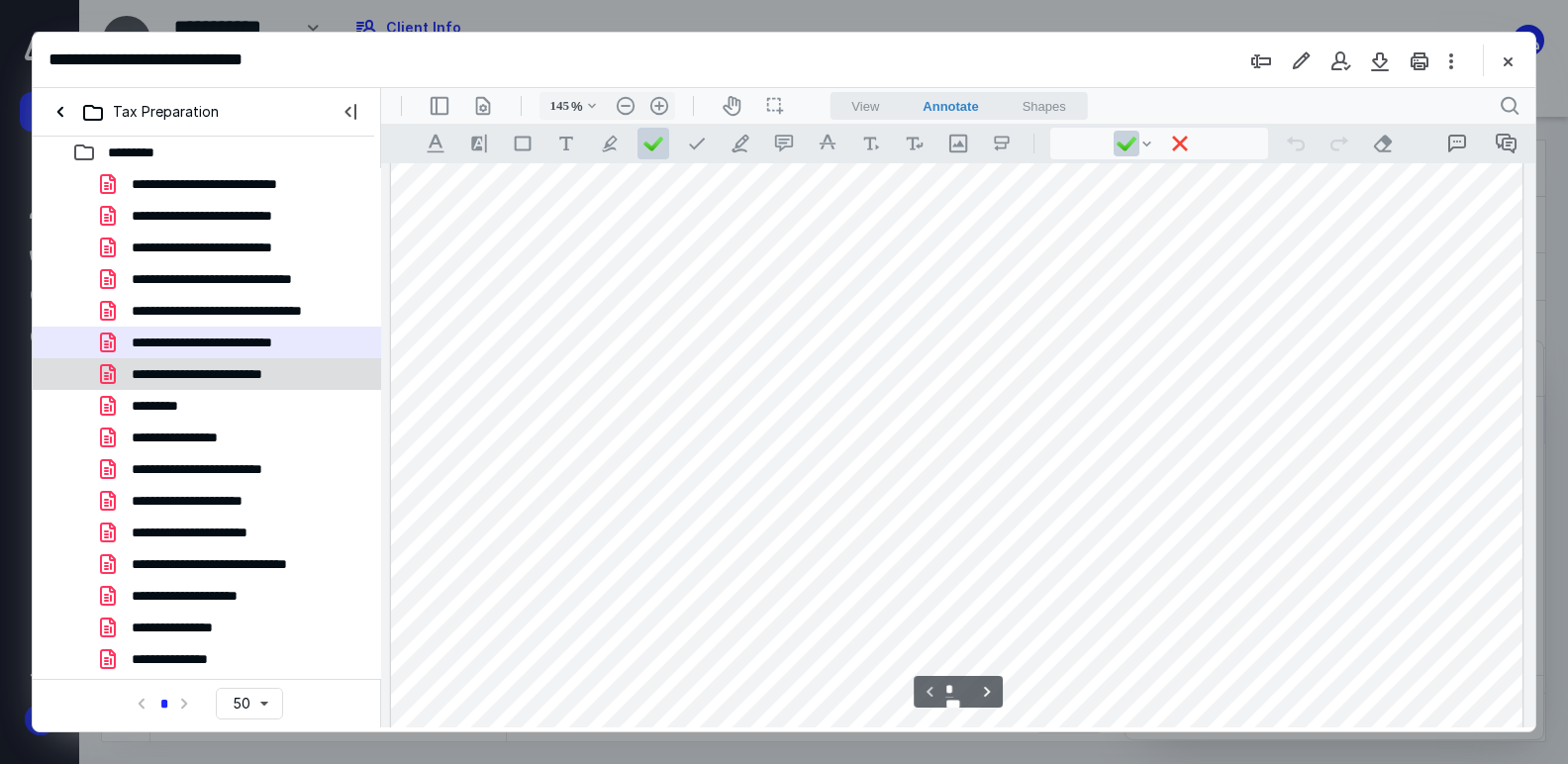 click on "**********" at bounding box center (226, 374) 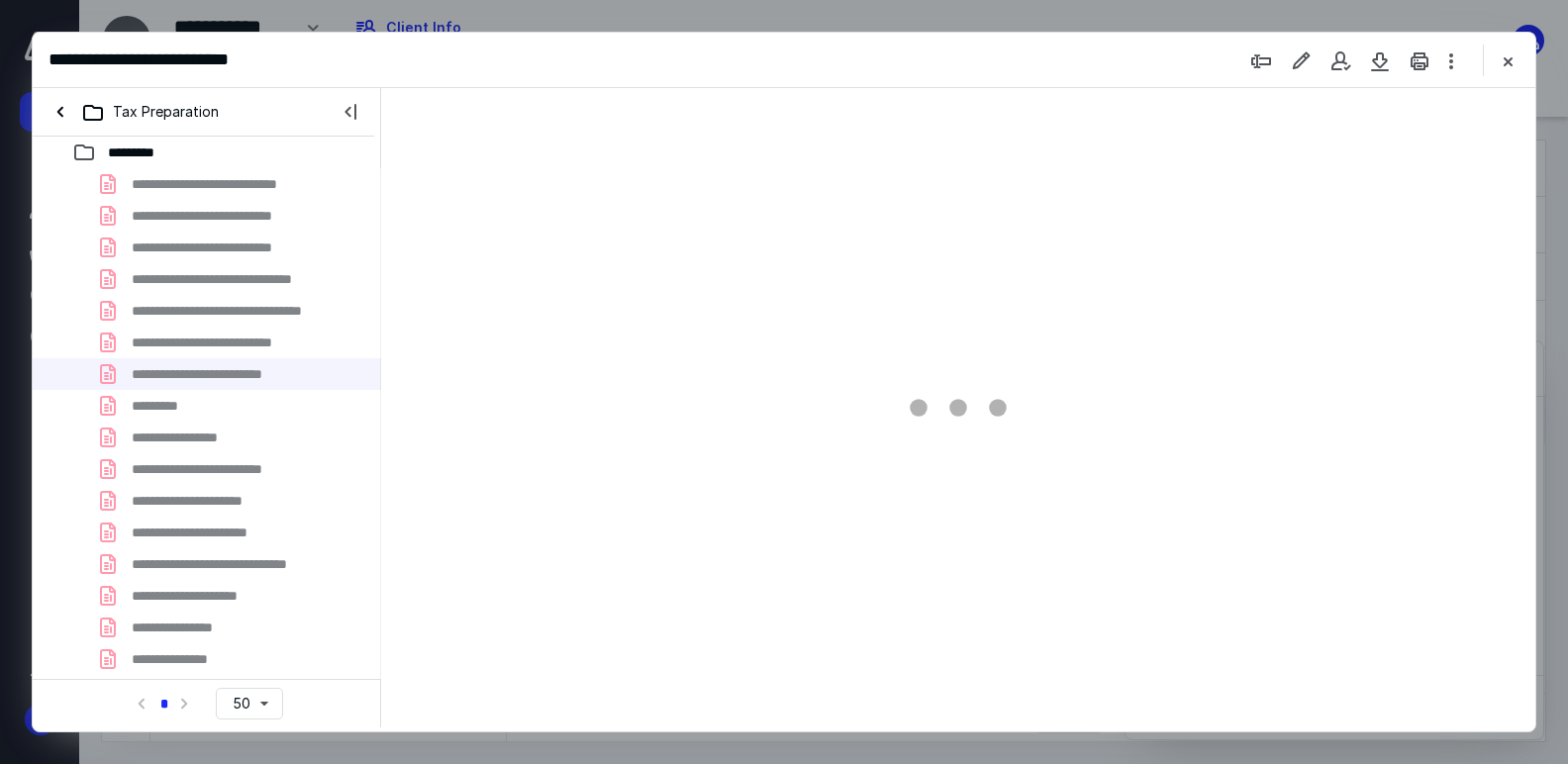 type on "145" 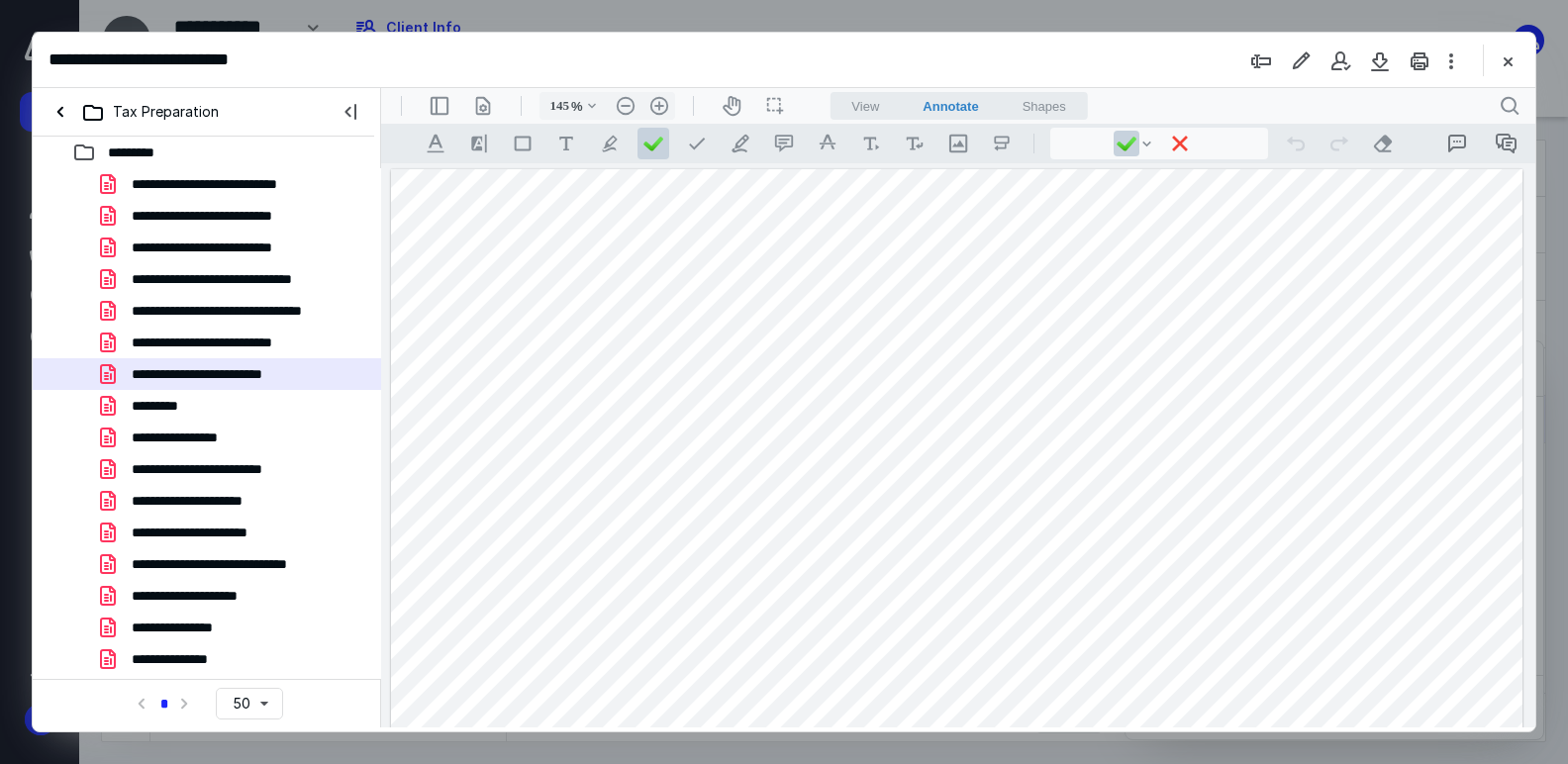 scroll, scrollTop: 4, scrollLeft: 0, axis: vertical 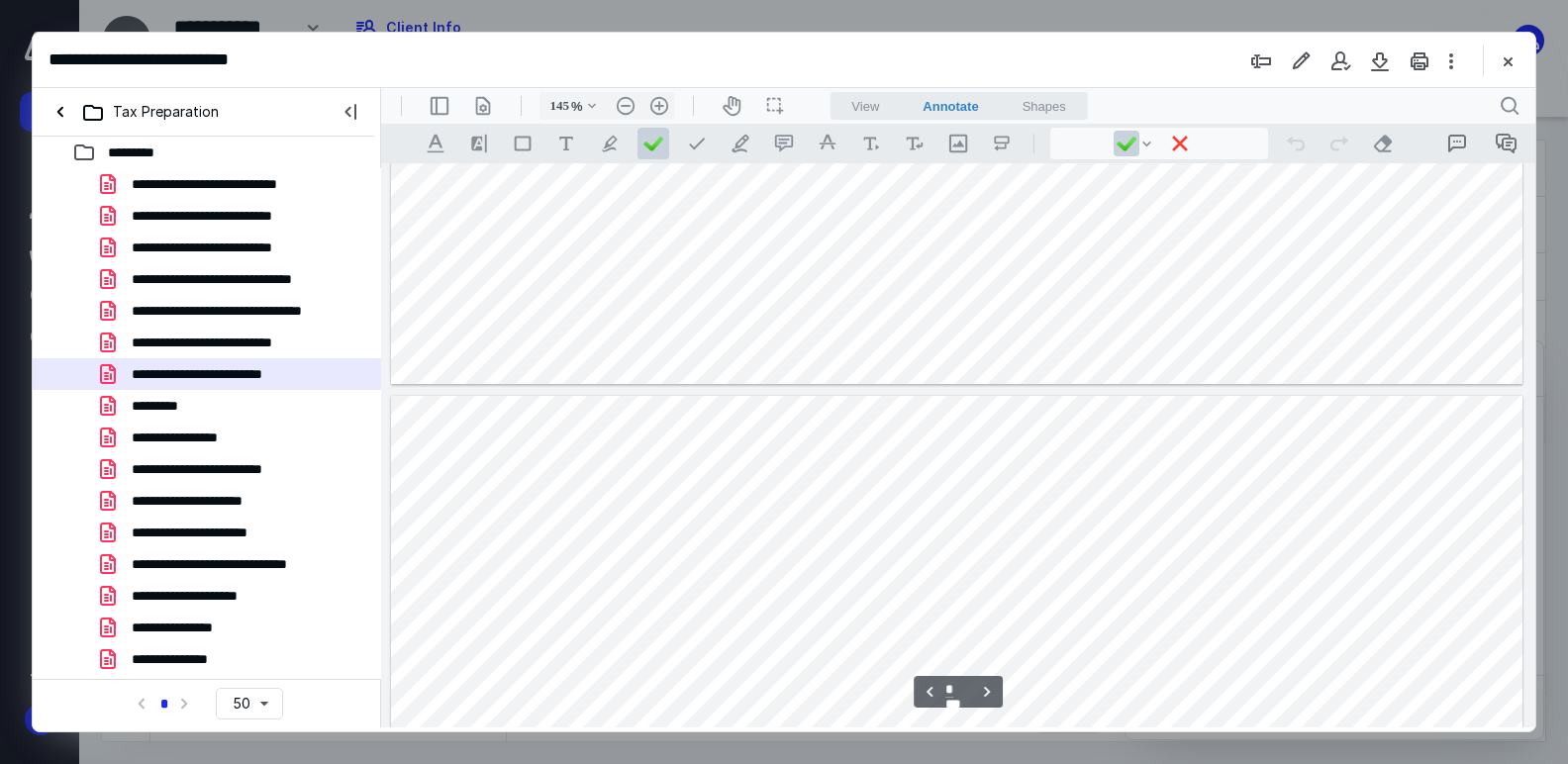 type on "*" 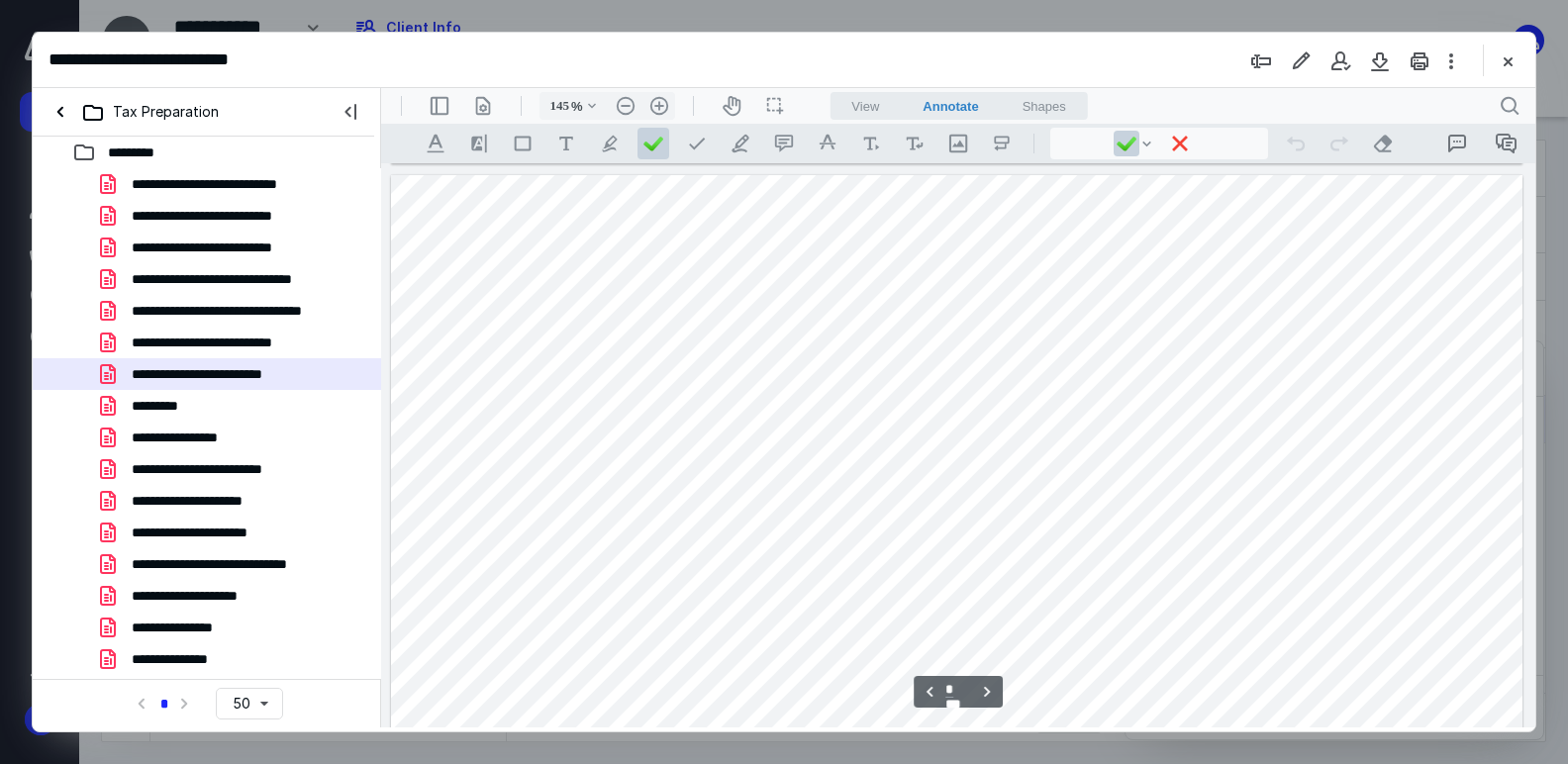 scroll, scrollTop: 1807, scrollLeft: 0, axis: vertical 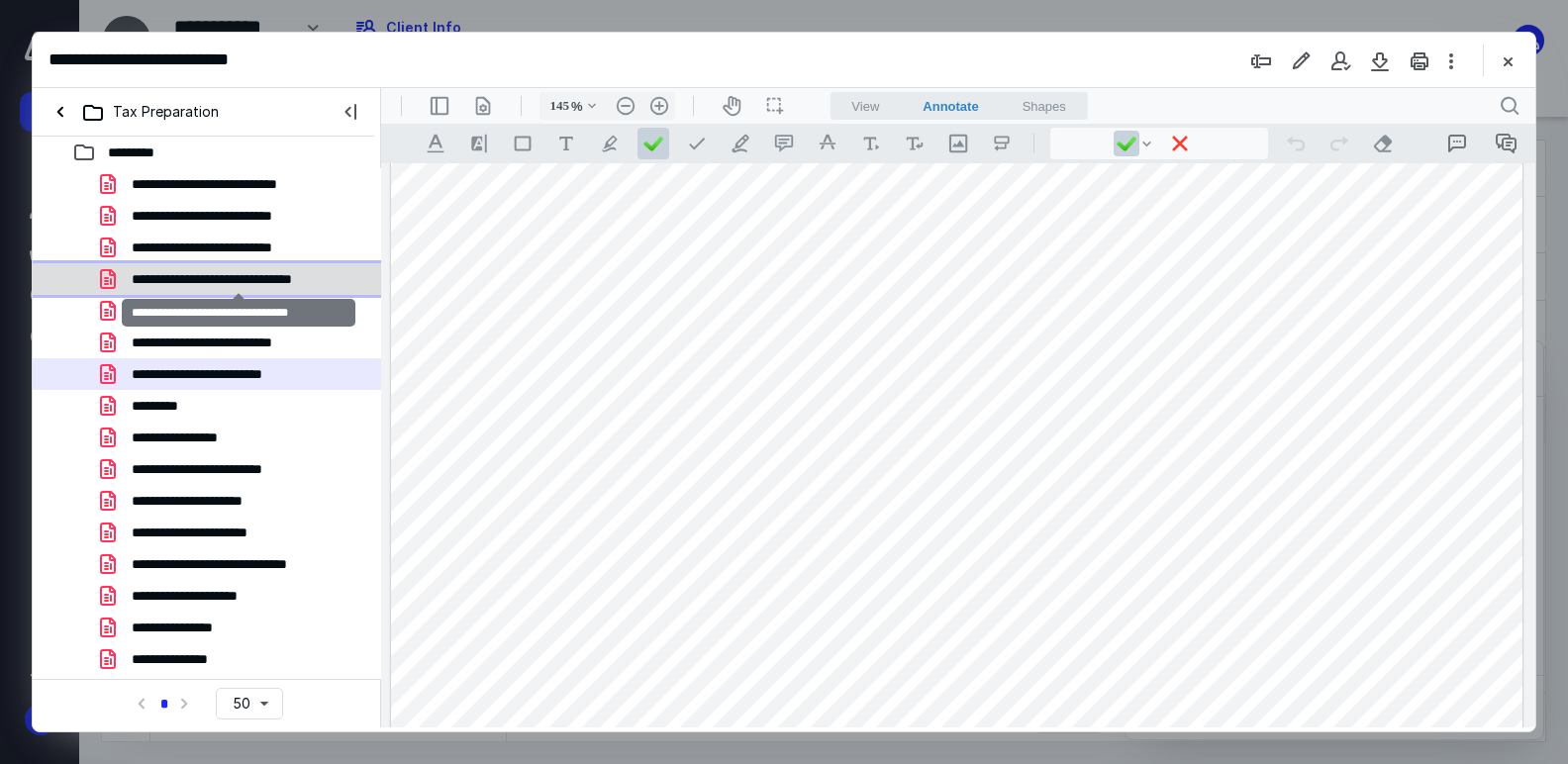 click on "**********" at bounding box center (239, 279) 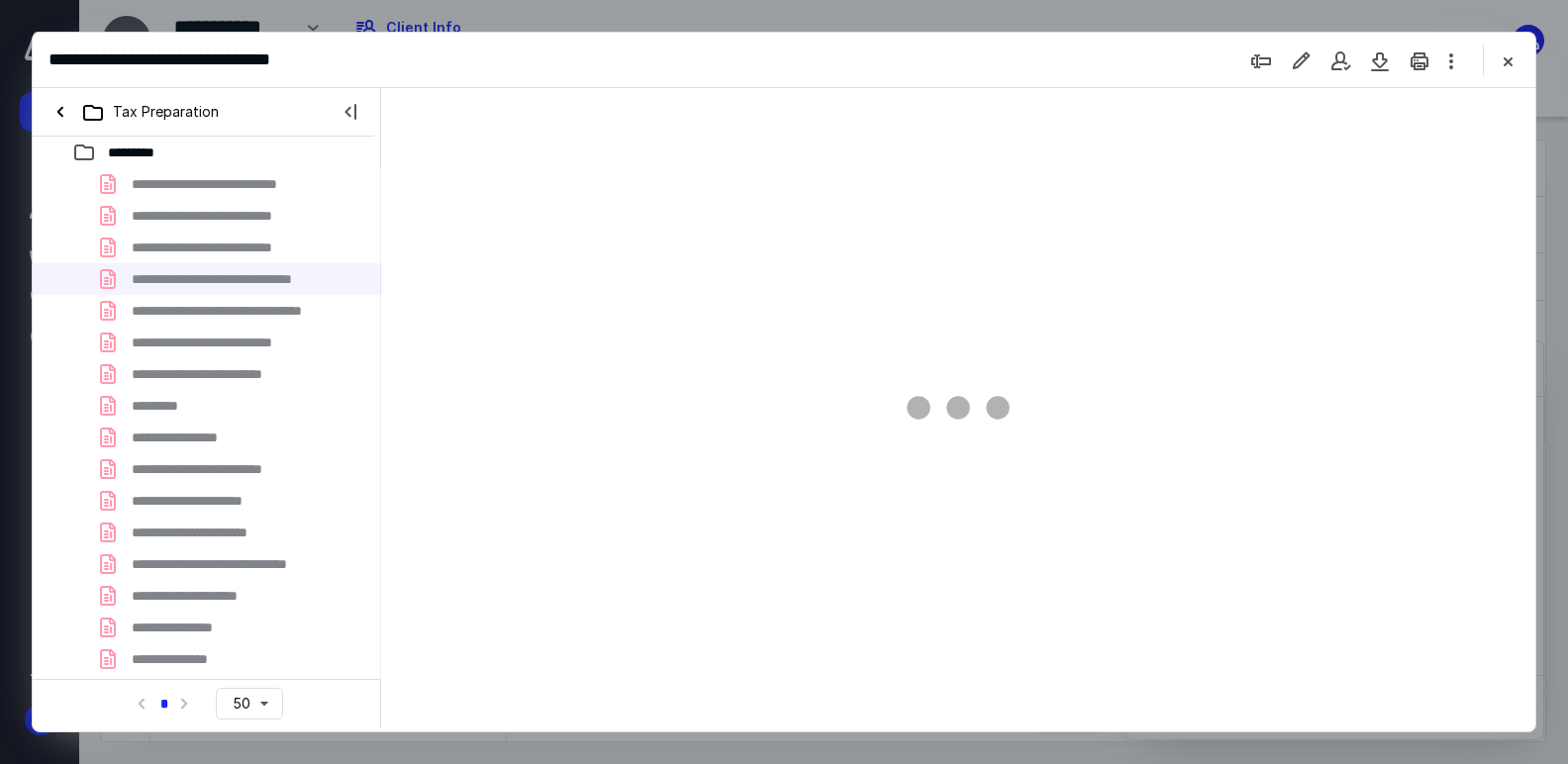 type on "145" 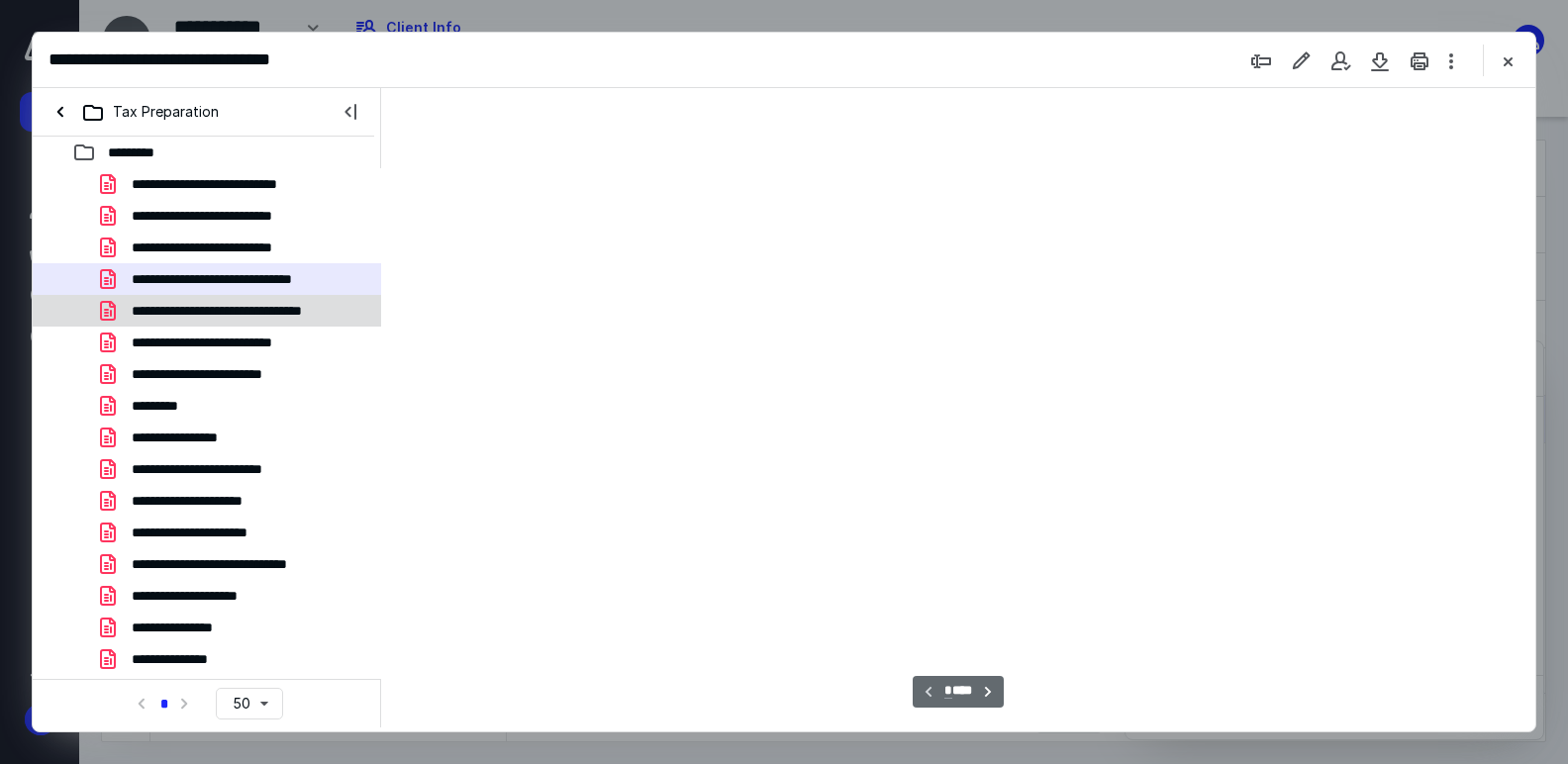 scroll, scrollTop: 81, scrollLeft: 0, axis: vertical 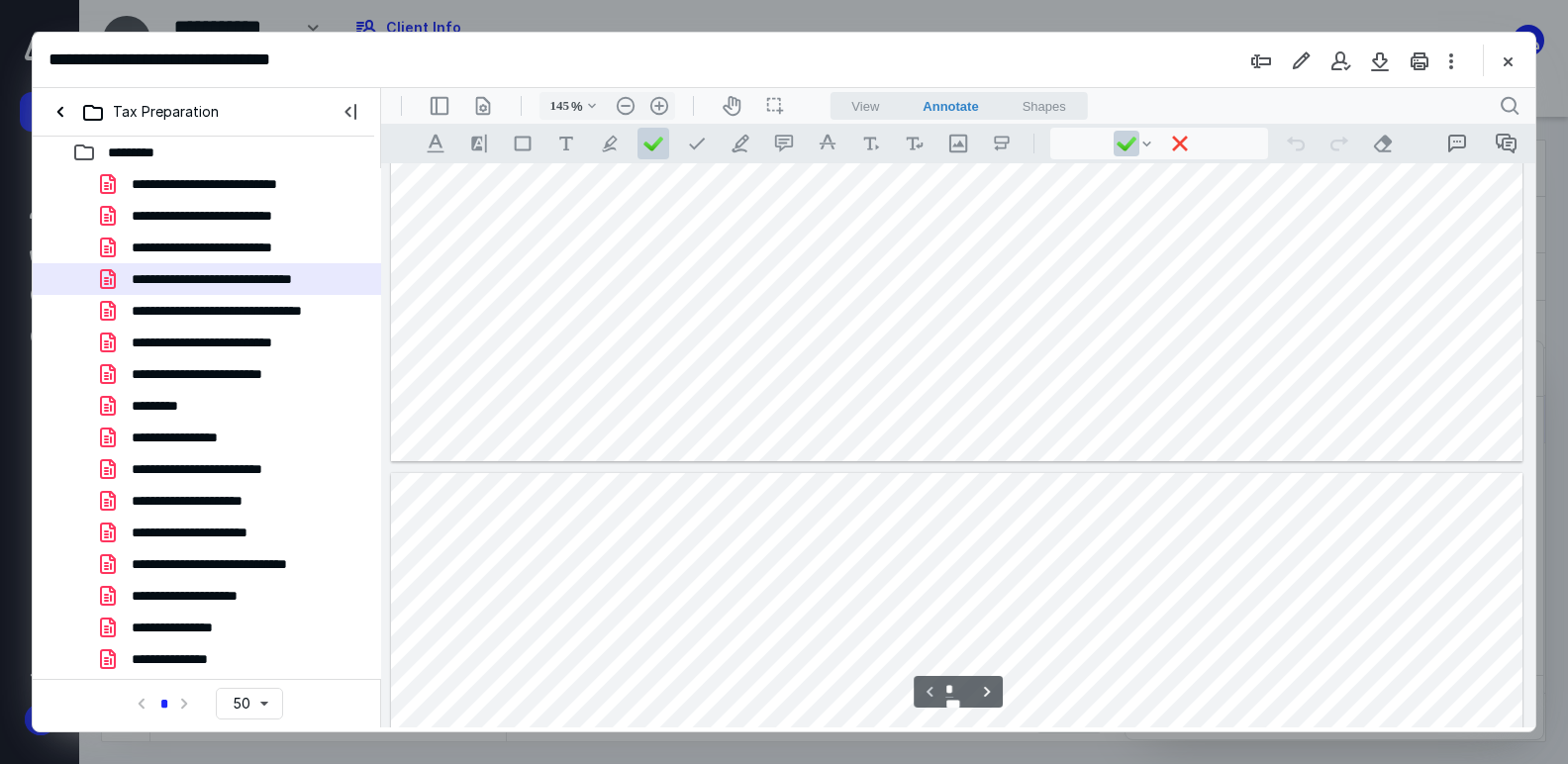 type on "*" 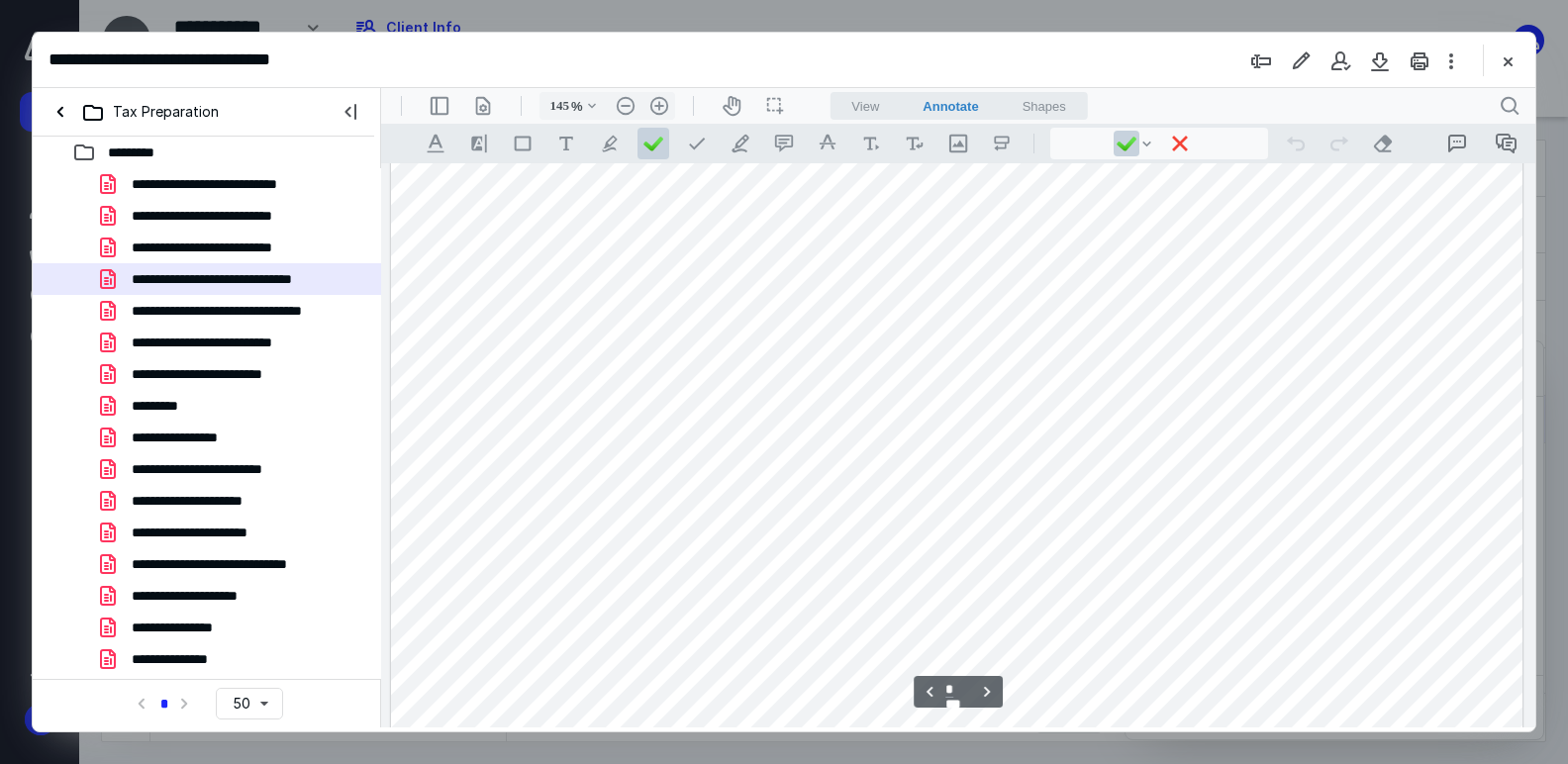 scroll, scrollTop: 963, scrollLeft: 0, axis: vertical 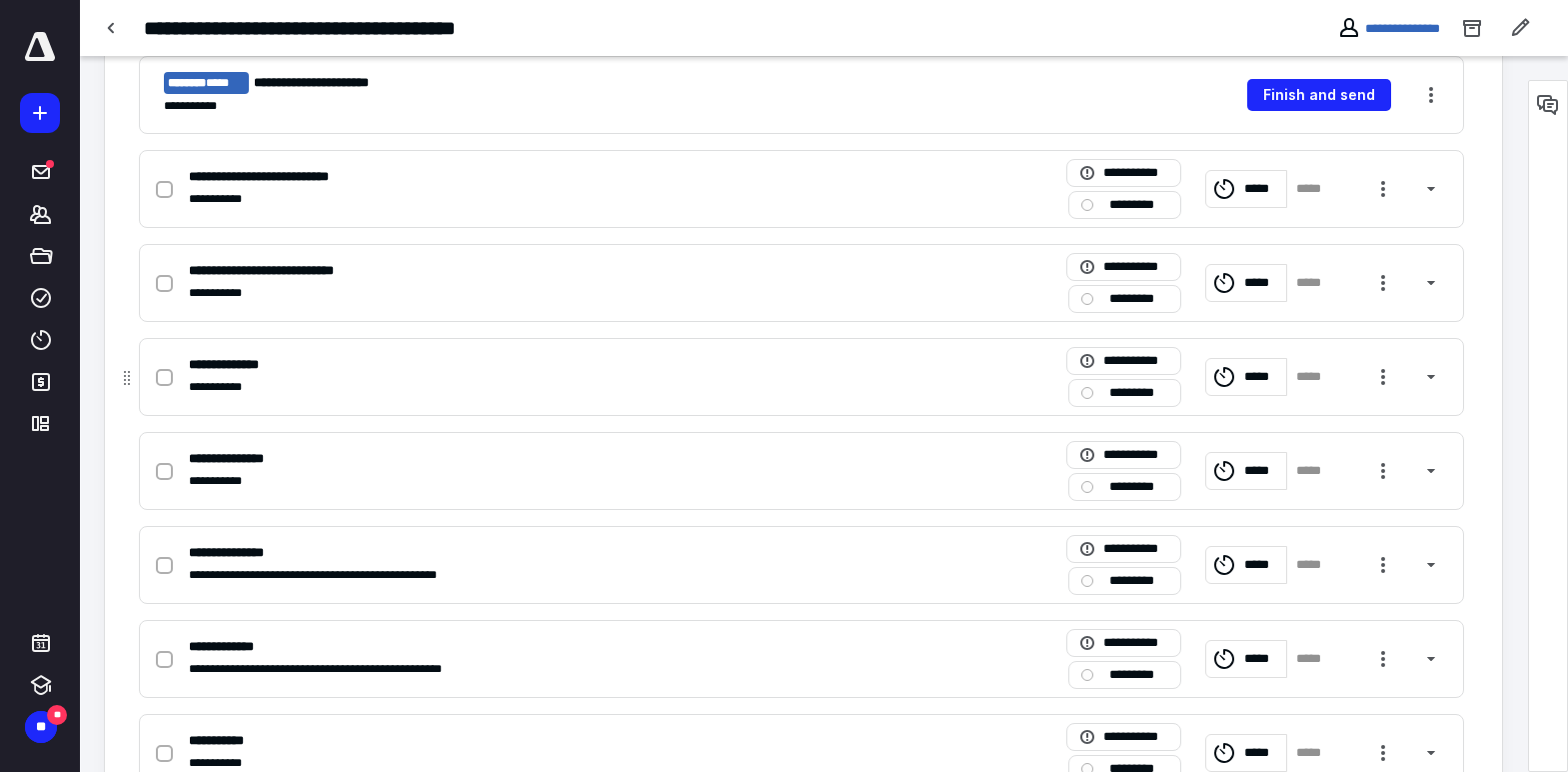 click on "*********" at bounding box center (1138, 393) 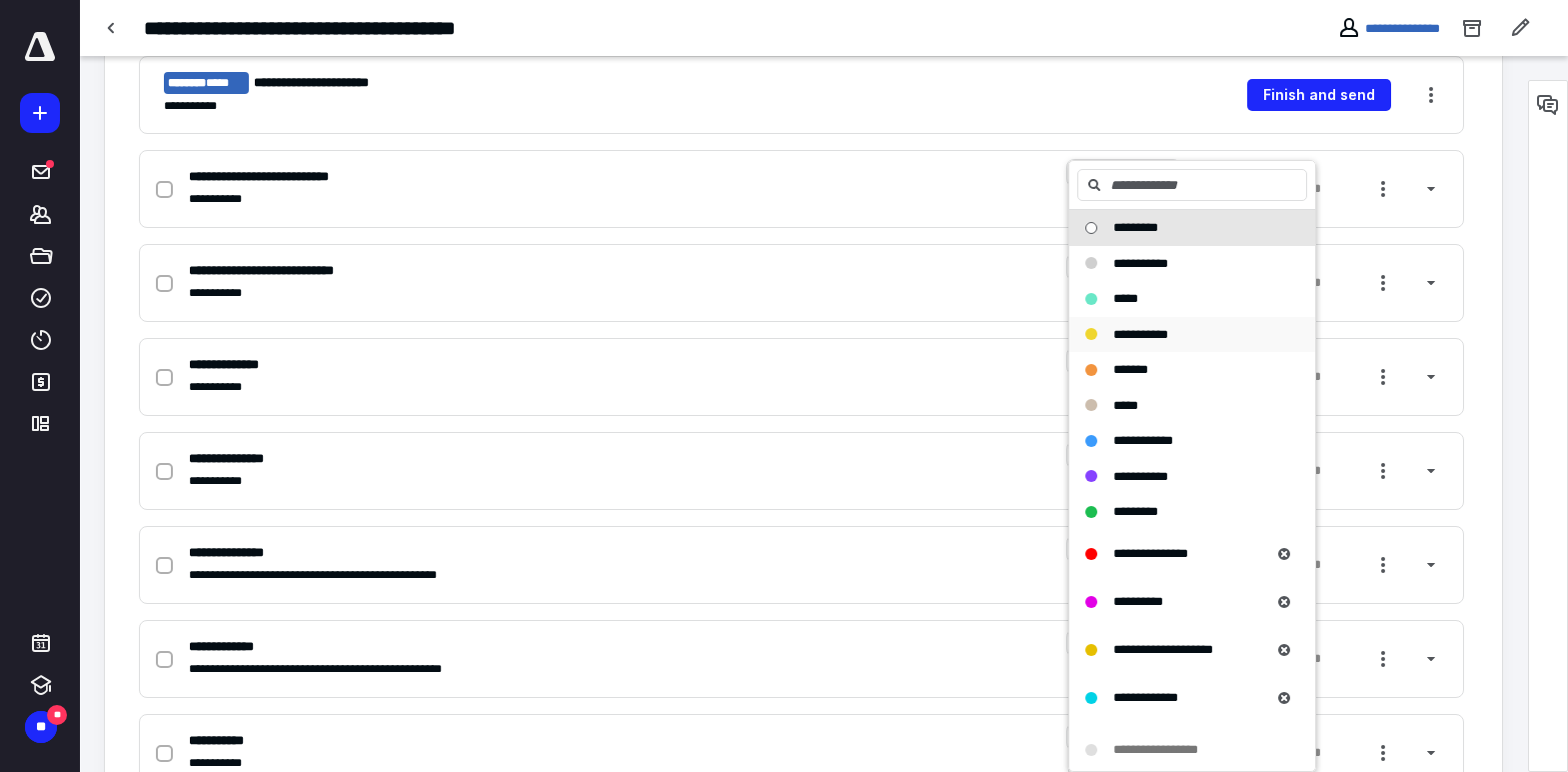 click on "**********" at bounding box center (1192, 335) 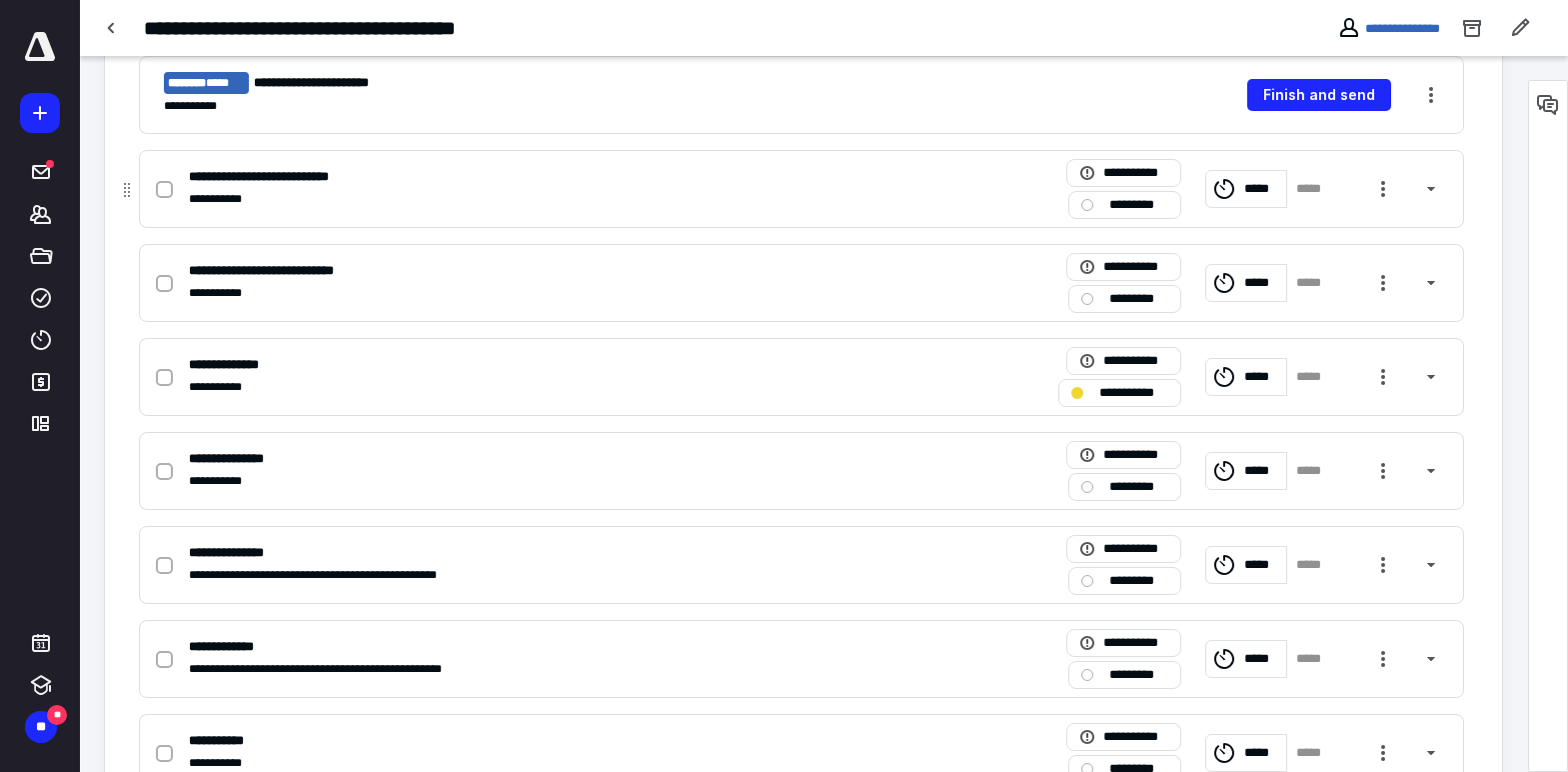 click 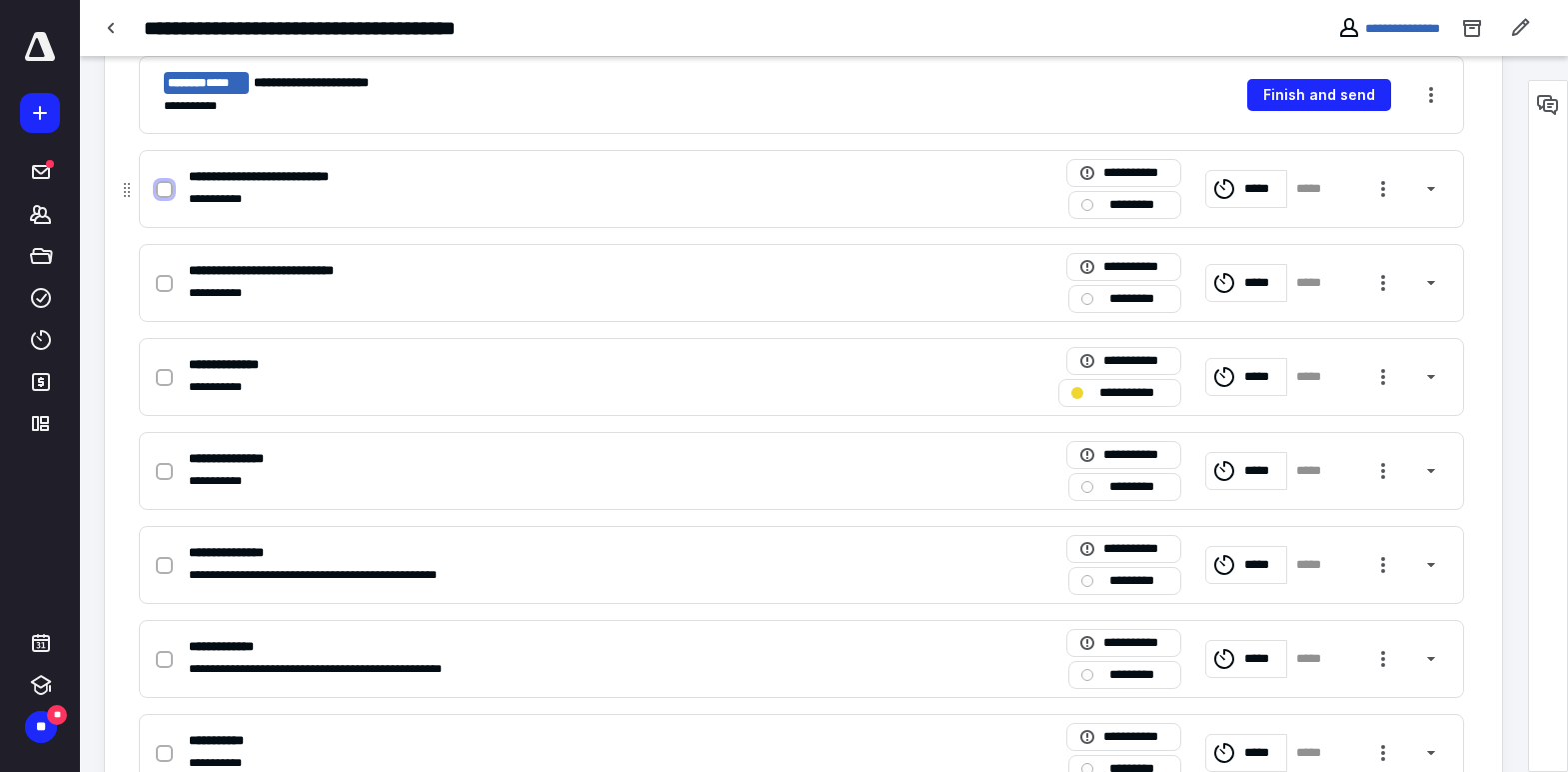 click at bounding box center [164, 190] 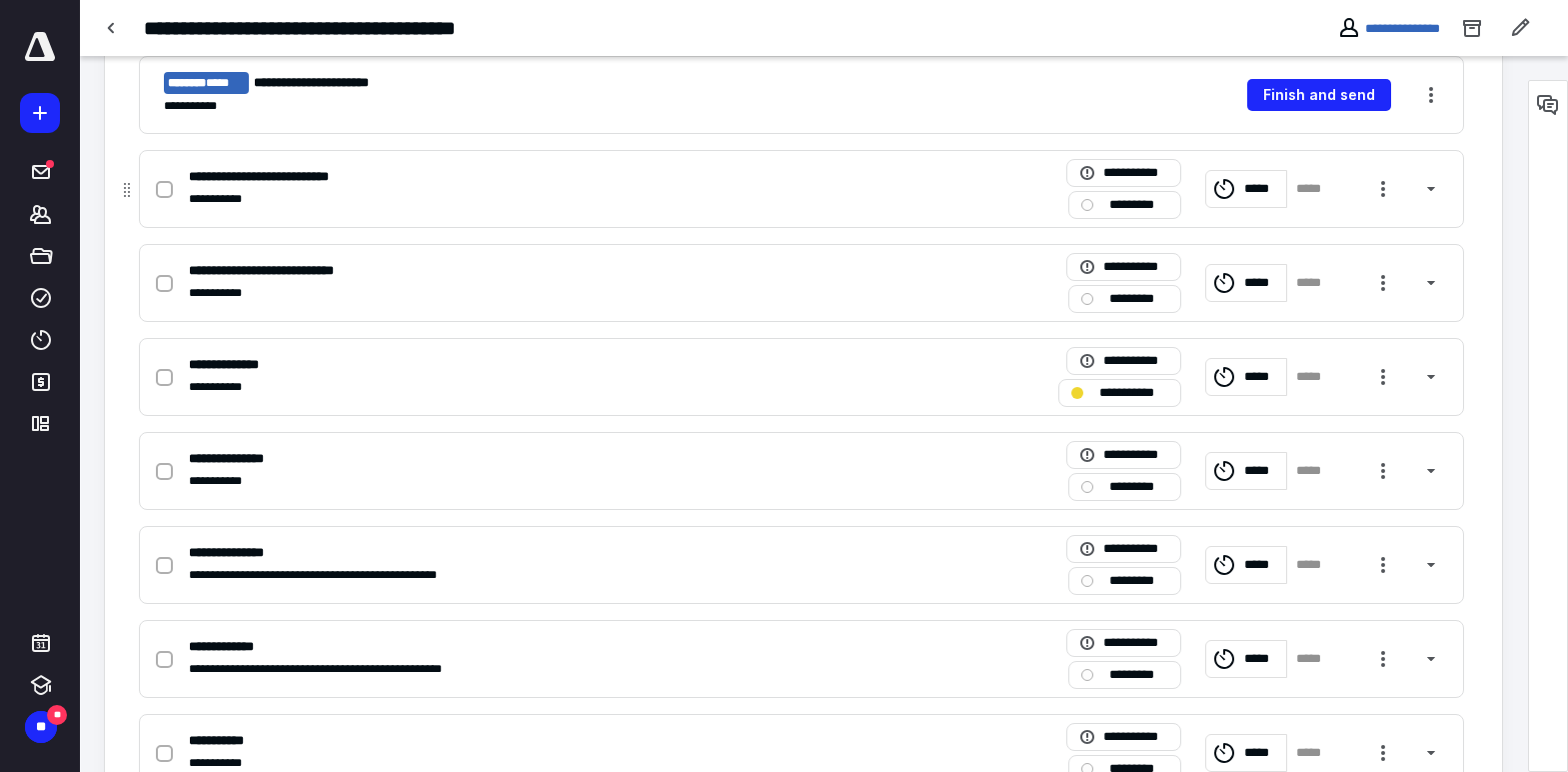 checkbox on "true" 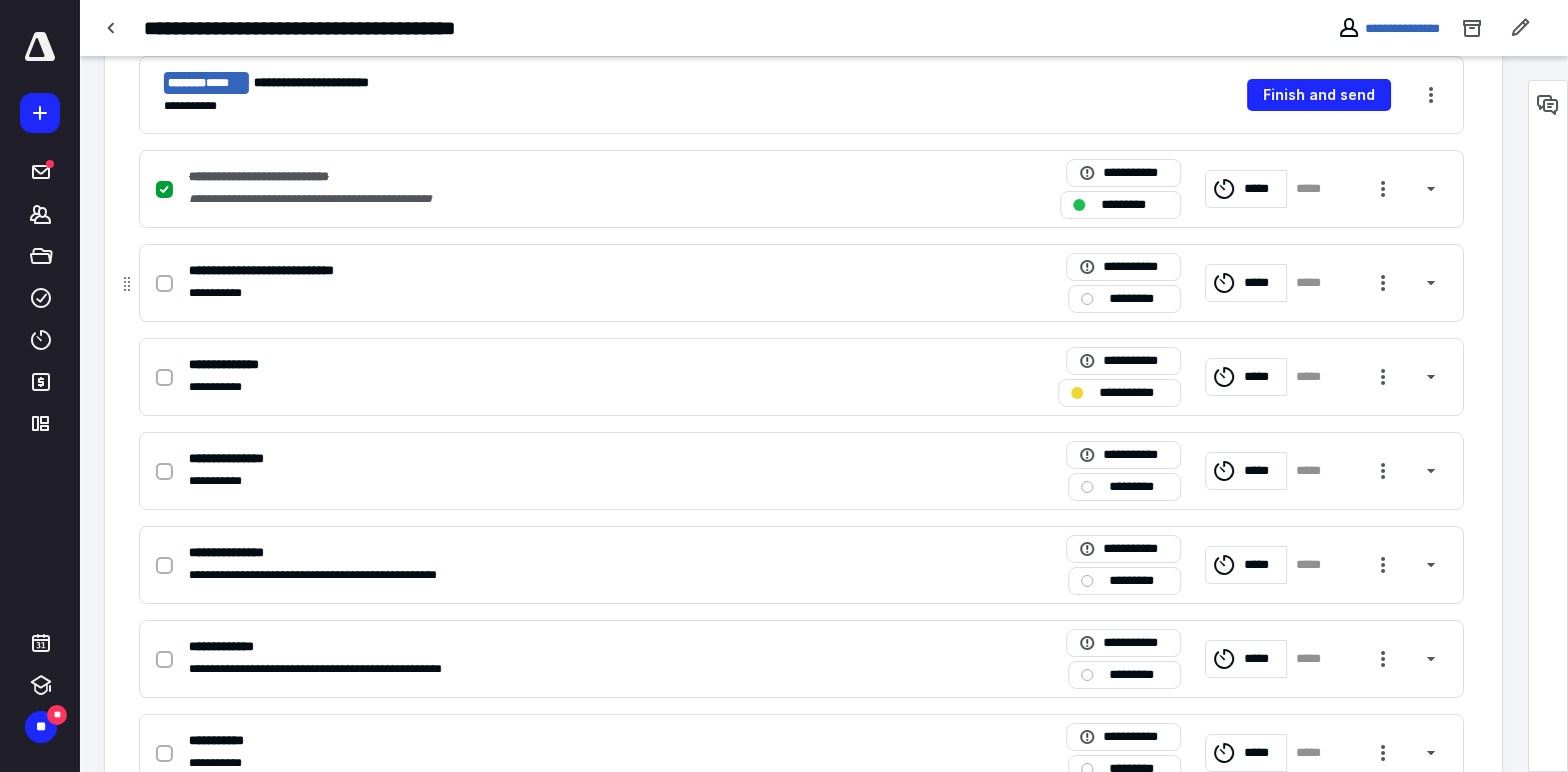 click 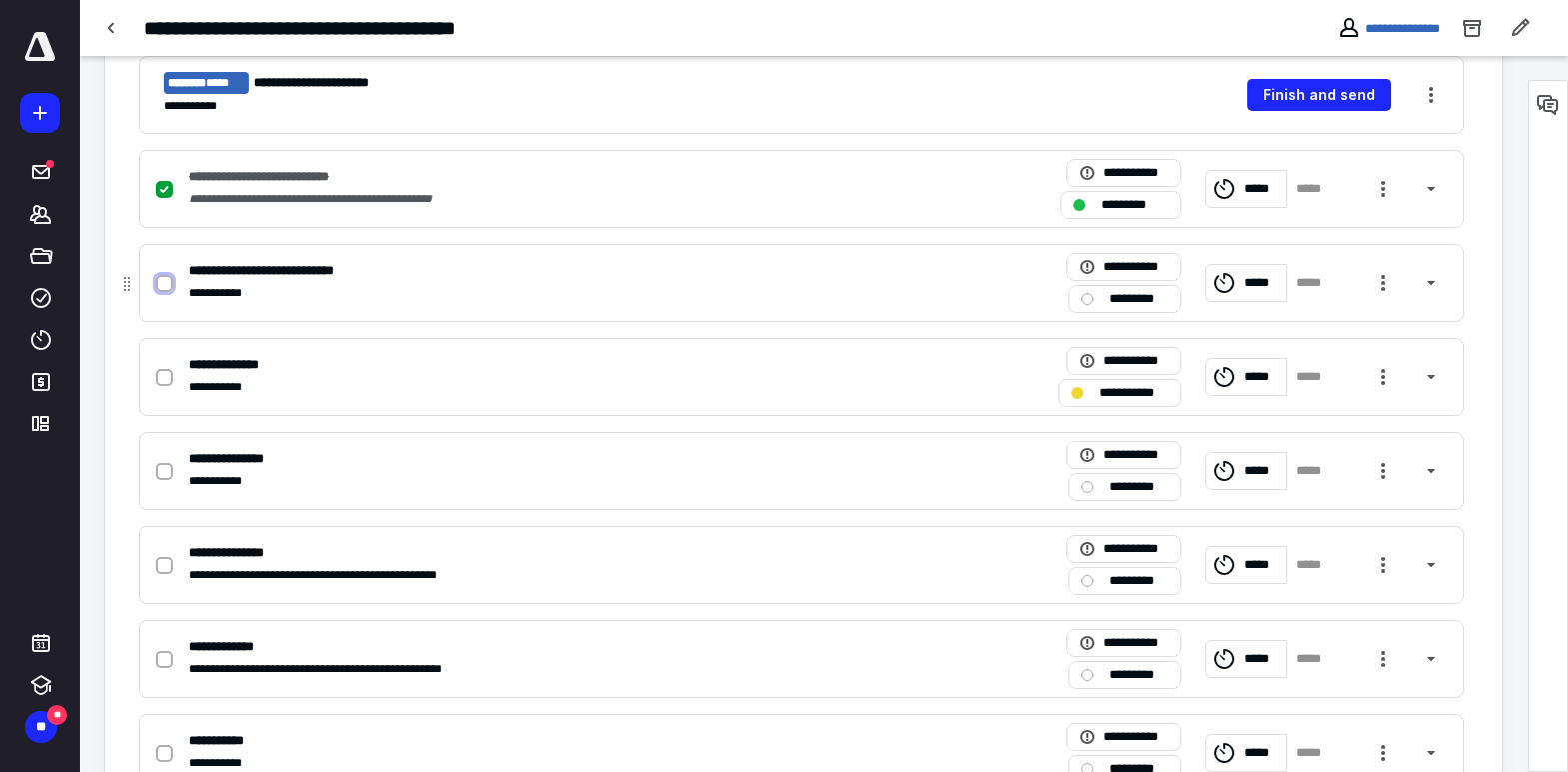 click at bounding box center [164, 284] 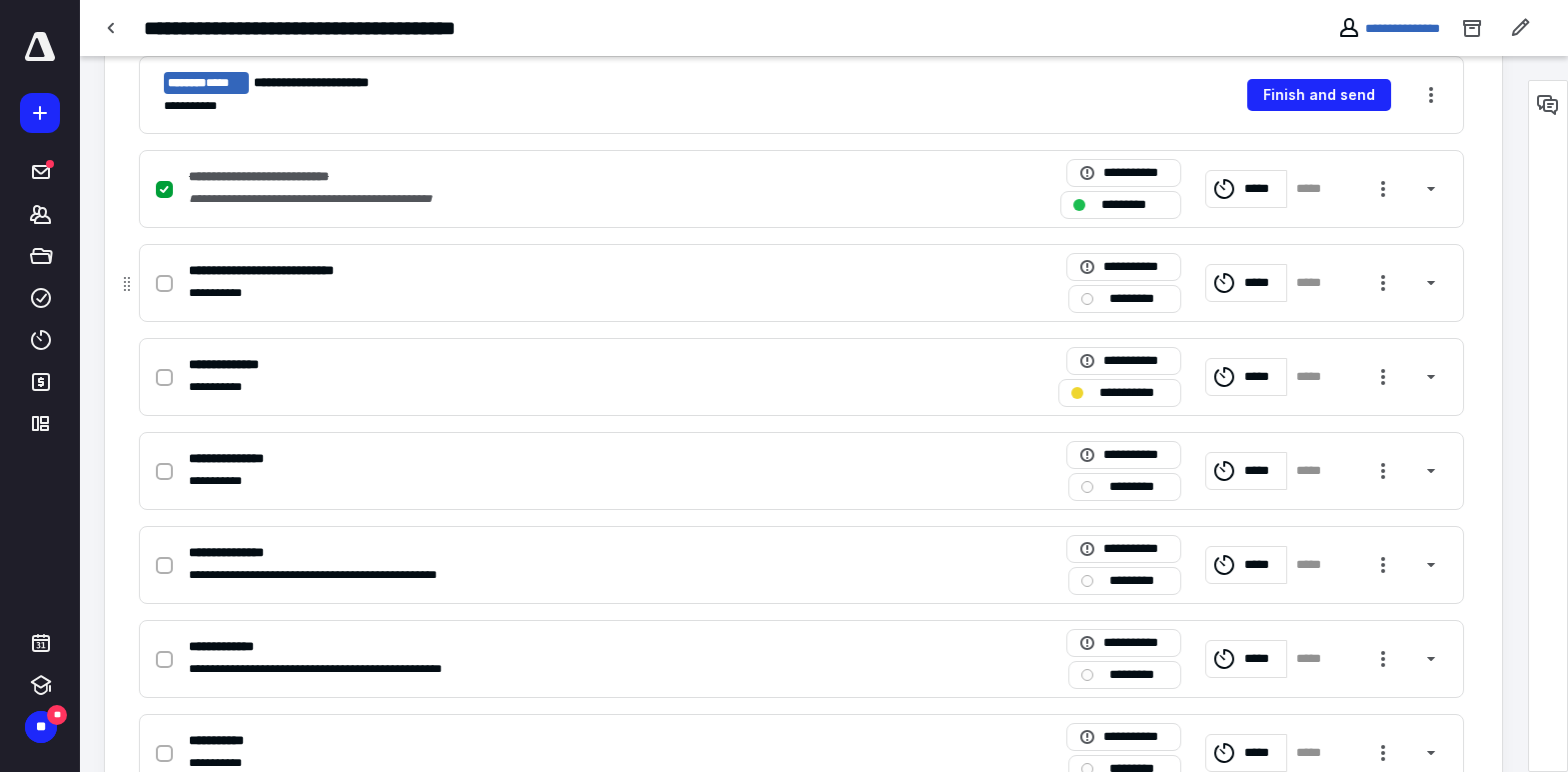 checkbox on "true" 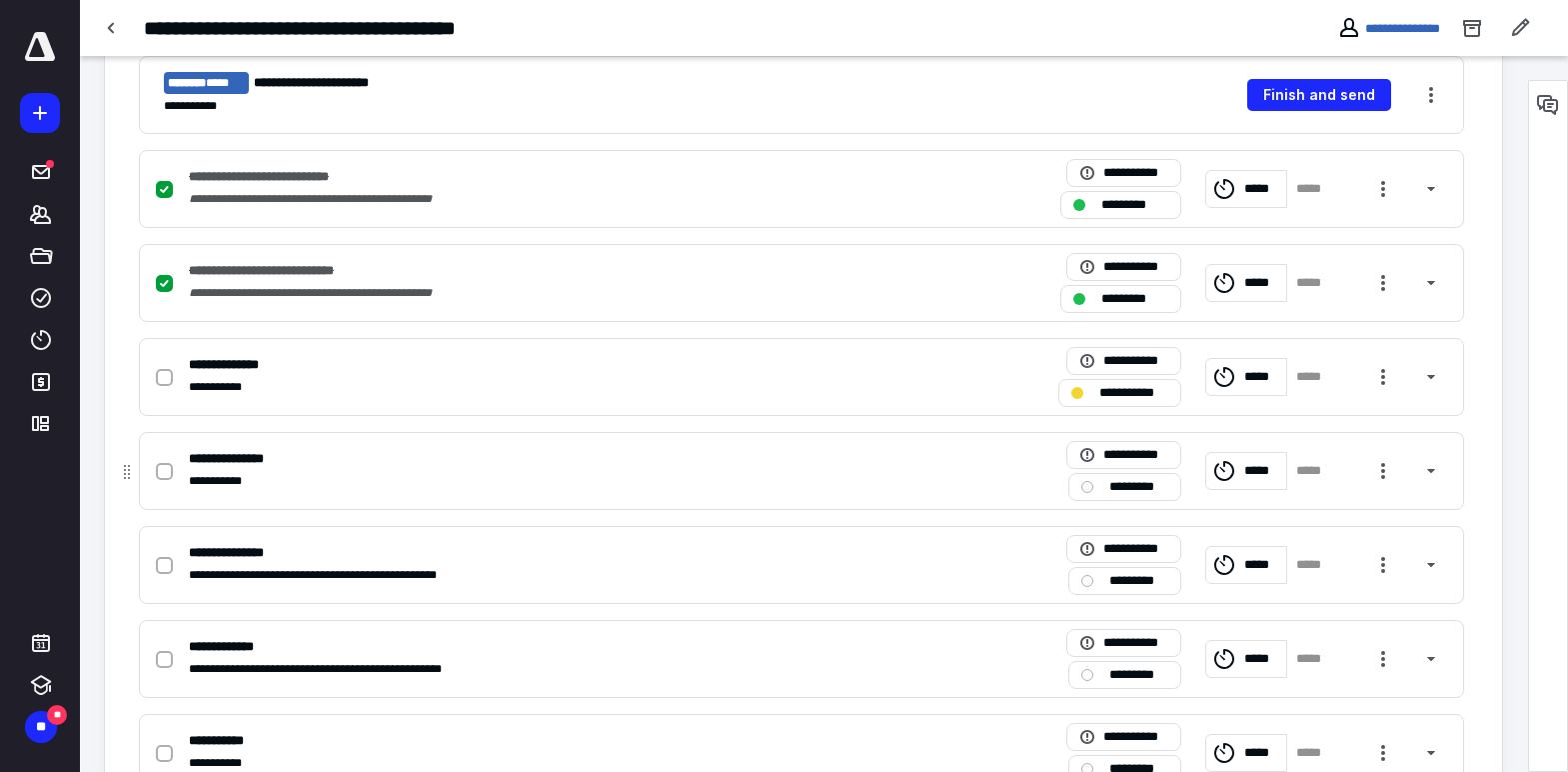 click 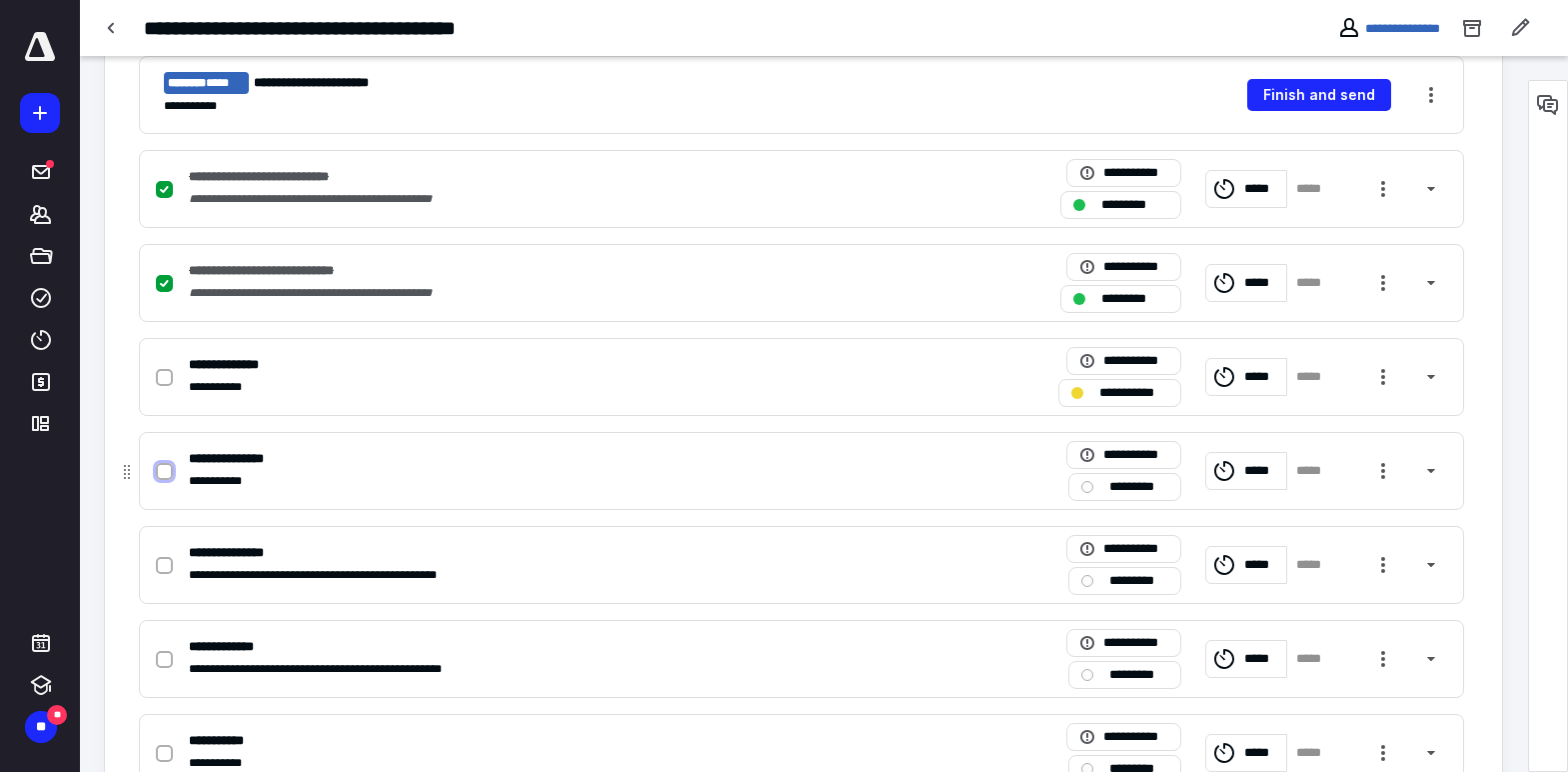 click at bounding box center [164, 472] 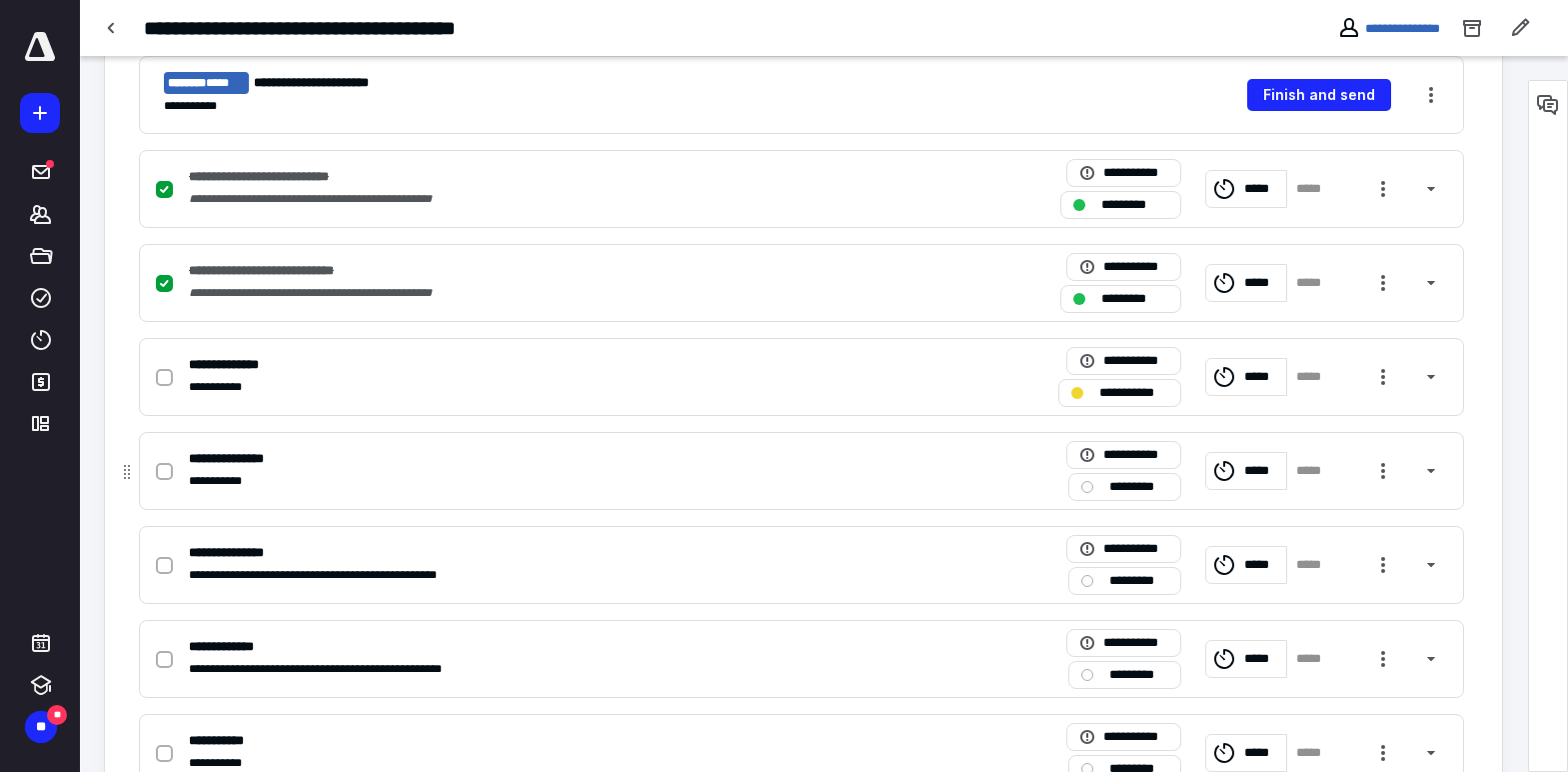 checkbox on "true" 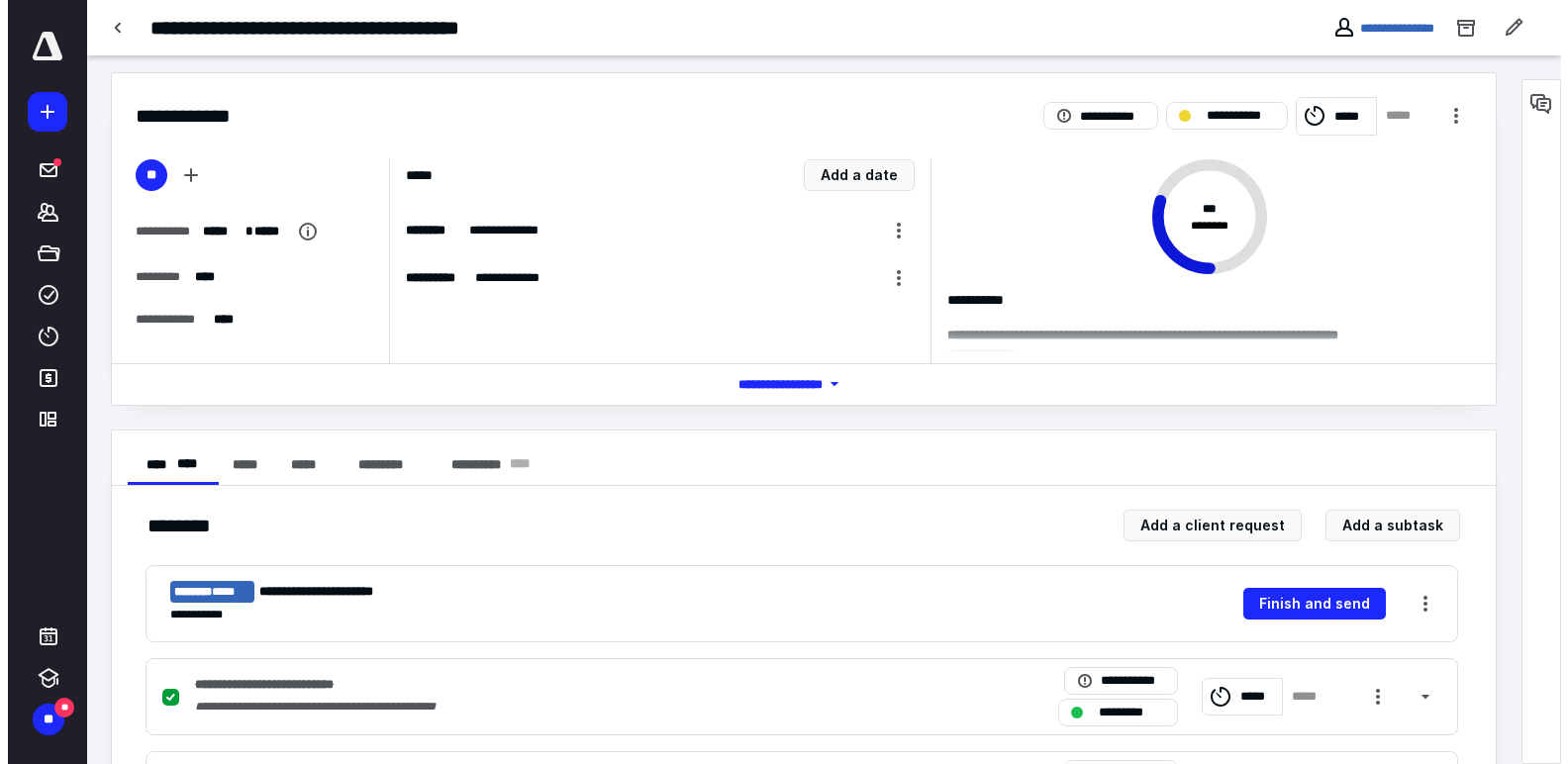 scroll, scrollTop: 0, scrollLeft: 0, axis: both 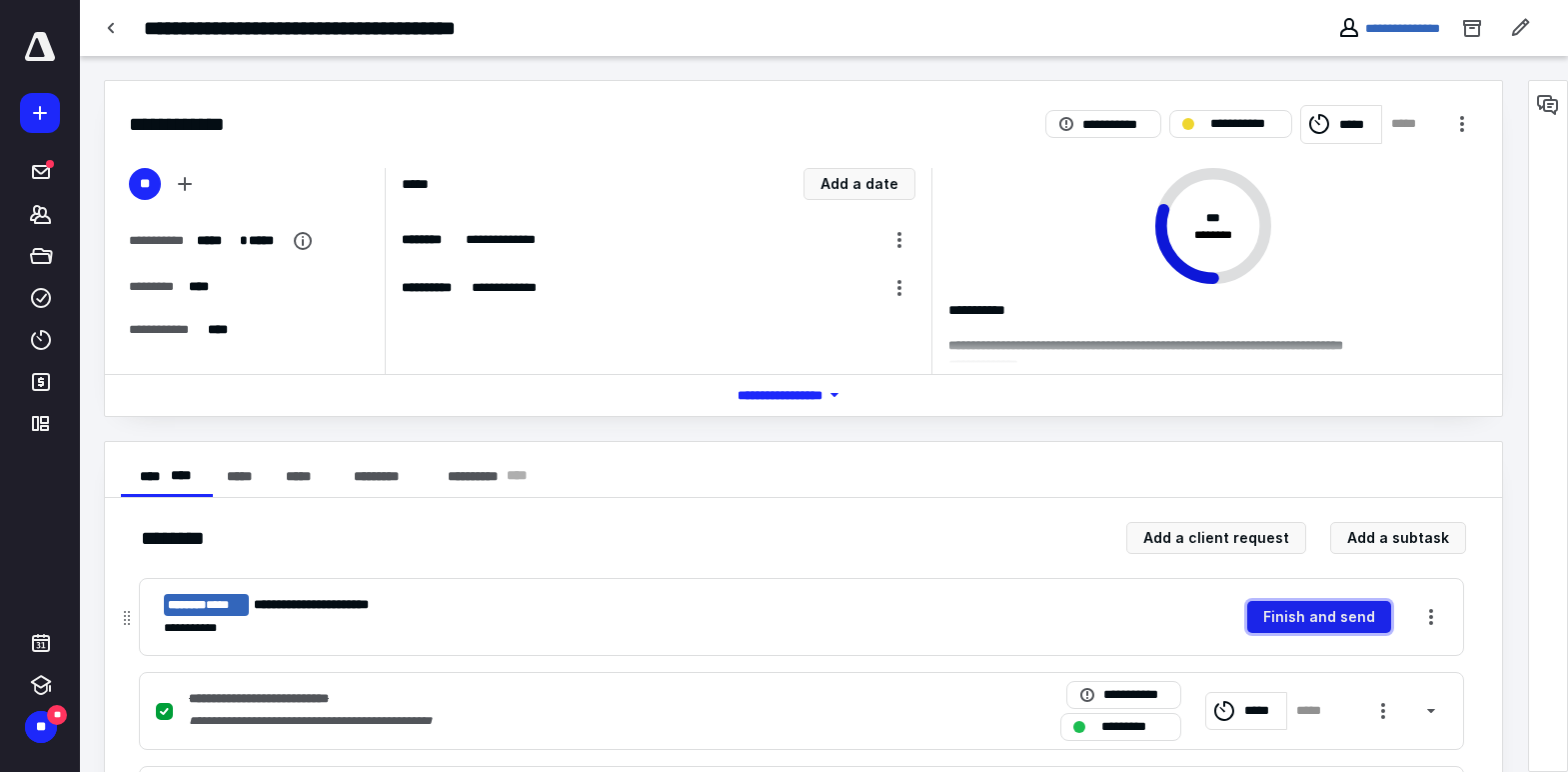 click on "Finish and send" at bounding box center (1319, 617) 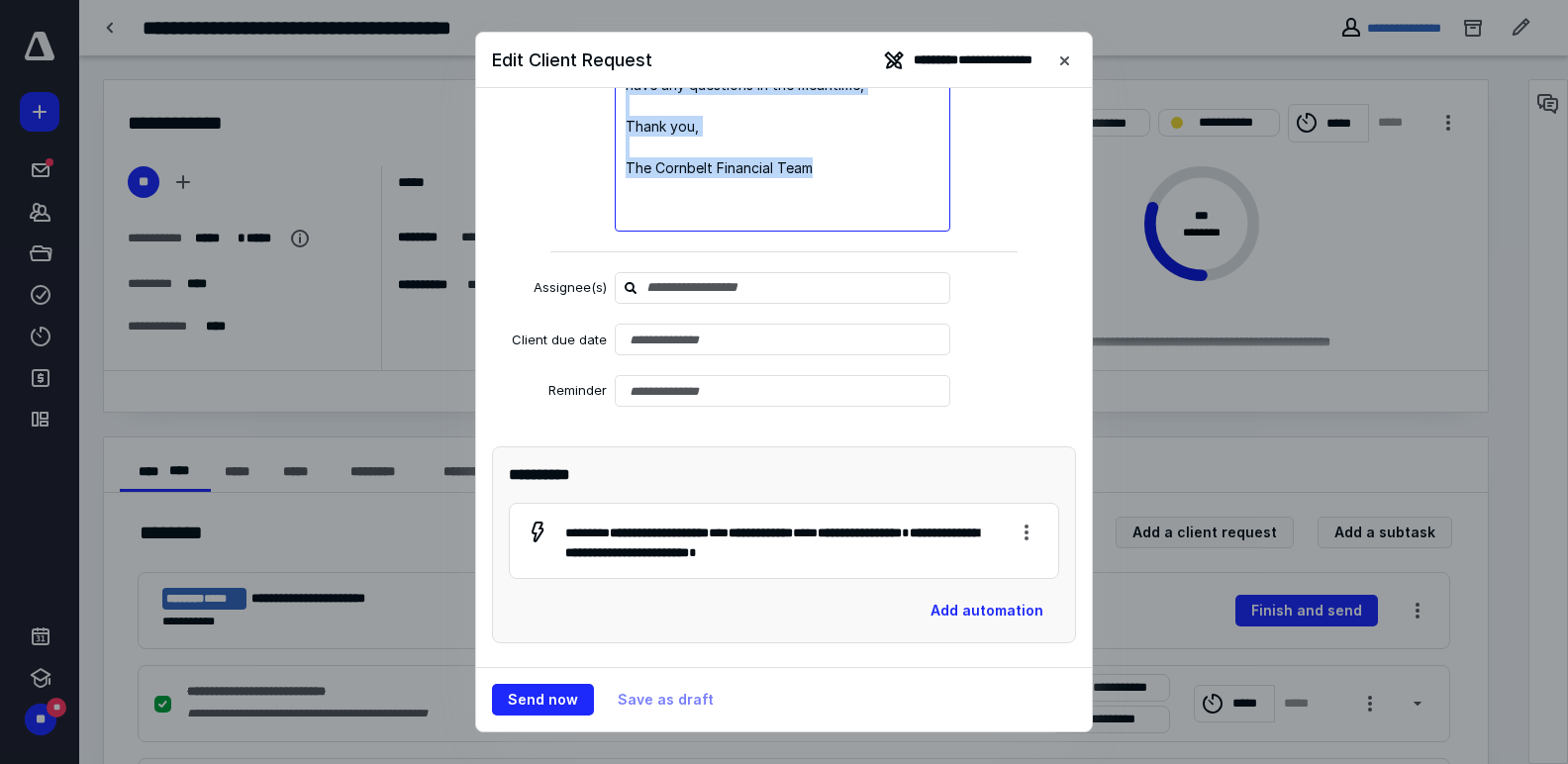 scroll, scrollTop: 785, scrollLeft: 0, axis: vertical 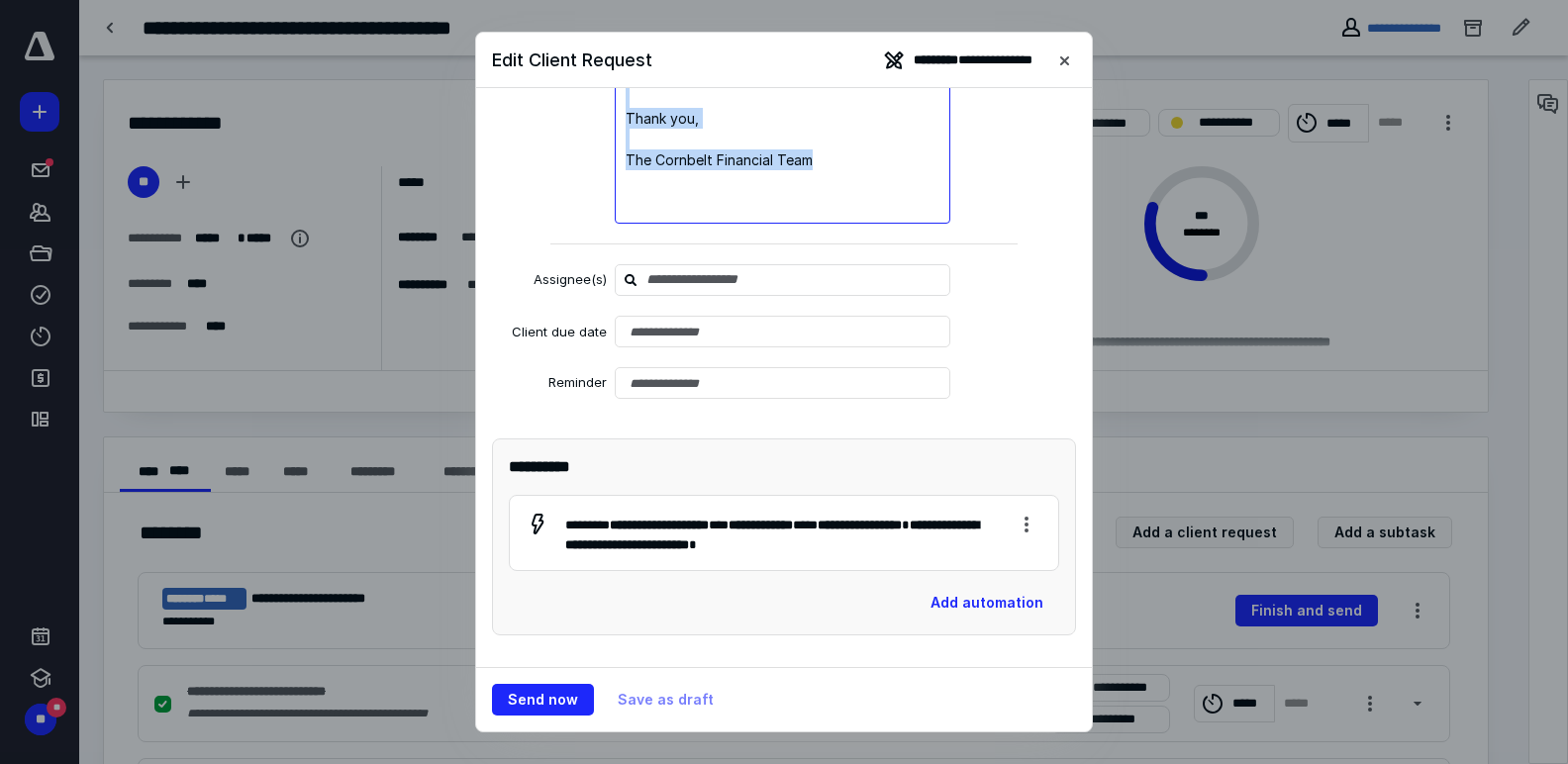 drag, startPoint x: 623, startPoint y: 323, endPoint x: 839, endPoint y: 674, distance: 412.1371 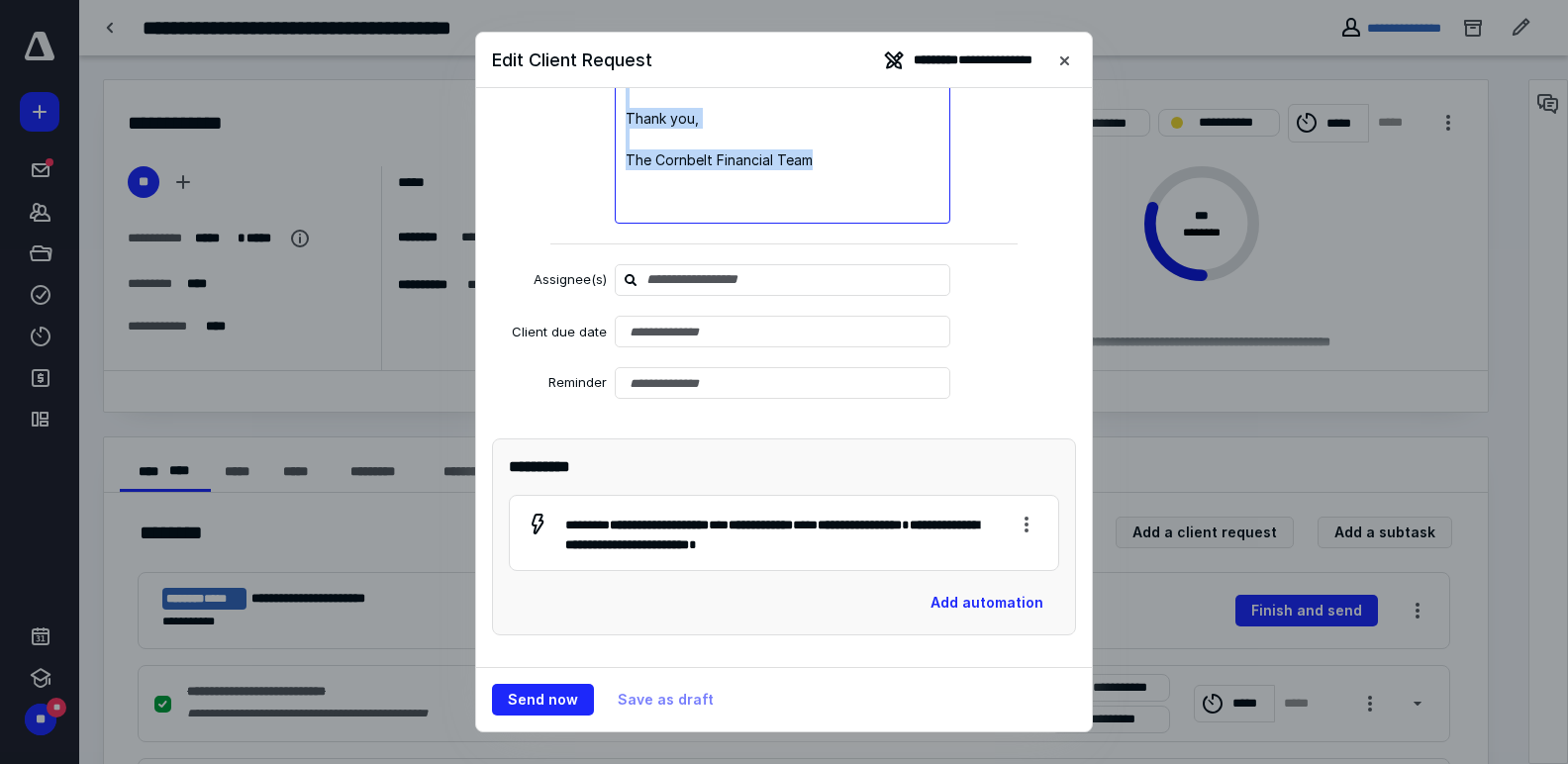 click on "**********" at bounding box center [784, 382] 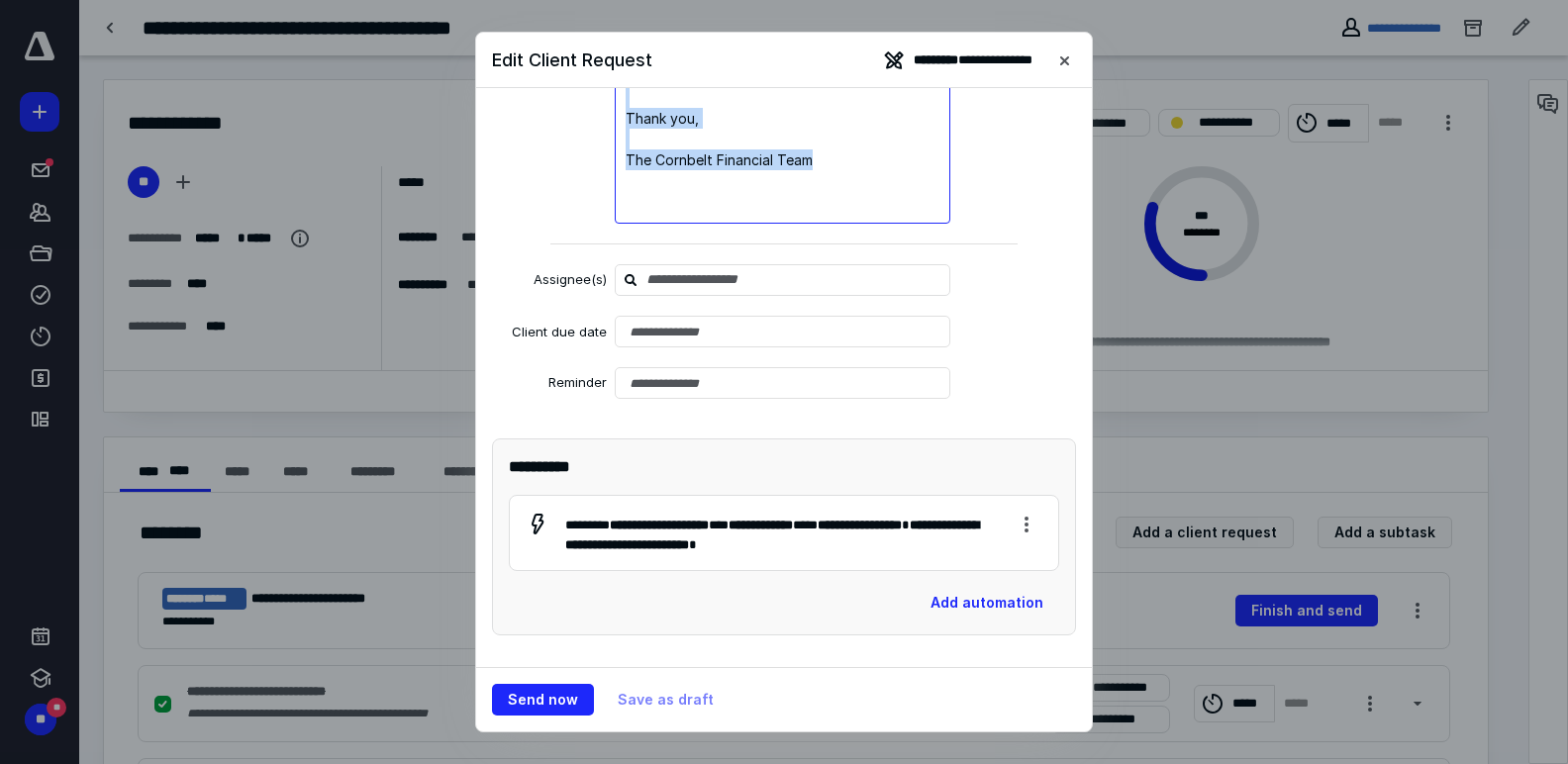 type 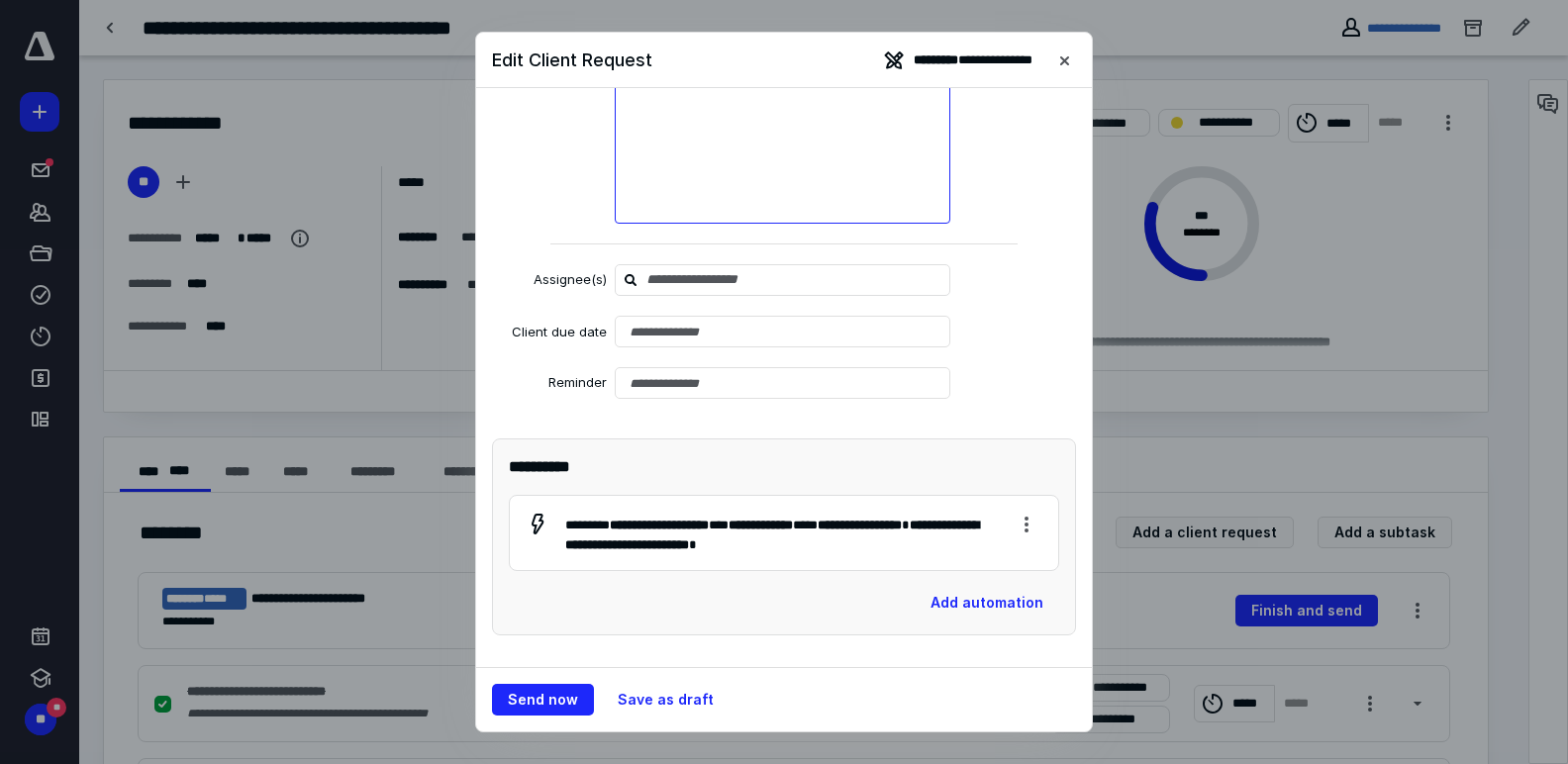 scroll, scrollTop: 225, scrollLeft: 0, axis: vertical 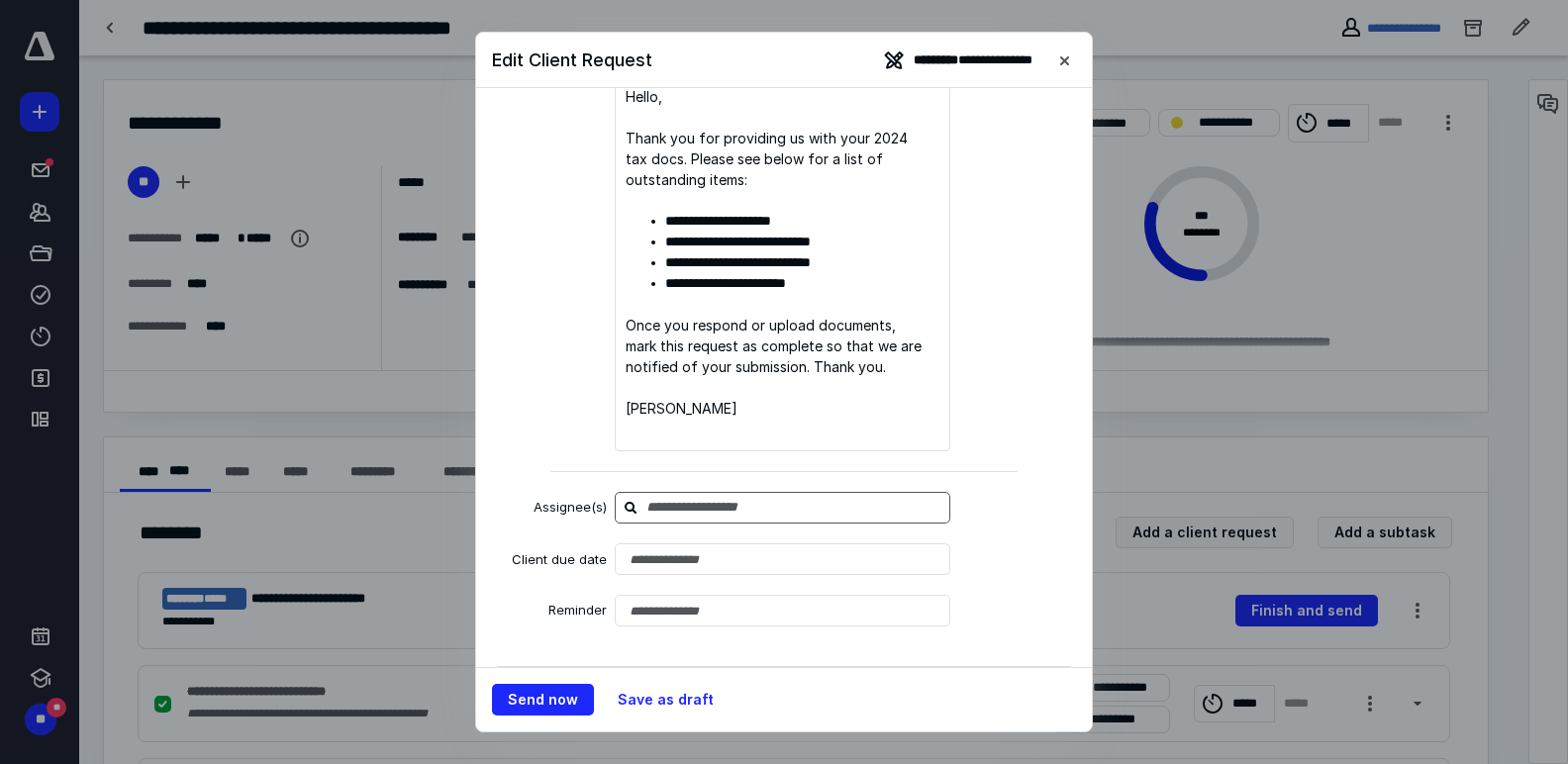 click at bounding box center [794, 507] 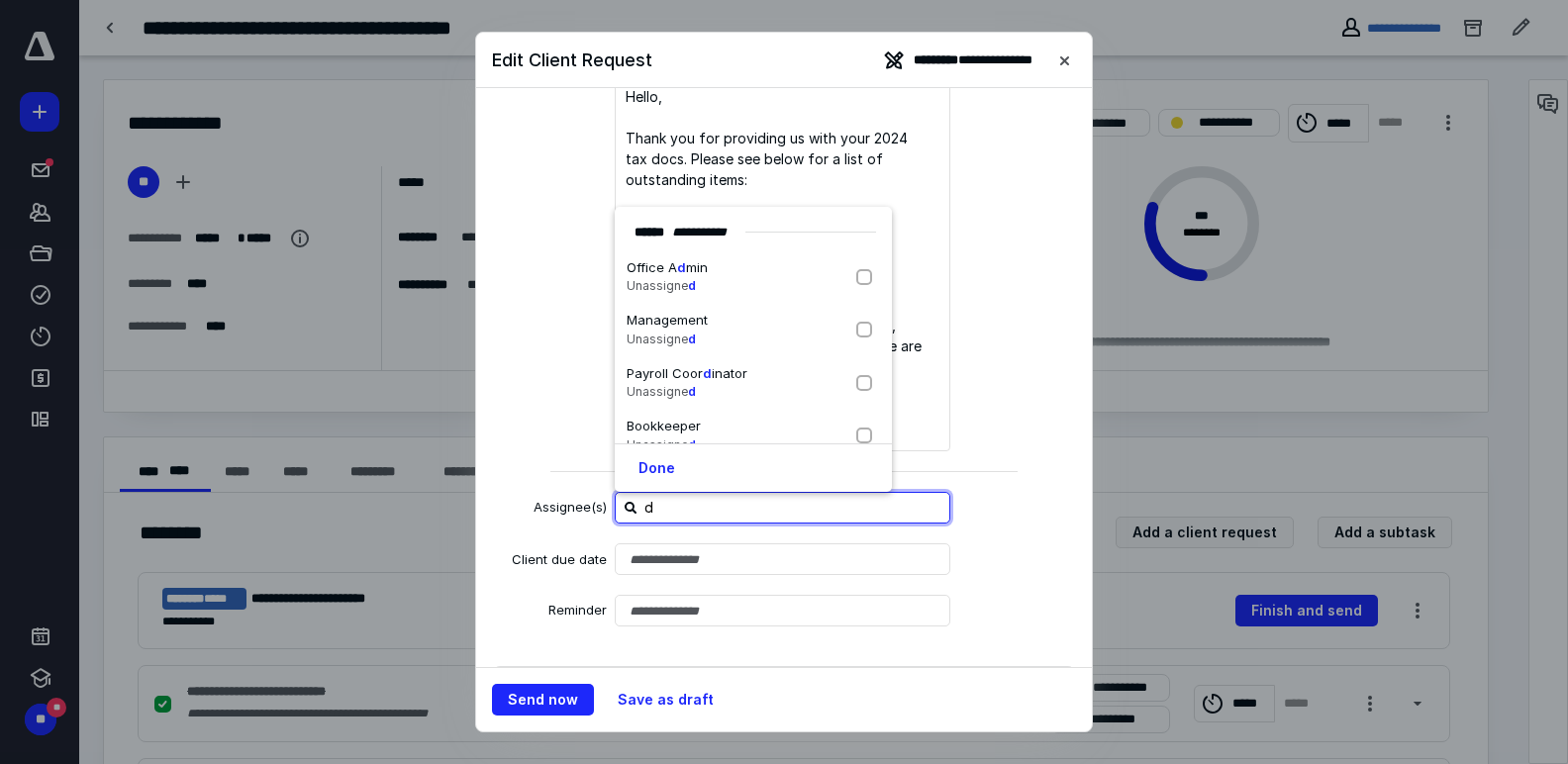 type on "da" 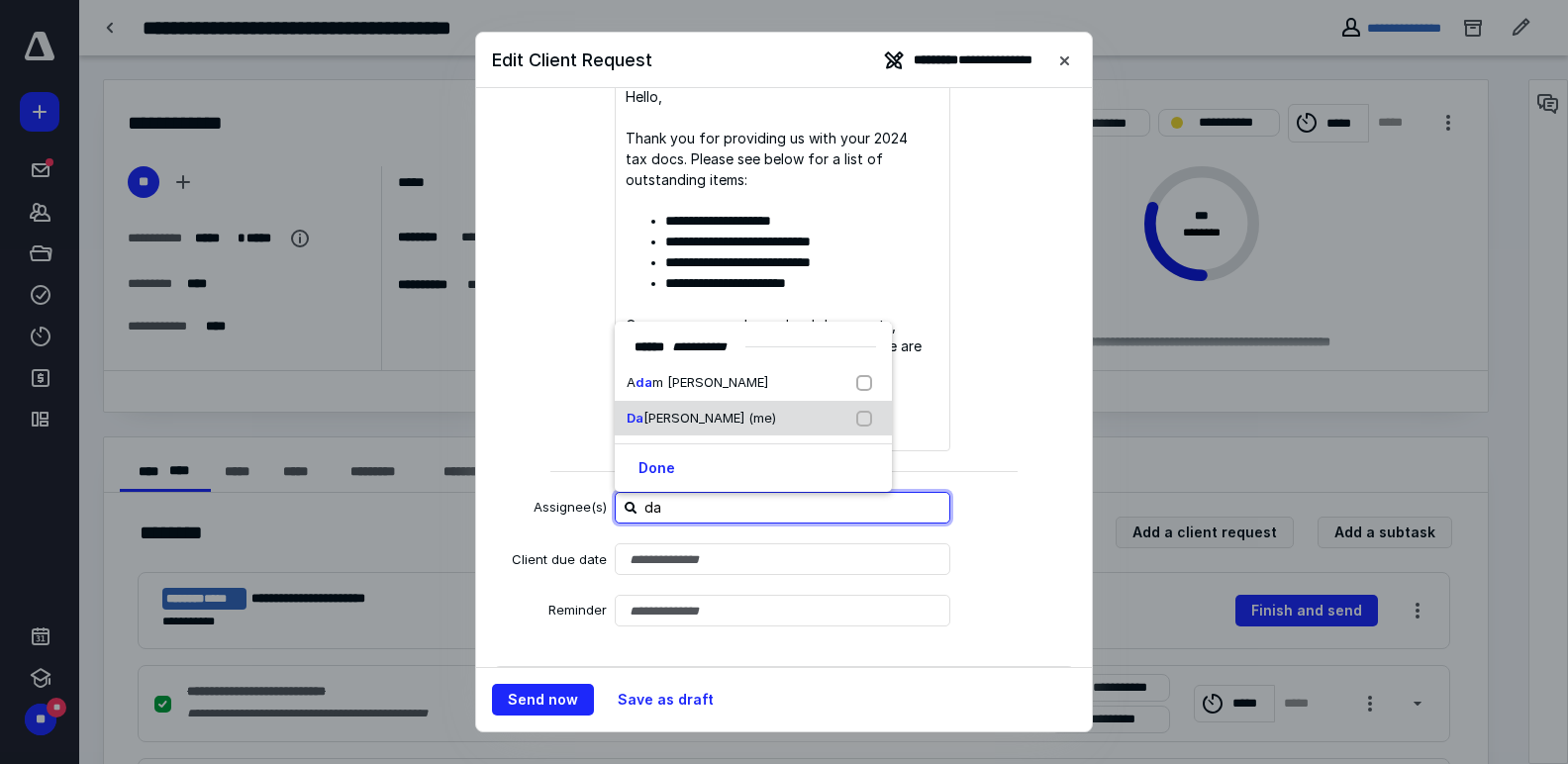 click on "Da na Olsen (me)" at bounding box center [753, 419] 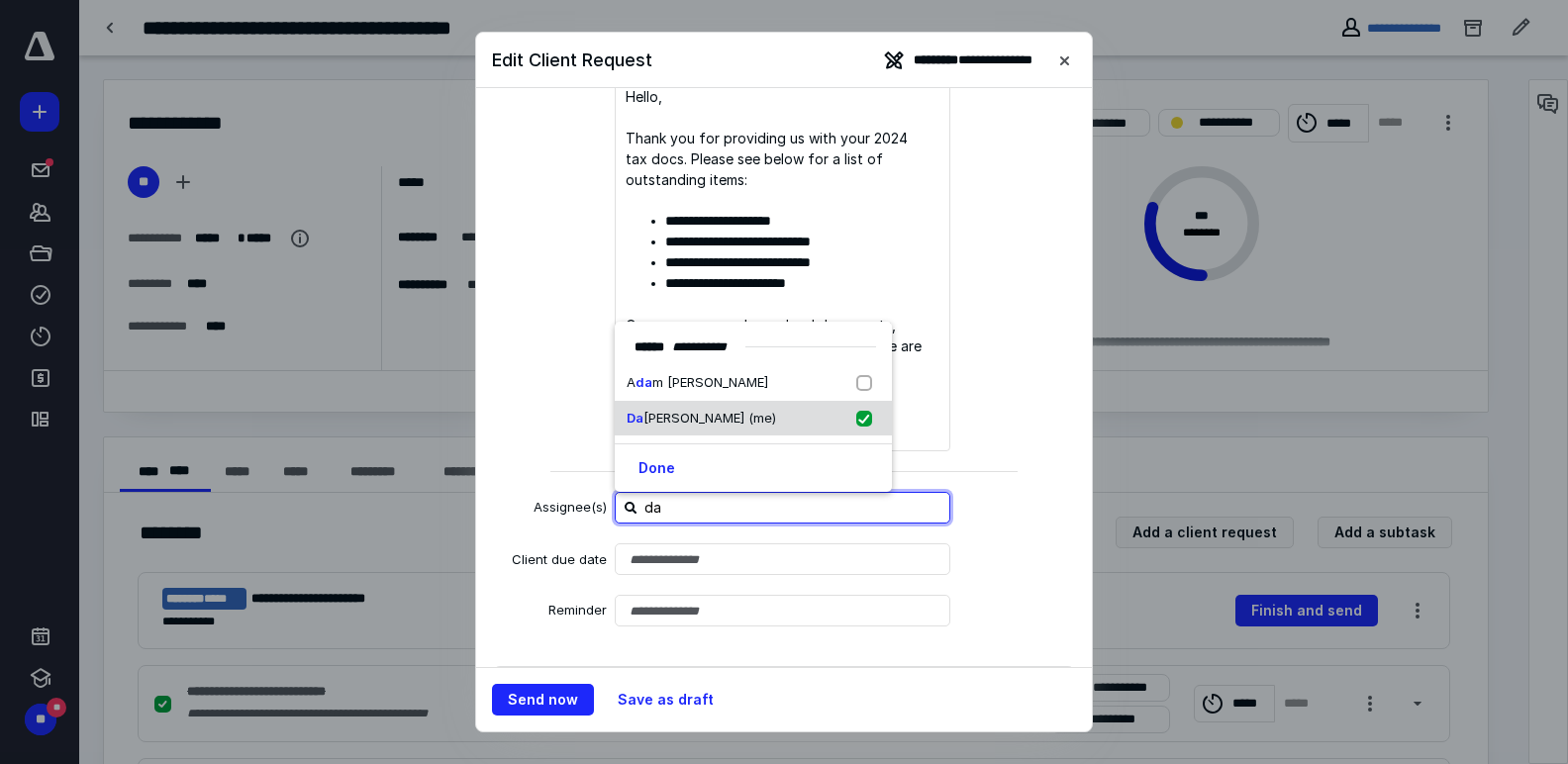 checkbox on "true" 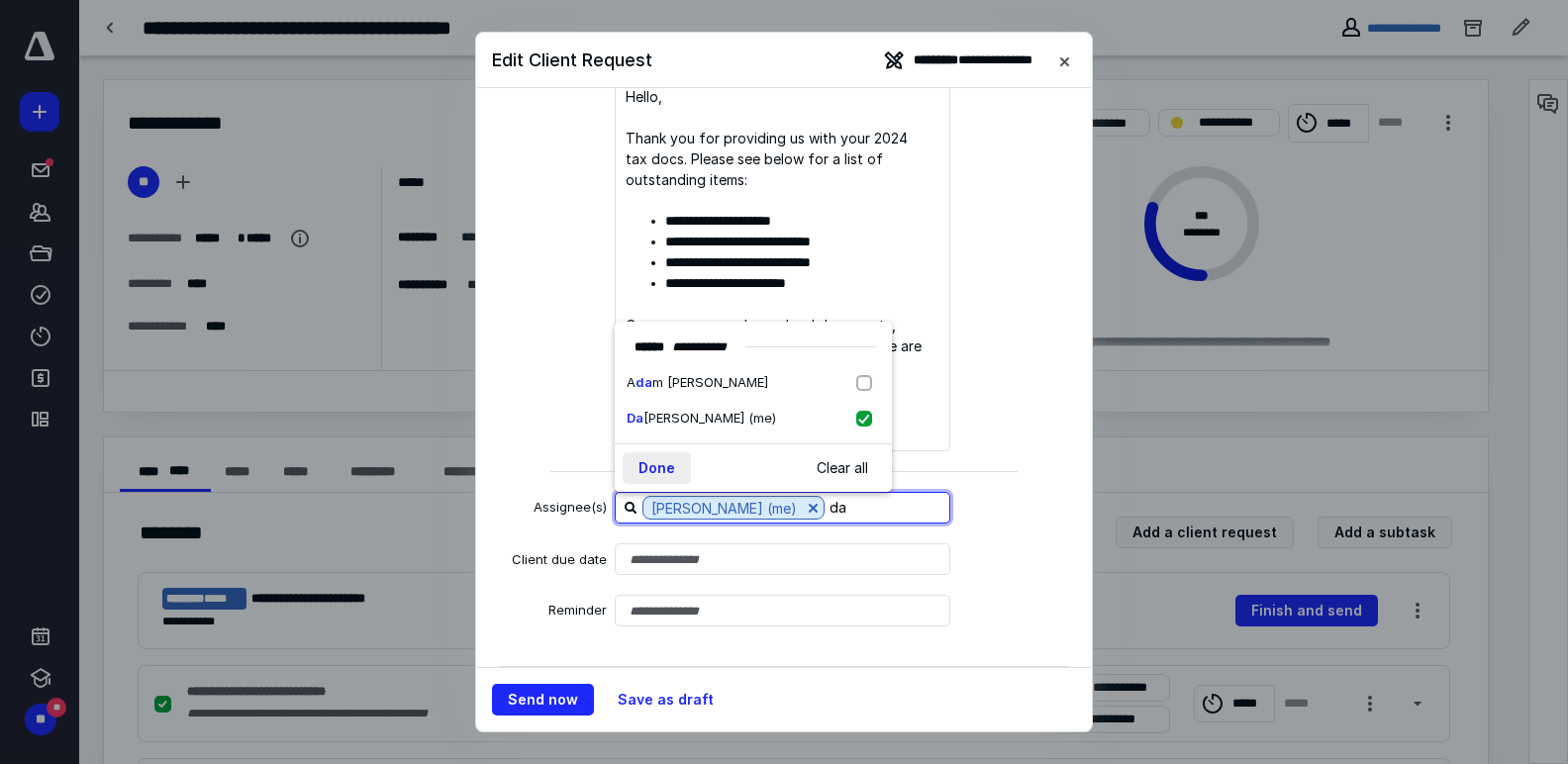 type on "da" 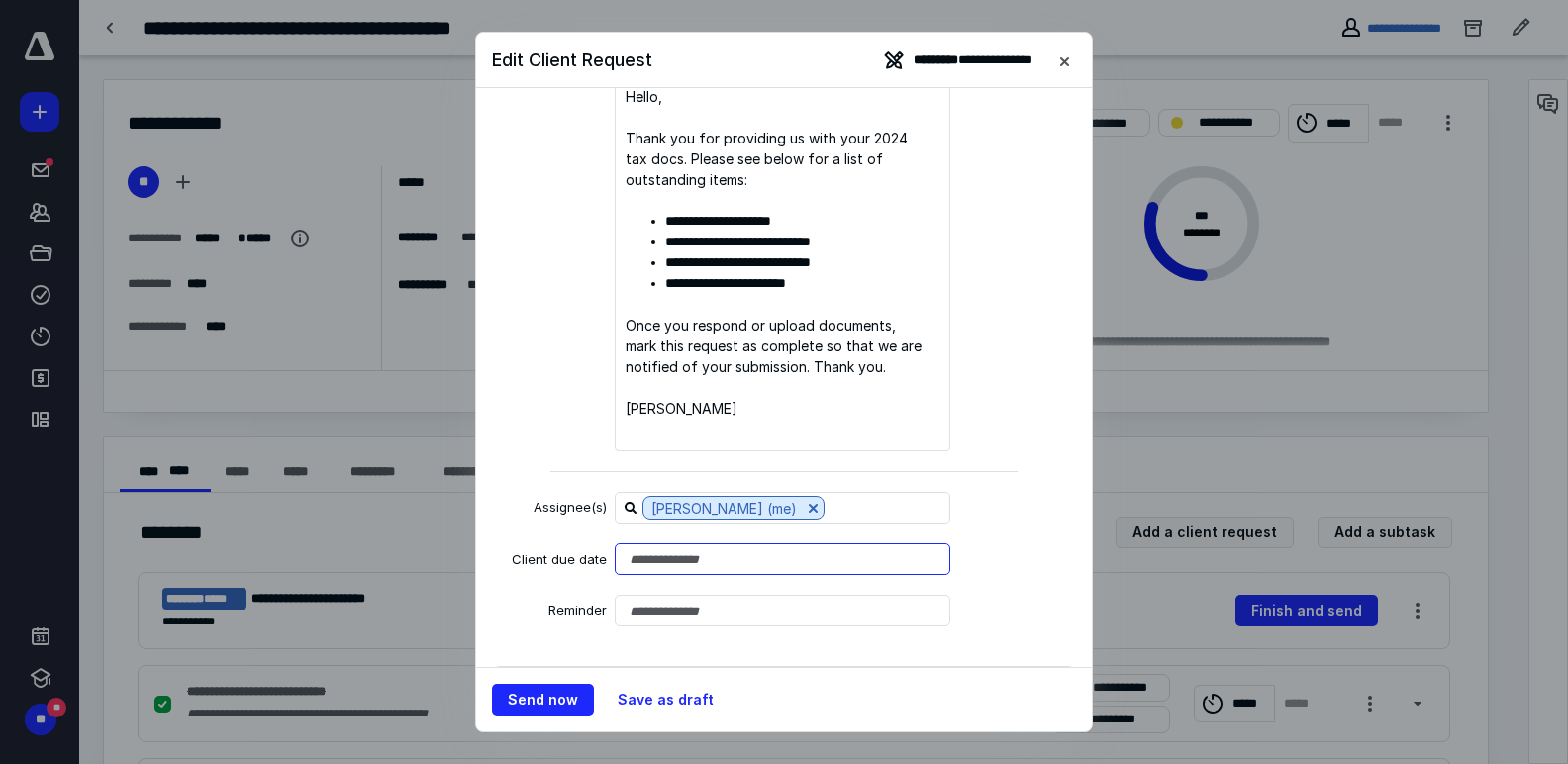 click at bounding box center [782, 559] 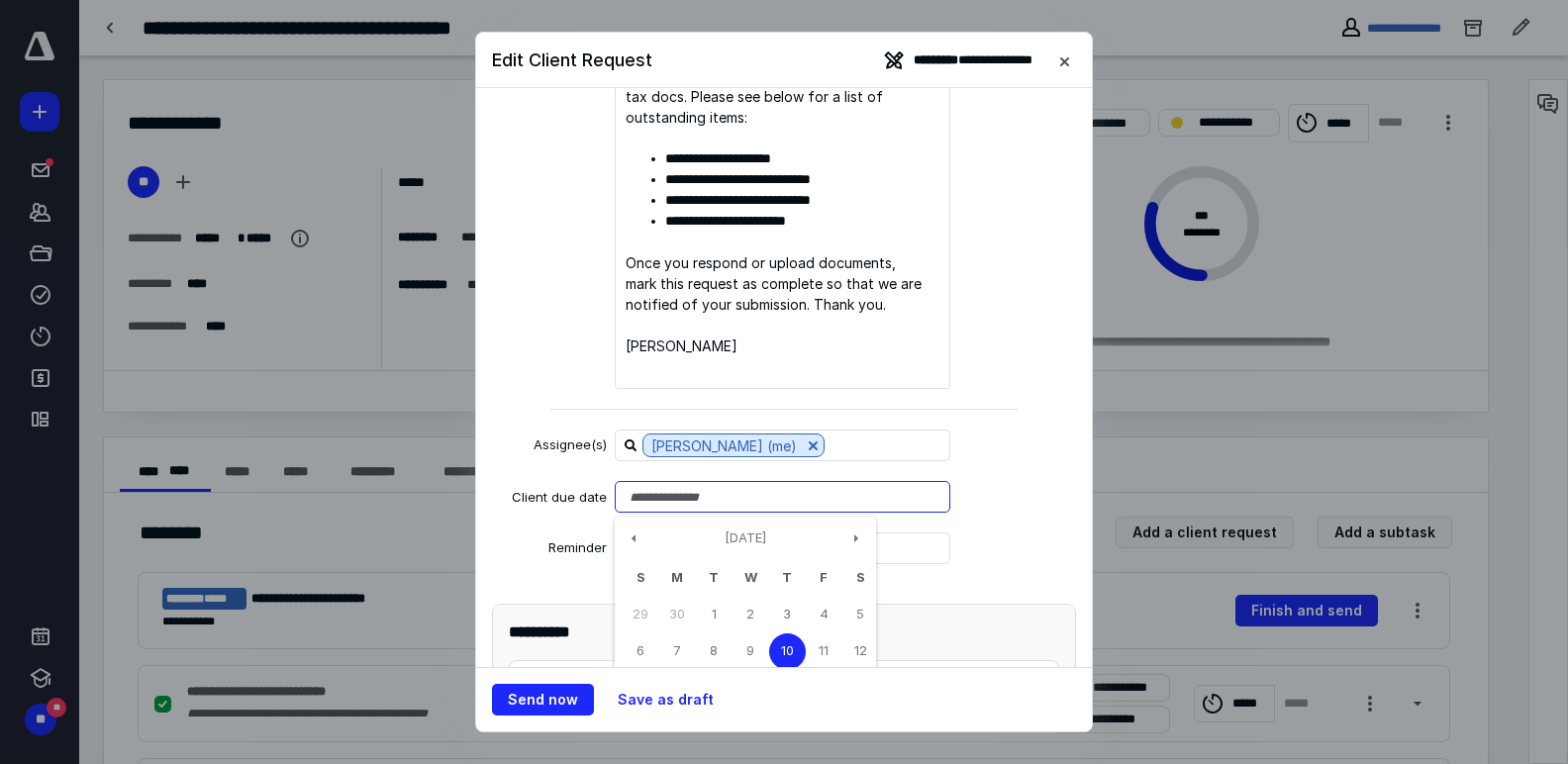 scroll, scrollTop: 336, scrollLeft: 0, axis: vertical 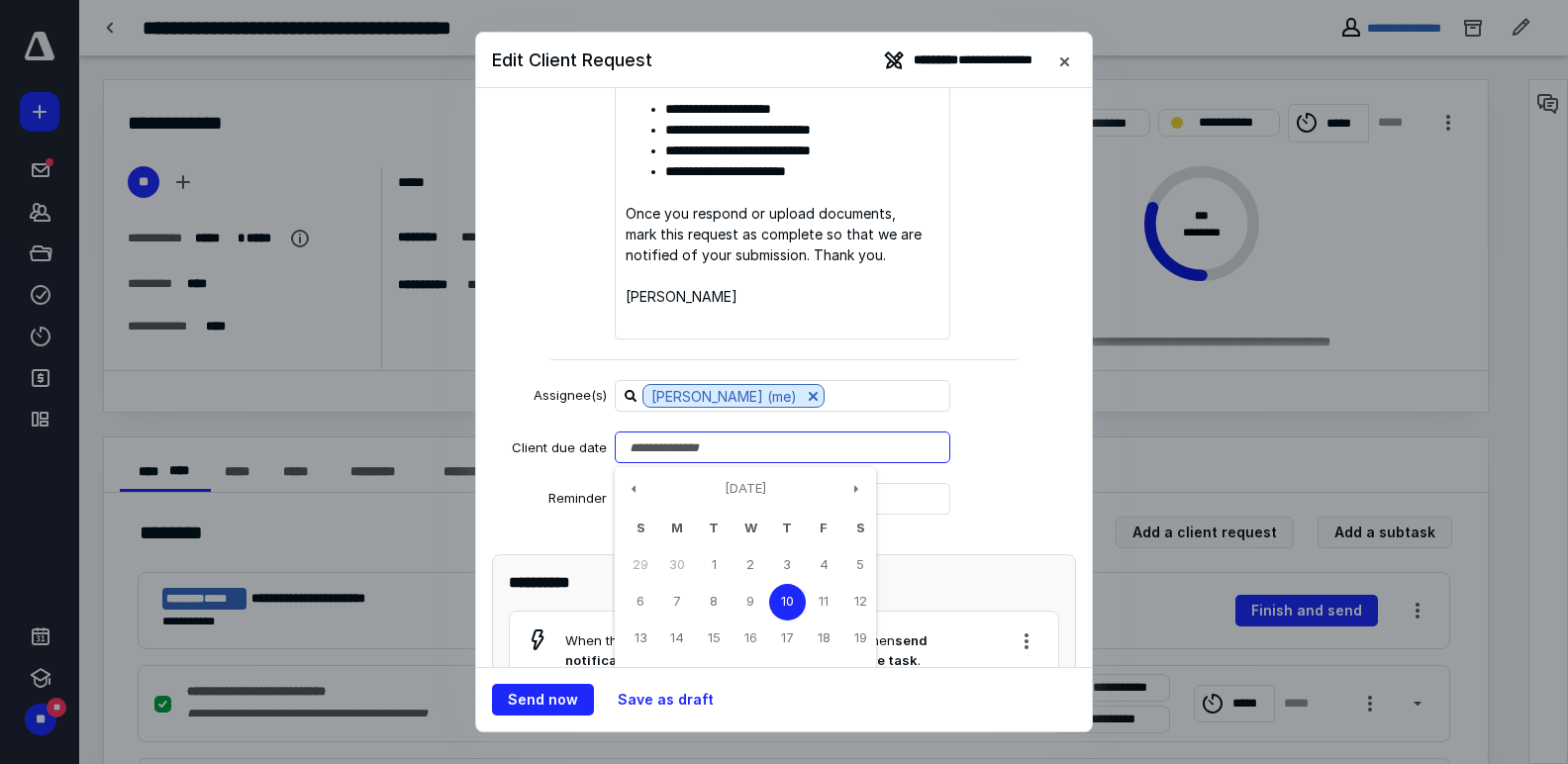 click on "10" at bounding box center [787, 602] 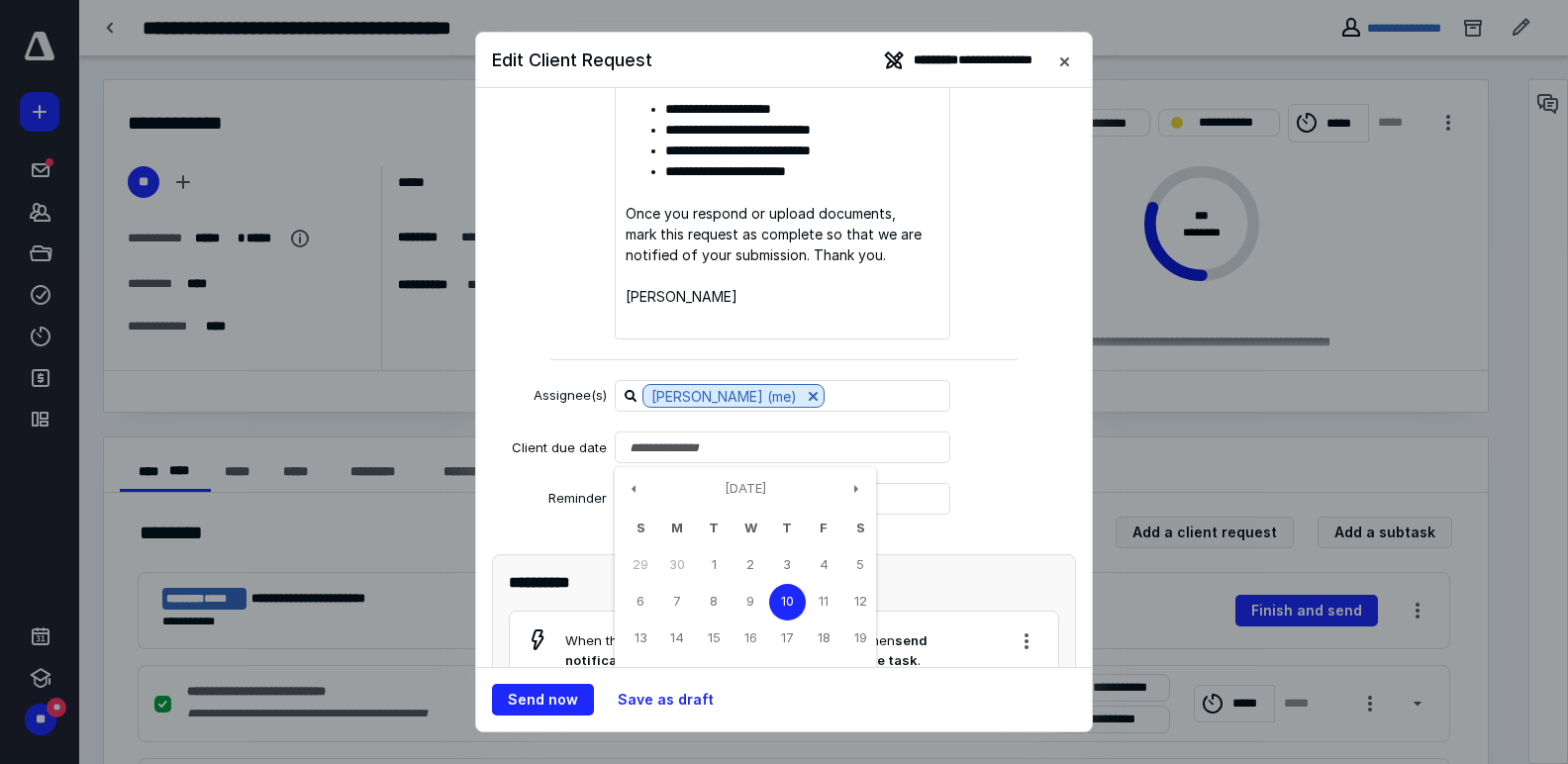 type on "**********" 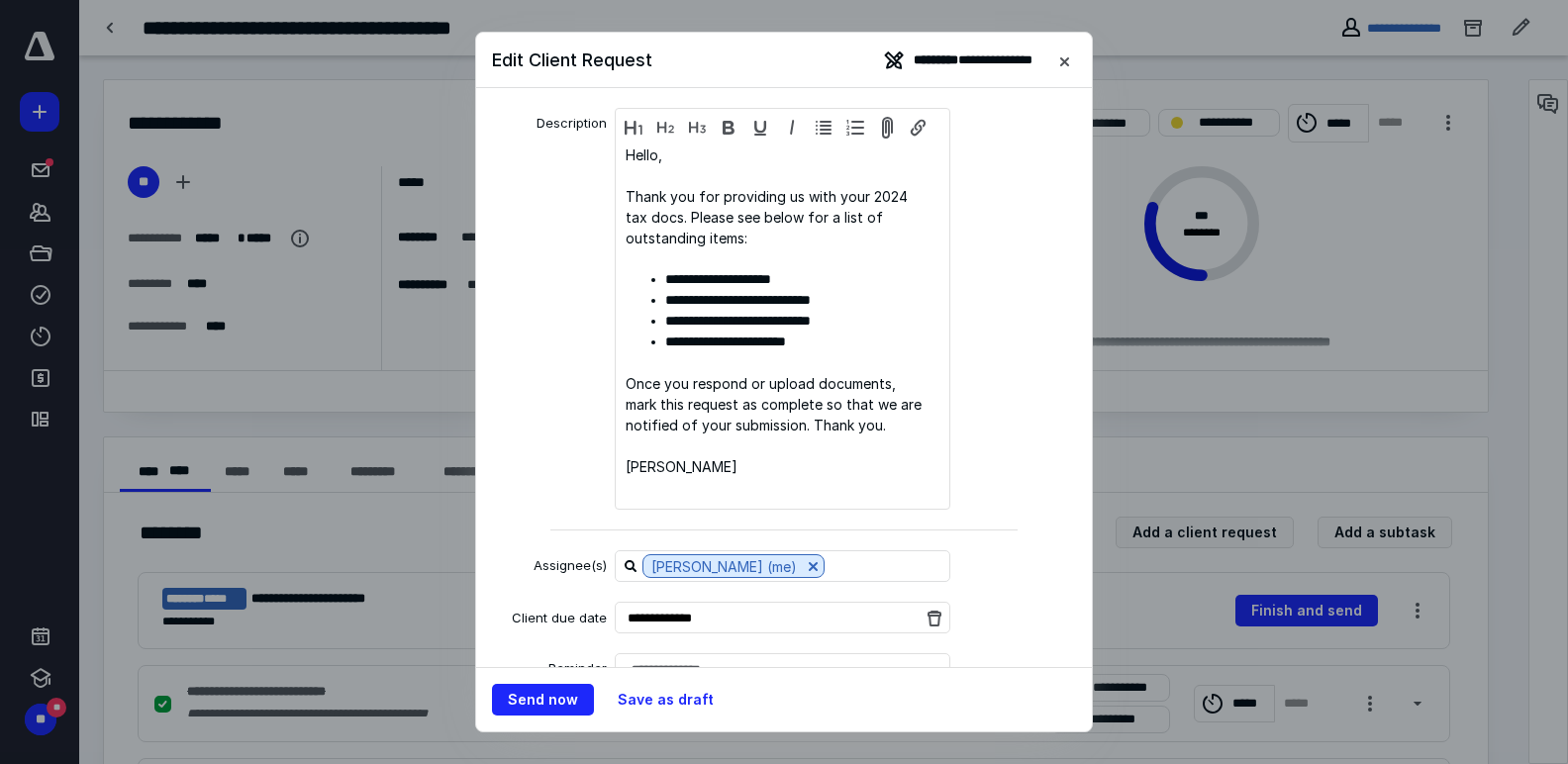 scroll, scrollTop: 10, scrollLeft: 0, axis: vertical 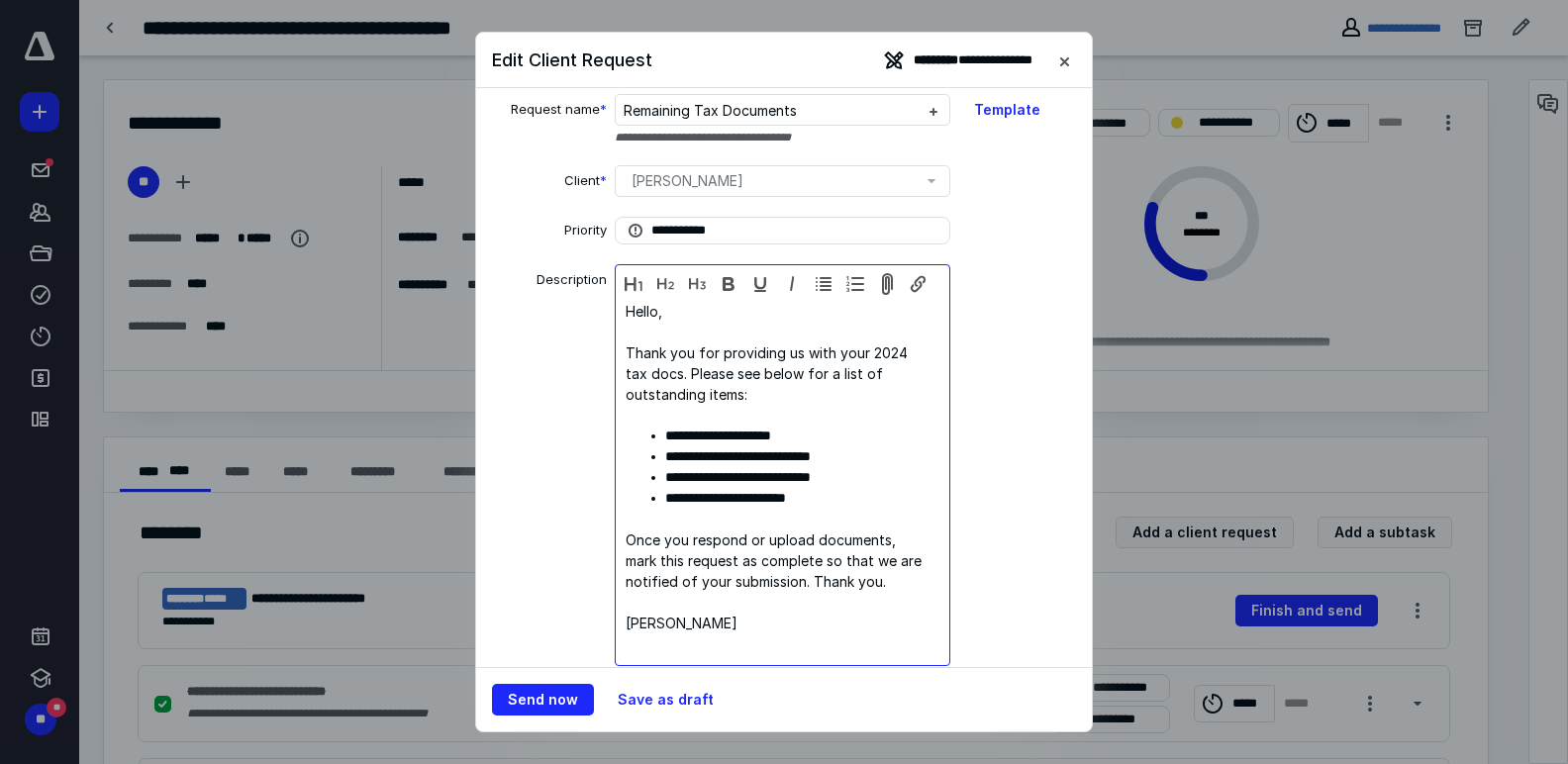 click on "**********" at bounding box center [796, 456] 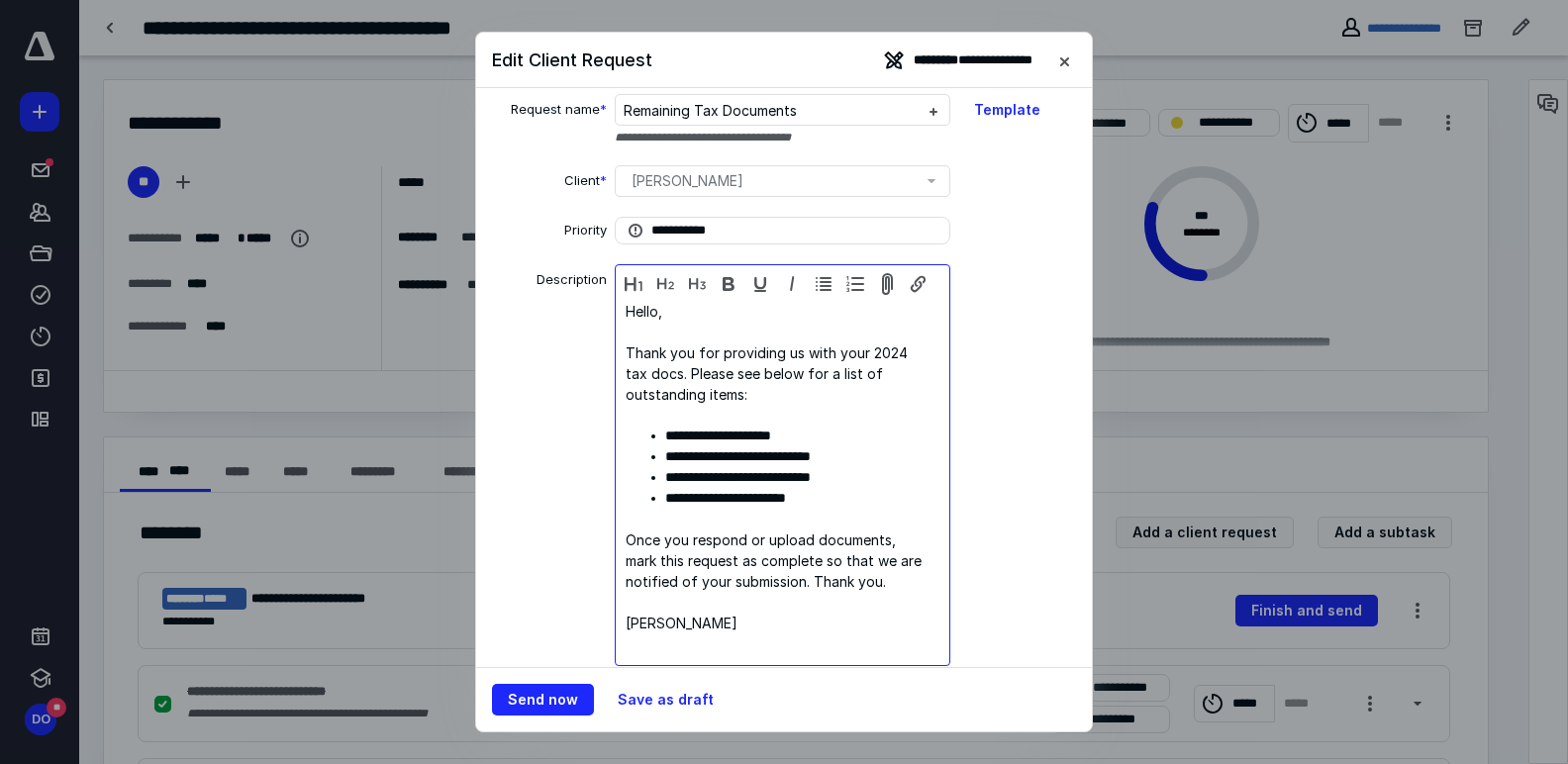 click on "**********" at bounding box center (796, 435) 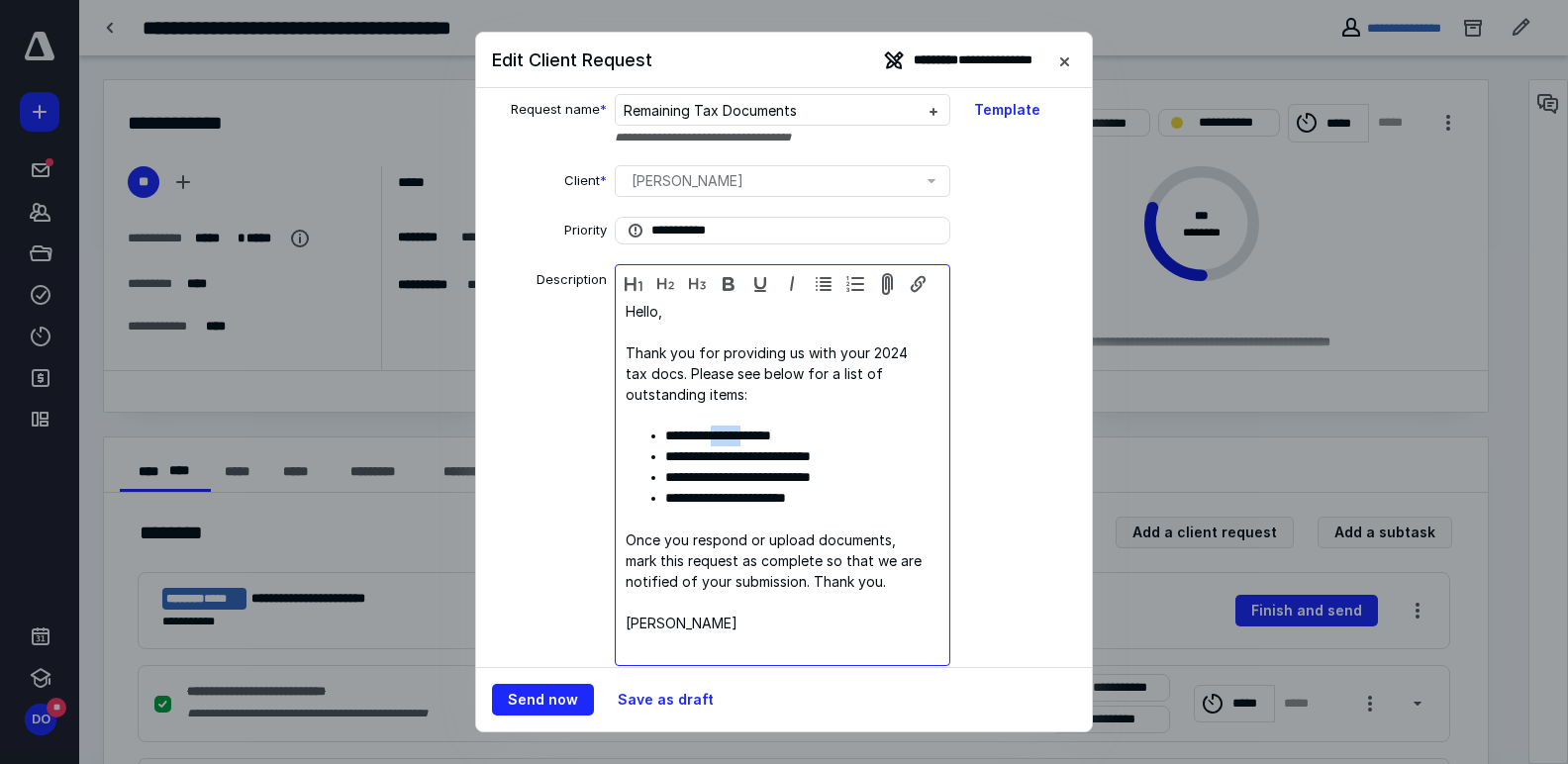 click on "**********" at bounding box center [796, 435] 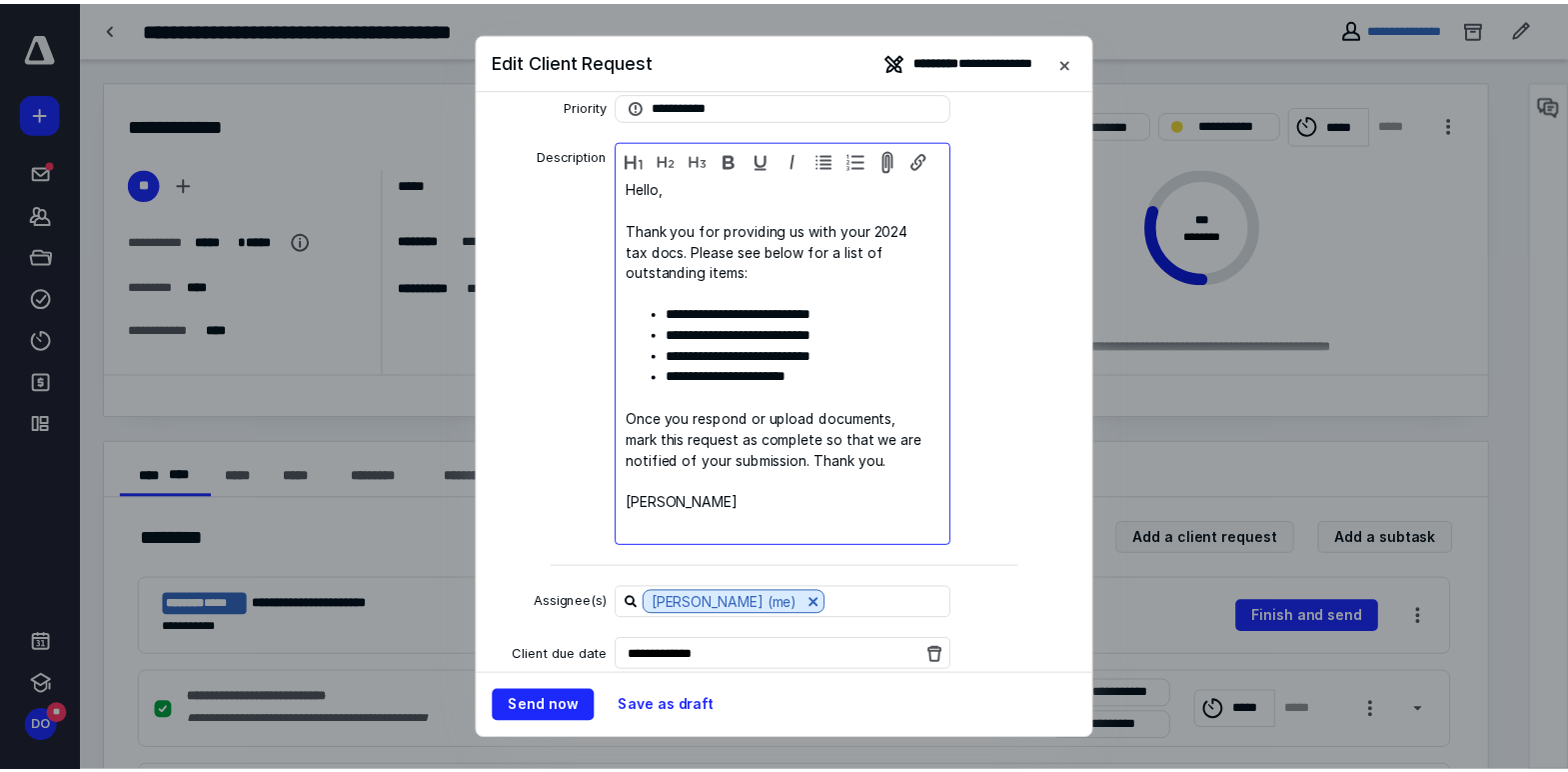 scroll, scrollTop: 180, scrollLeft: 0, axis: vertical 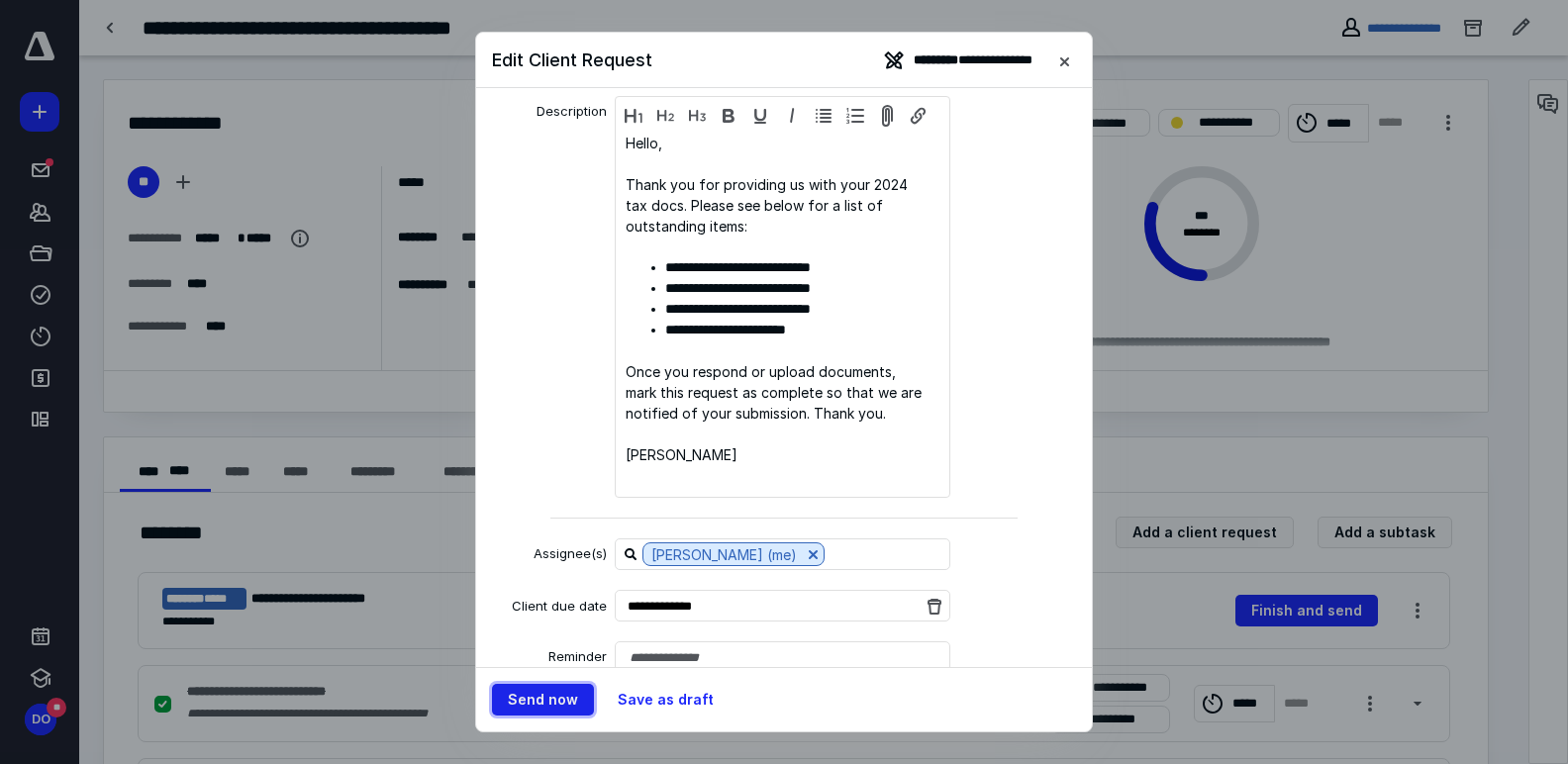 click on "Send now" at bounding box center (542, 700) 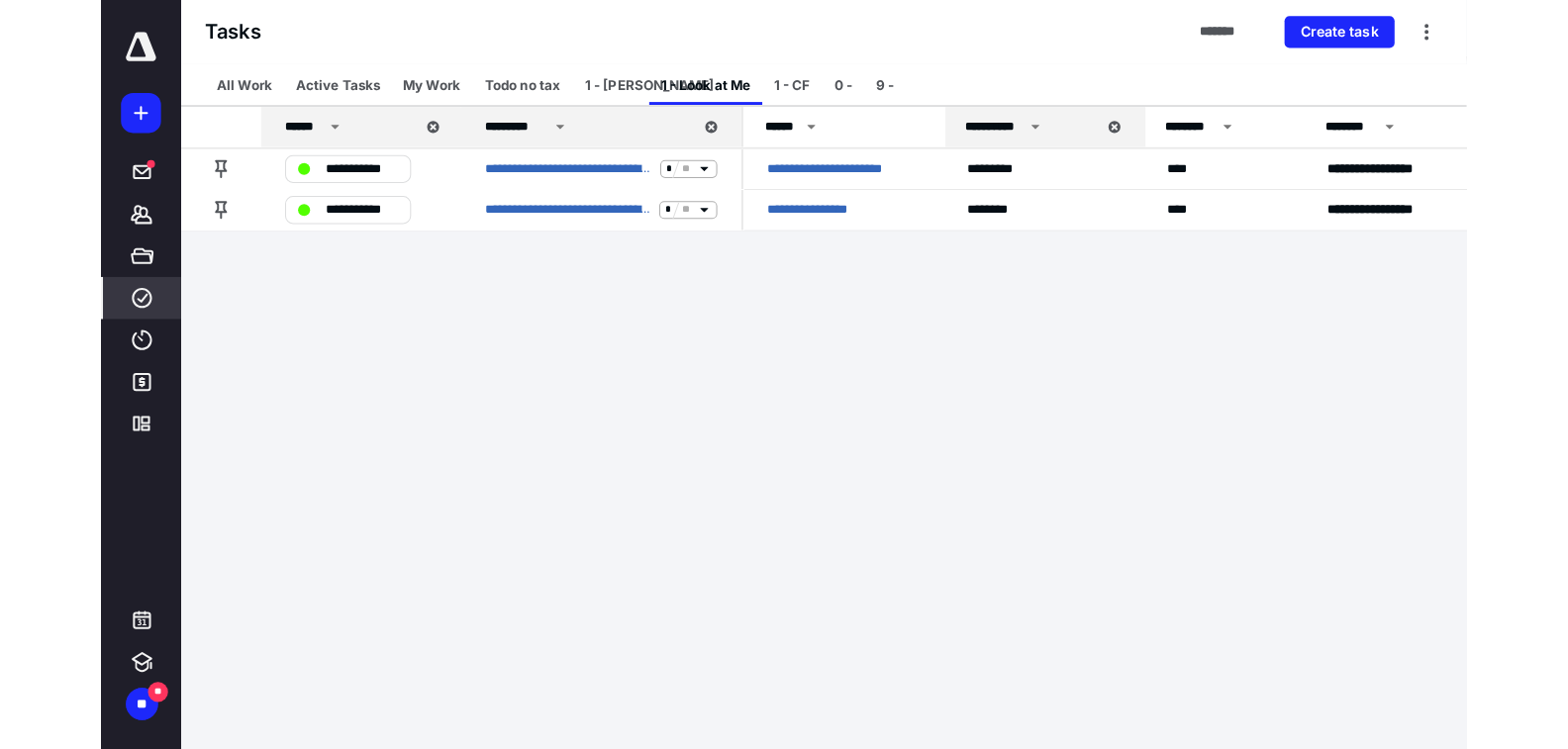 scroll, scrollTop: 0, scrollLeft: 0, axis: both 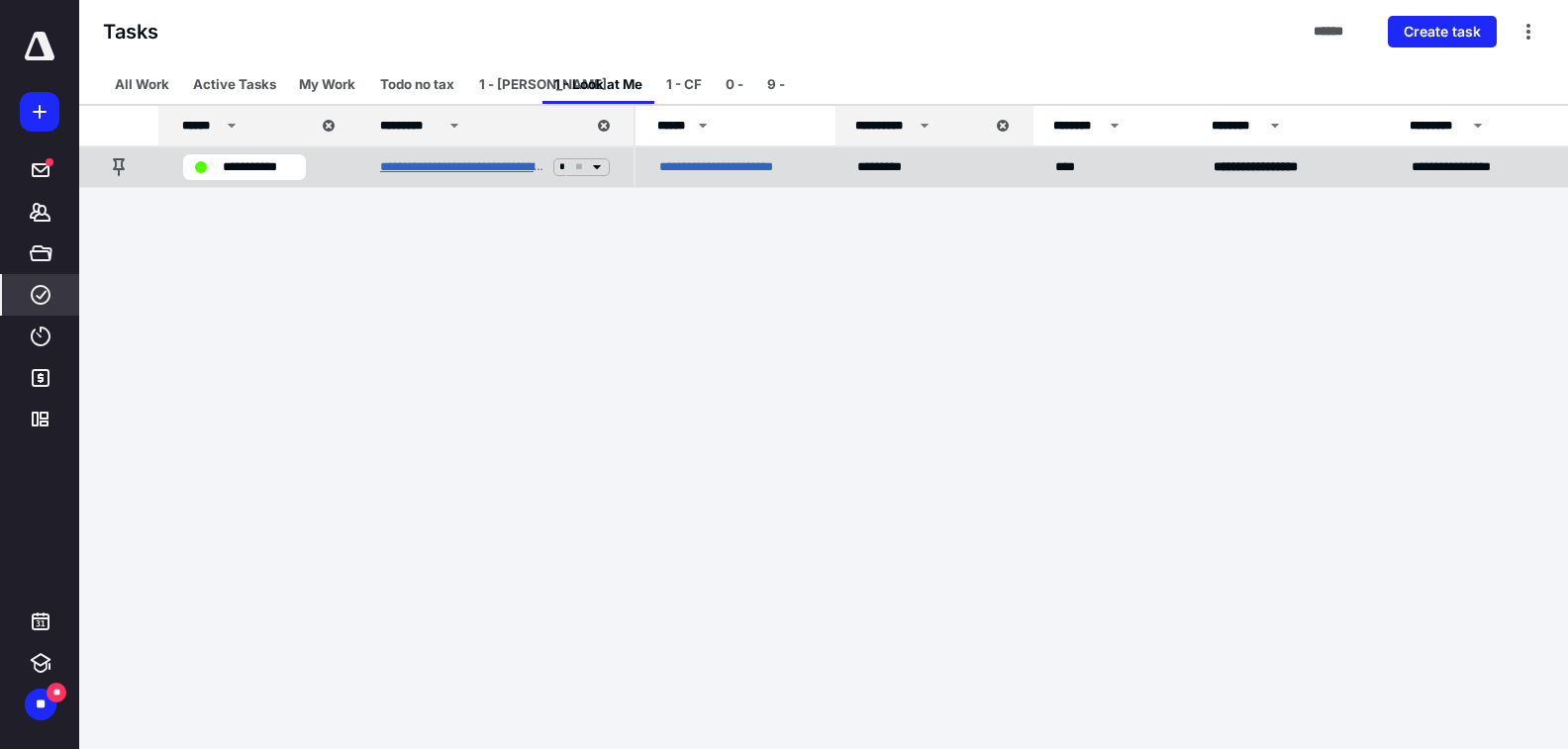 click on "**********" at bounding box center [462, 167] 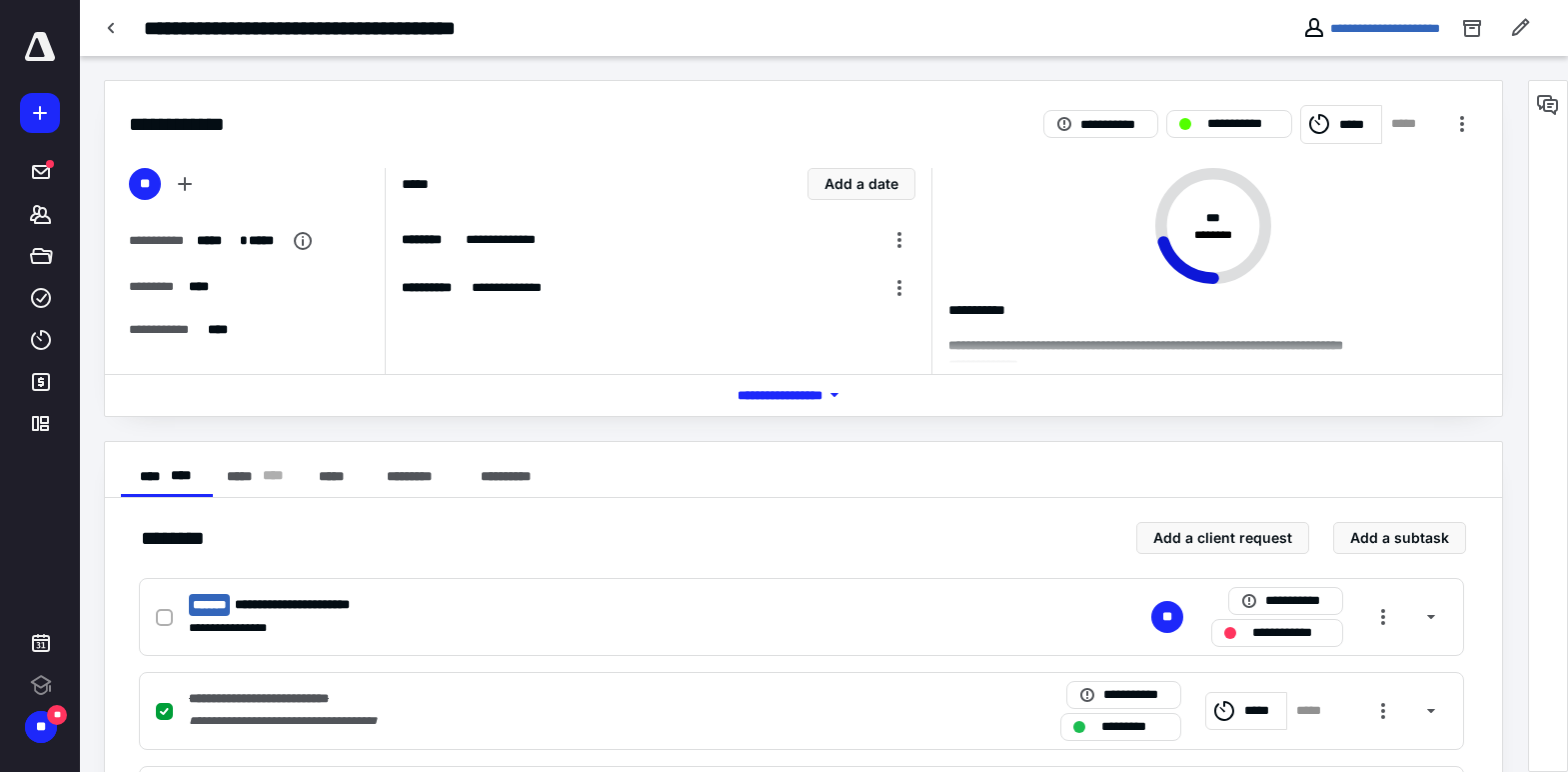 scroll, scrollTop: 0, scrollLeft: 0, axis: both 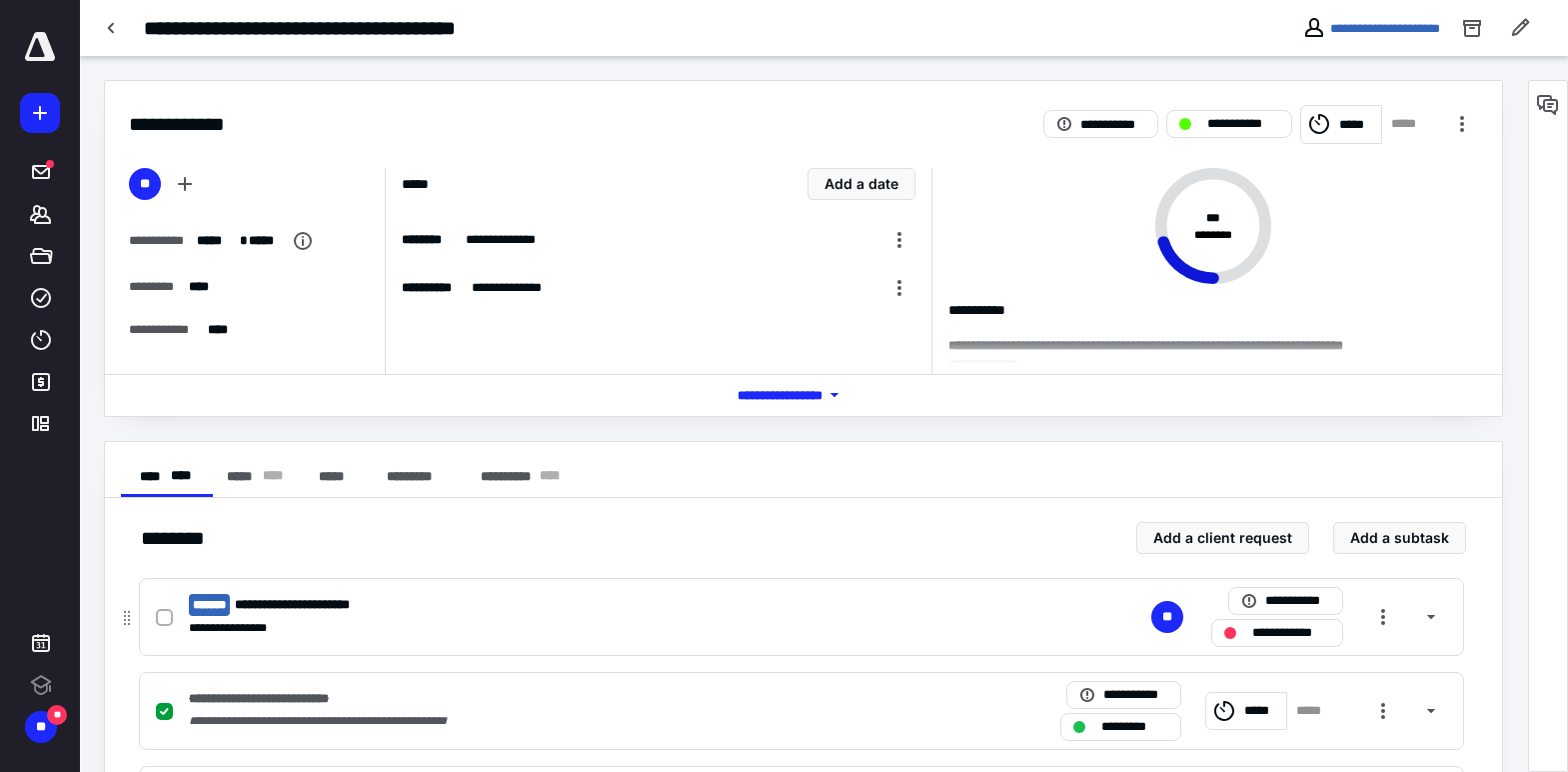 drag, startPoint x: 601, startPoint y: 624, endPoint x: 596, endPoint y: 593, distance: 31.400637 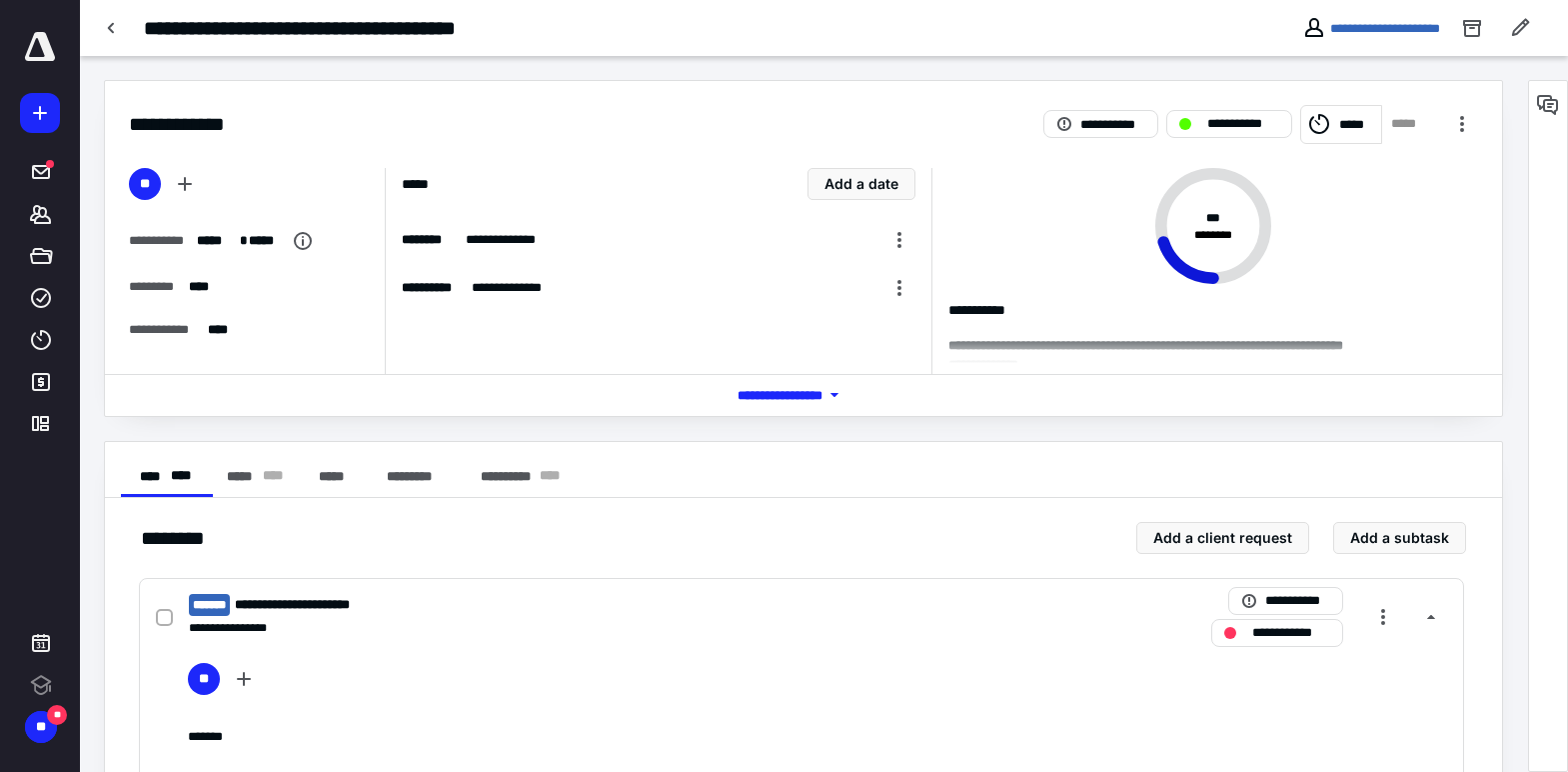 scroll, scrollTop: 1496, scrollLeft: 0, axis: vertical 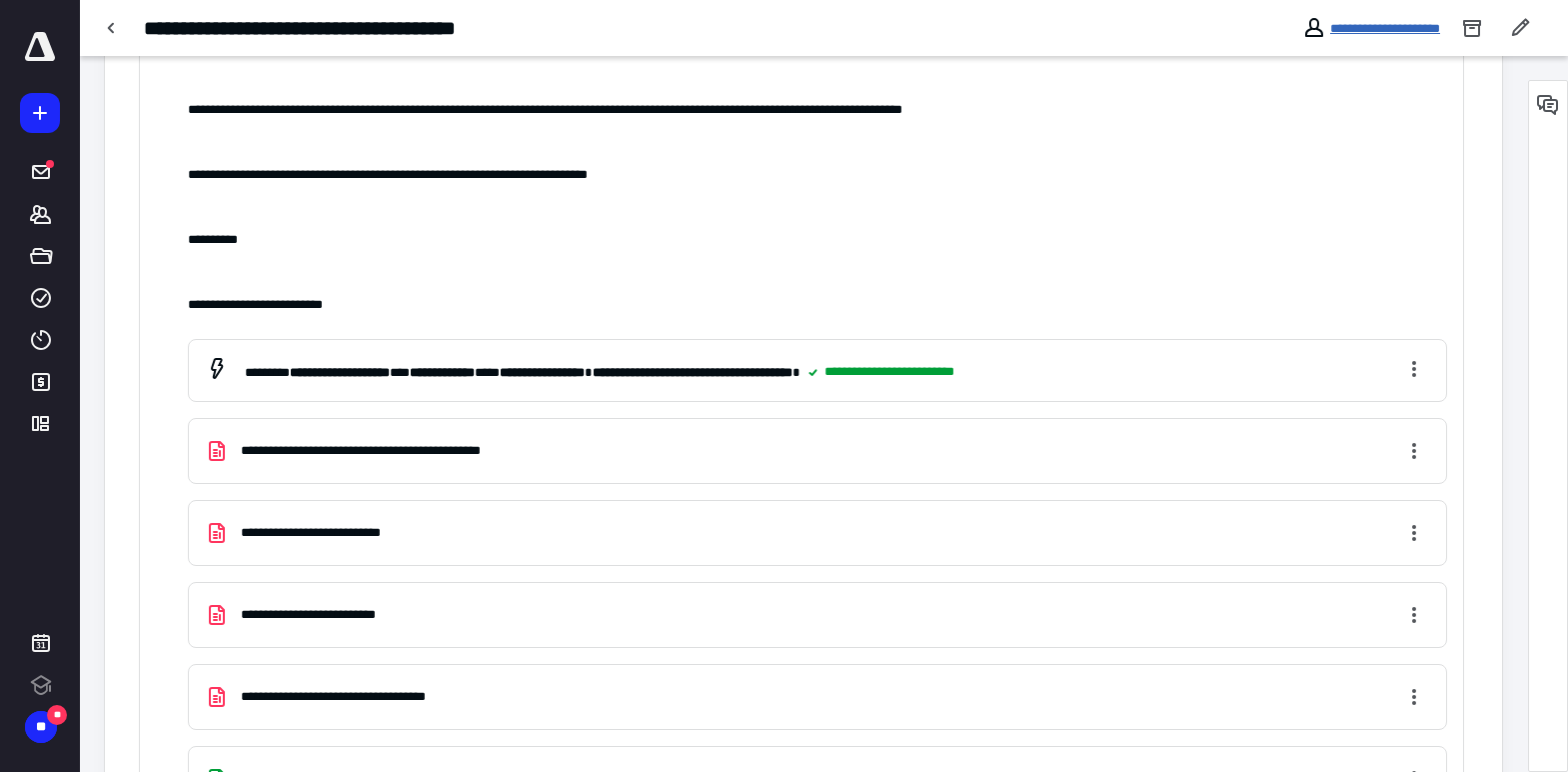 drag, startPoint x: 1312, startPoint y: 29, endPoint x: 1276, endPoint y: 10, distance: 40.706265 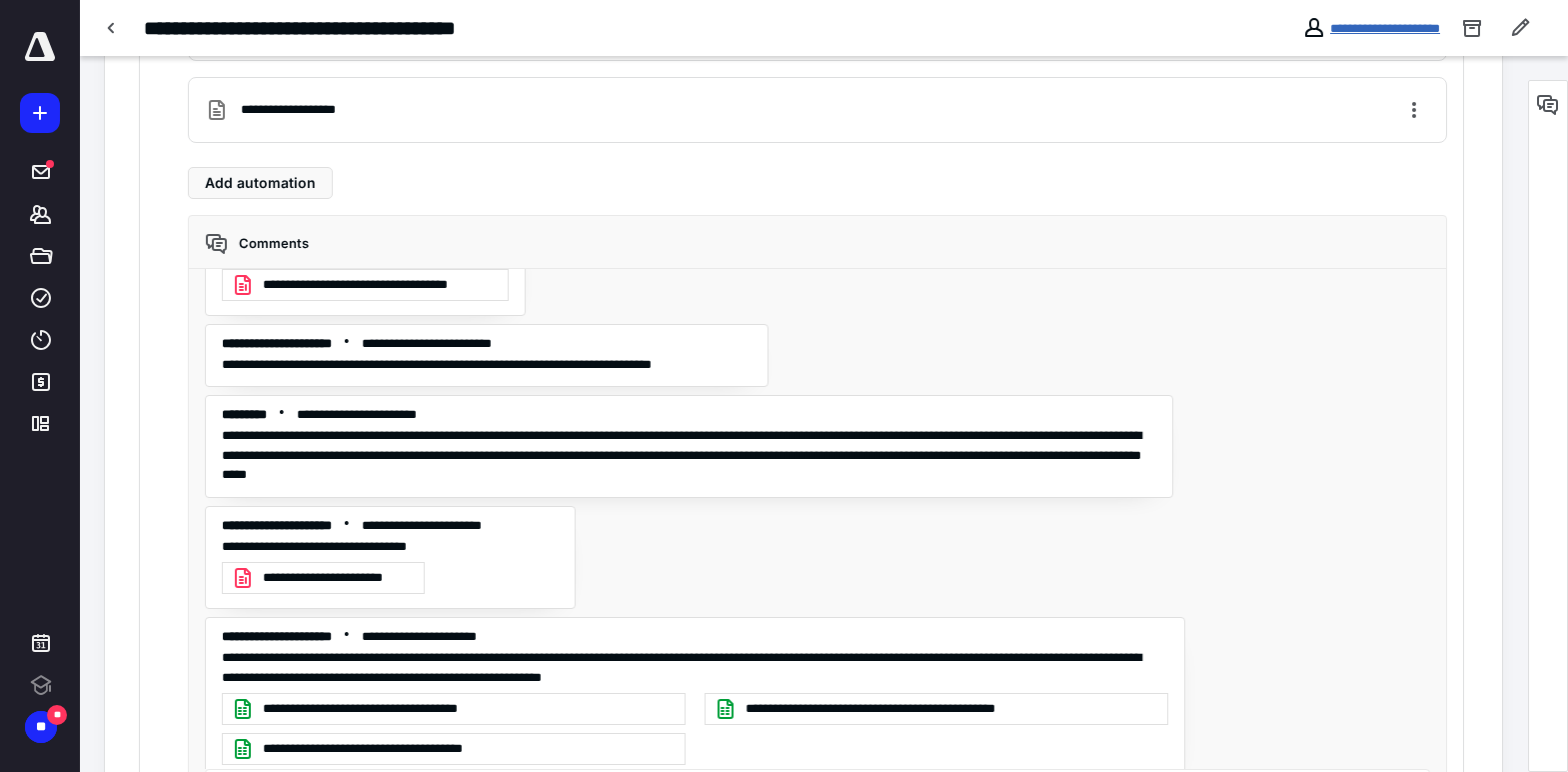 scroll, scrollTop: 2363, scrollLeft: 0, axis: vertical 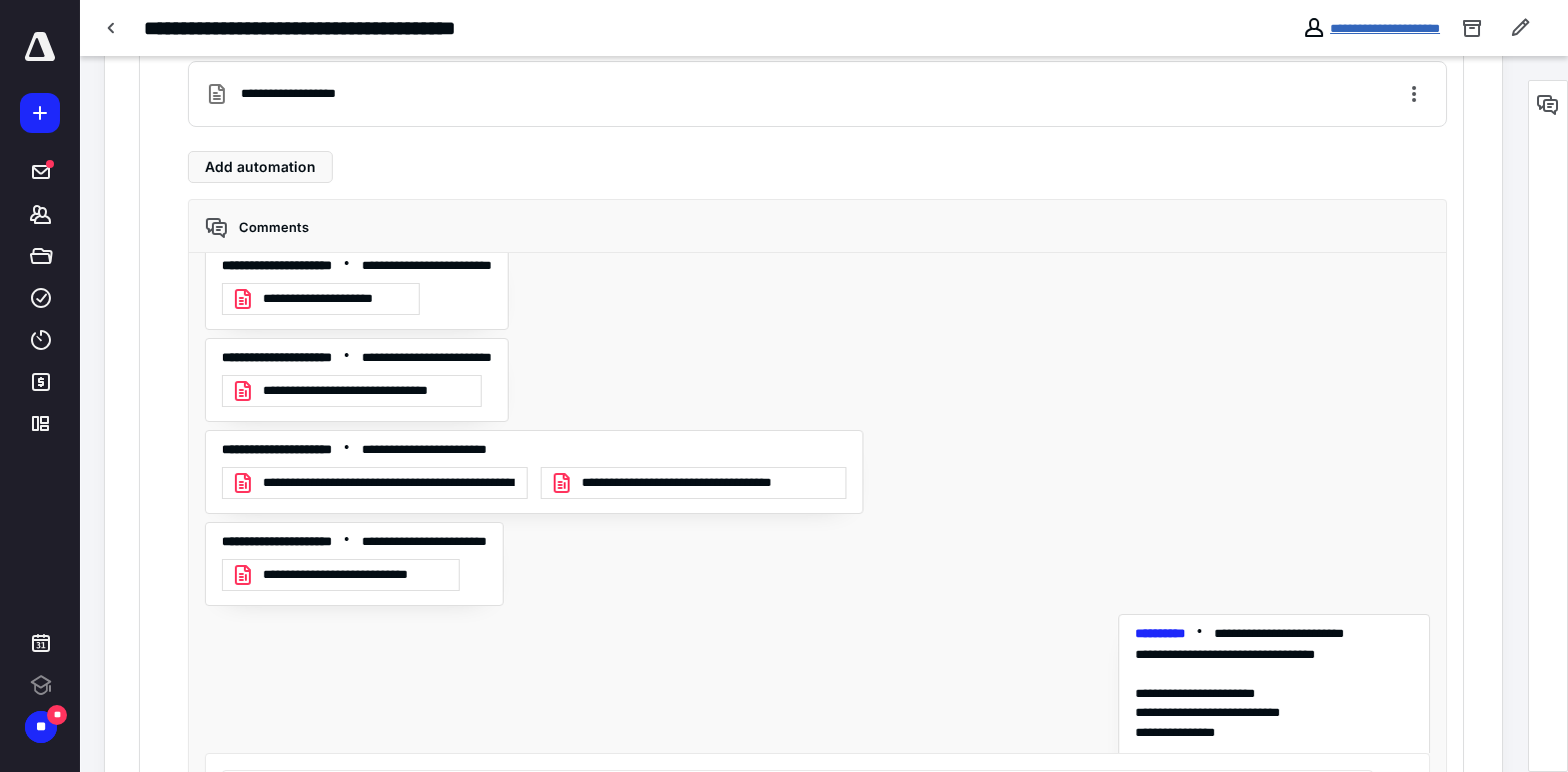 click on "**********" at bounding box center (1385, 28) 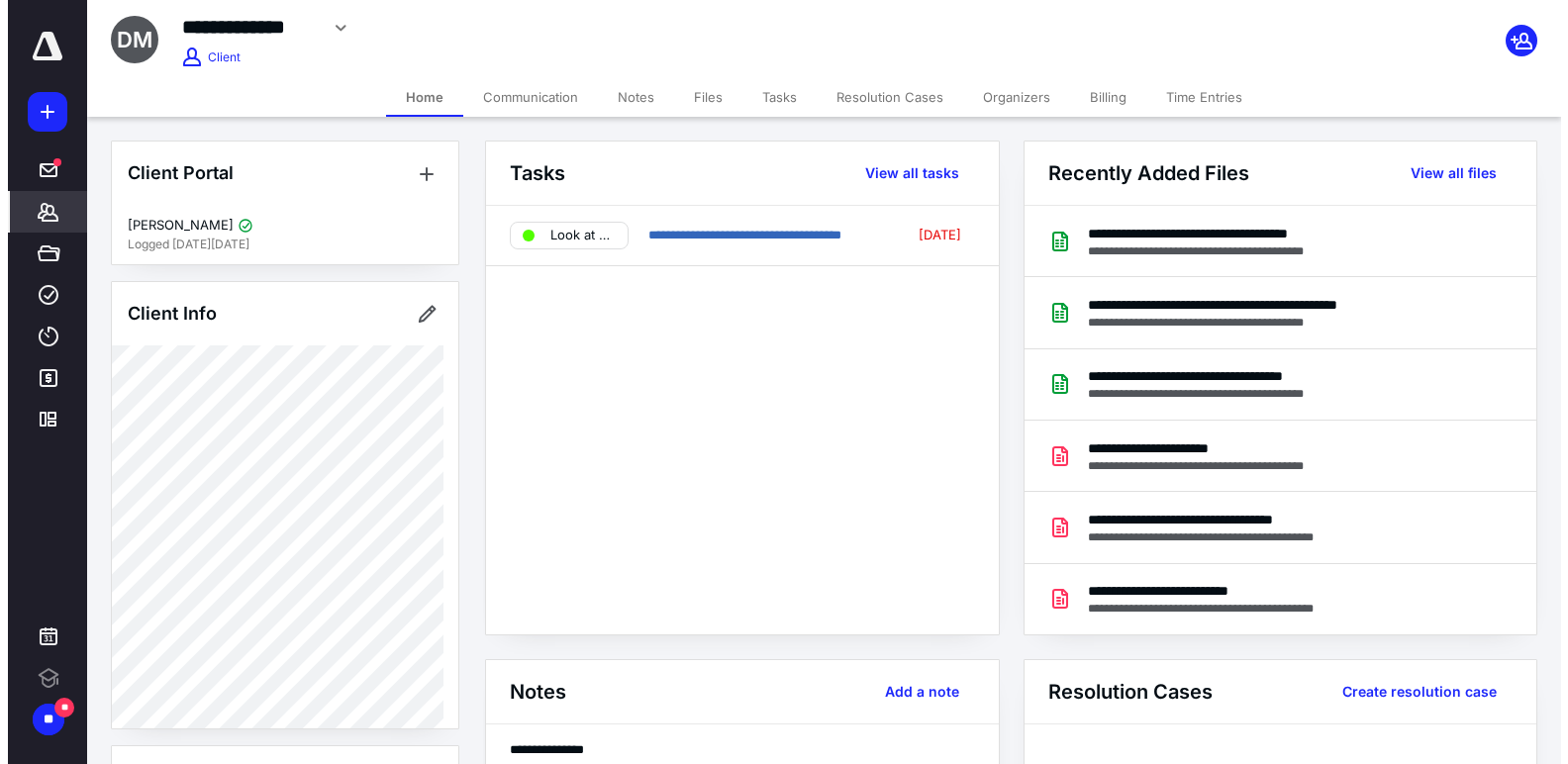 scroll, scrollTop: 0, scrollLeft: 0, axis: both 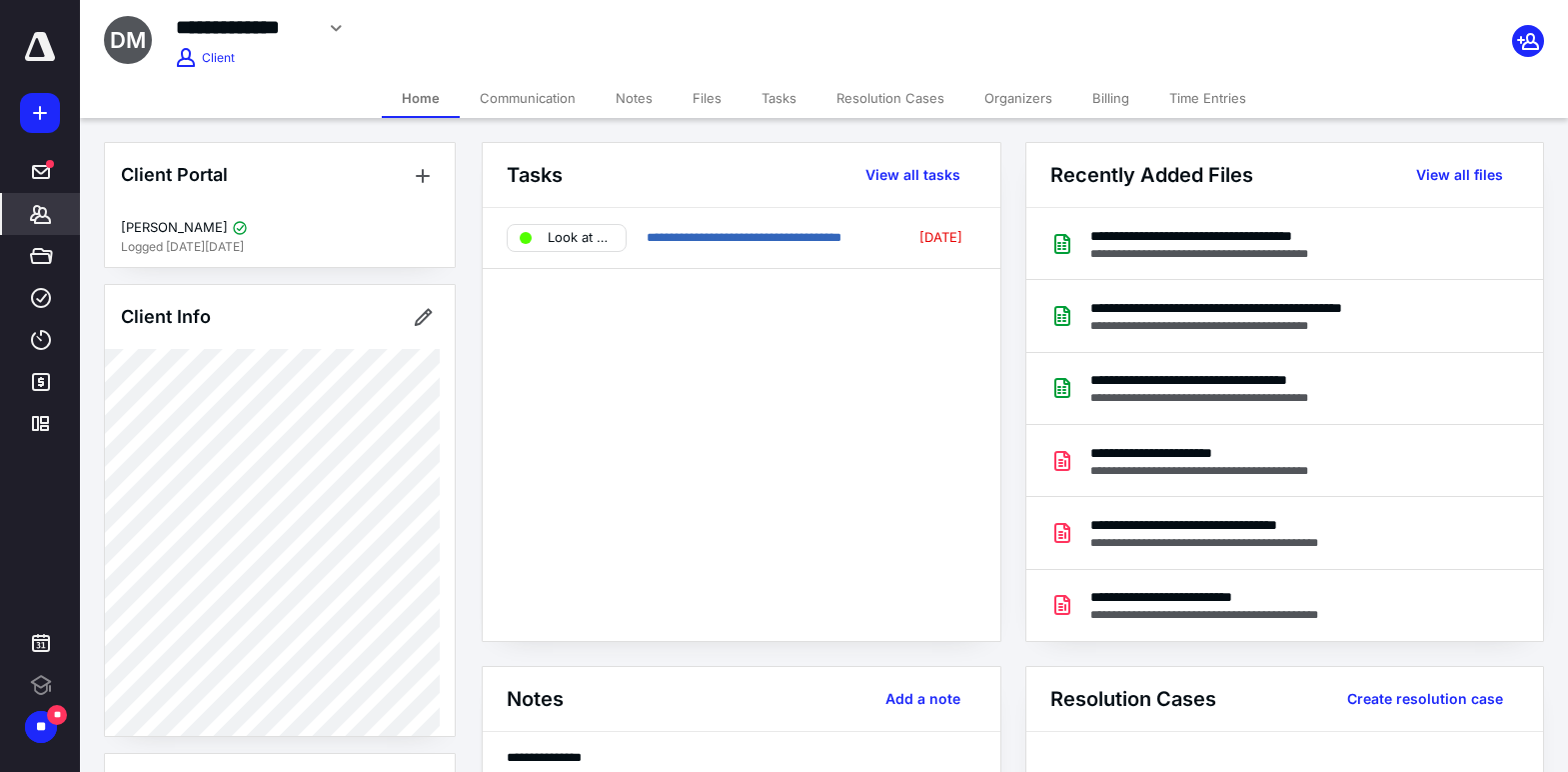 click on "Files" at bounding box center [707, 98] 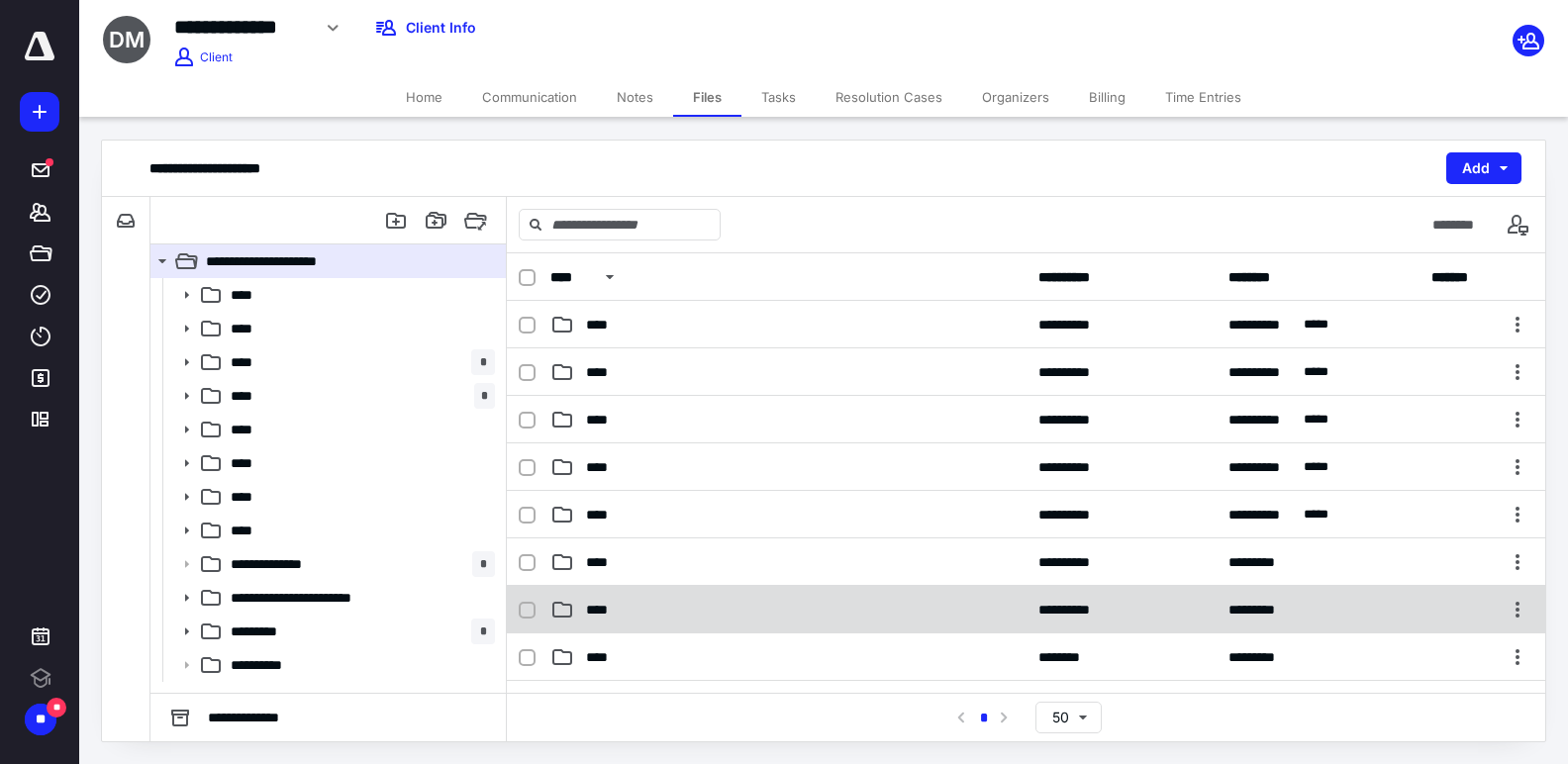 click on "****" at bounding box center [788, 610] 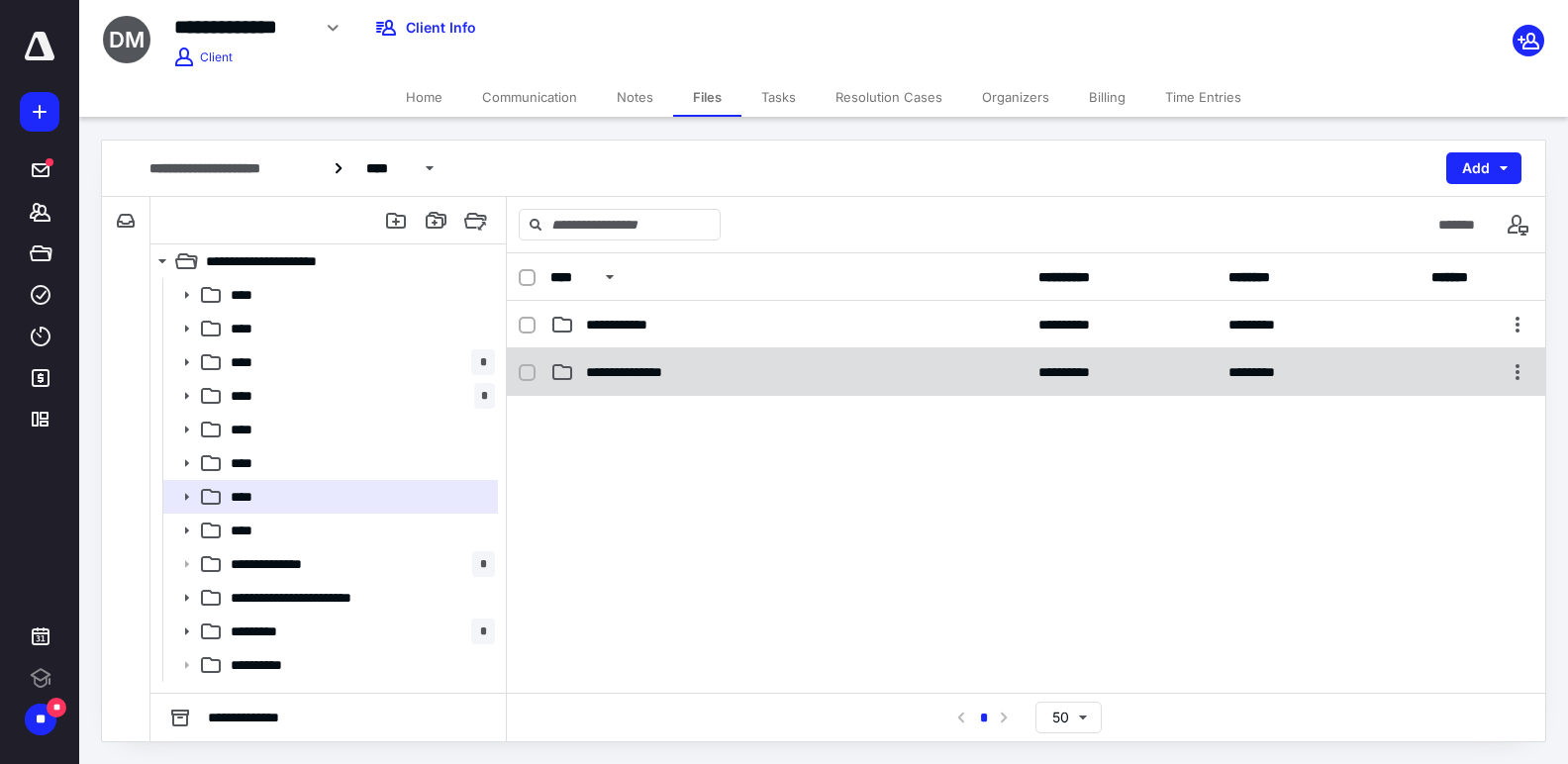 click on "**********" at bounding box center (788, 372) 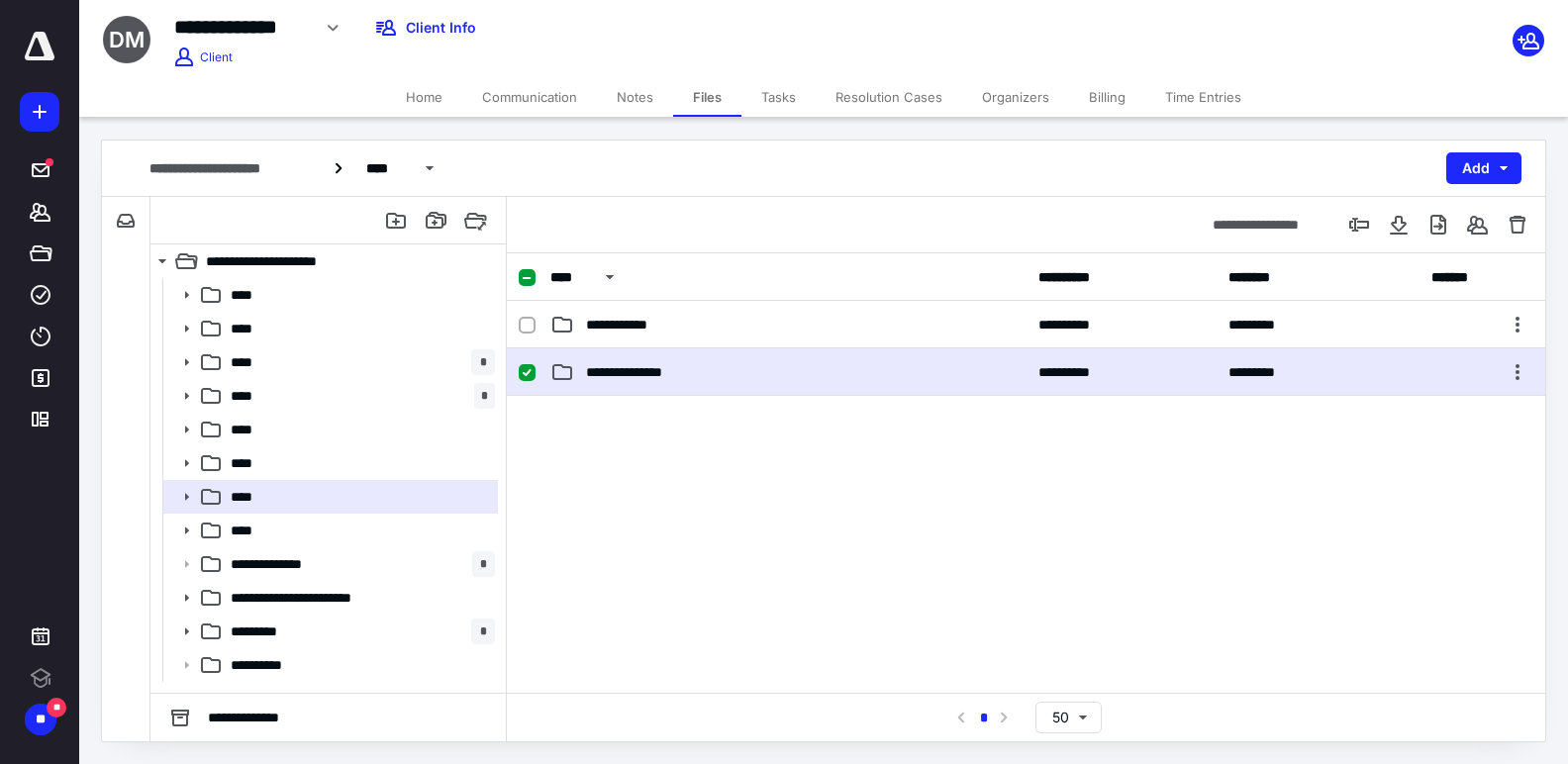 click on "**********" at bounding box center (788, 372) 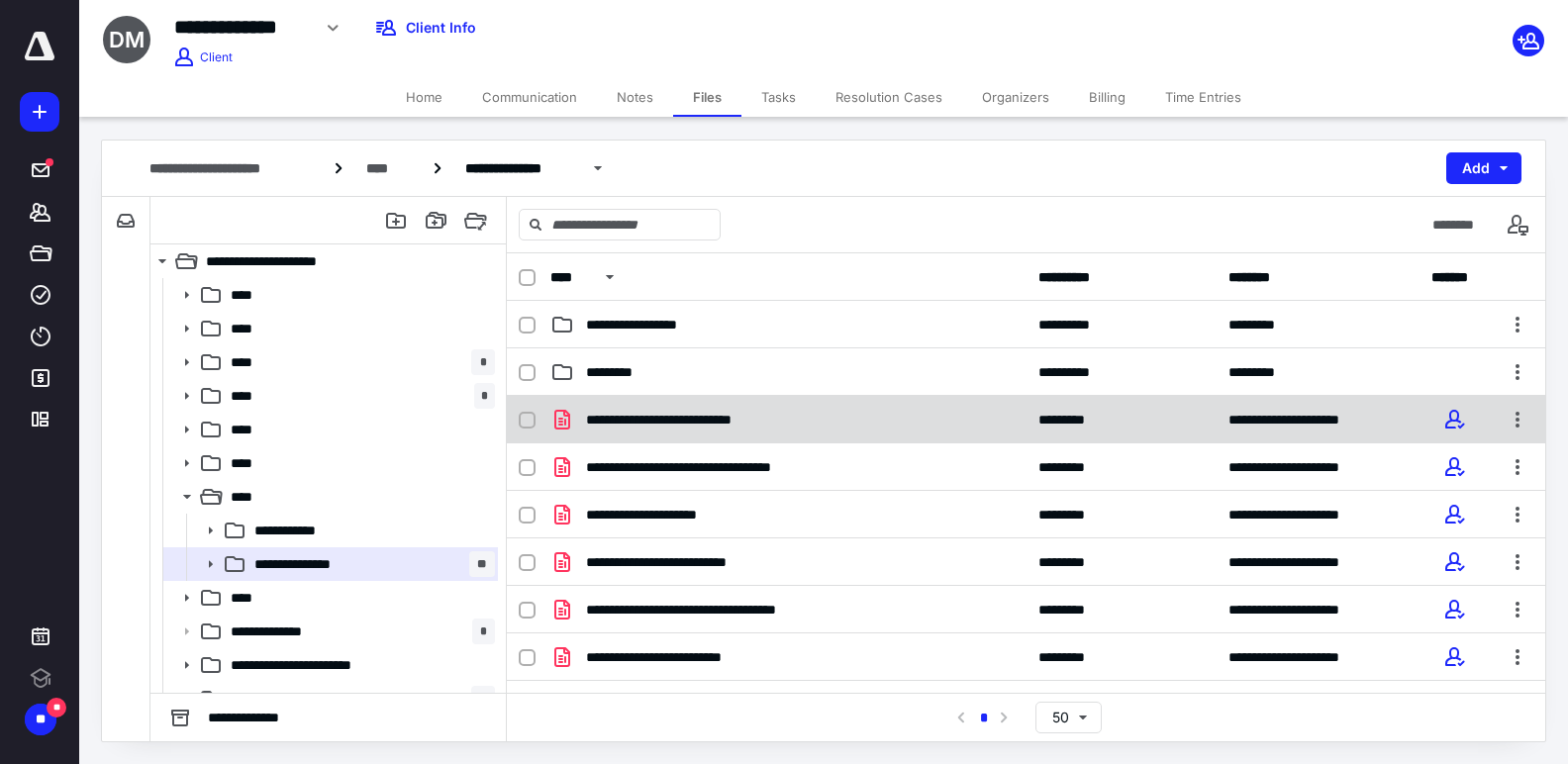 click on "**********" at bounding box center [788, 420] 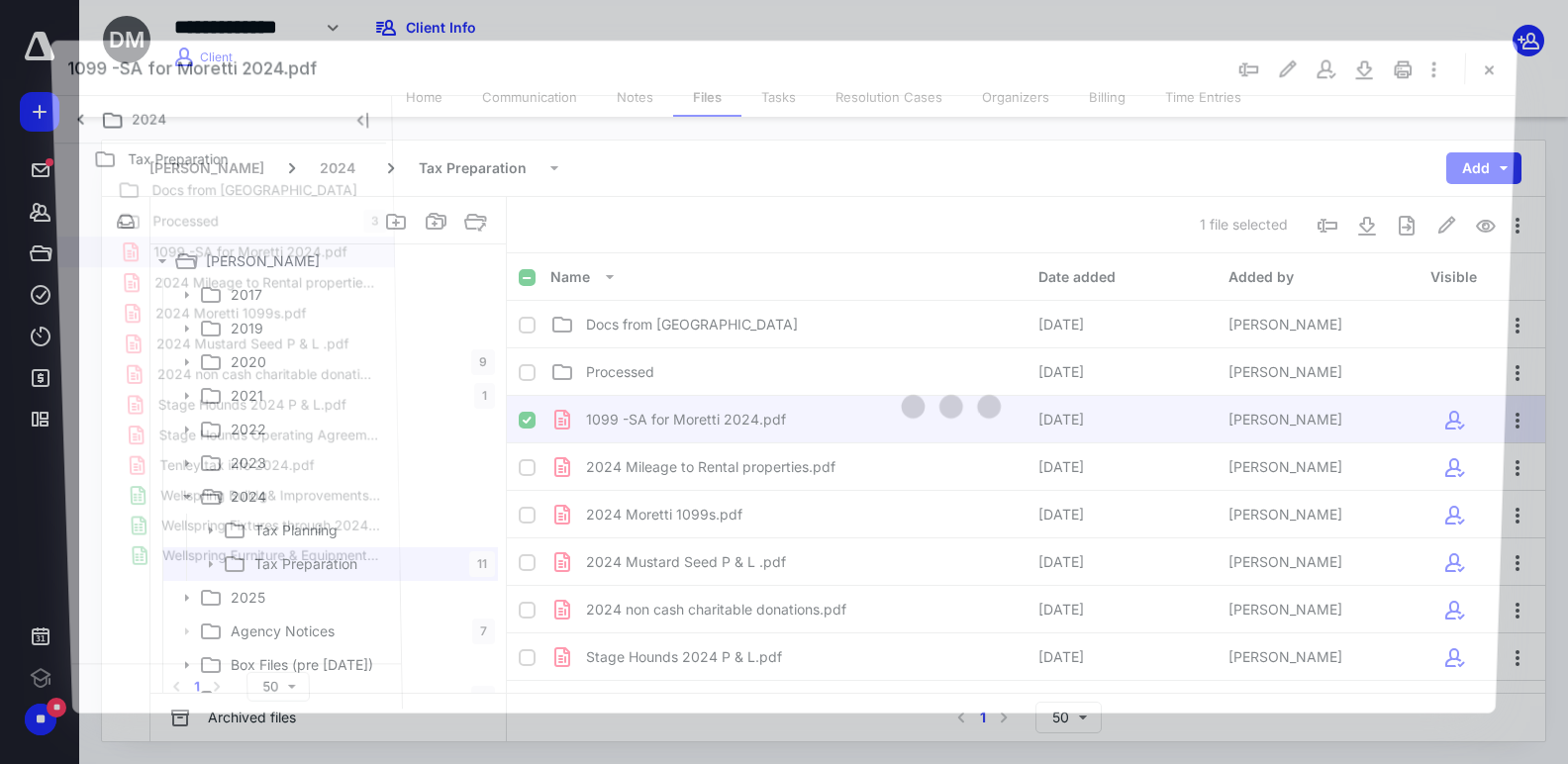 scroll, scrollTop: 0, scrollLeft: 0, axis: both 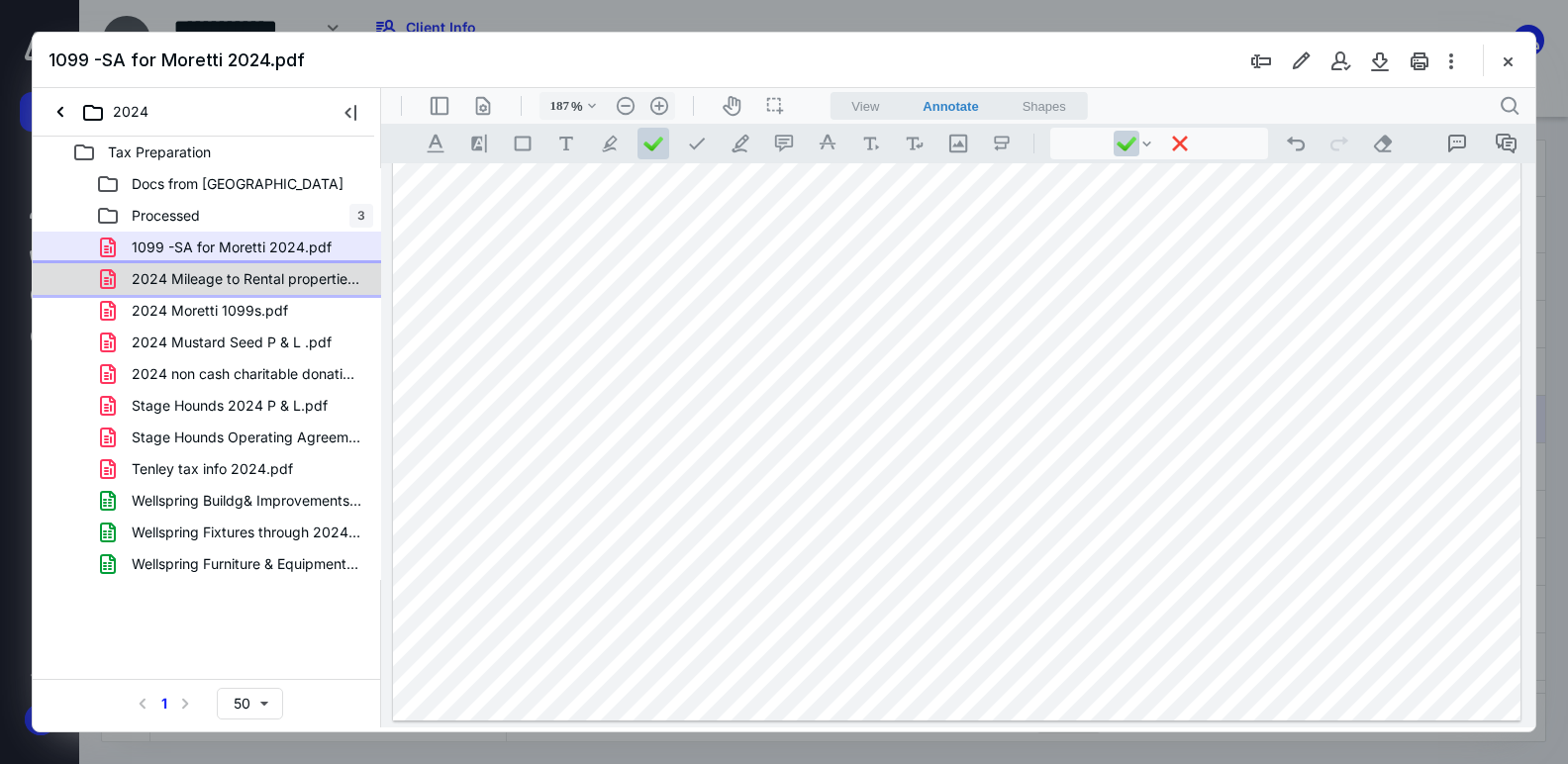 click on "2024 Mileage to Rental properties.pdf" at bounding box center [207, 279] 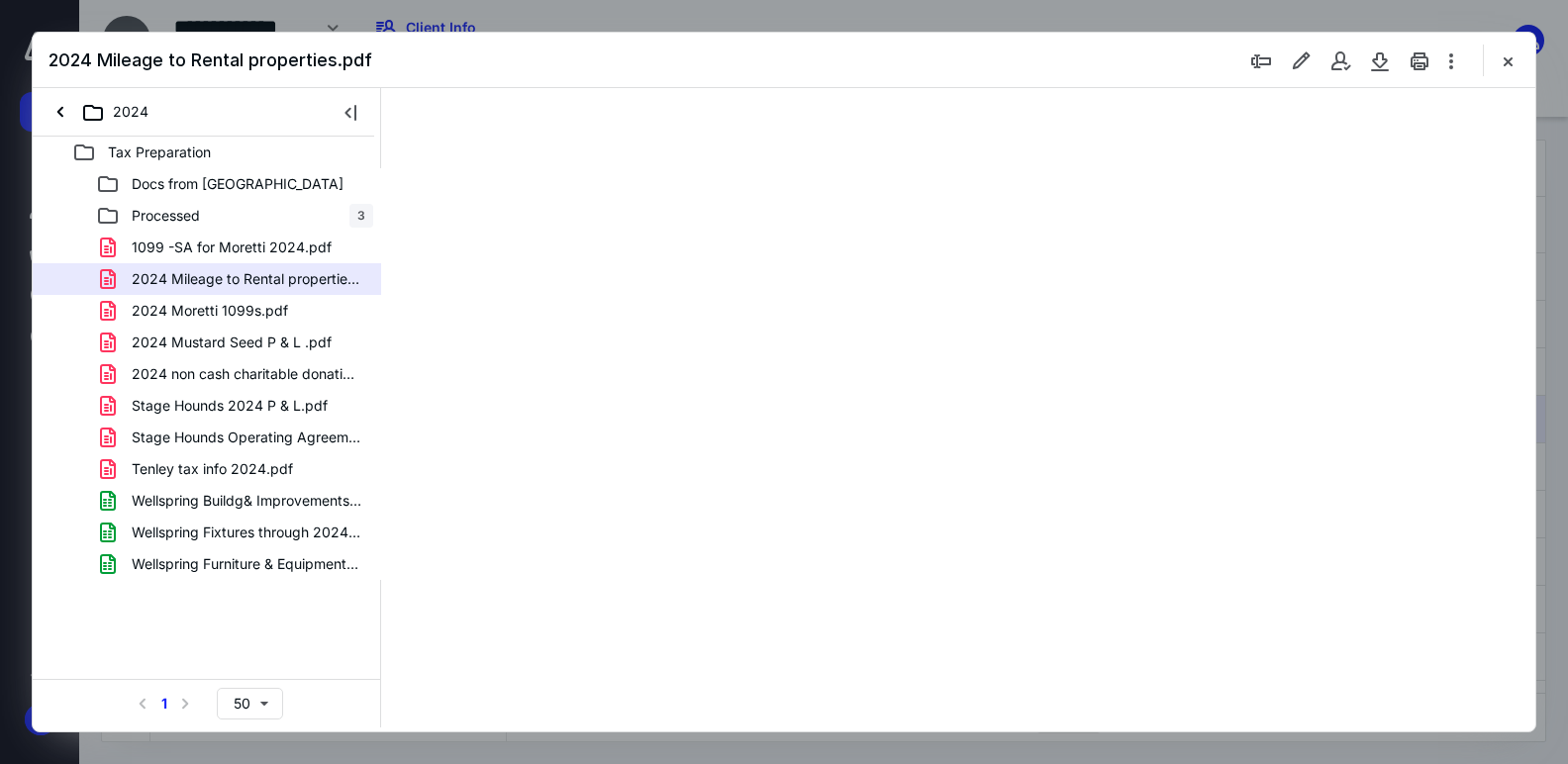 scroll, scrollTop: 0, scrollLeft: 0, axis: both 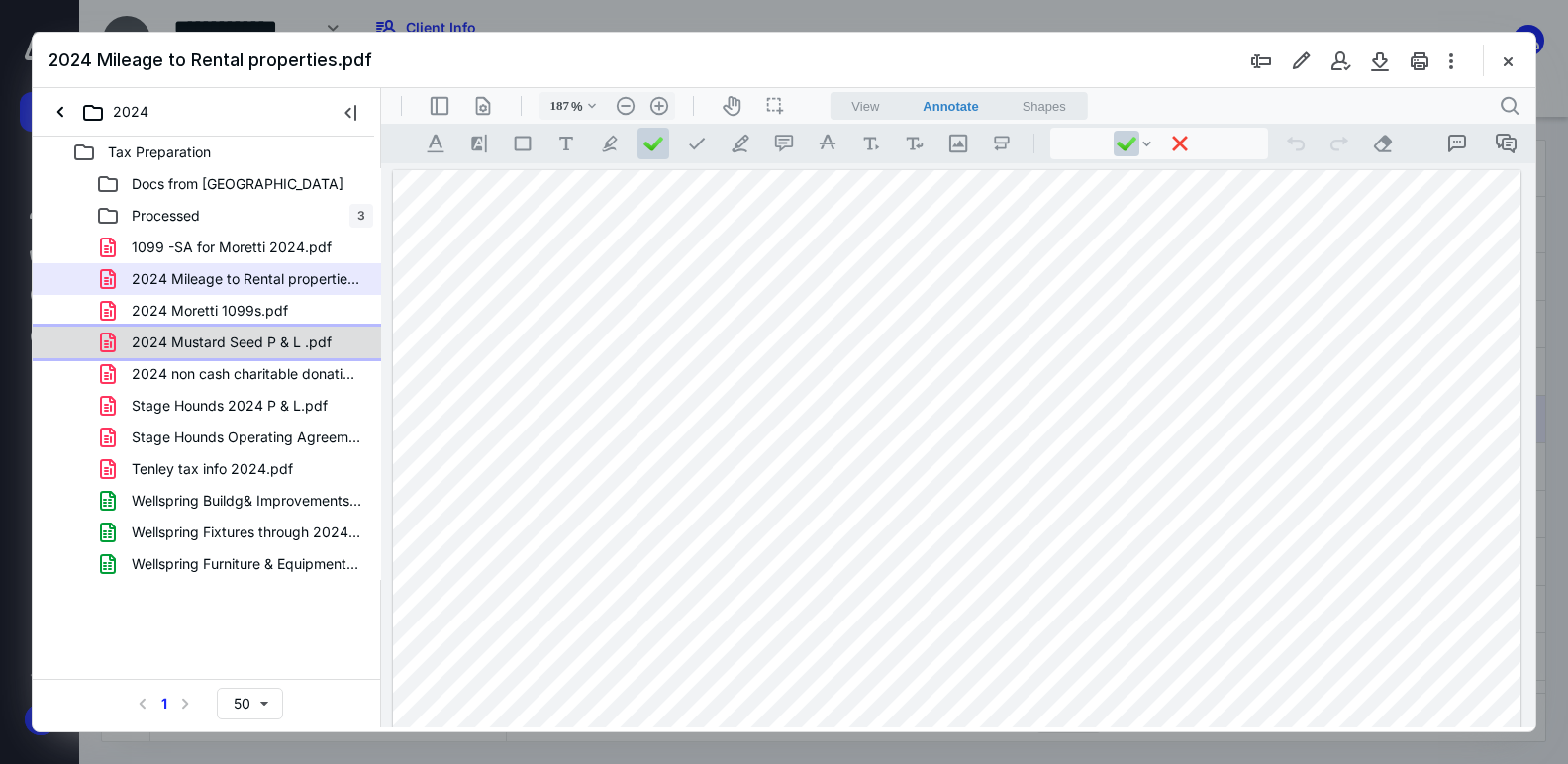 click on "2024 Mustard Seed P & L .pdf" at bounding box center [235, 342] 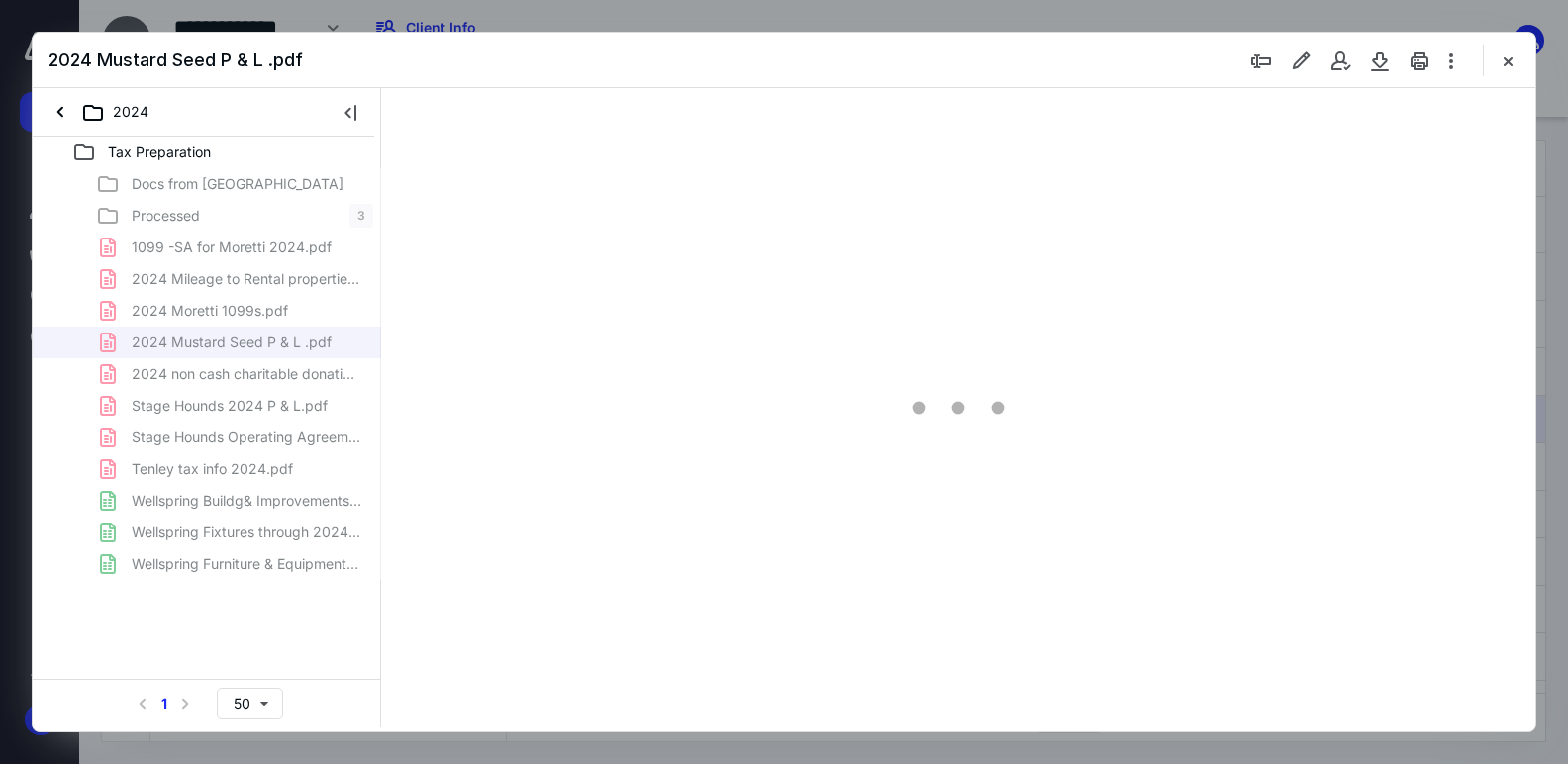 type on "145" 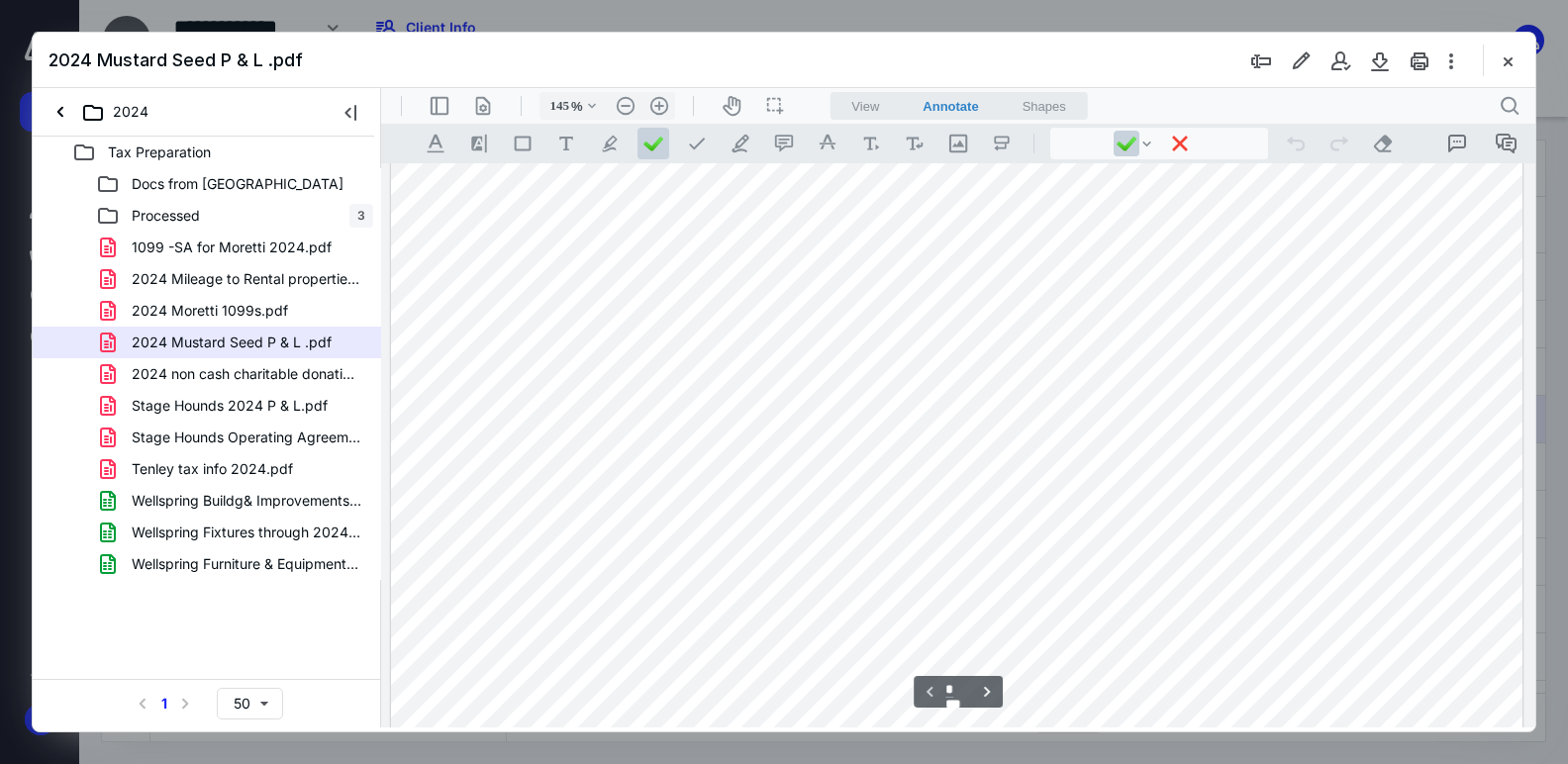 scroll, scrollTop: 0, scrollLeft: 0, axis: both 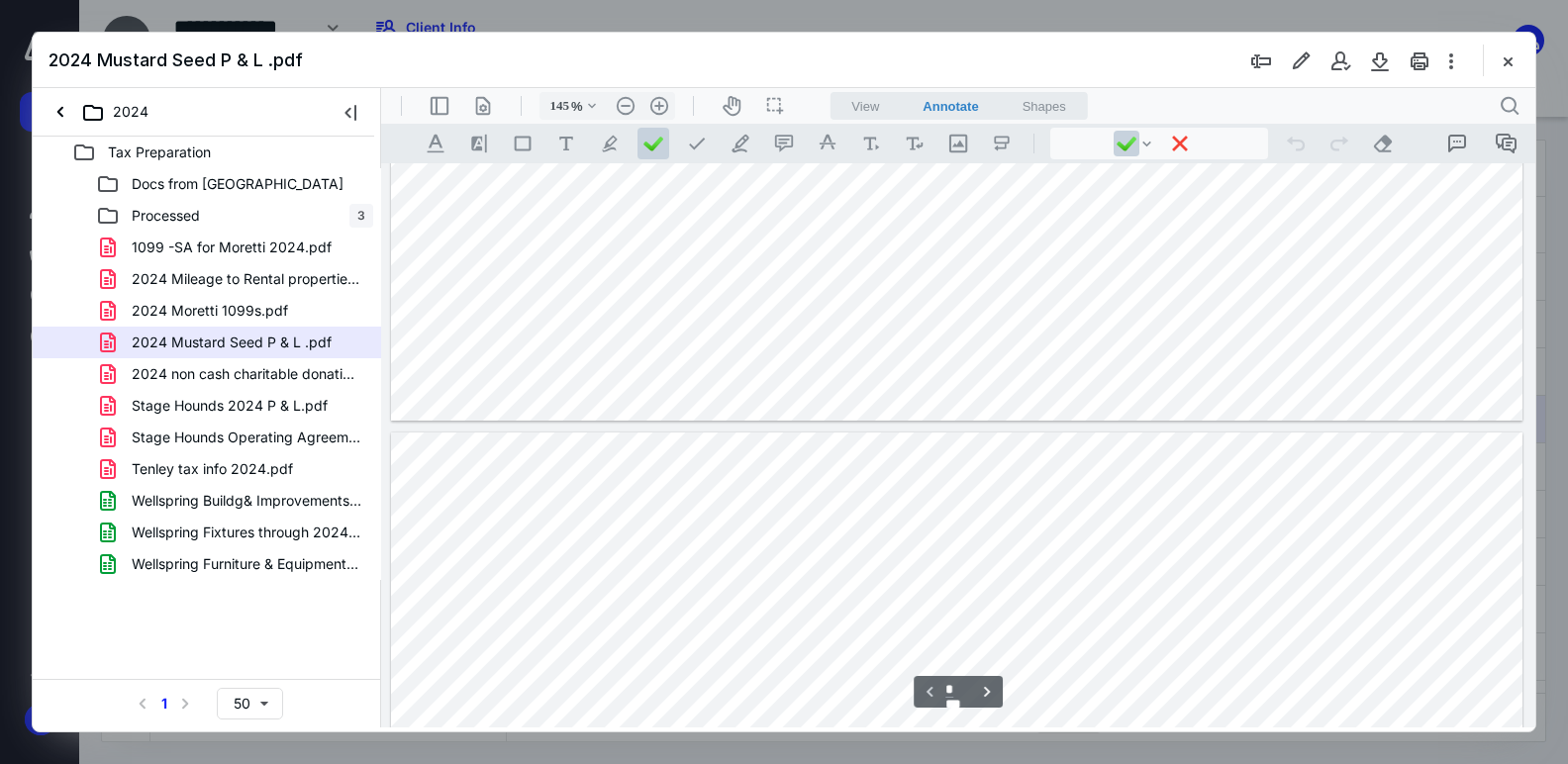 type on "*" 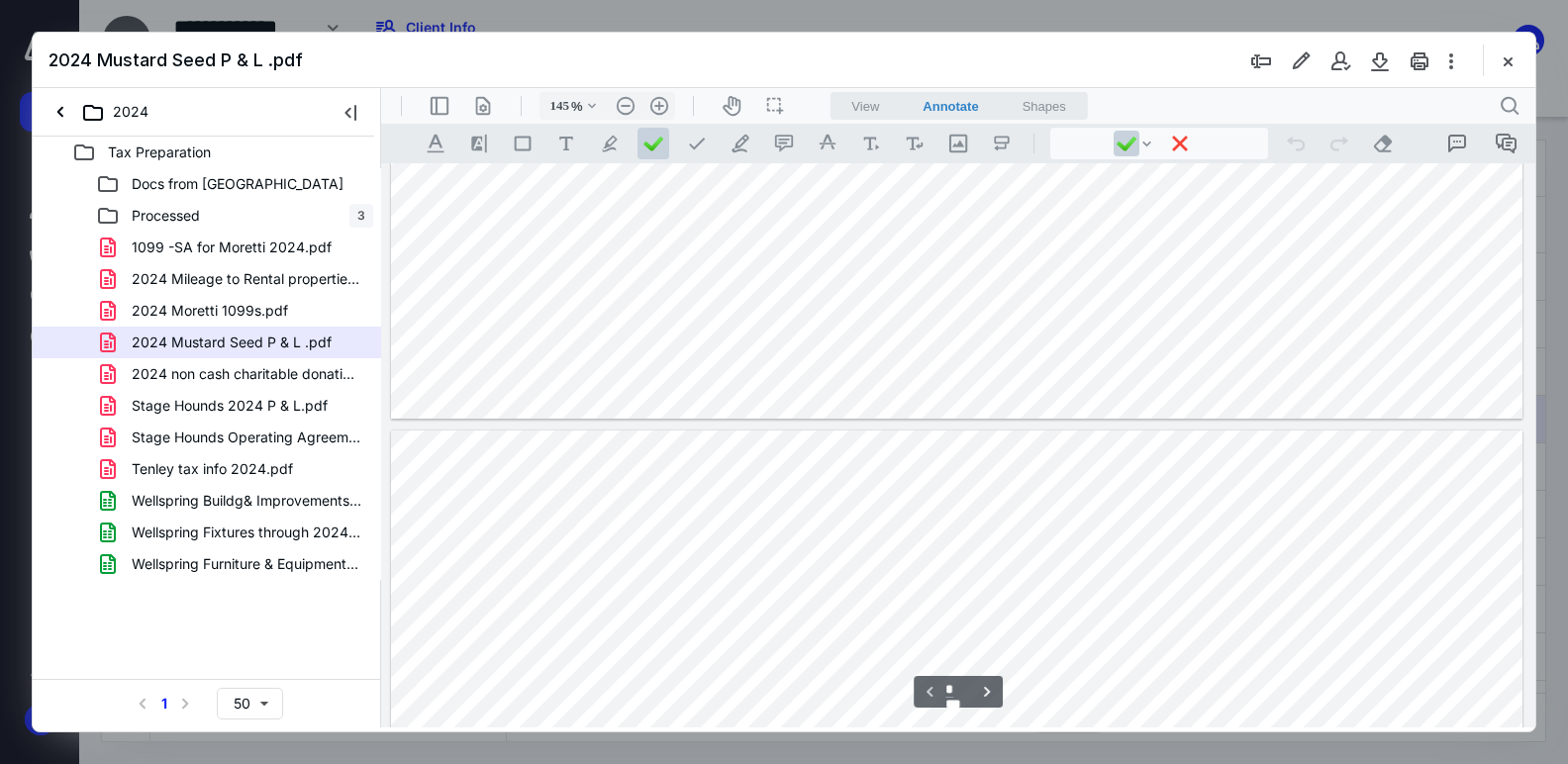 scroll, scrollTop: 856, scrollLeft: 0, axis: vertical 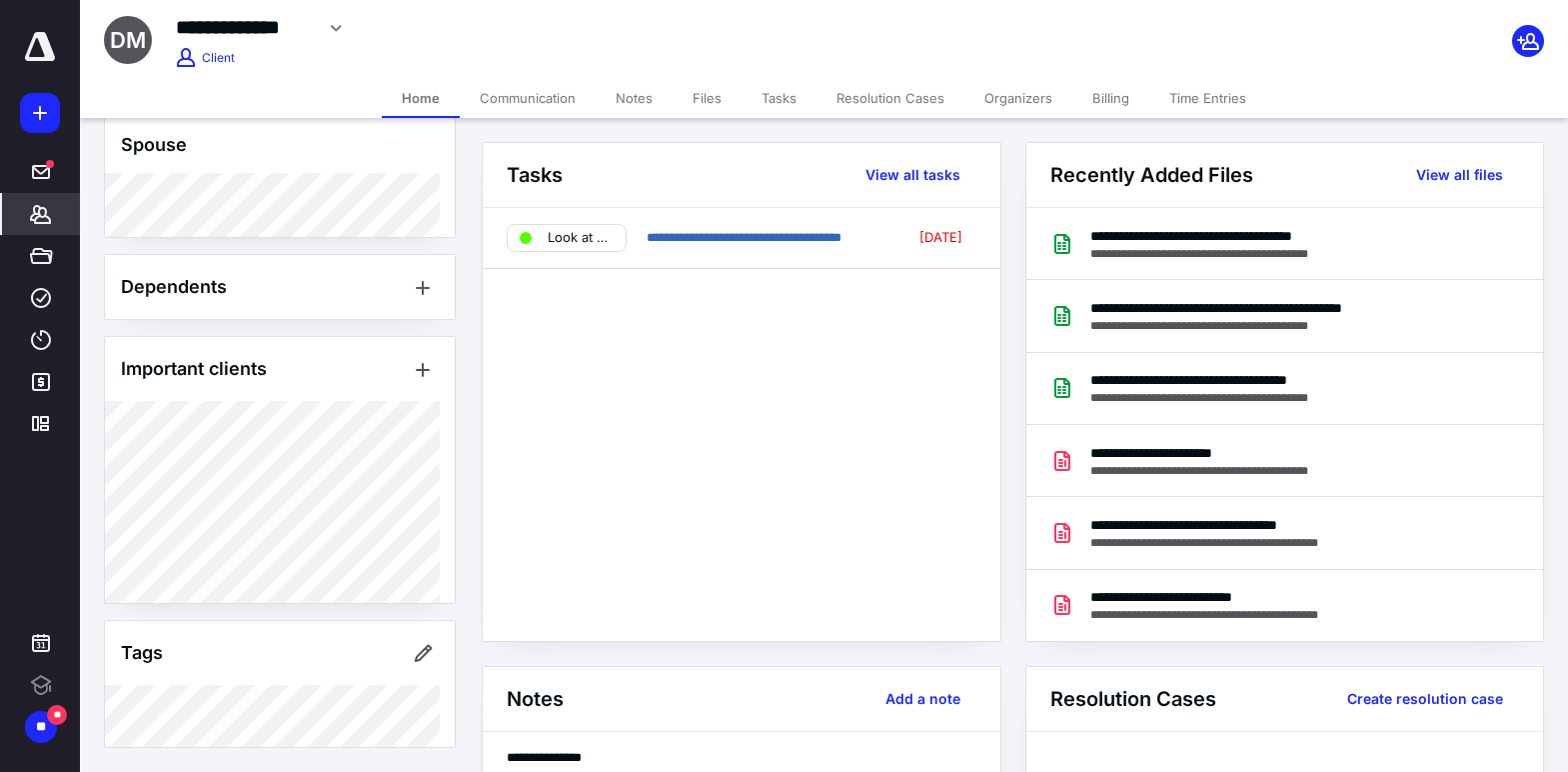 click on "Files" at bounding box center (707, 98) 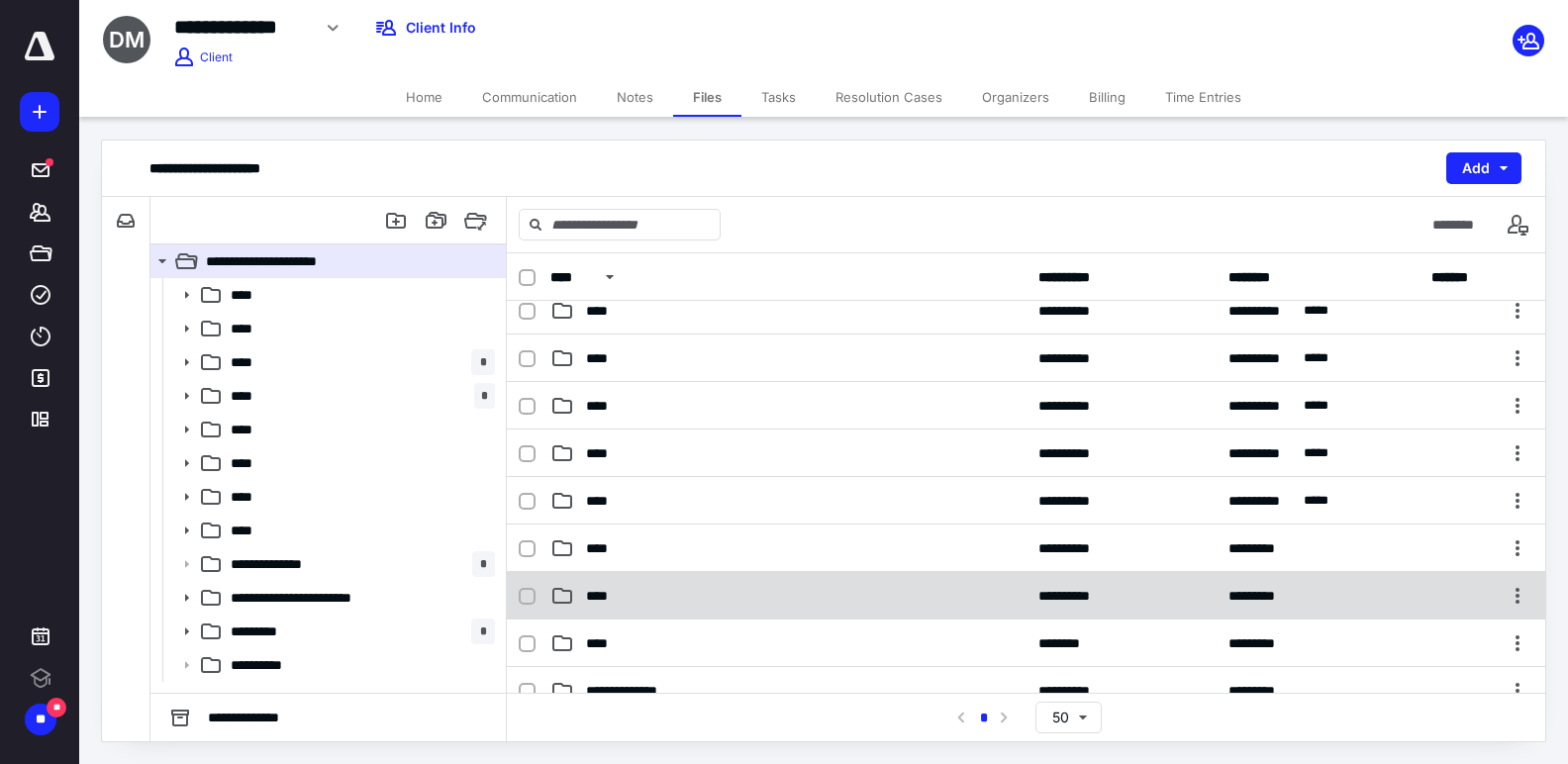 scroll, scrollTop: 41, scrollLeft: 0, axis: vertical 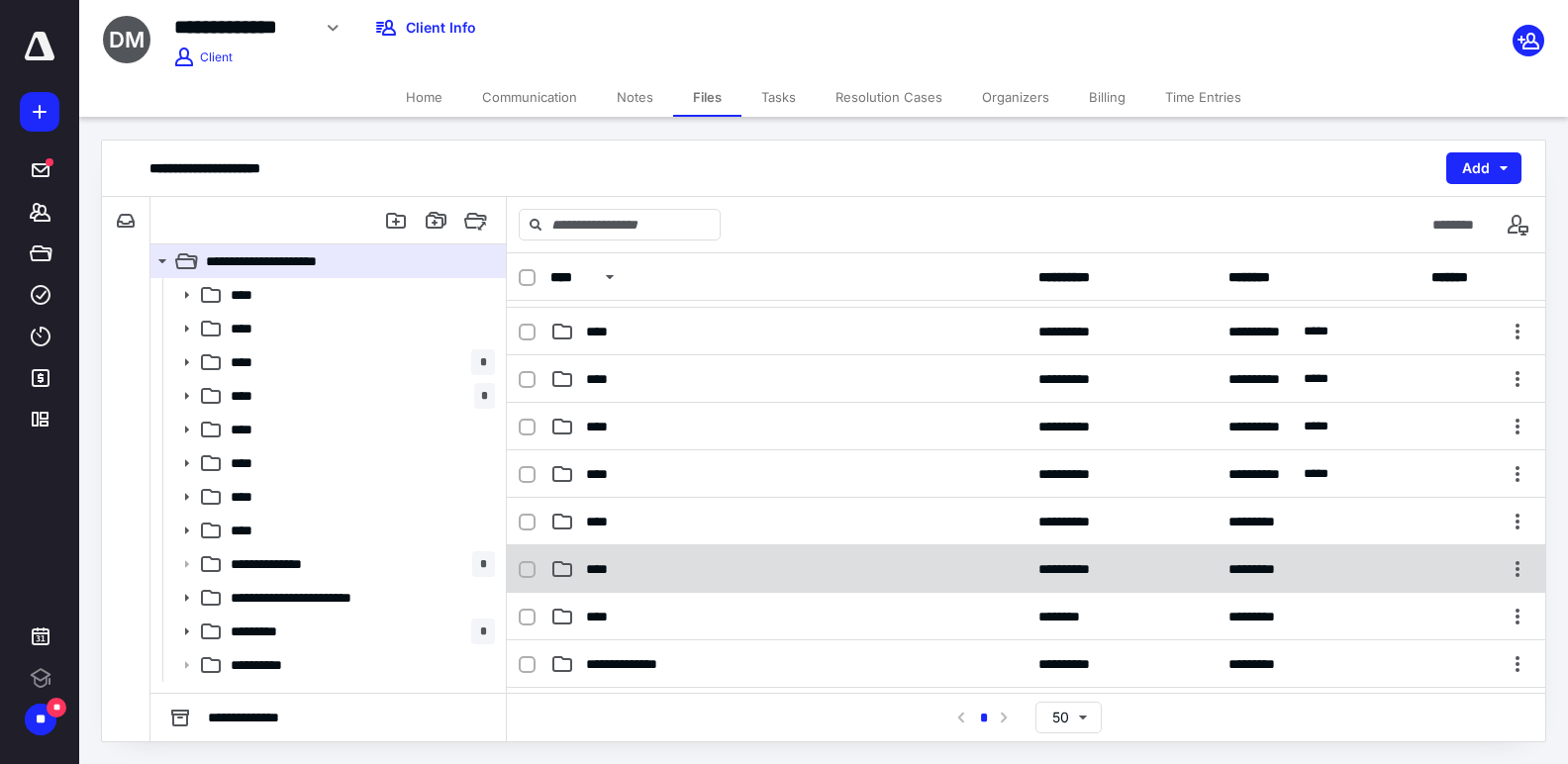 click on "****" at bounding box center [603, 569] 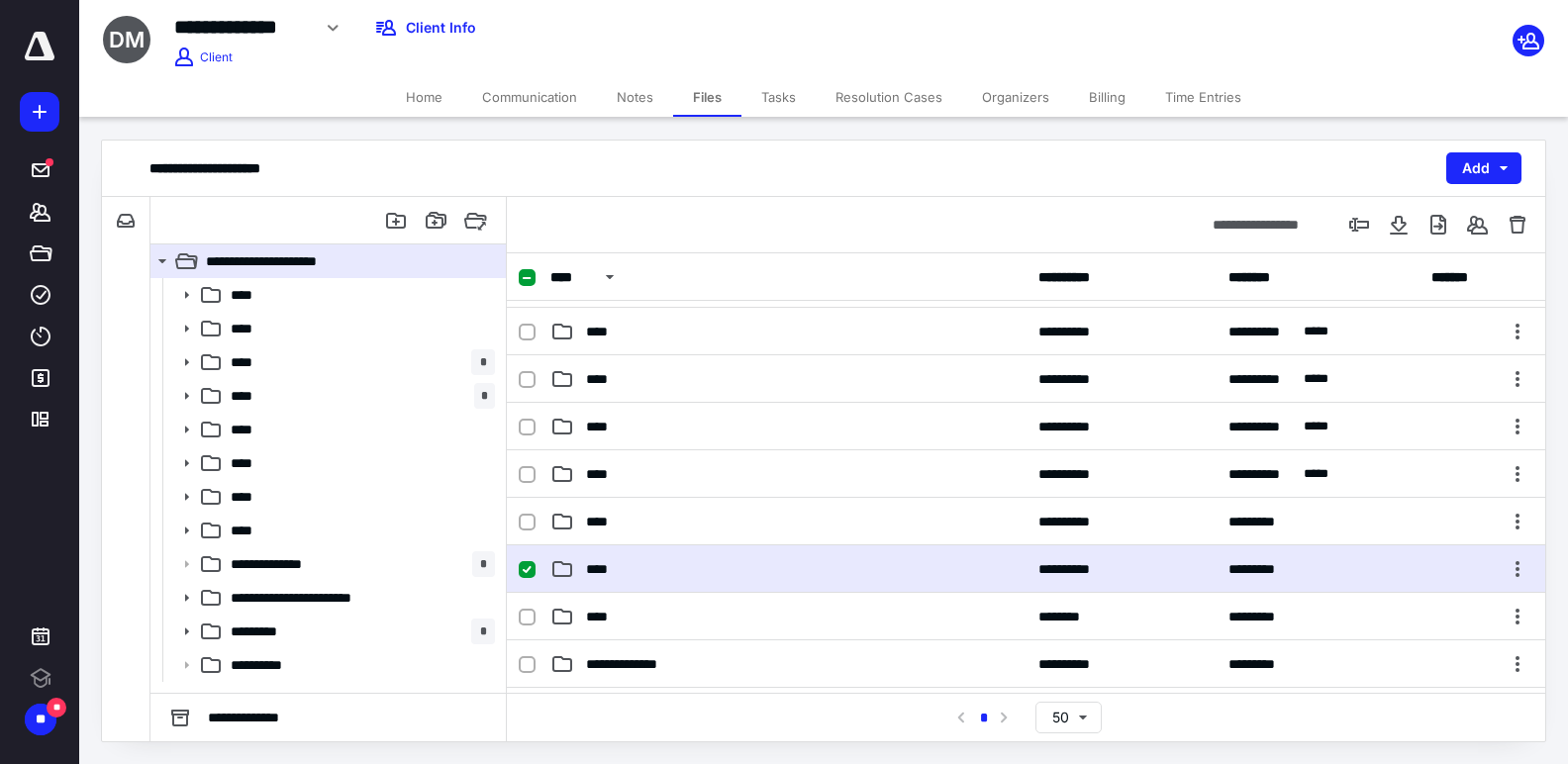 click on "****" at bounding box center [603, 569] 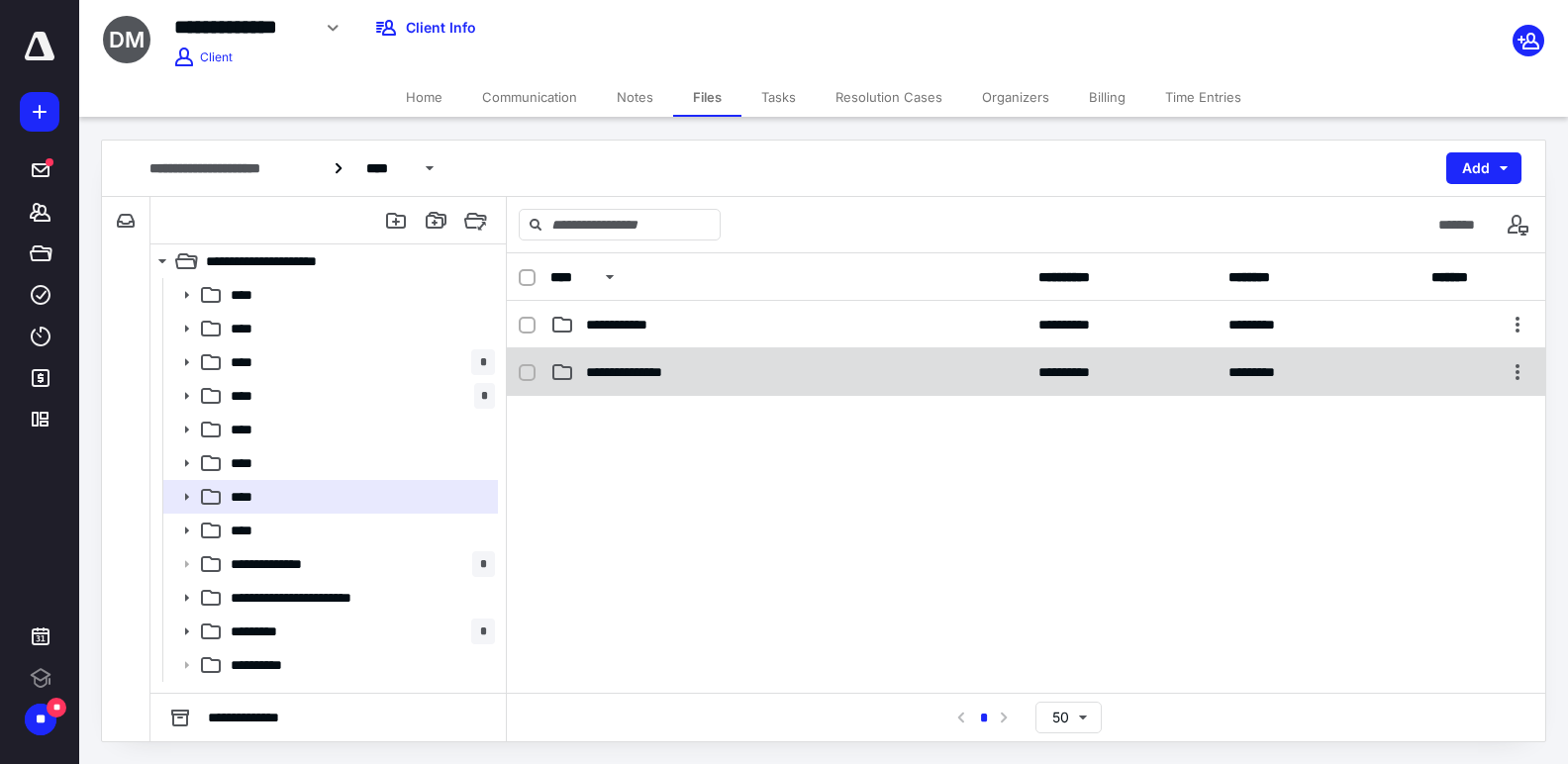 click on "**********" at bounding box center [1026, 372] 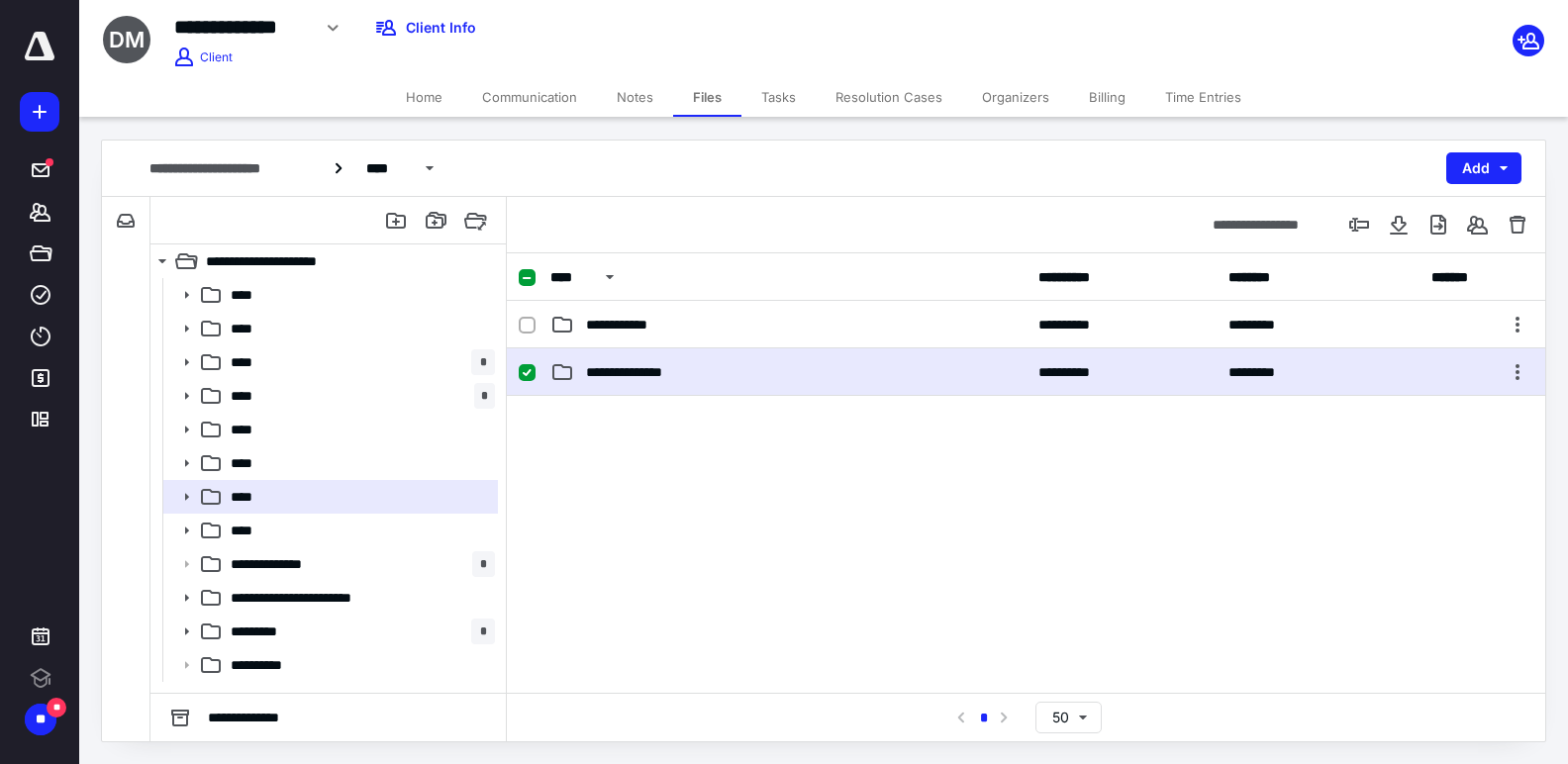 click on "**********" at bounding box center [1026, 372] 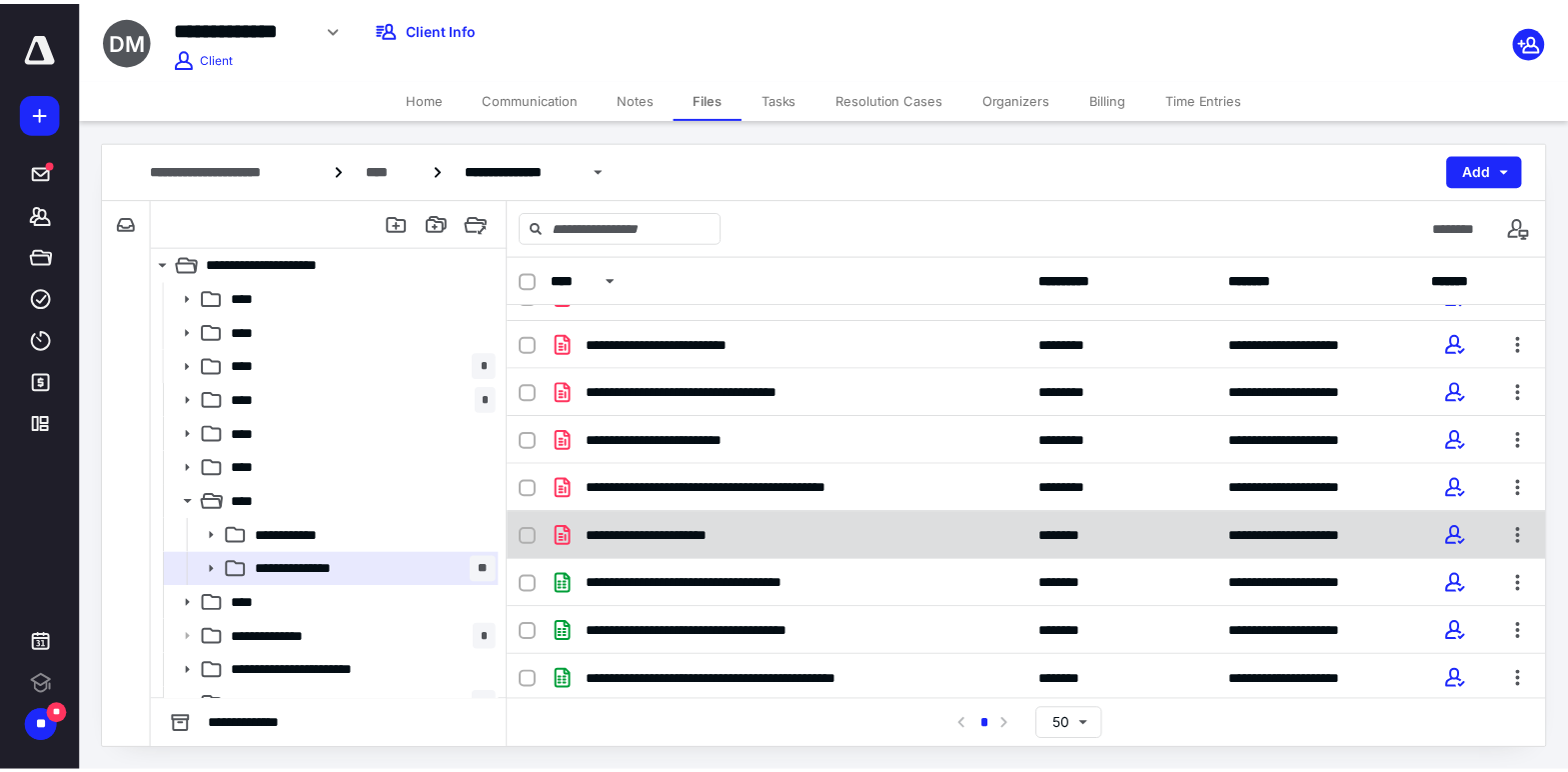 scroll, scrollTop: 228, scrollLeft: 0, axis: vertical 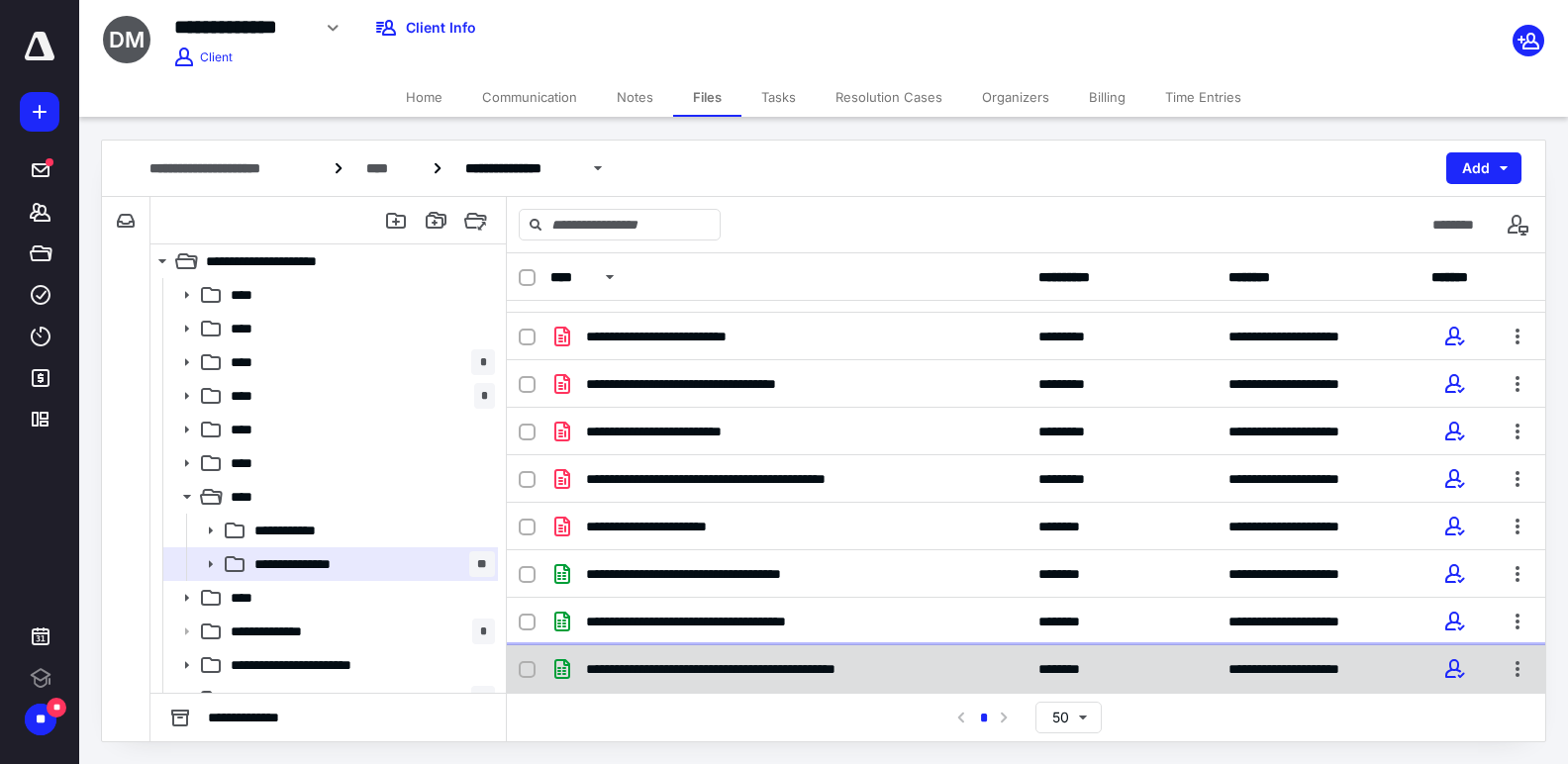 click on "**********" at bounding box center [759, 669] 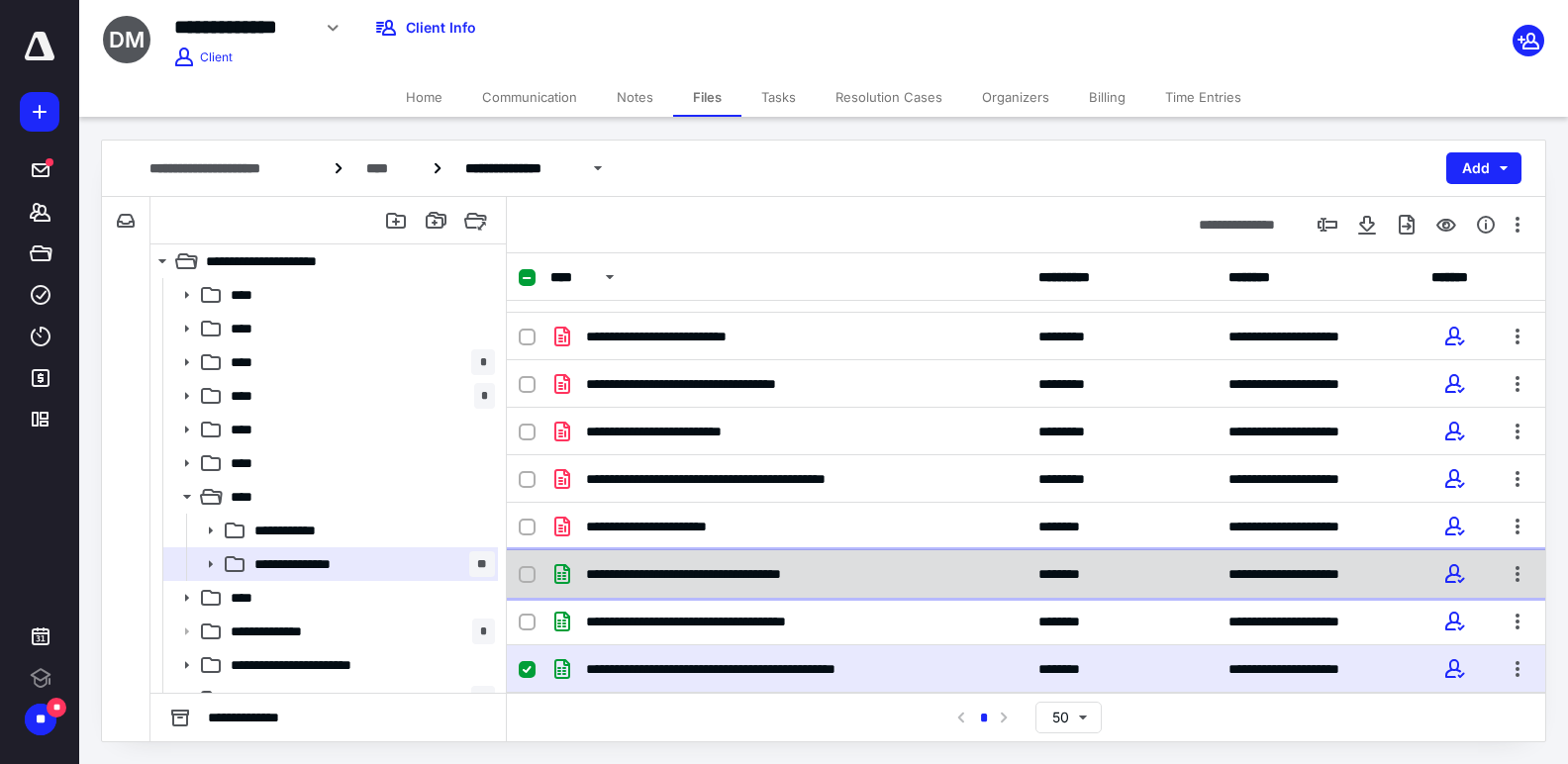click on "**********" at bounding box center [788, 574] 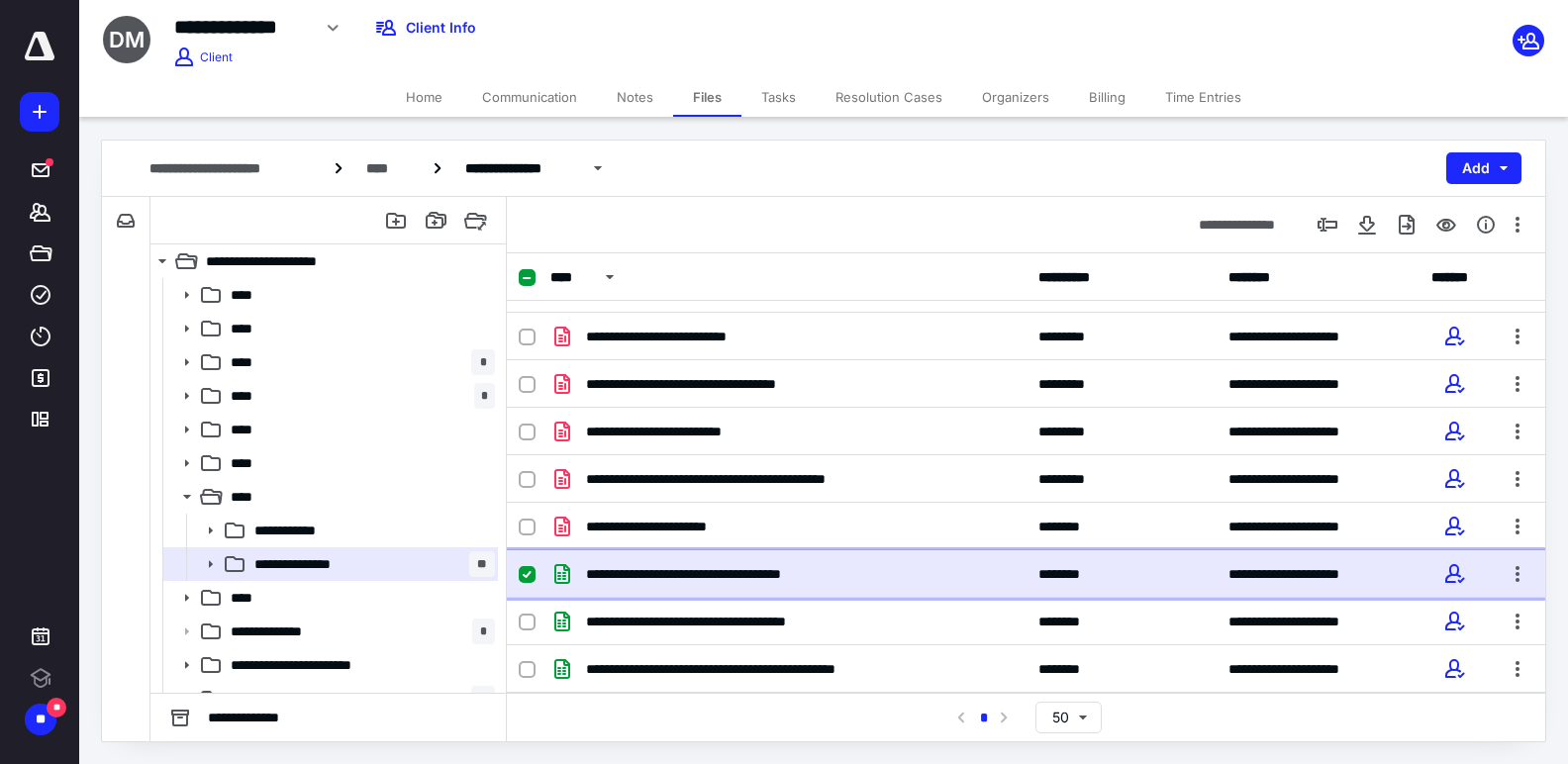 click on "**********" at bounding box center (788, 574) 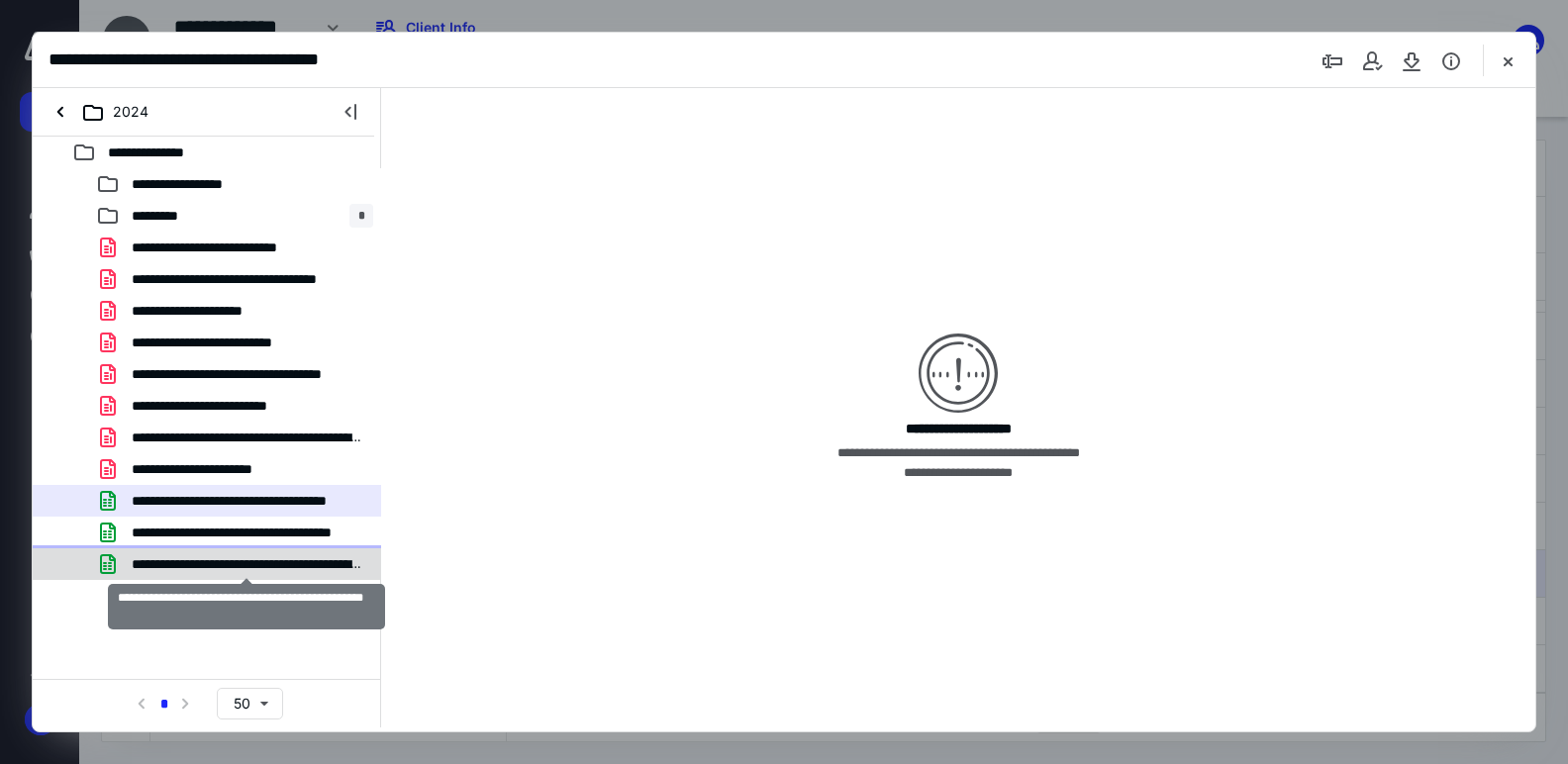 click on "**********" at bounding box center (246, 564) 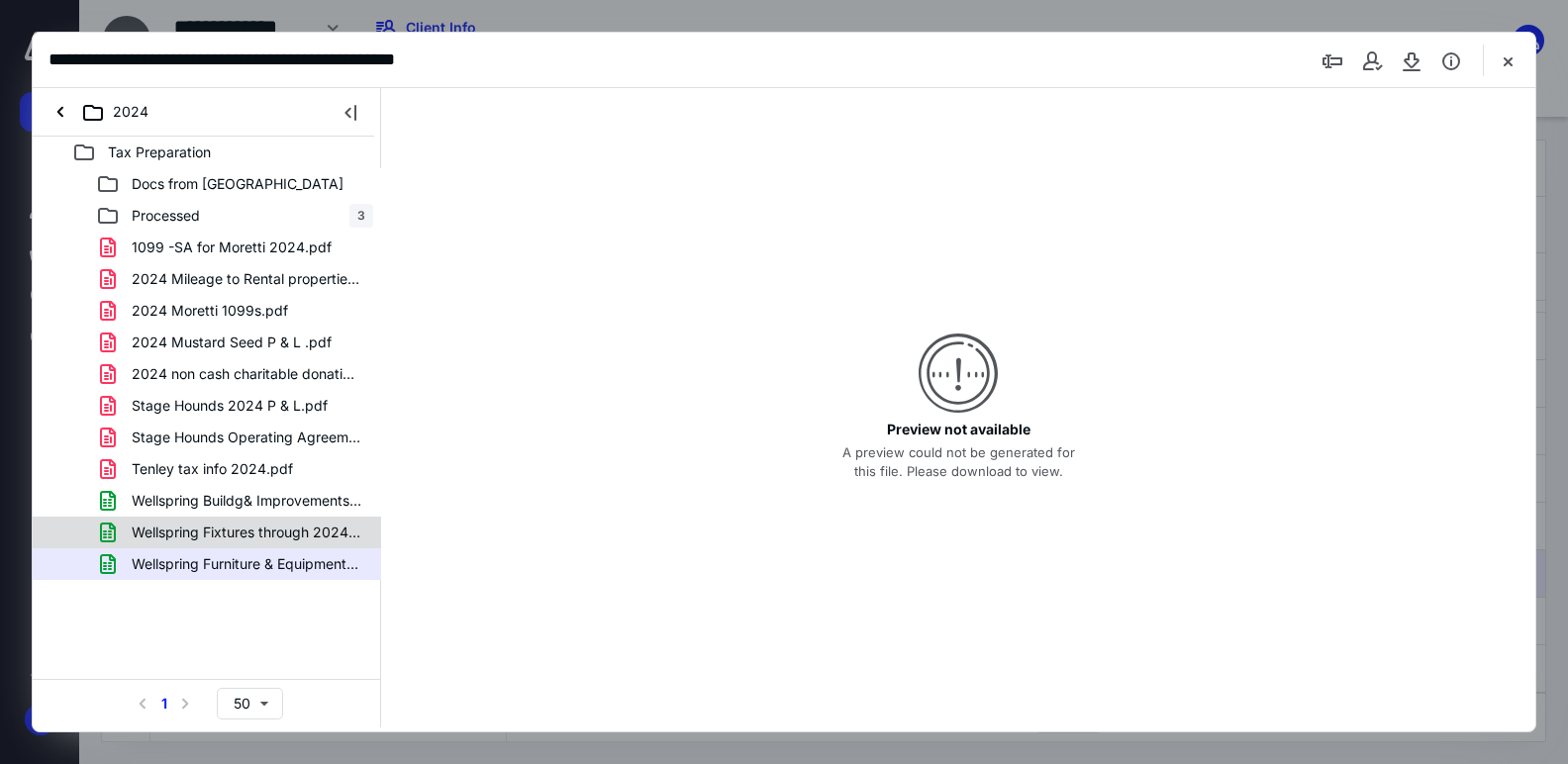 click on "Wellspring Fixtures through 2024.numbers" at bounding box center [246, 532] 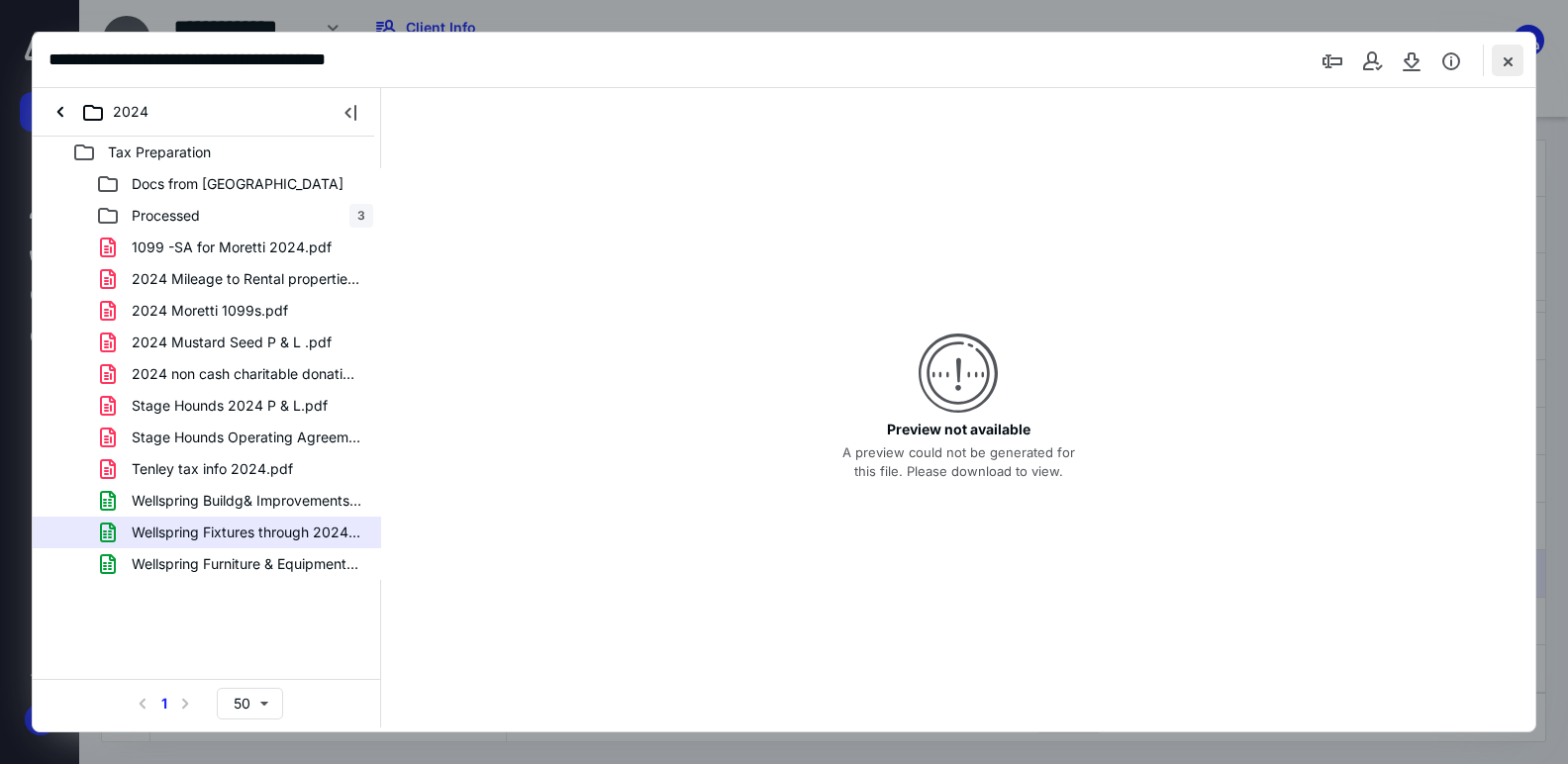 click at bounding box center (1508, 60) 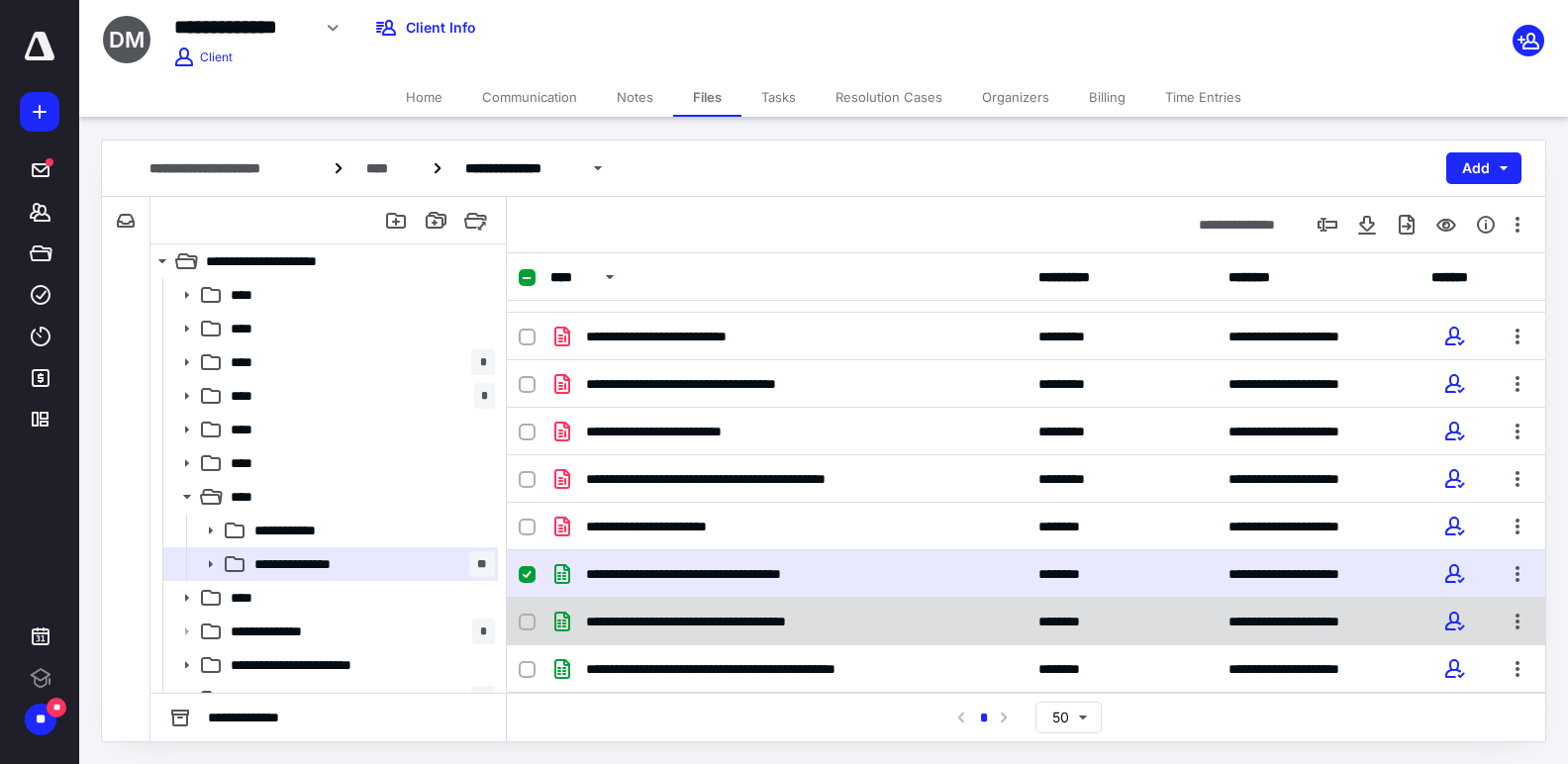 click at bounding box center [535, 621] 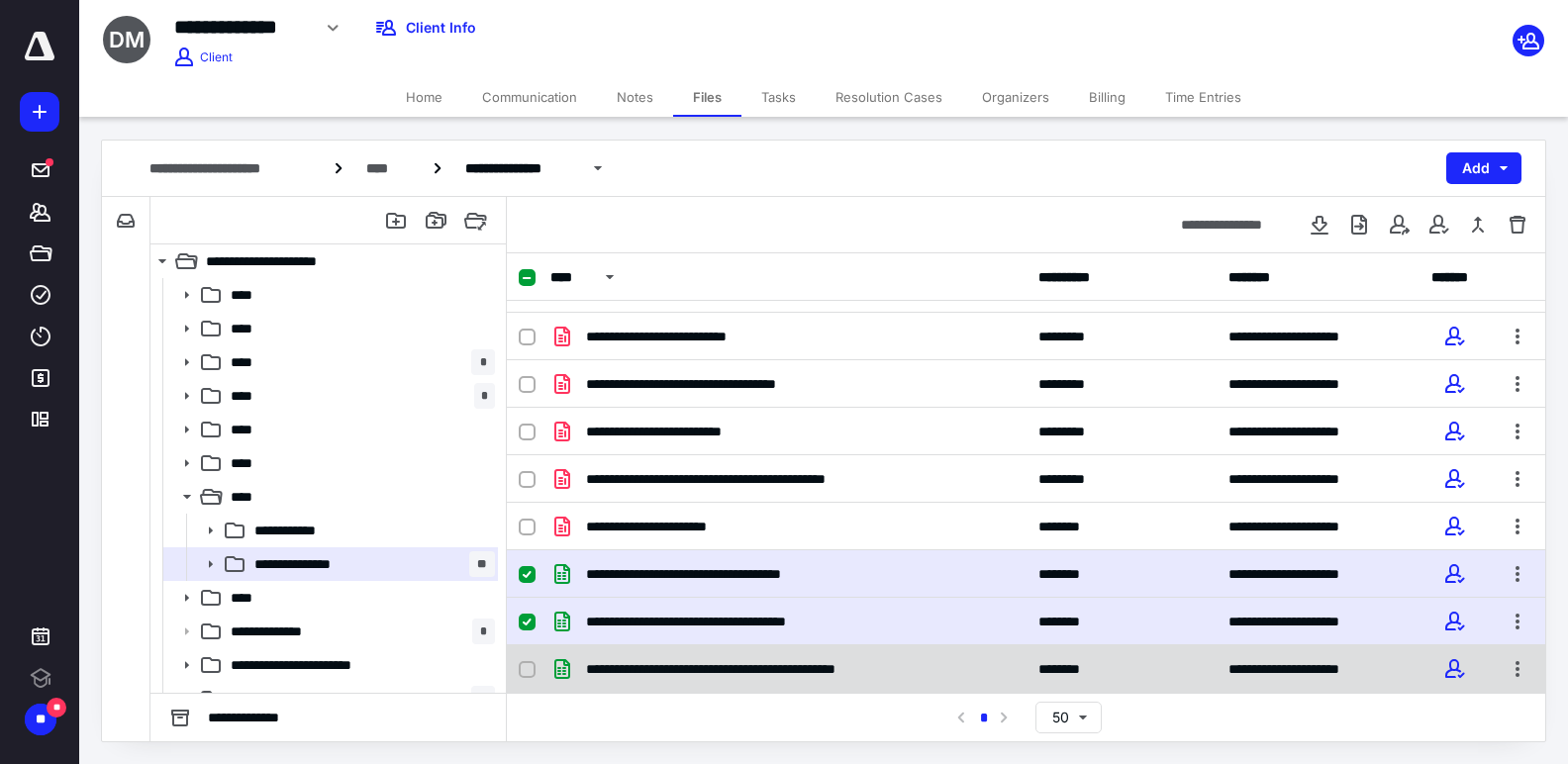 click 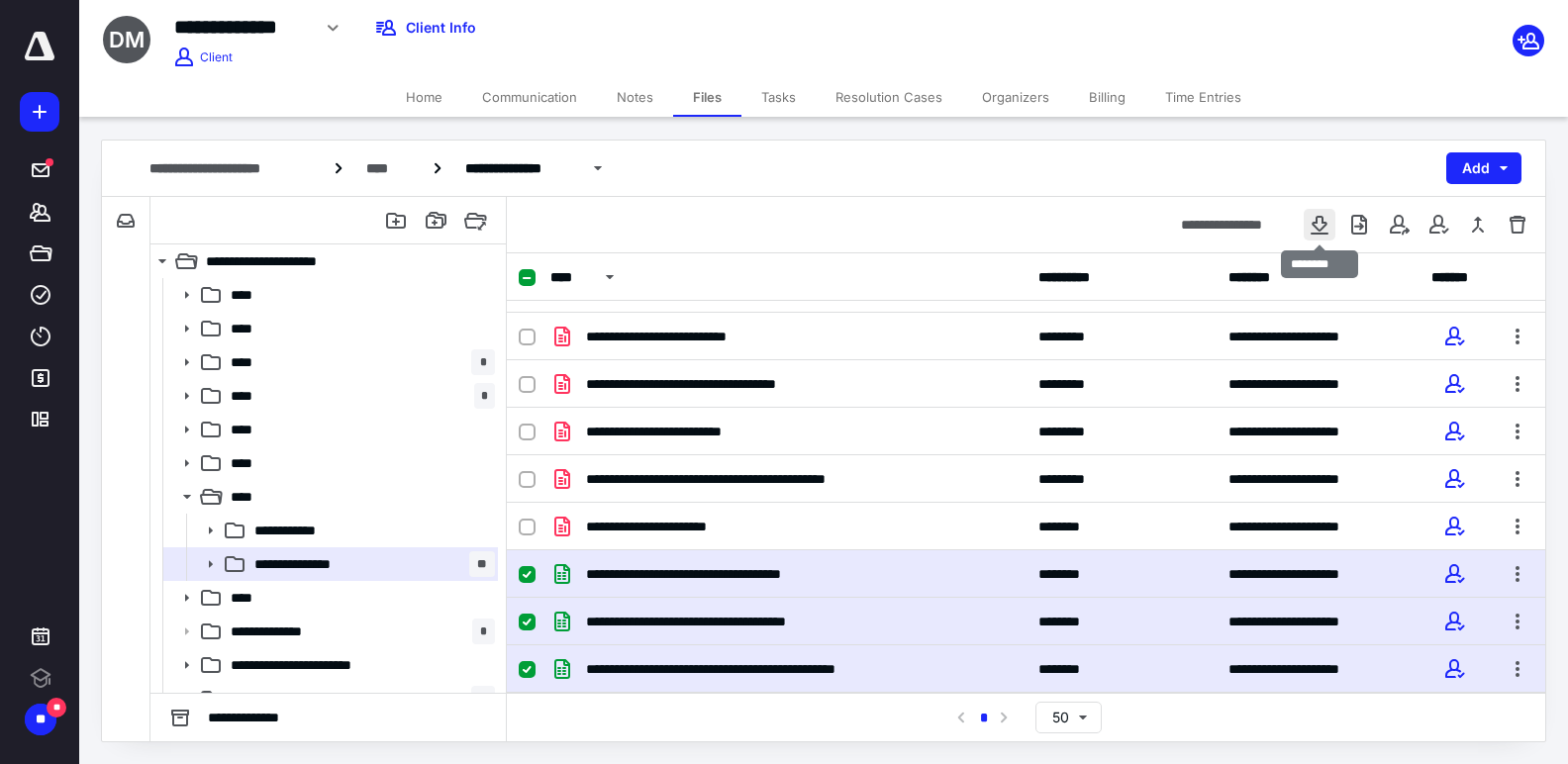 click at bounding box center [1320, 225] 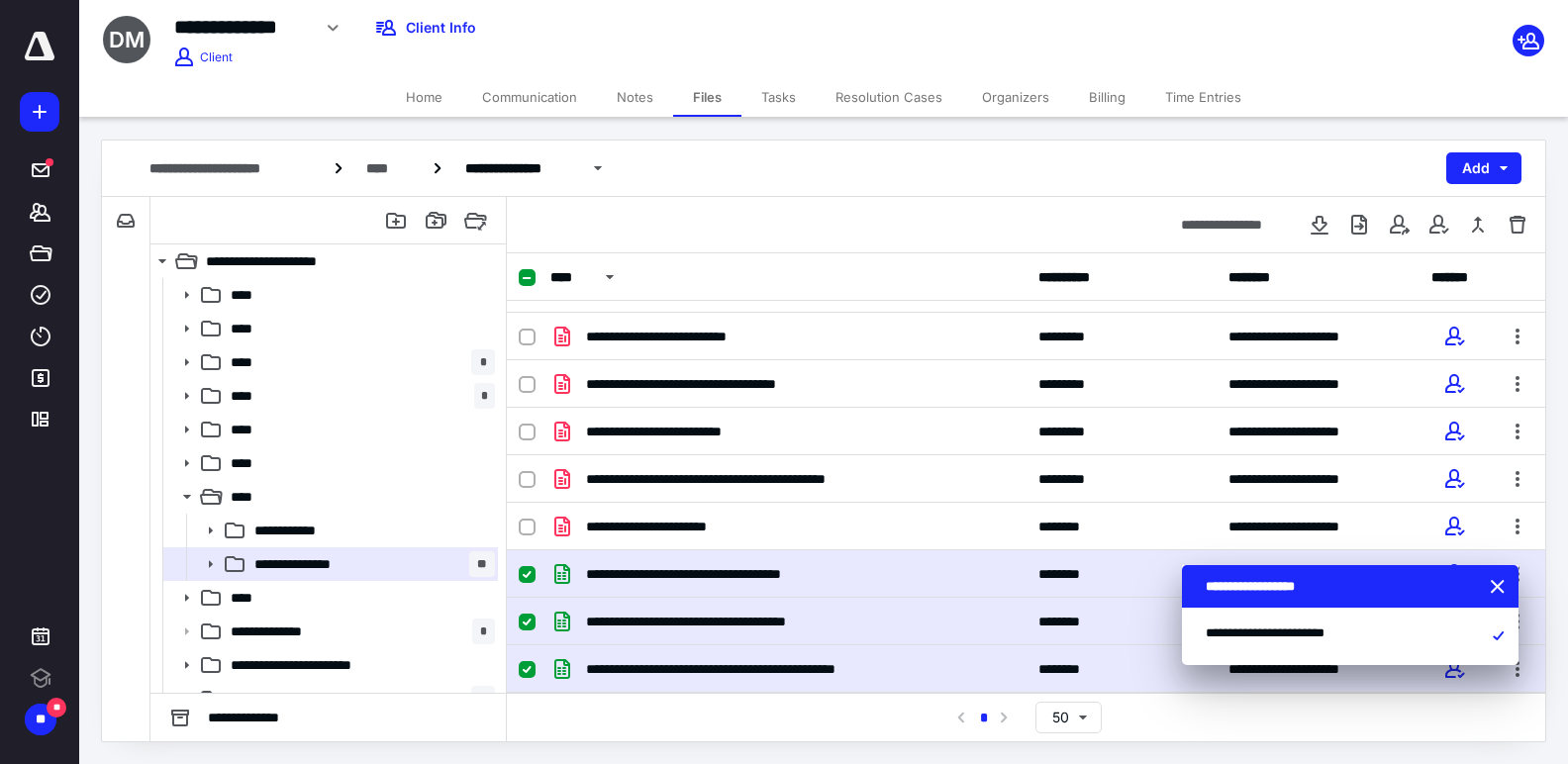 click on "Home" at bounding box center [424, 97] 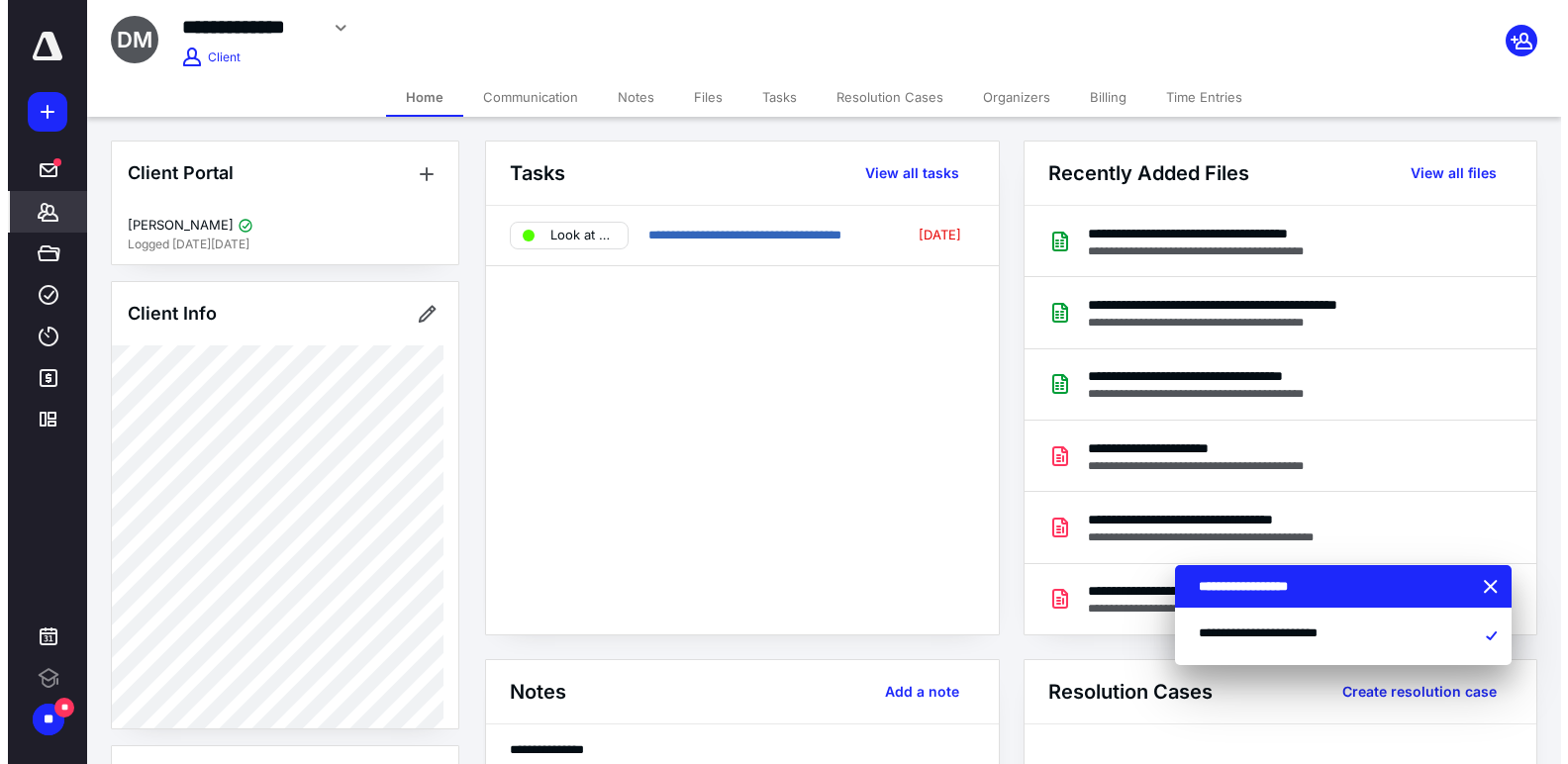 scroll, scrollTop: 1121, scrollLeft: 0, axis: vertical 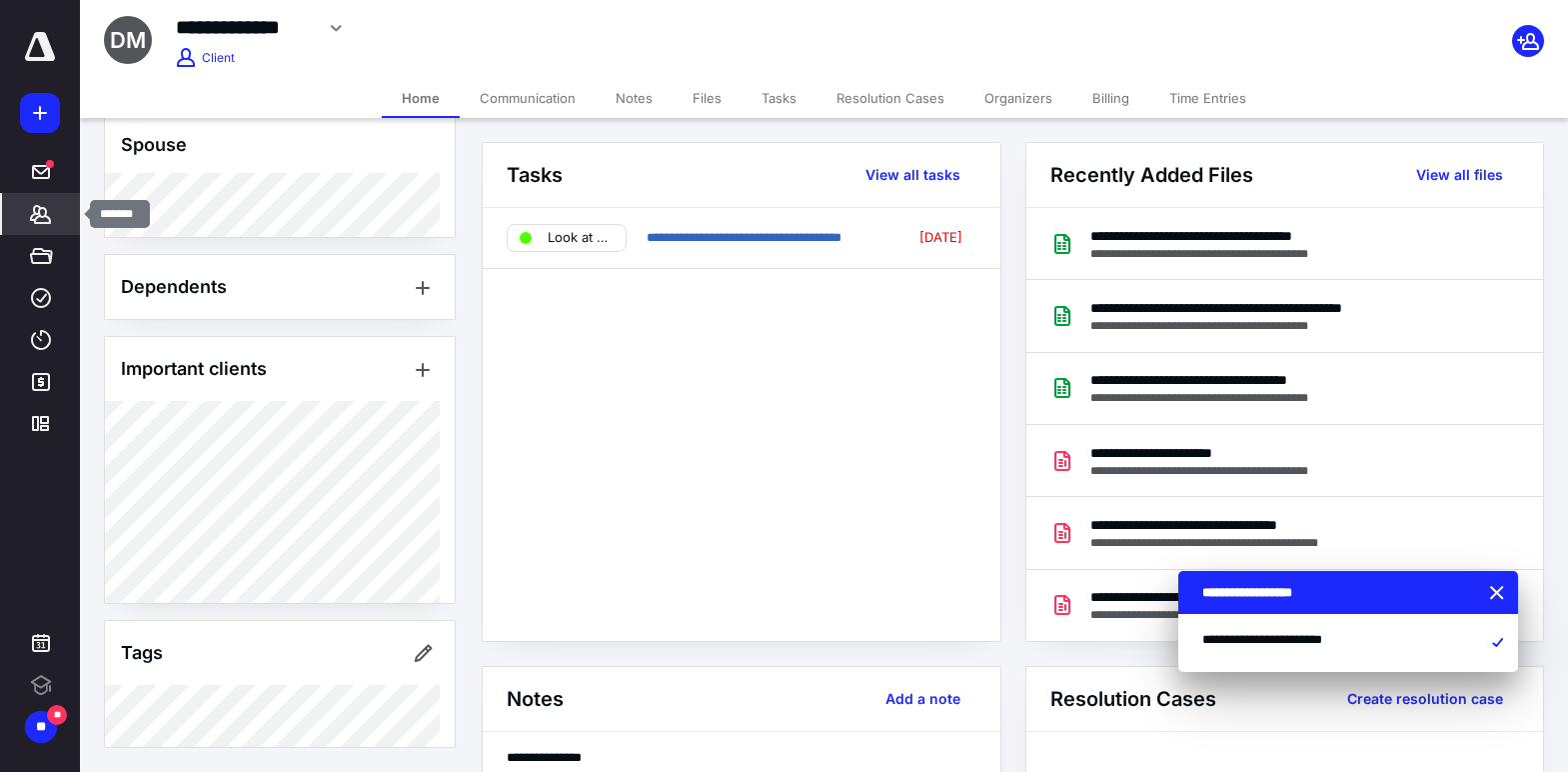 click 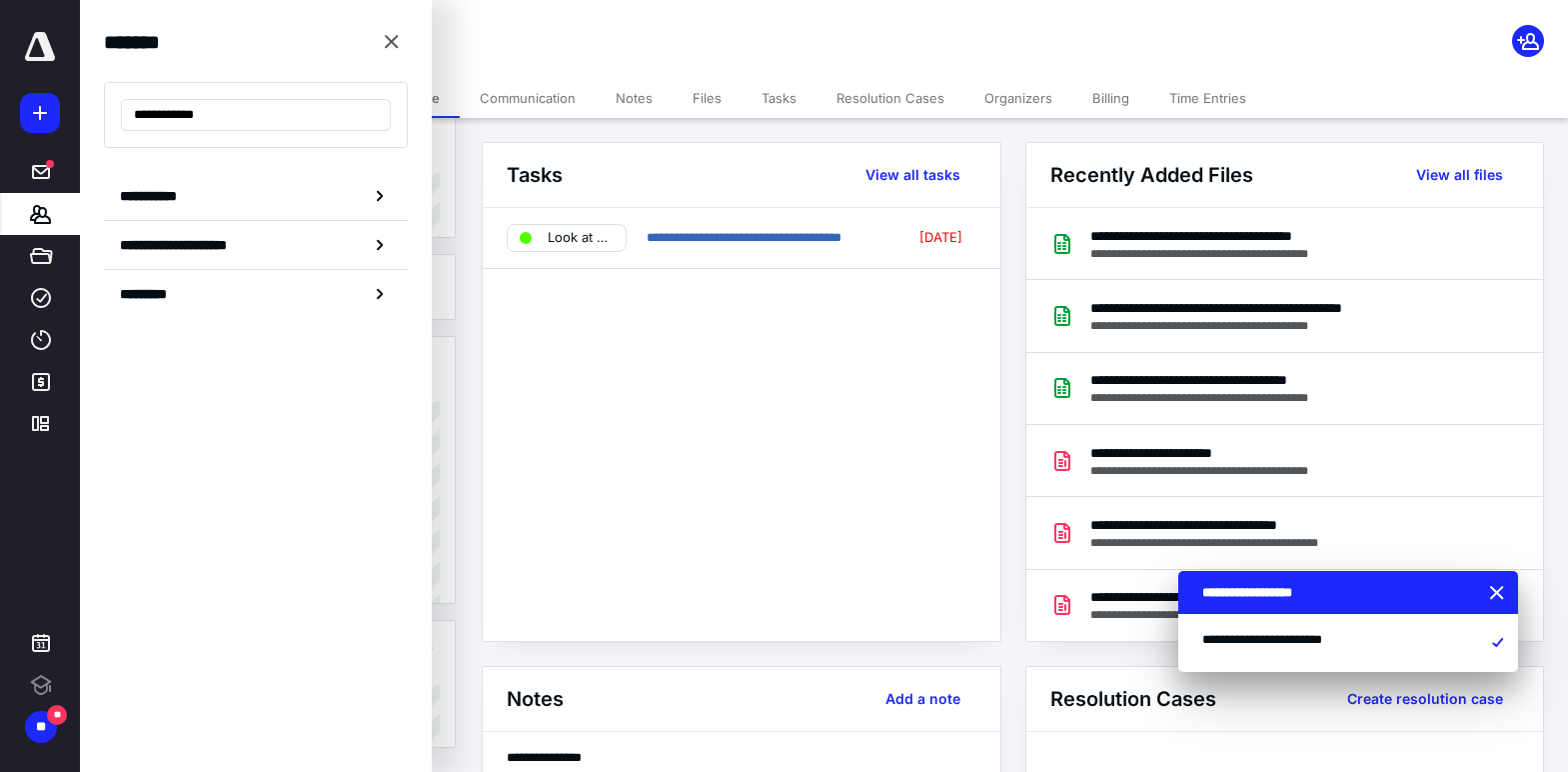 type on "**********" 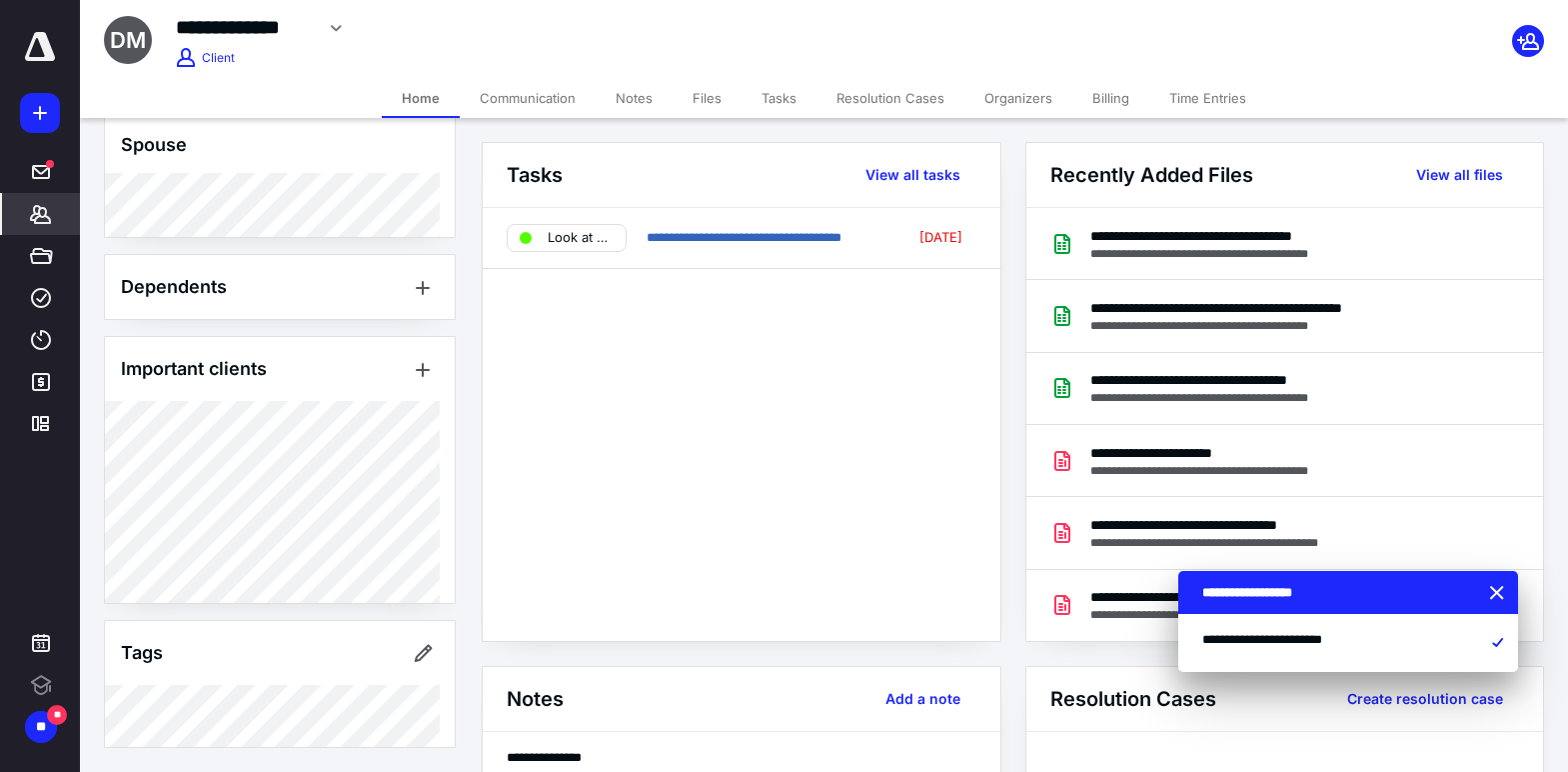 click on "Files" at bounding box center (707, 98) 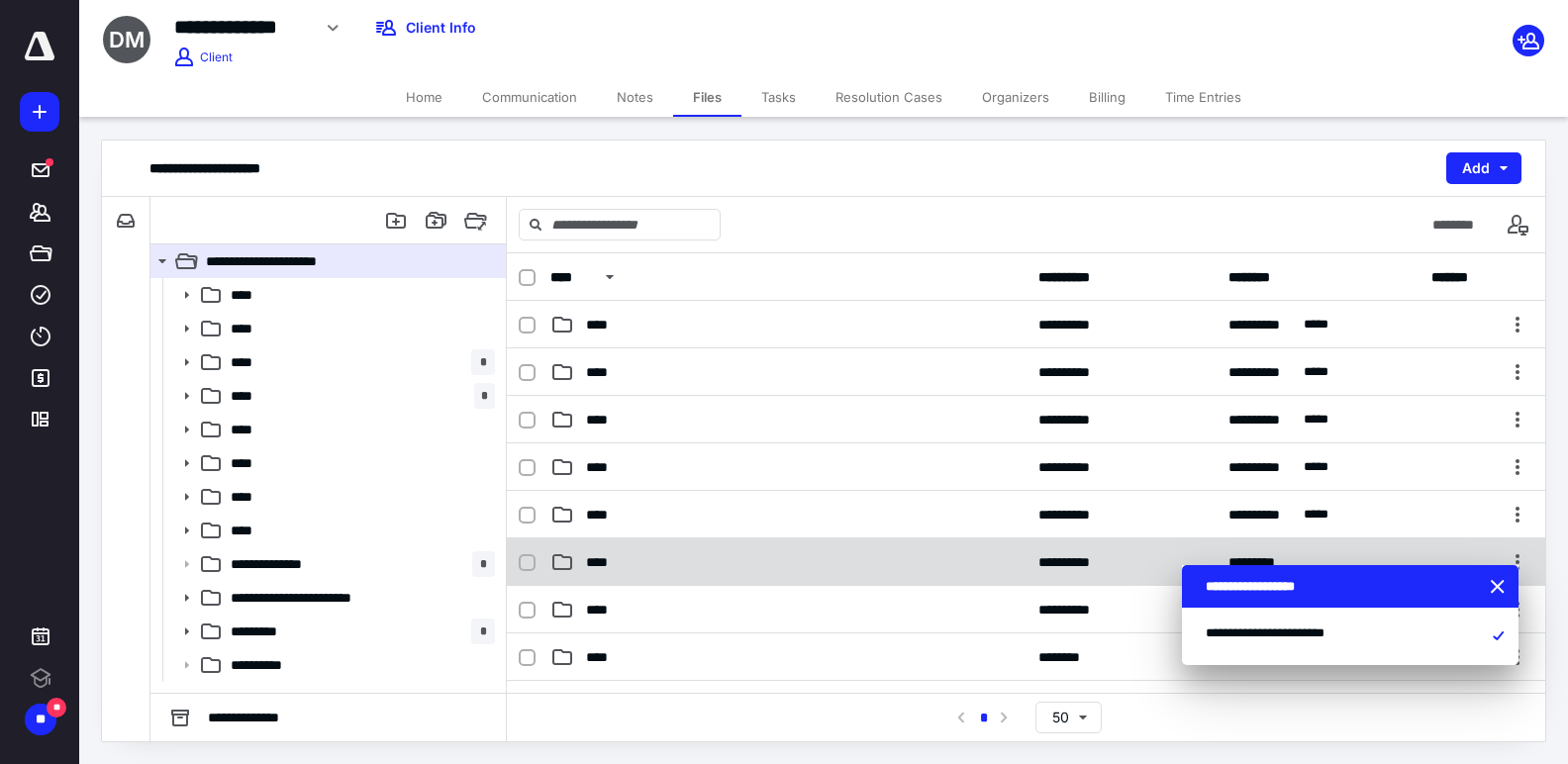 click on "****" at bounding box center (788, 562) 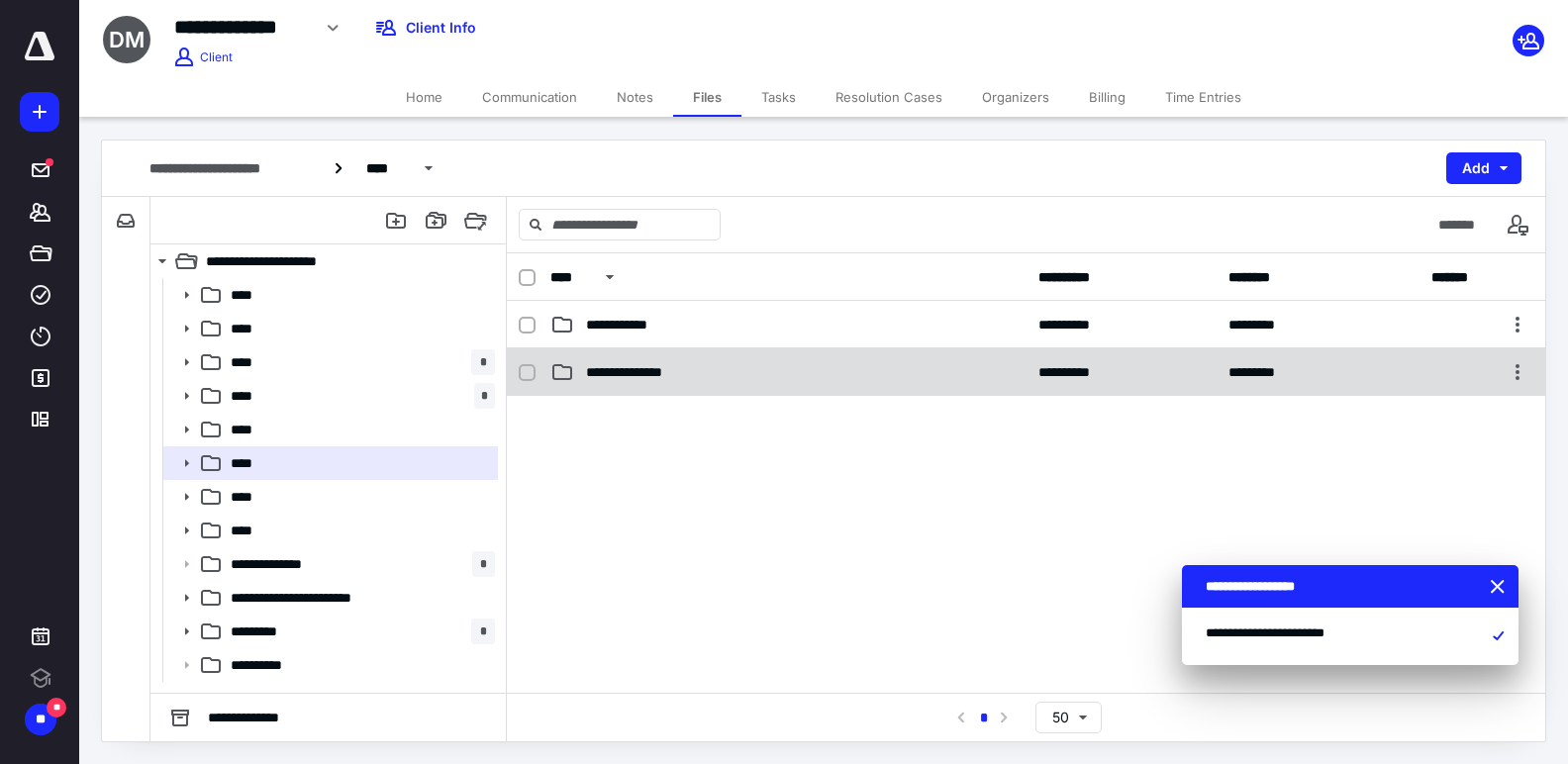 click on "**********" at bounding box center [788, 372] 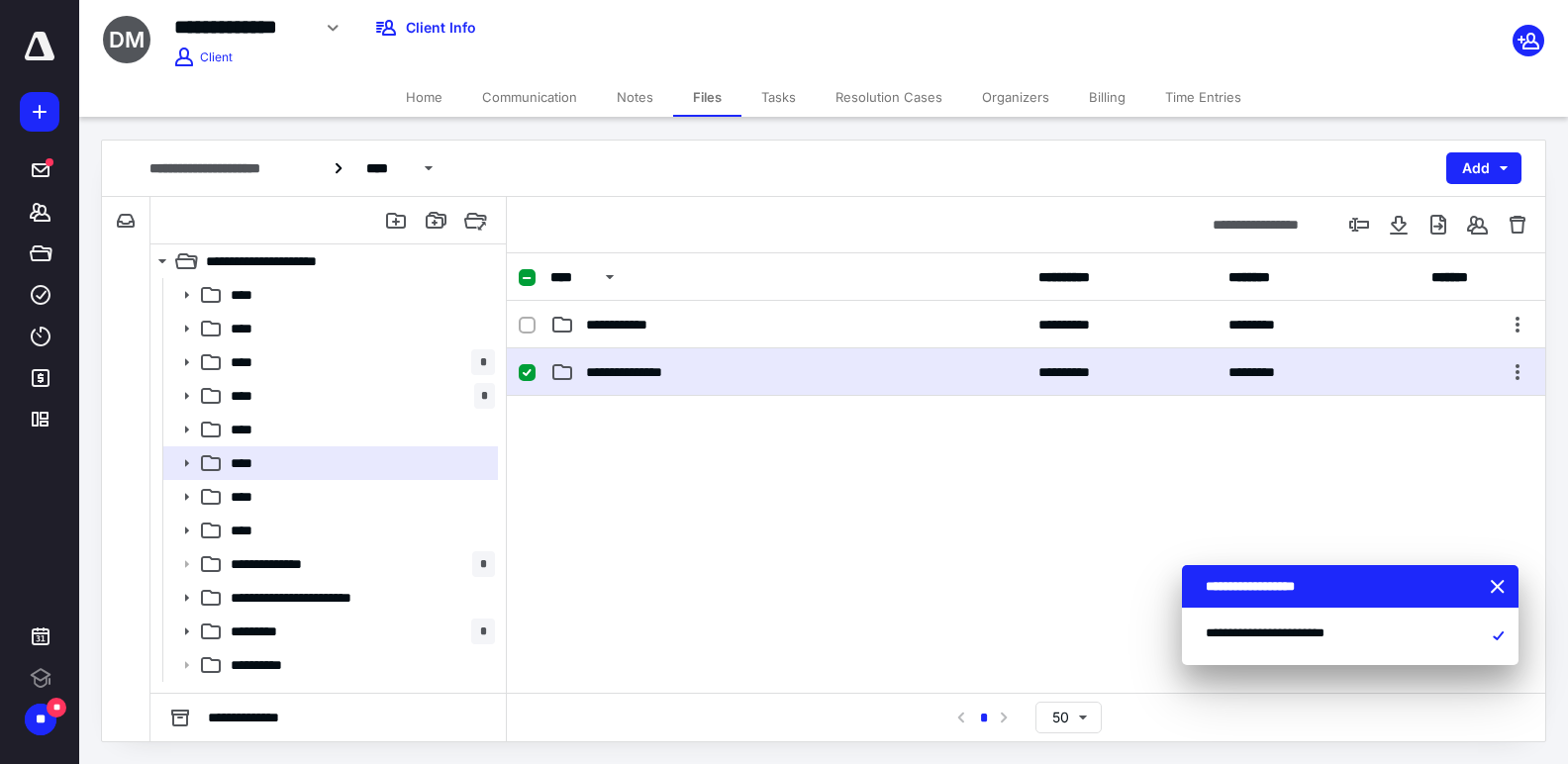 click on "**********" at bounding box center (788, 372) 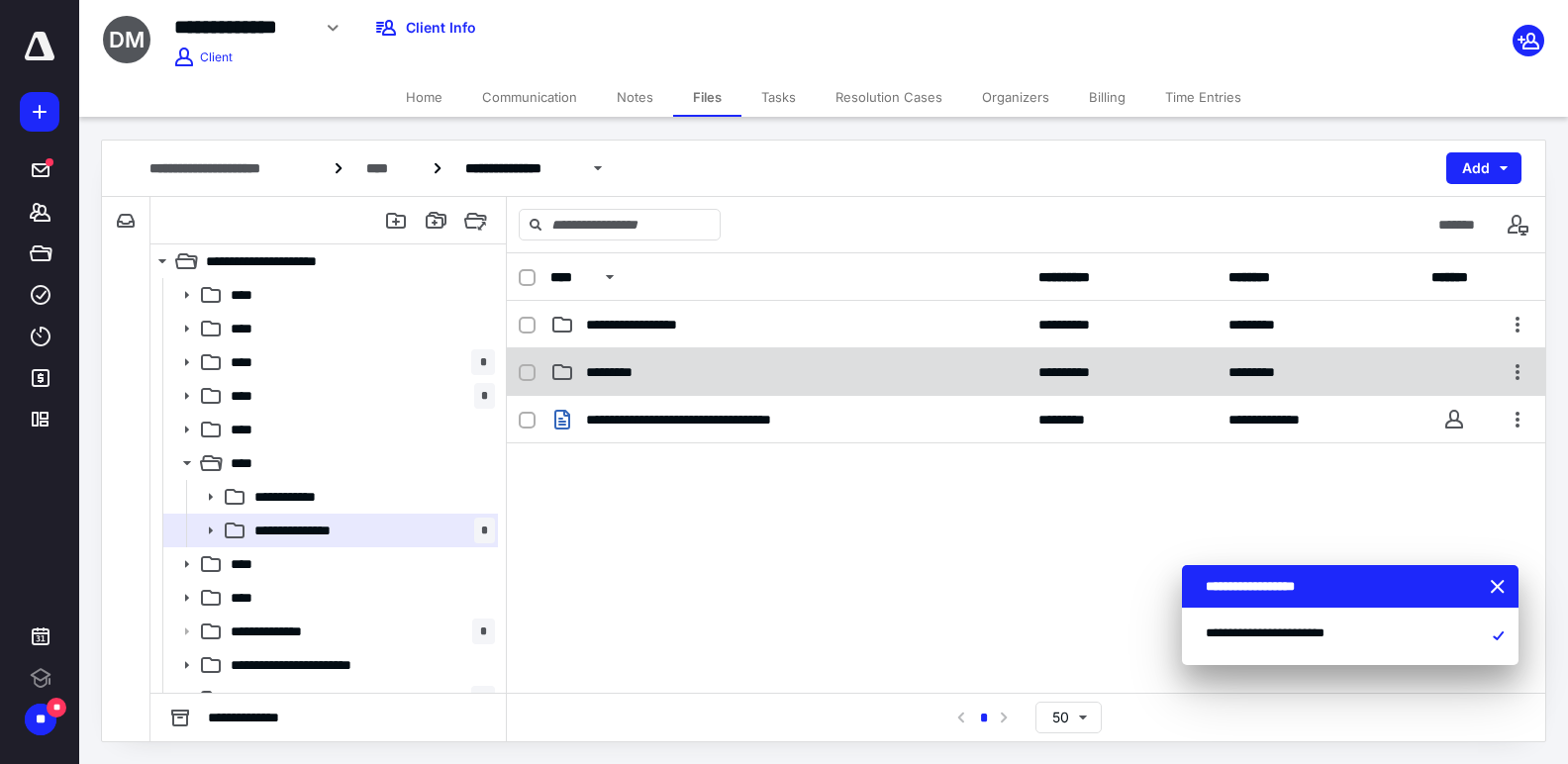 click on "*********" at bounding box center [788, 372] 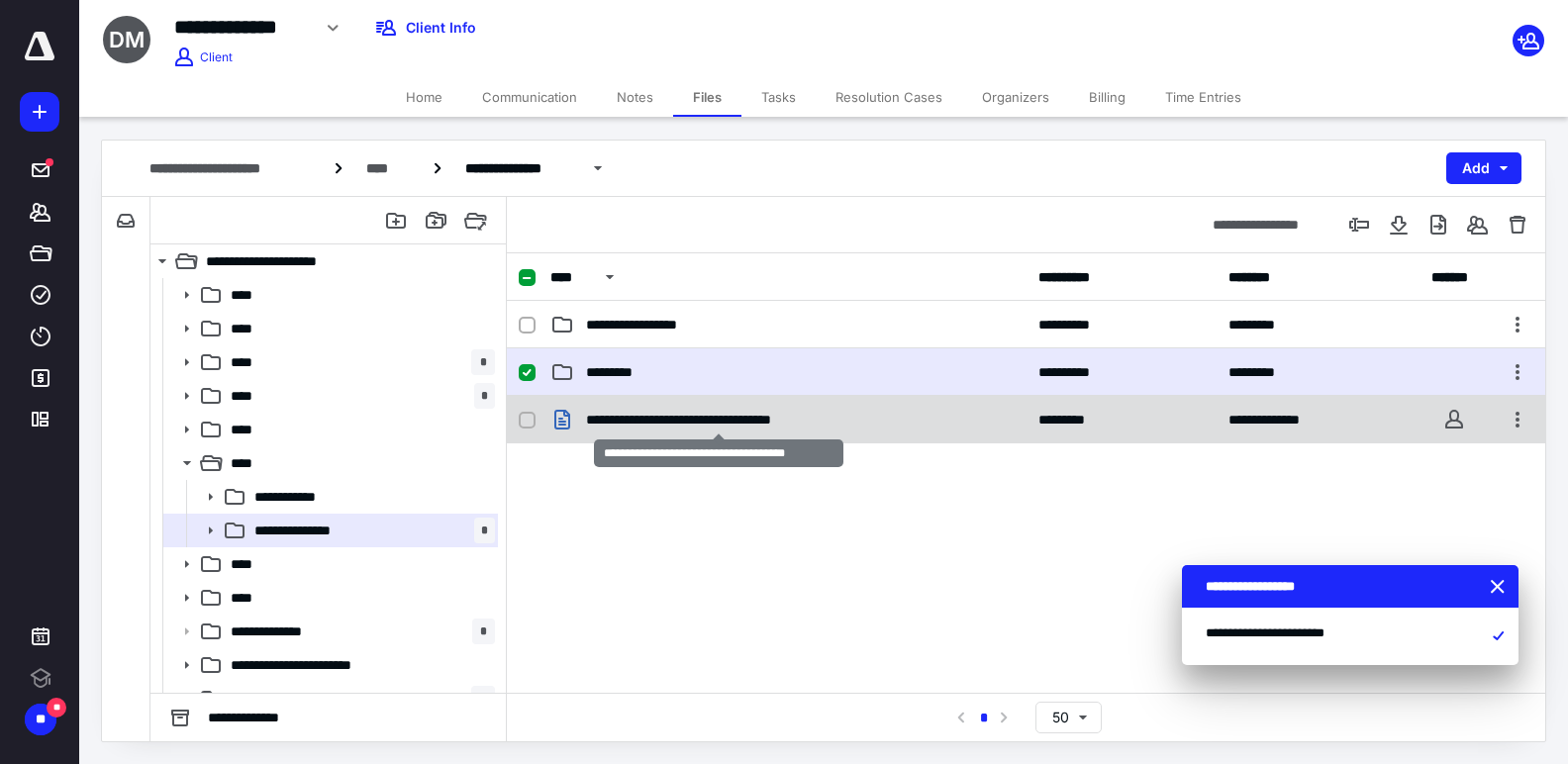 click on "**********" at bounding box center [718, 420] 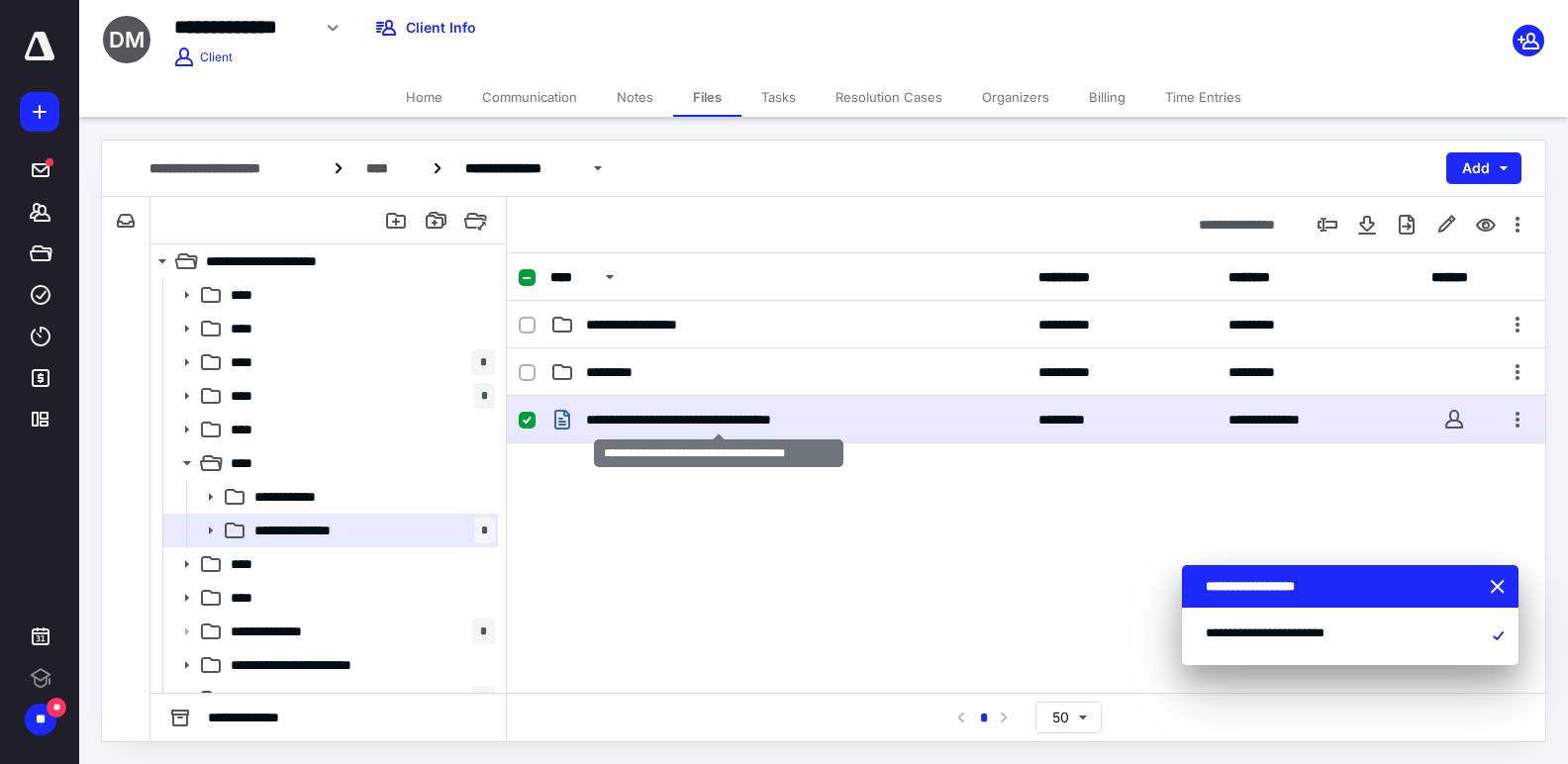 click on "**********" at bounding box center (718, 420) 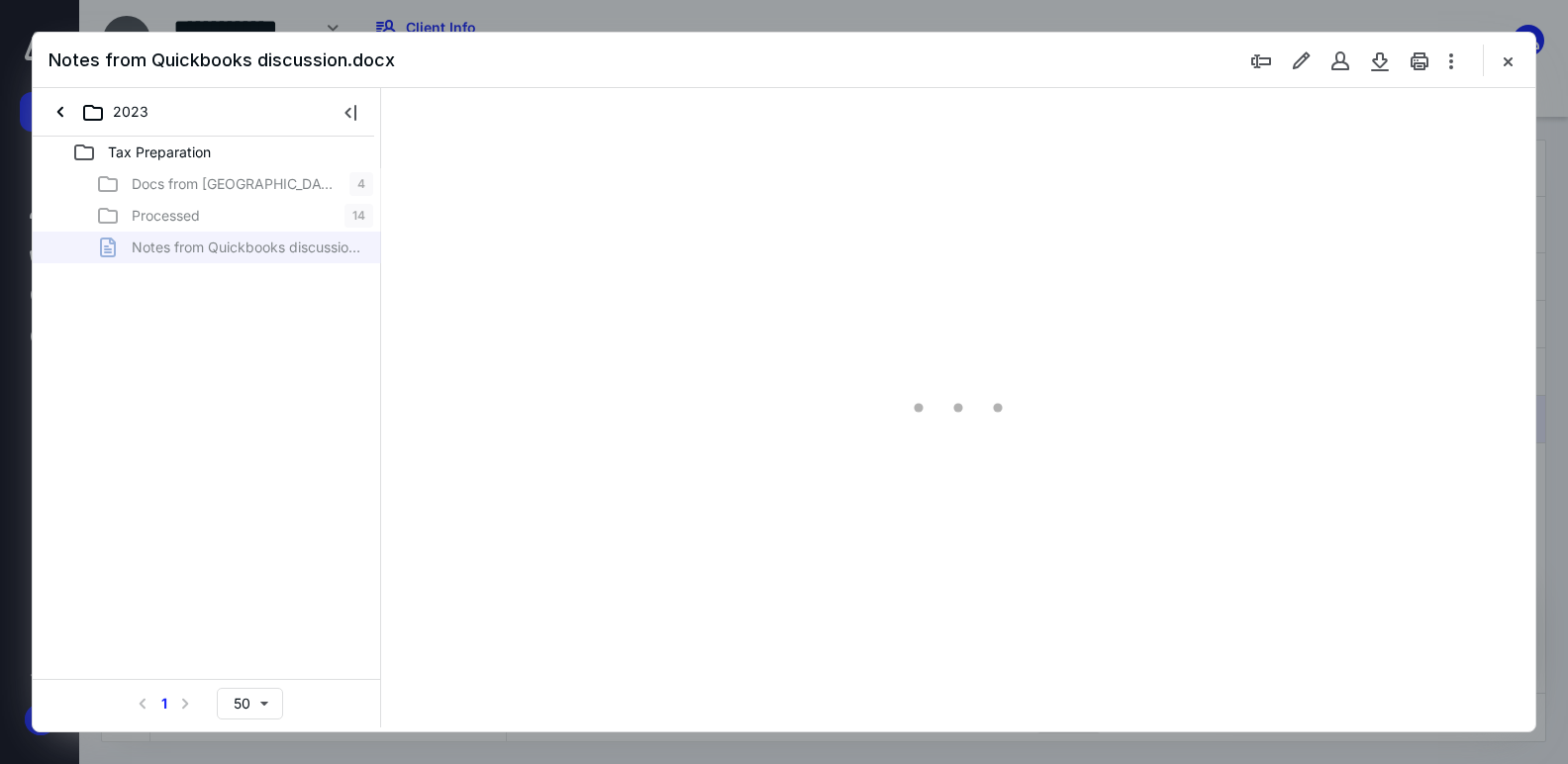 scroll, scrollTop: 0, scrollLeft: 0, axis: both 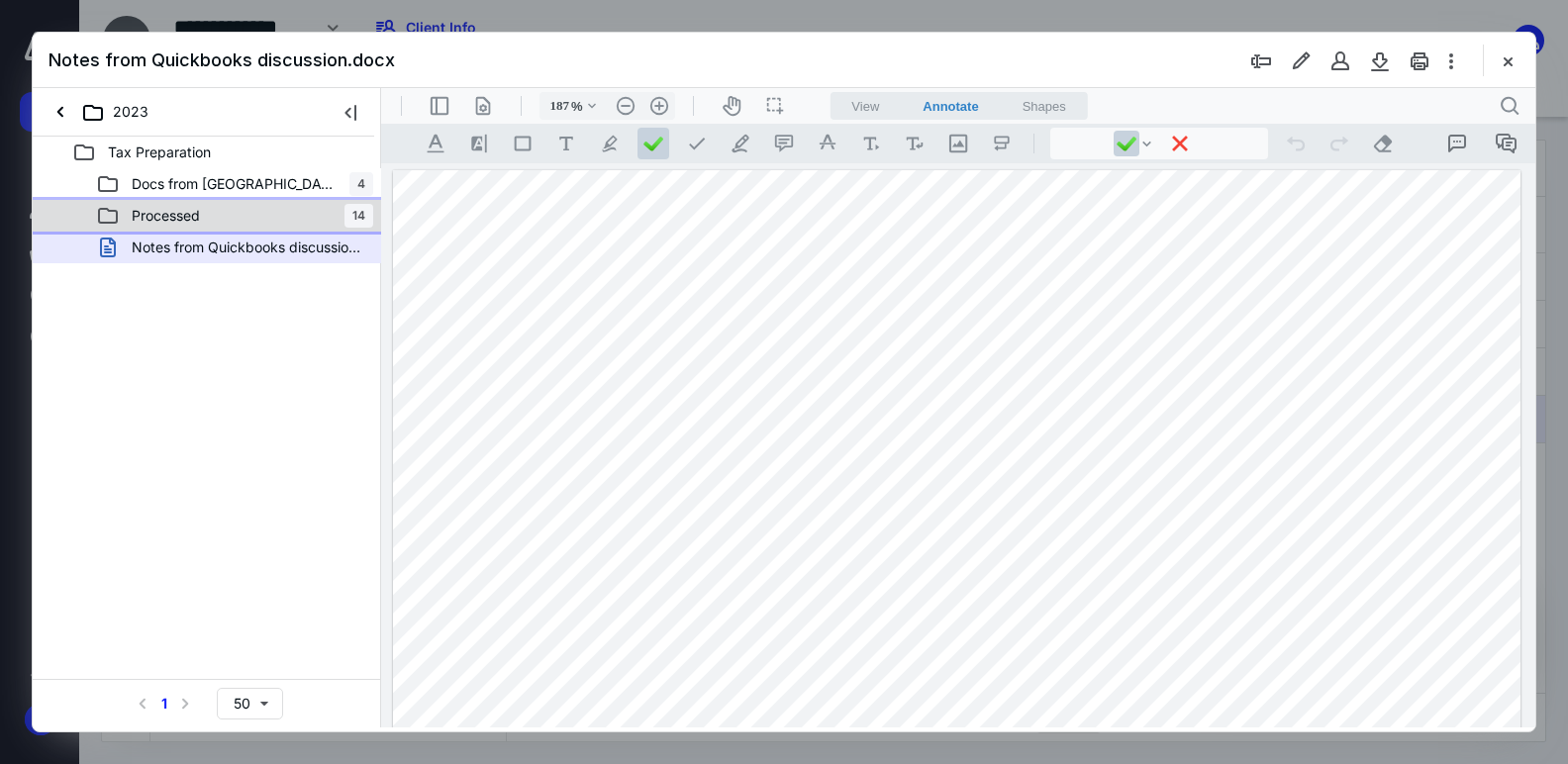 click on "Processed 14" at bounding box center [235, 216] 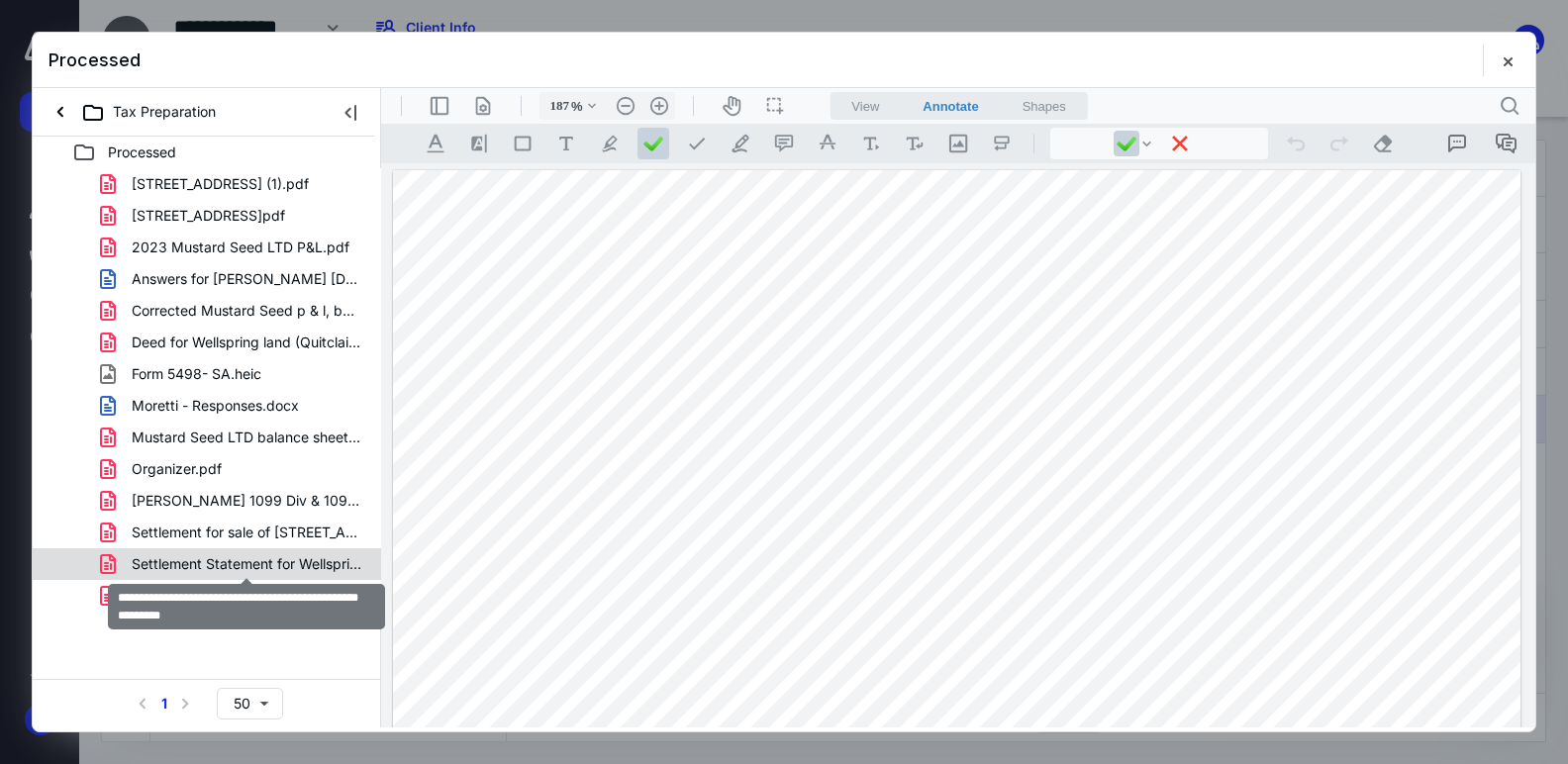 click on "Settlement Statement for Wellspring land purchase(2021).pdf" at bounding box center (246, 564) 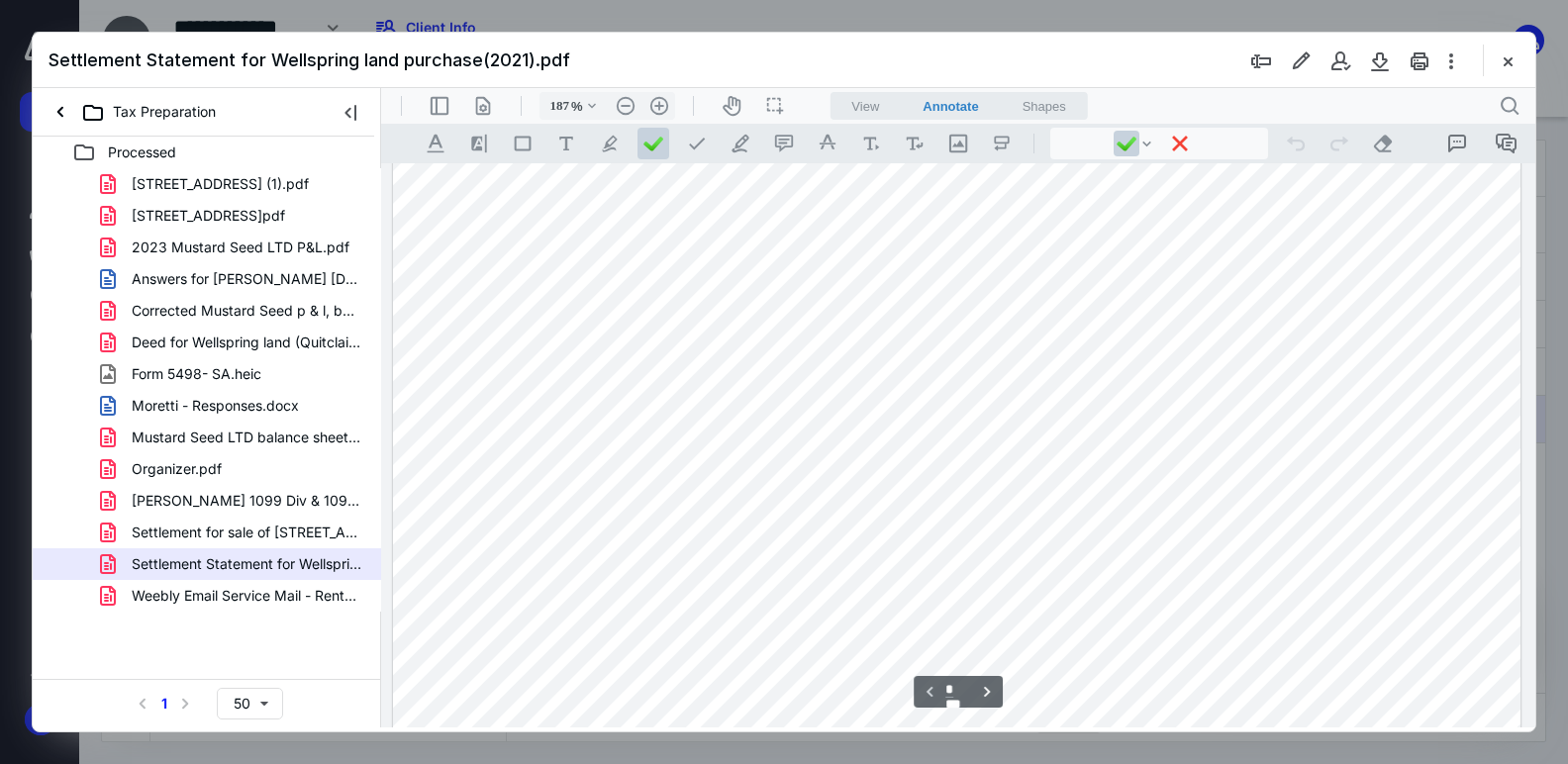 scroll, scrollTop: 133, scrollLeft: 0, axis: vertical 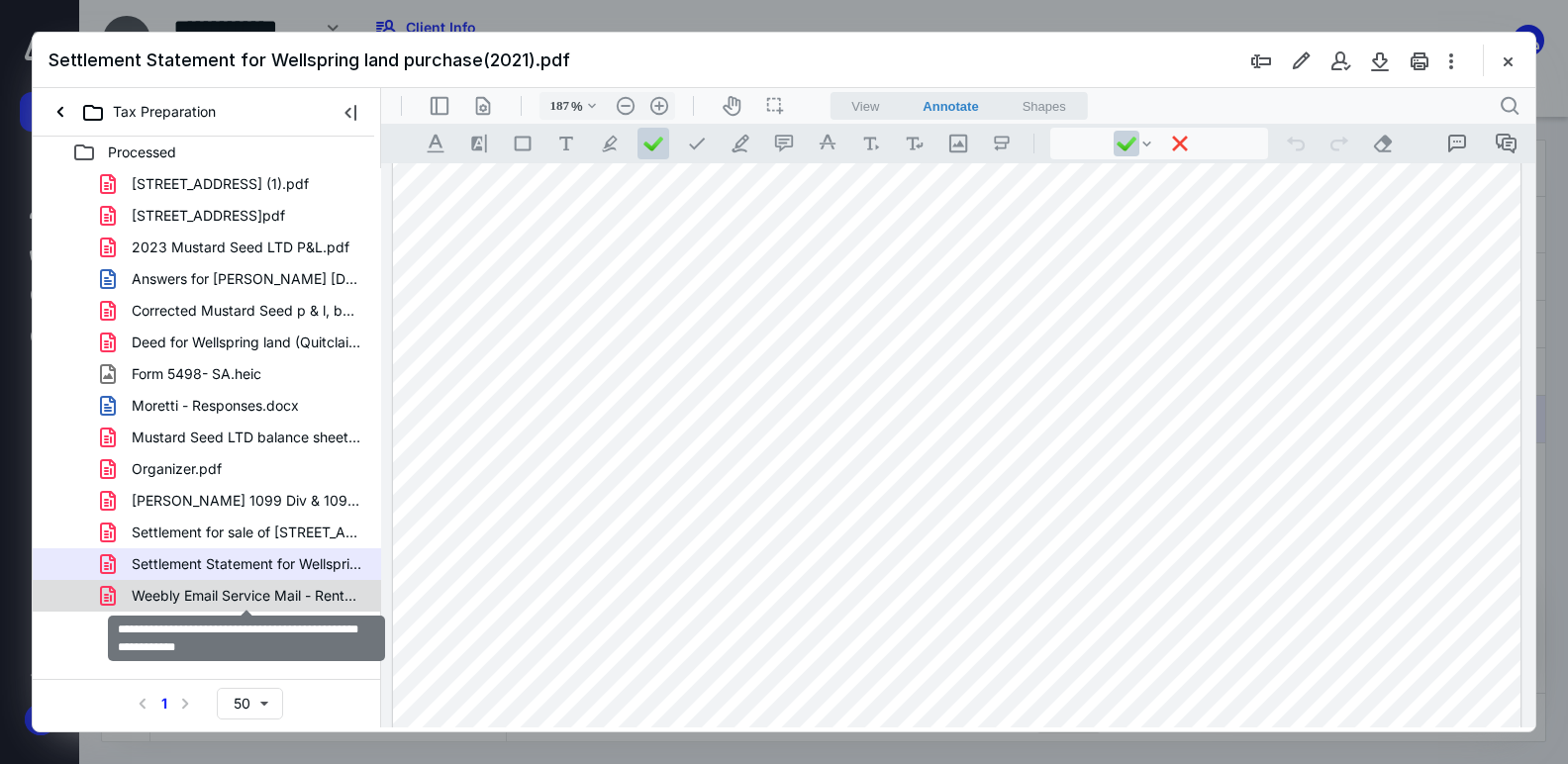 click on "Weebly Email Service Mail - Rental Question - depreciation.pdf" at bounding box center (246, 596) 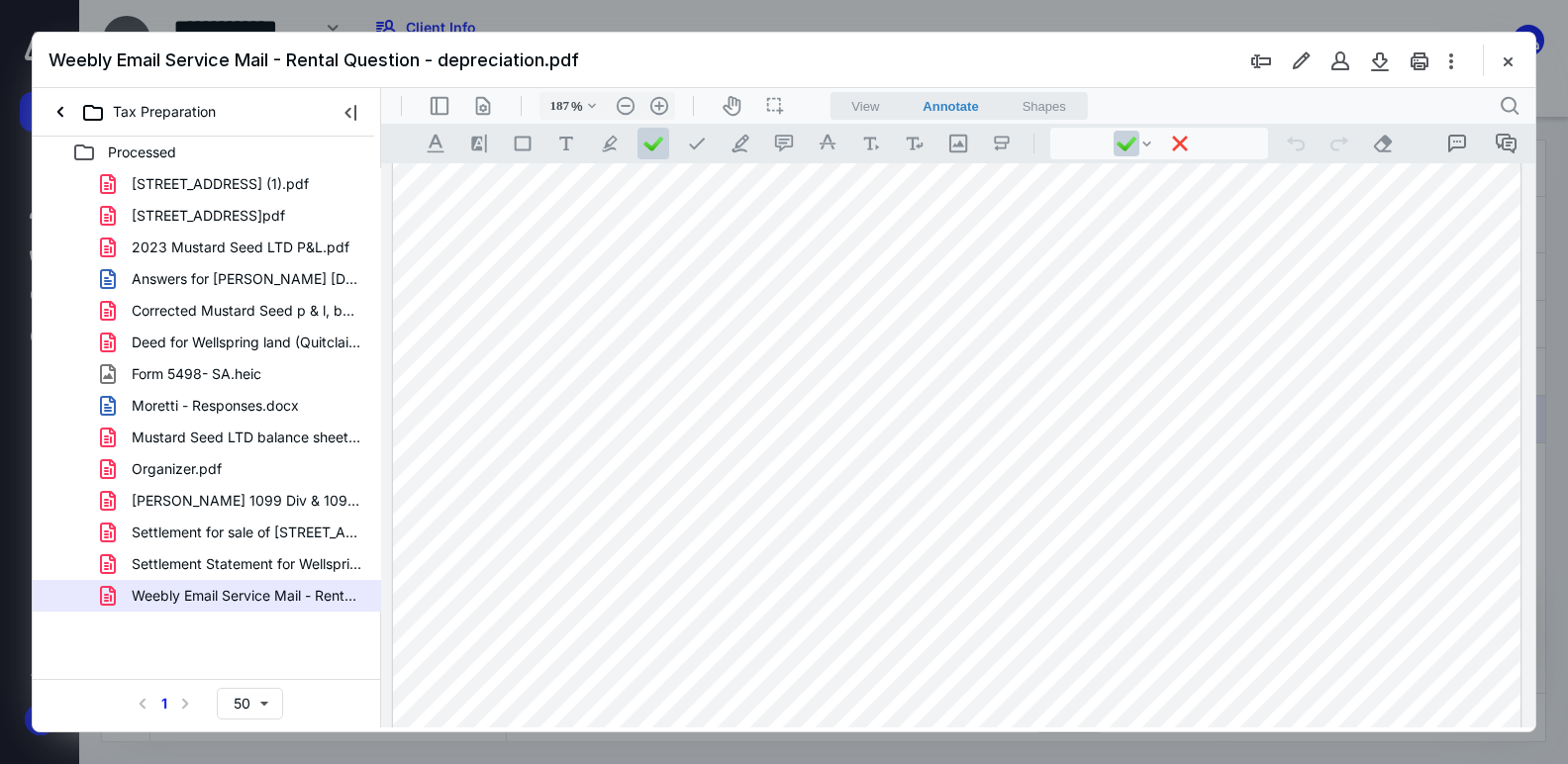 scroll, scrollTop: 908, scrollLeft: 0, axis: vertical 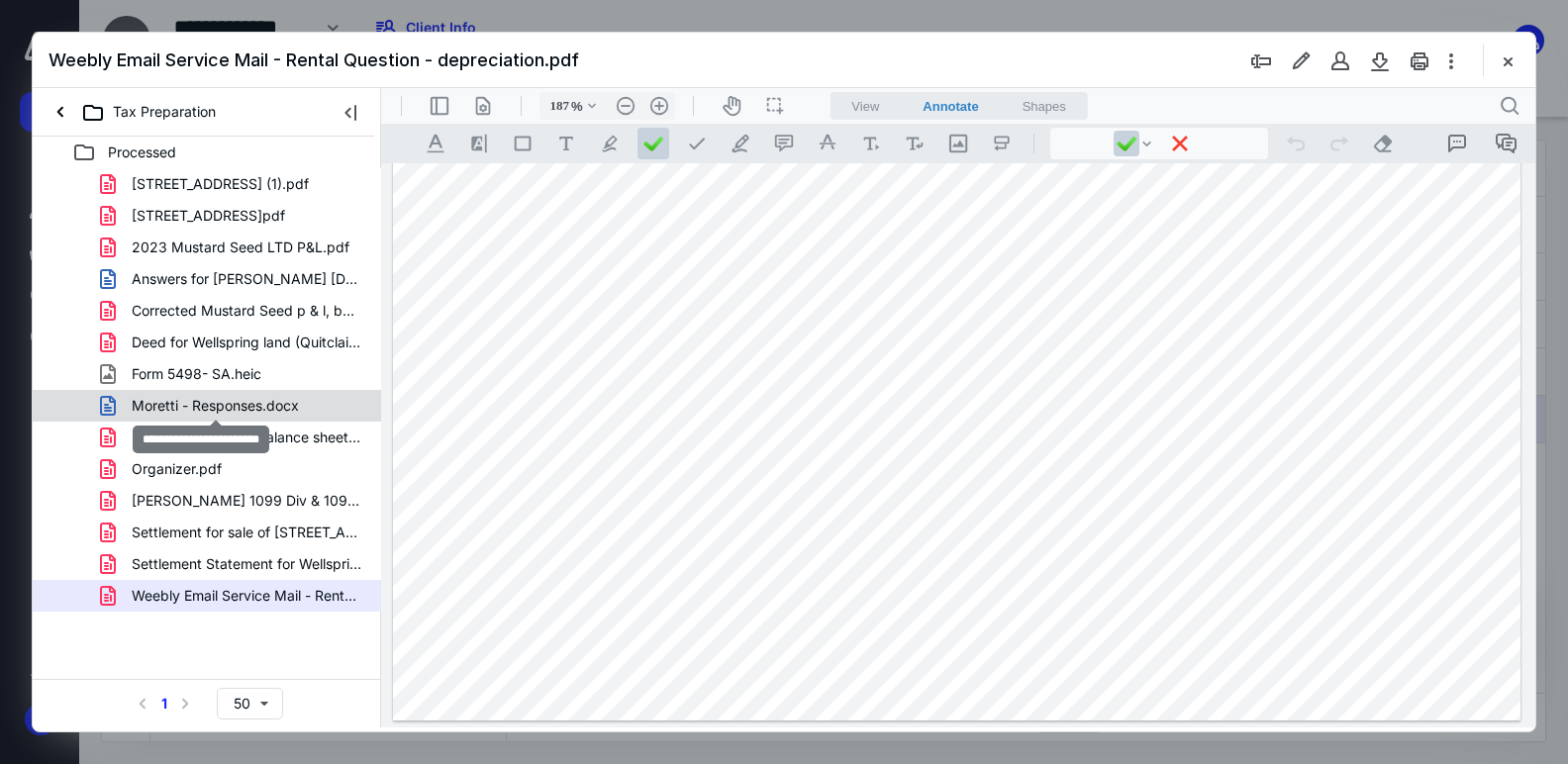 click on "Moretti - Responses.docx" at bounding box center [215, 406] 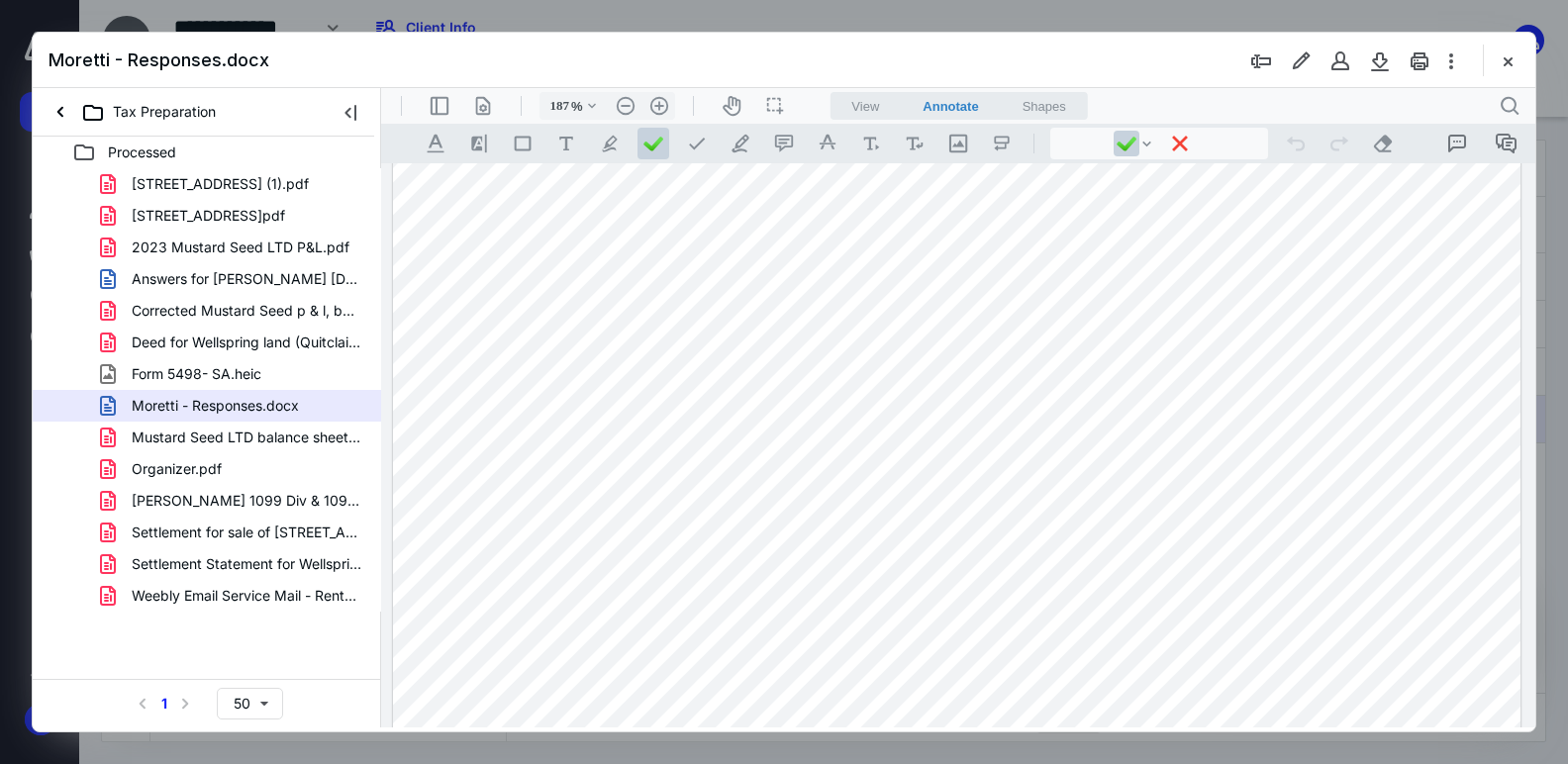 scroll, scrollTop: 131, scrollLeft: 0, axis: vertical 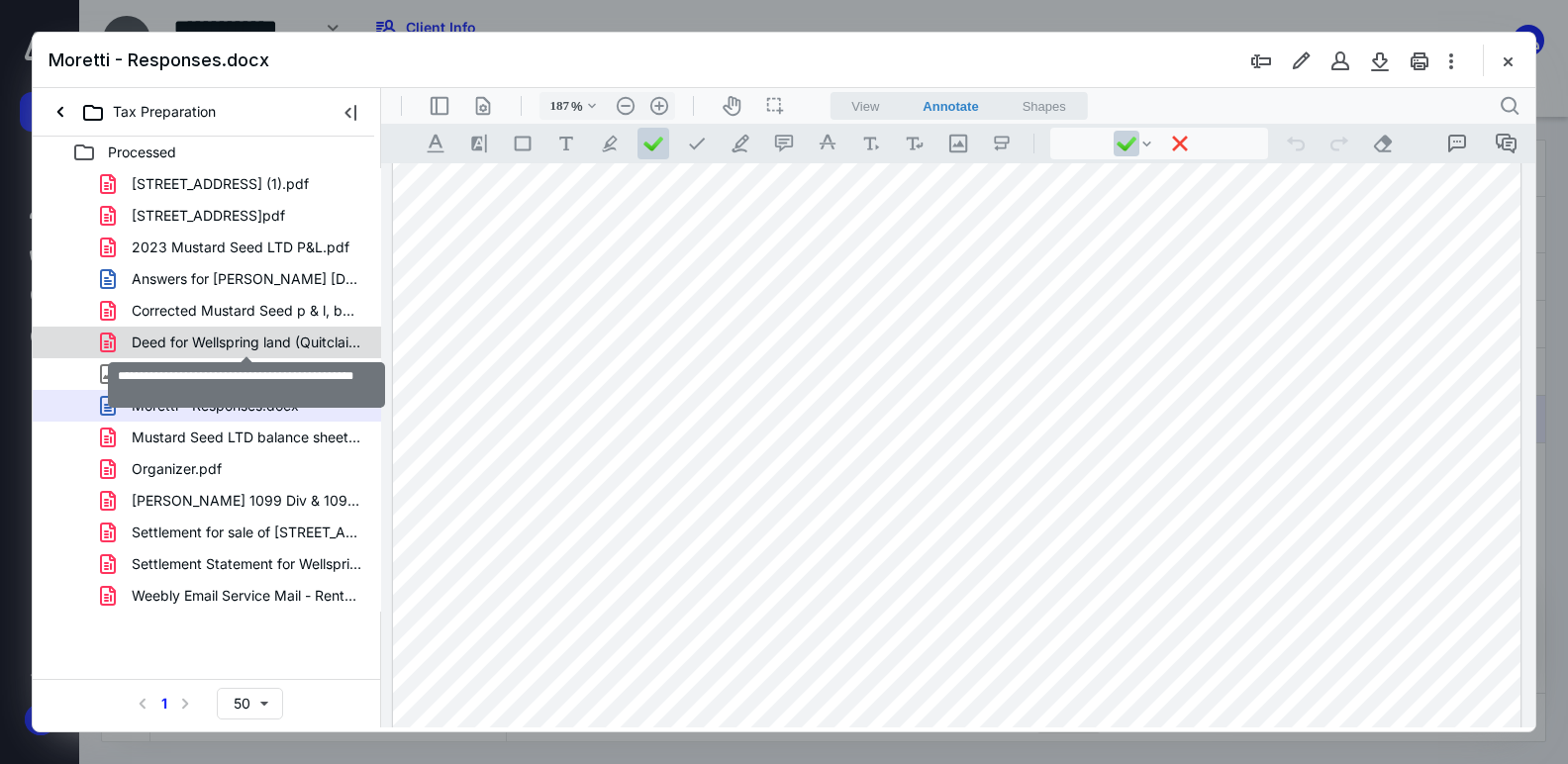click on "Deed for Wellspring land (Quitclaim oct2023).pdf" at bounding box center [246, 342] 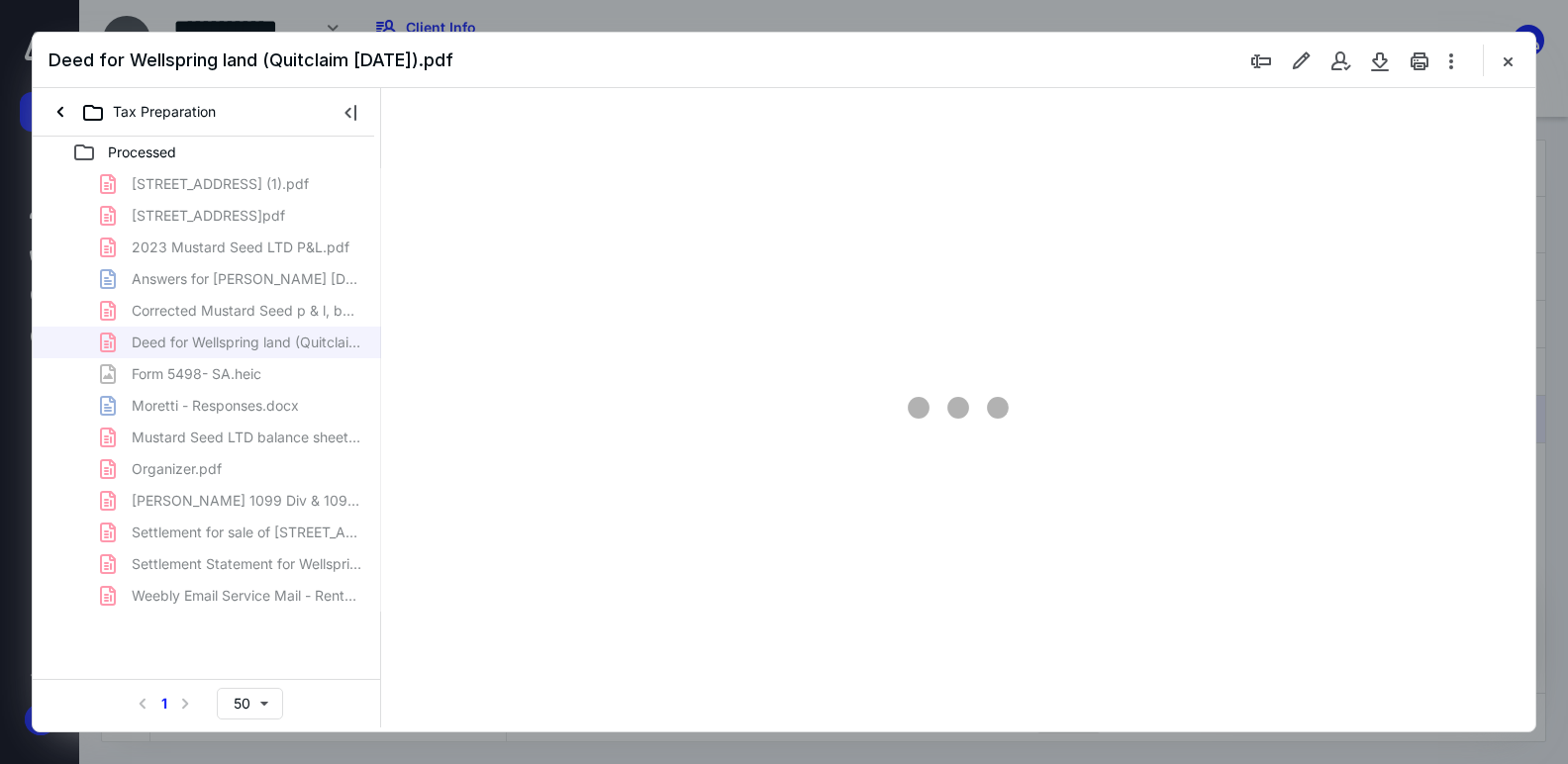 scroll, scrollTop: 0, scrollLeft: 0, axis: both 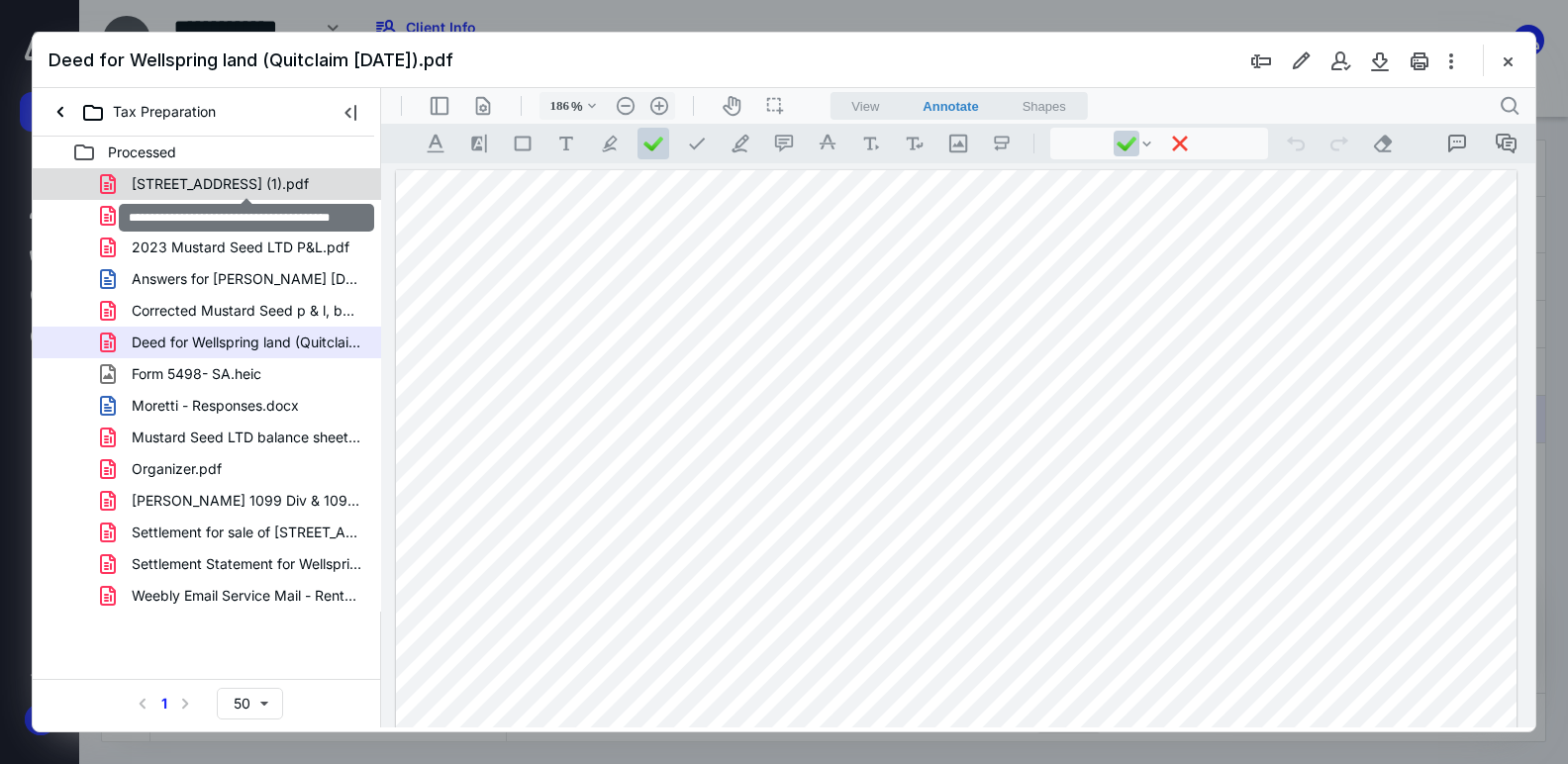 click on "420 Third St Settlement Statement (1).pdf" at bounding box center [220, 184] 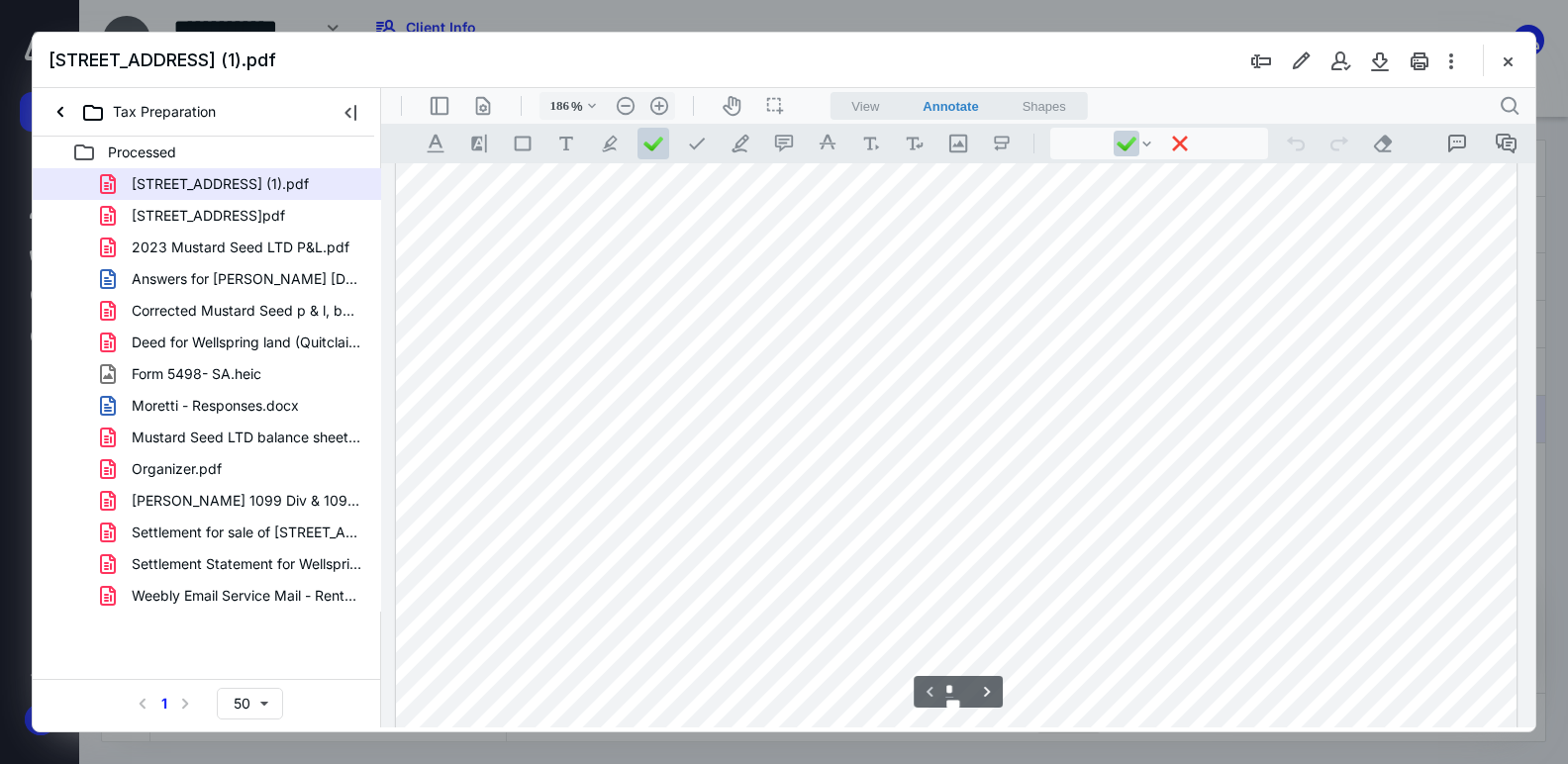scroll, scrollTop: 120, scrollLeft: 0, axis: vertical 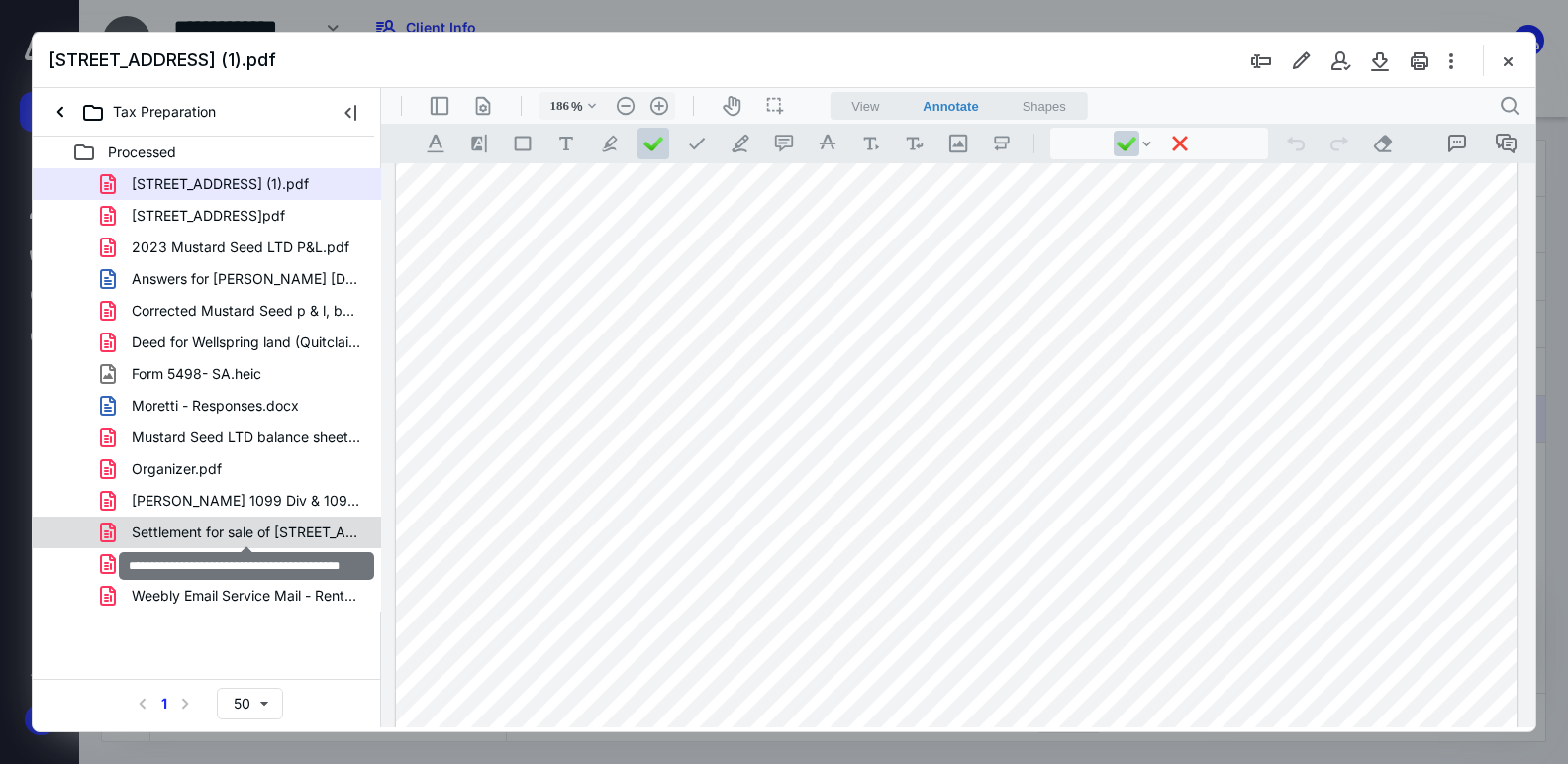 click on "Settlement for sale of 420 third street.pdf" at bounding box center [246, 532] 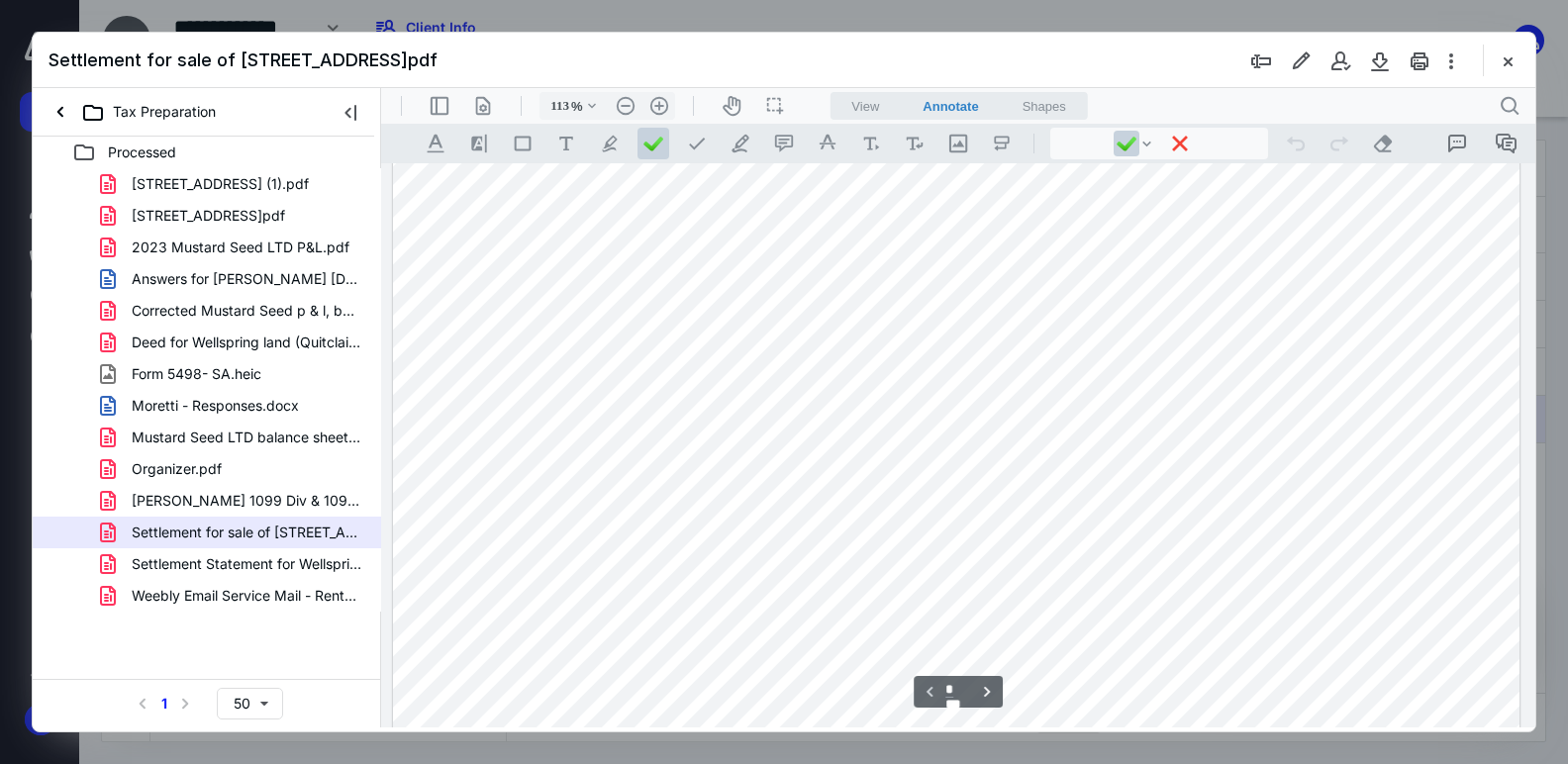scroll, scrollTop: 0, scrollLeft: 0, axis: both 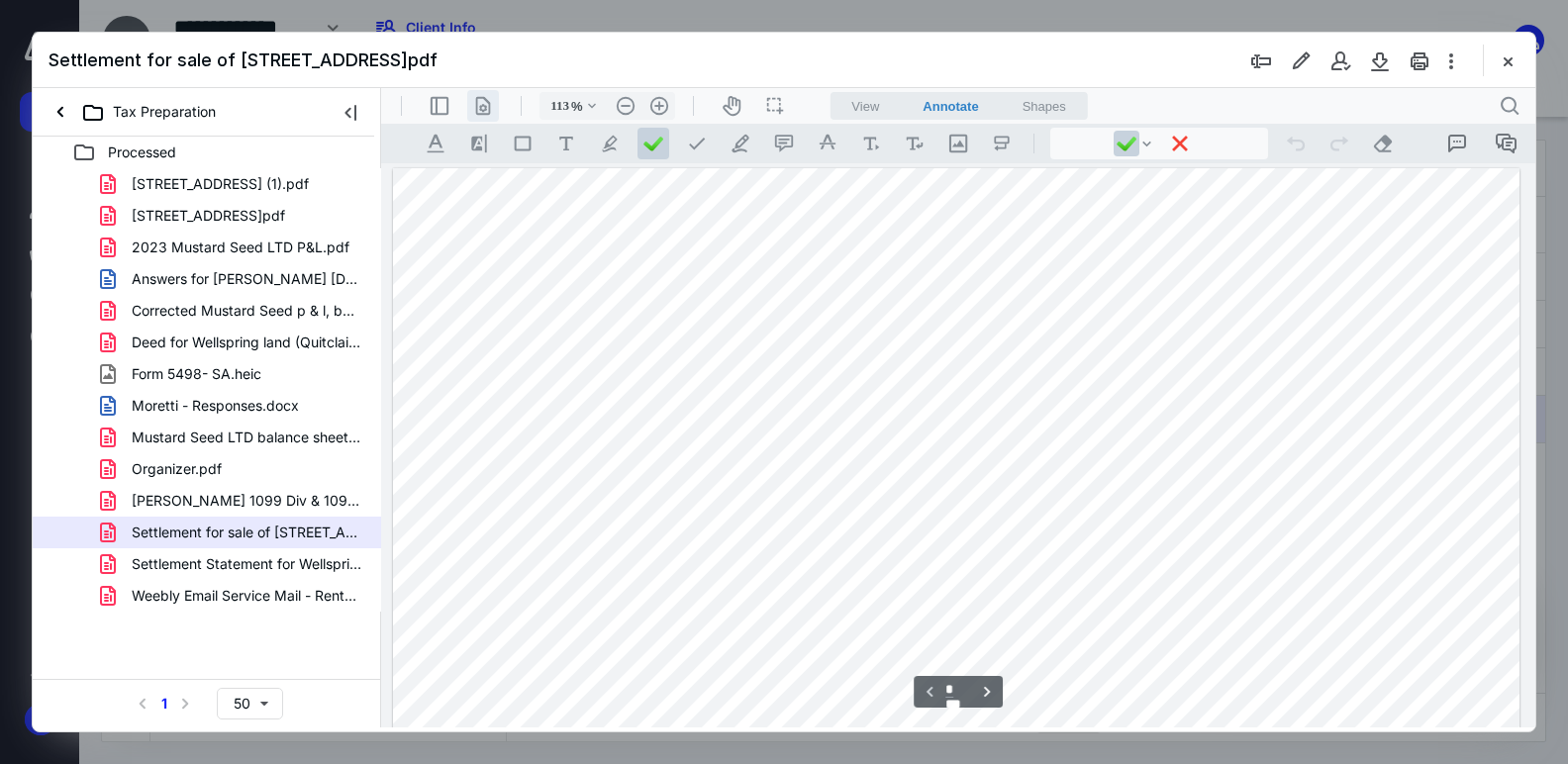 click on ".cls-1{fill:#abb0c4;} icon - header - page manipulation - line" at bounding box center (483, 106) 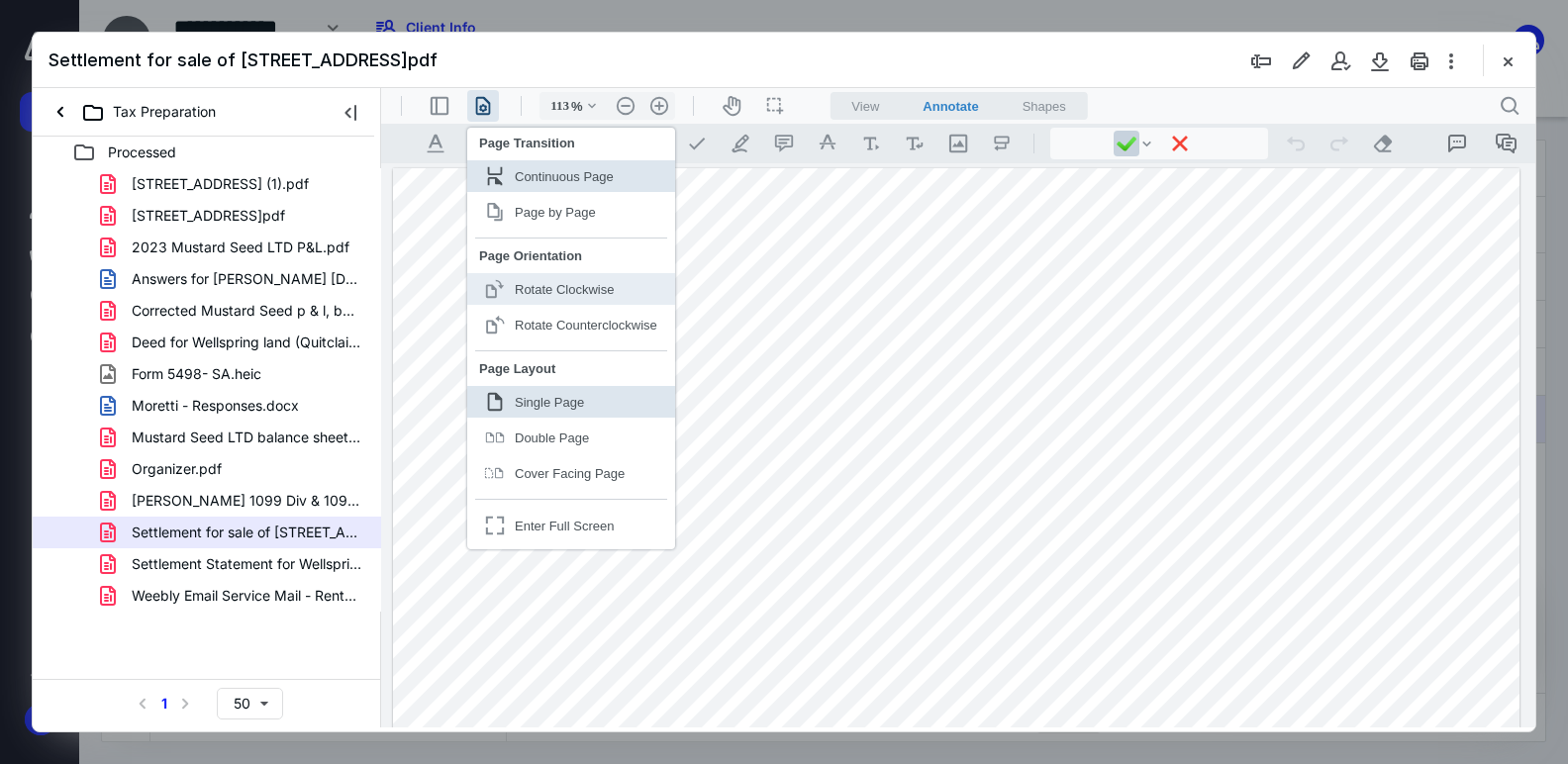 click on ".cls-1{fill:#abb0c4;} icon - header - page manipulation - page rotation - clockwise - line Rotate Clockwise" at bounding box center (571, 289) 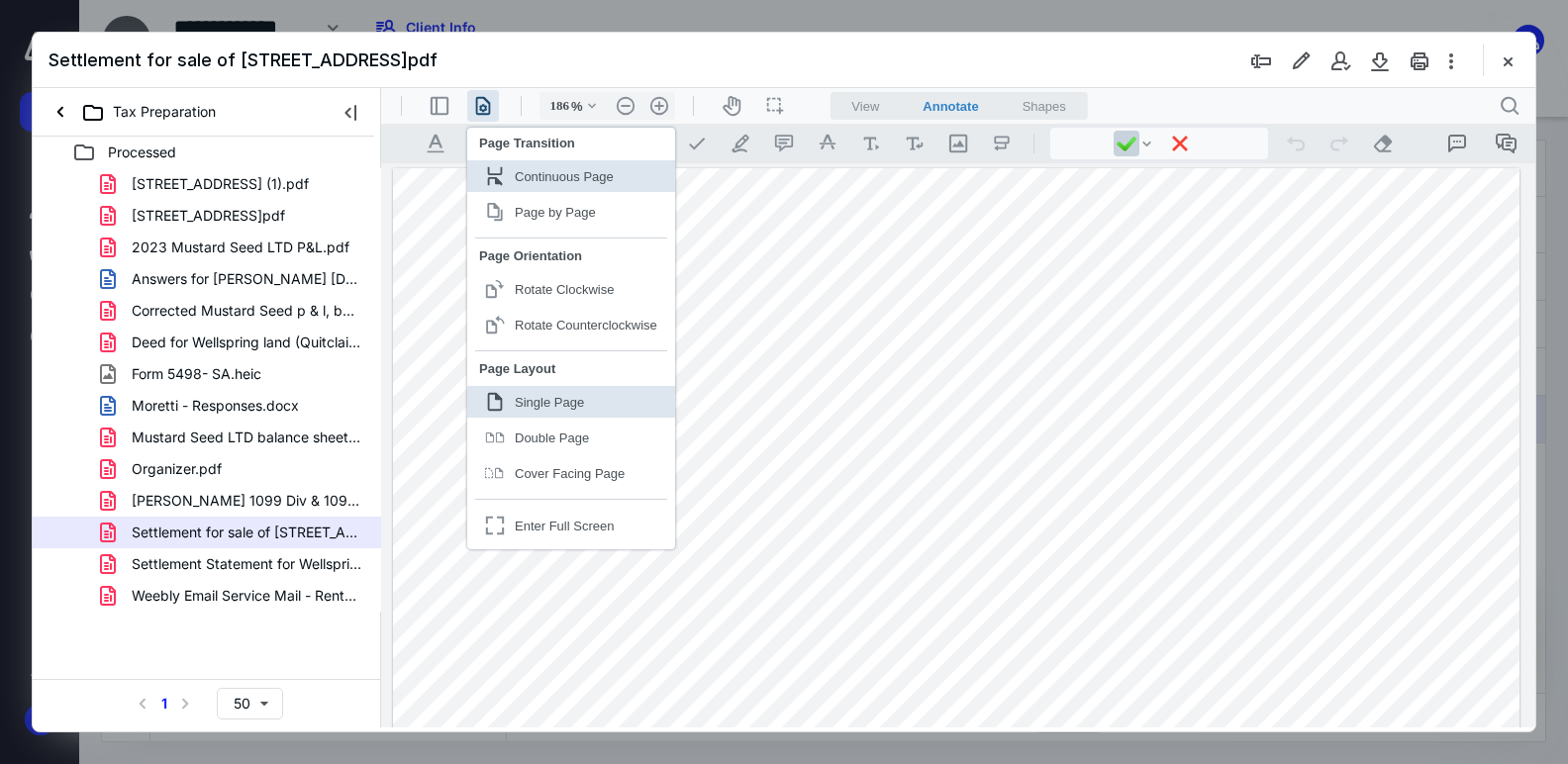 scroll, scrollTop: 2, scrollLeft: 0, axis: vertical 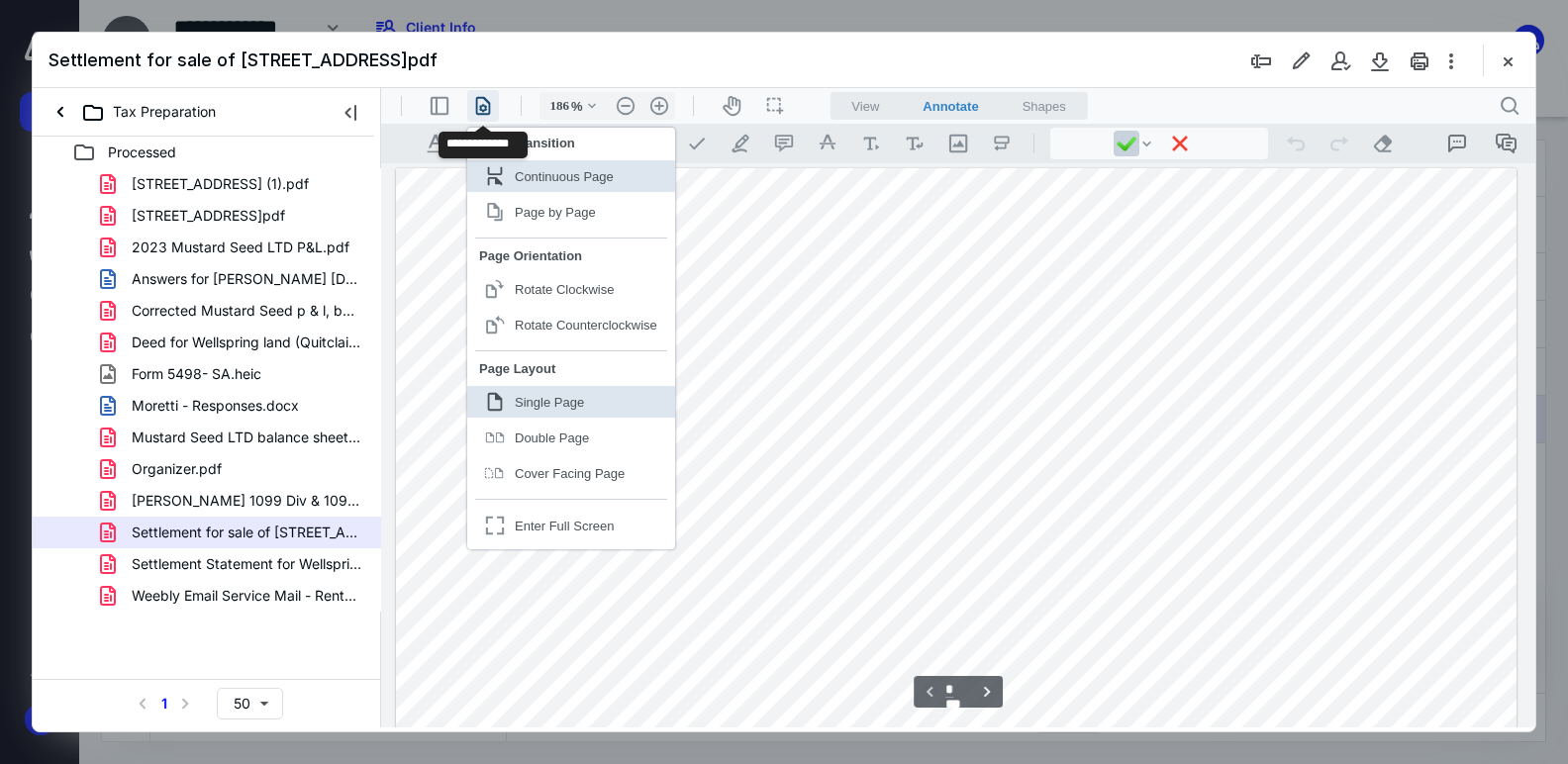 click on ".cls-1{fill:#abb0c4;} icon - header - page manipulation - line" at bounding box center (483, 106) 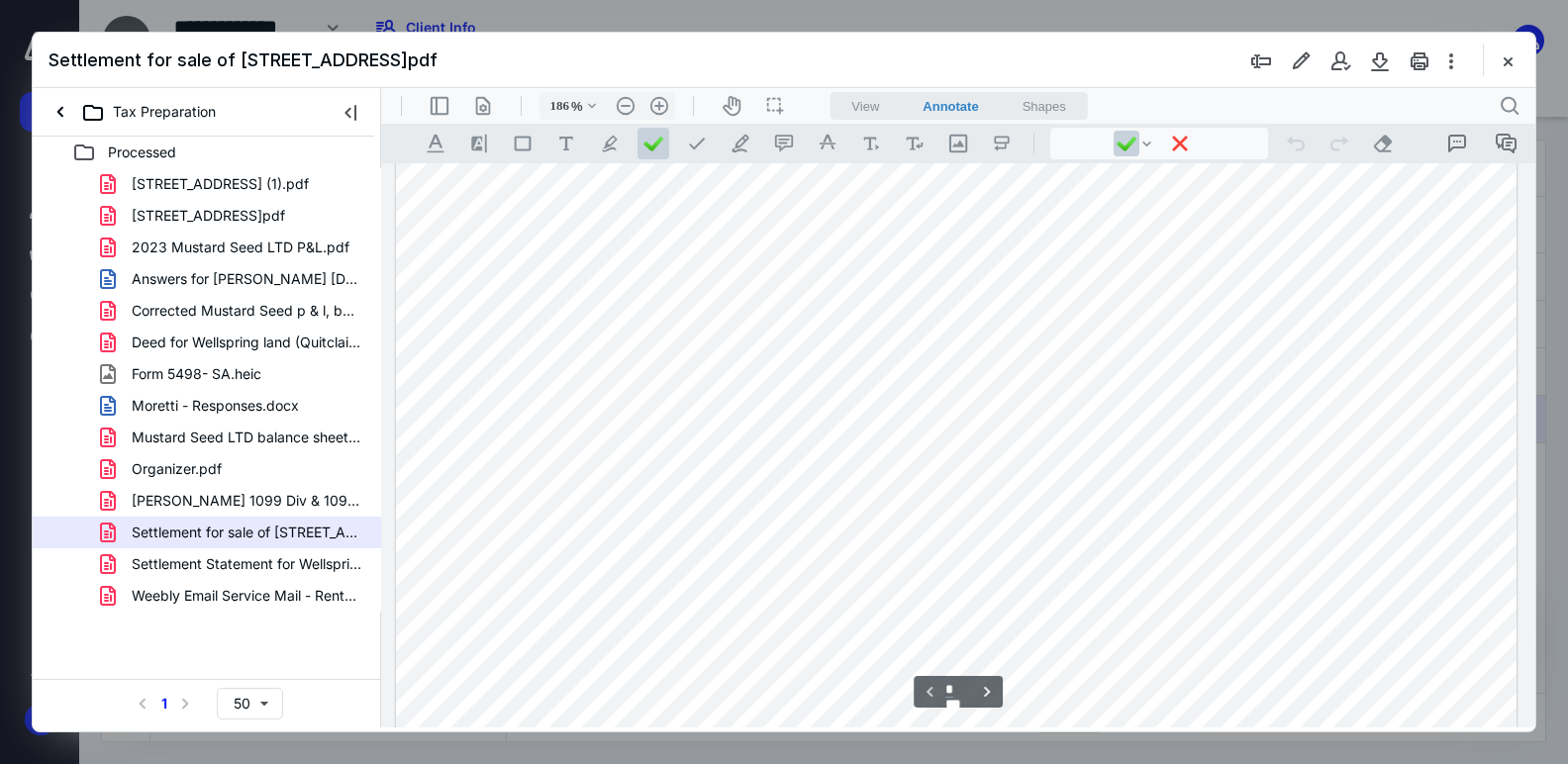 scroll, scrollTop: 209, scrollLeft: 0, axis: vertical 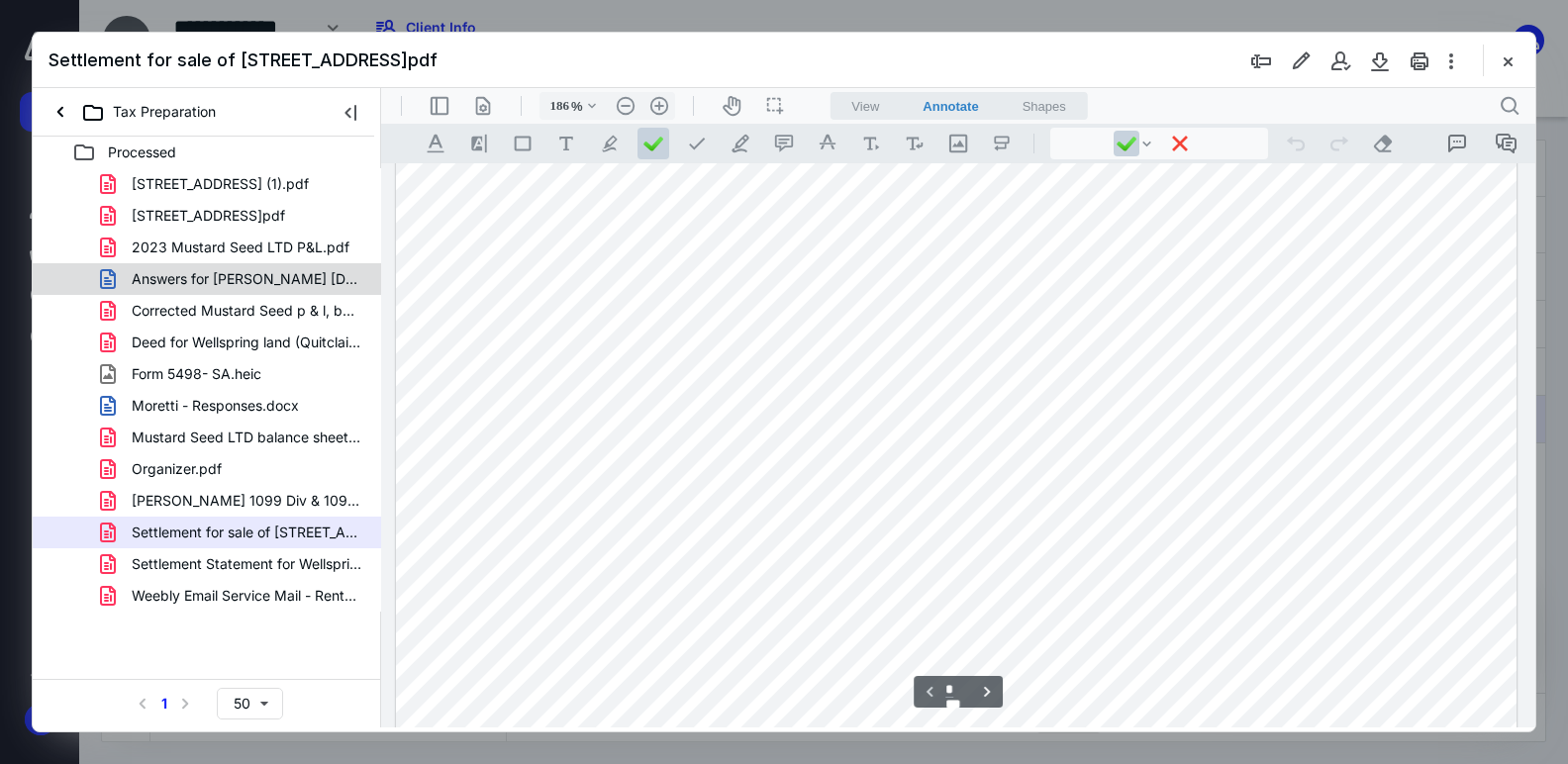 type 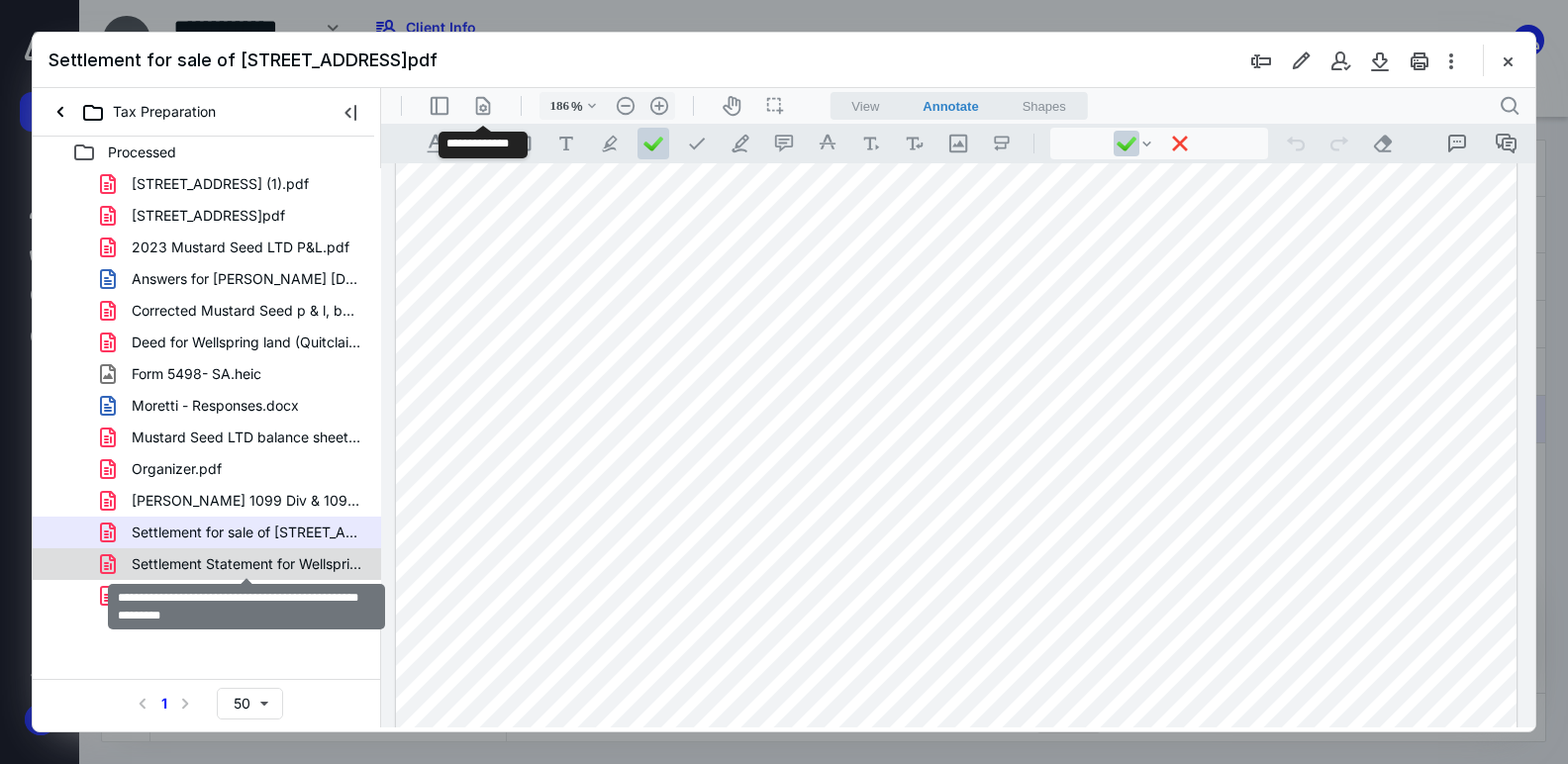 click on "Settlement Statement for Wellspring land purchase(2021).pdf" at bounding box center (246, 564) 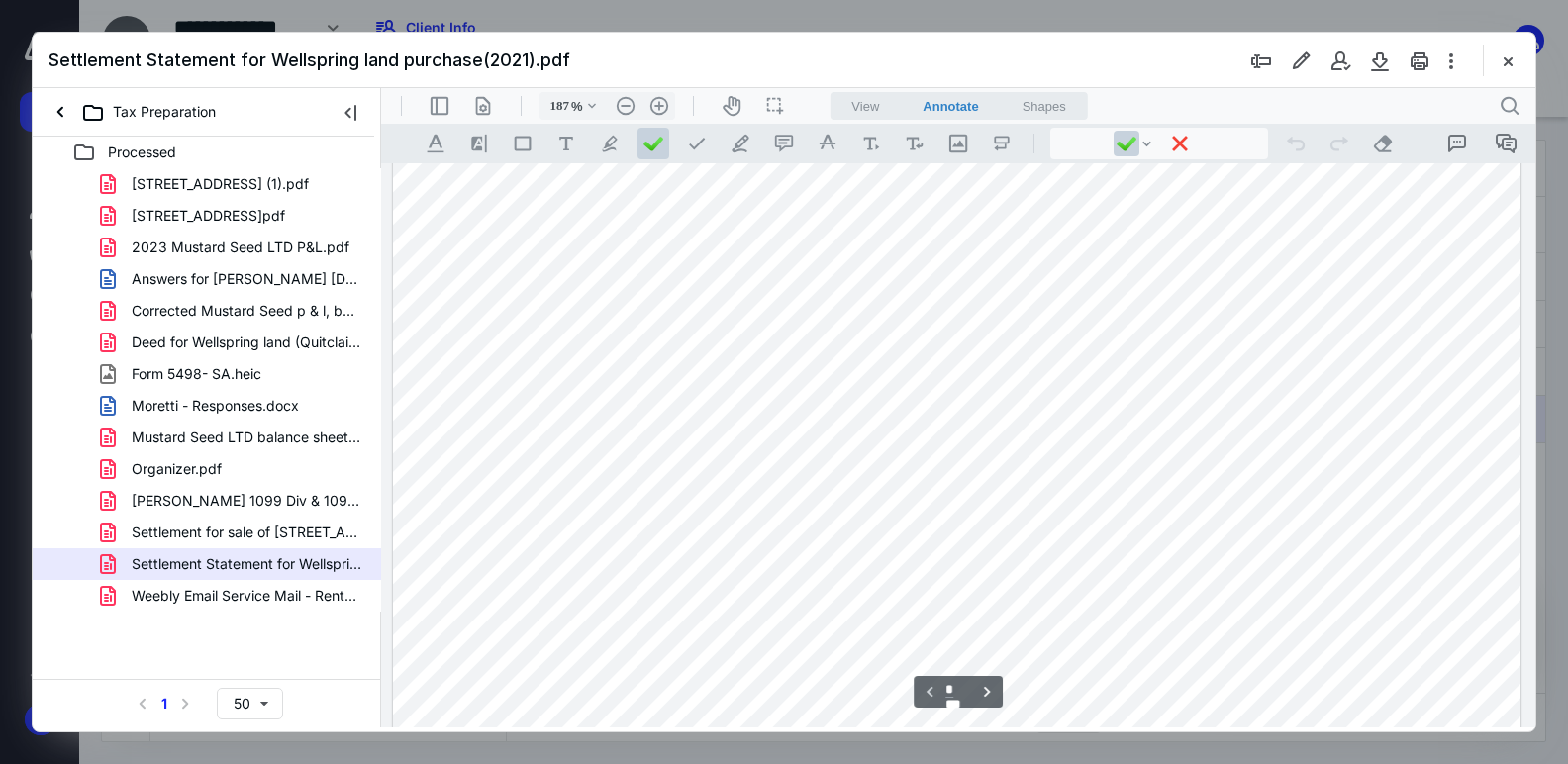 scroll, scrollTop: 86, scrollLeft: 0, axis: vertical 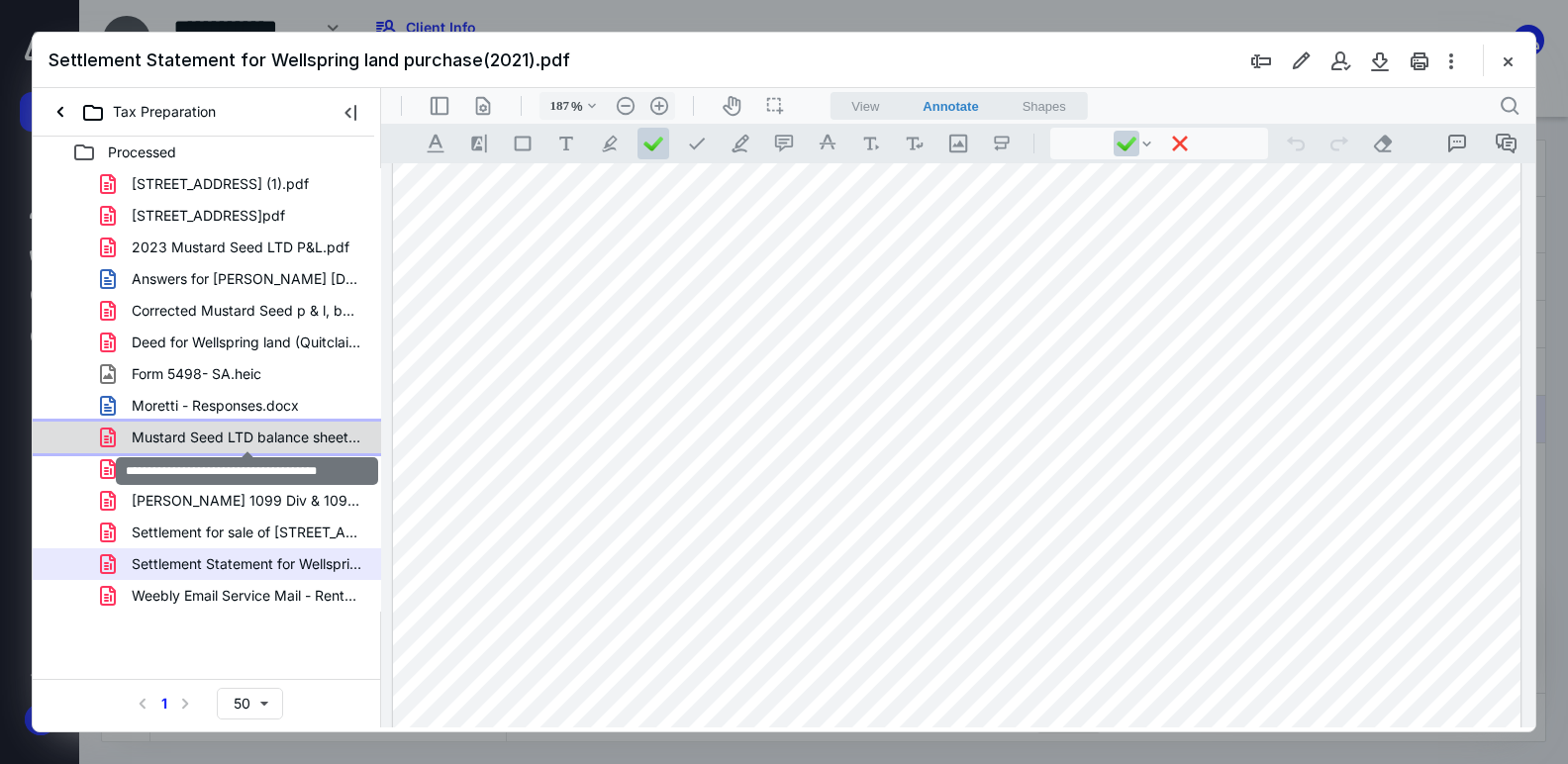 click on "Mustard Seed LTD balance sheet 2023.pdf" at bounding box center [246, 437] 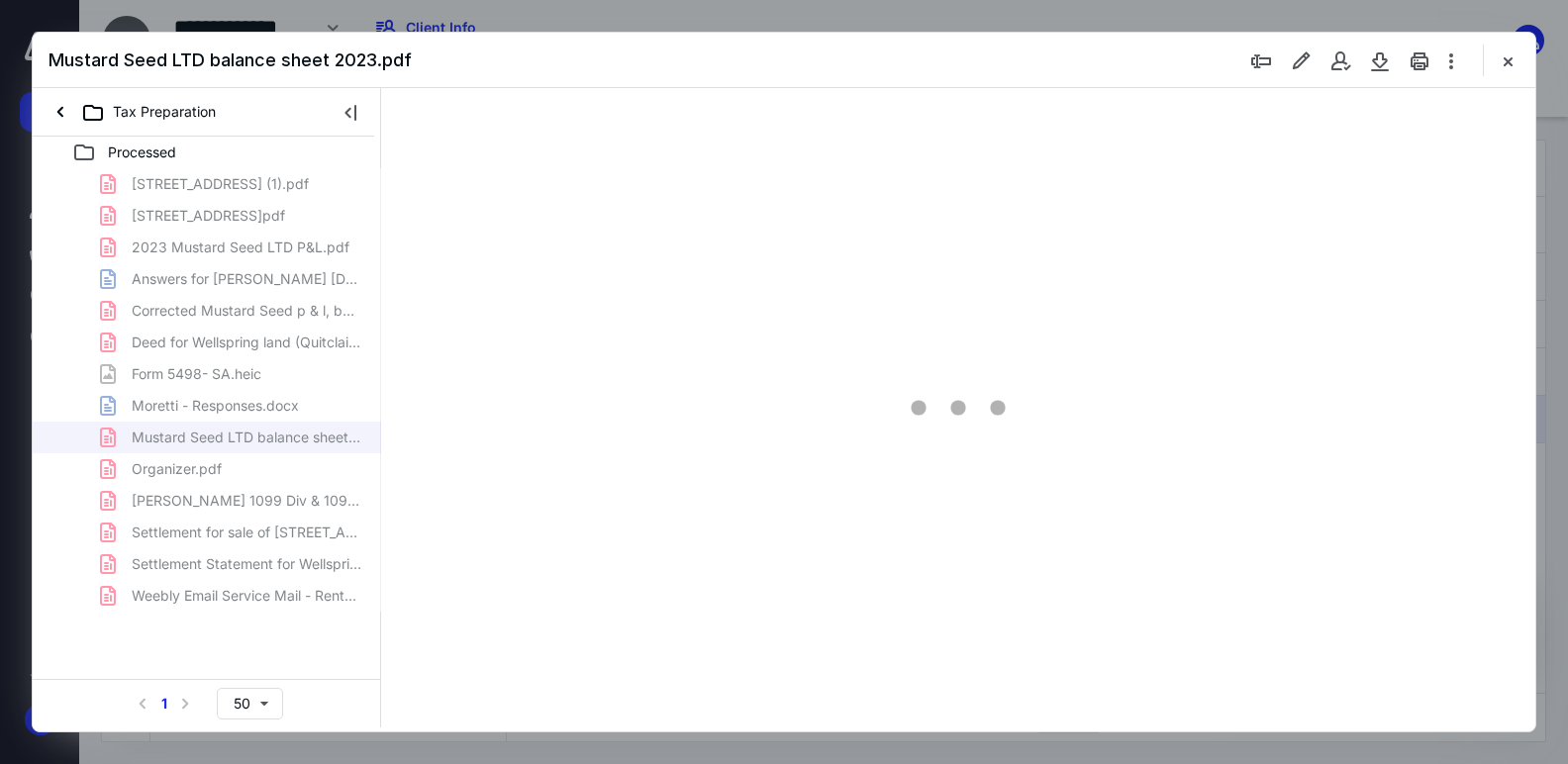 type on "187" 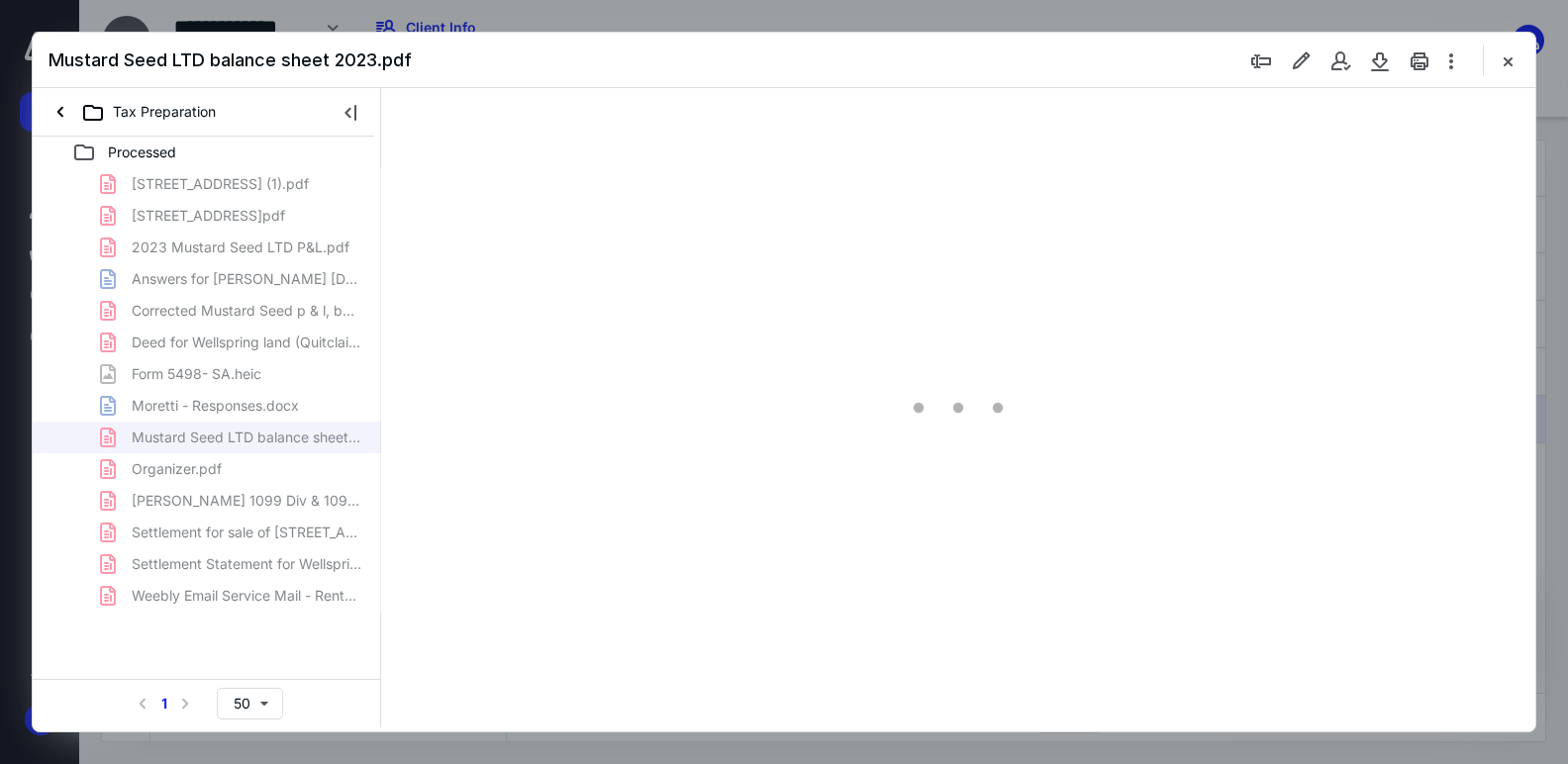 scroll, scrollTop: 82, scrollLeft: 0, axis: vertical 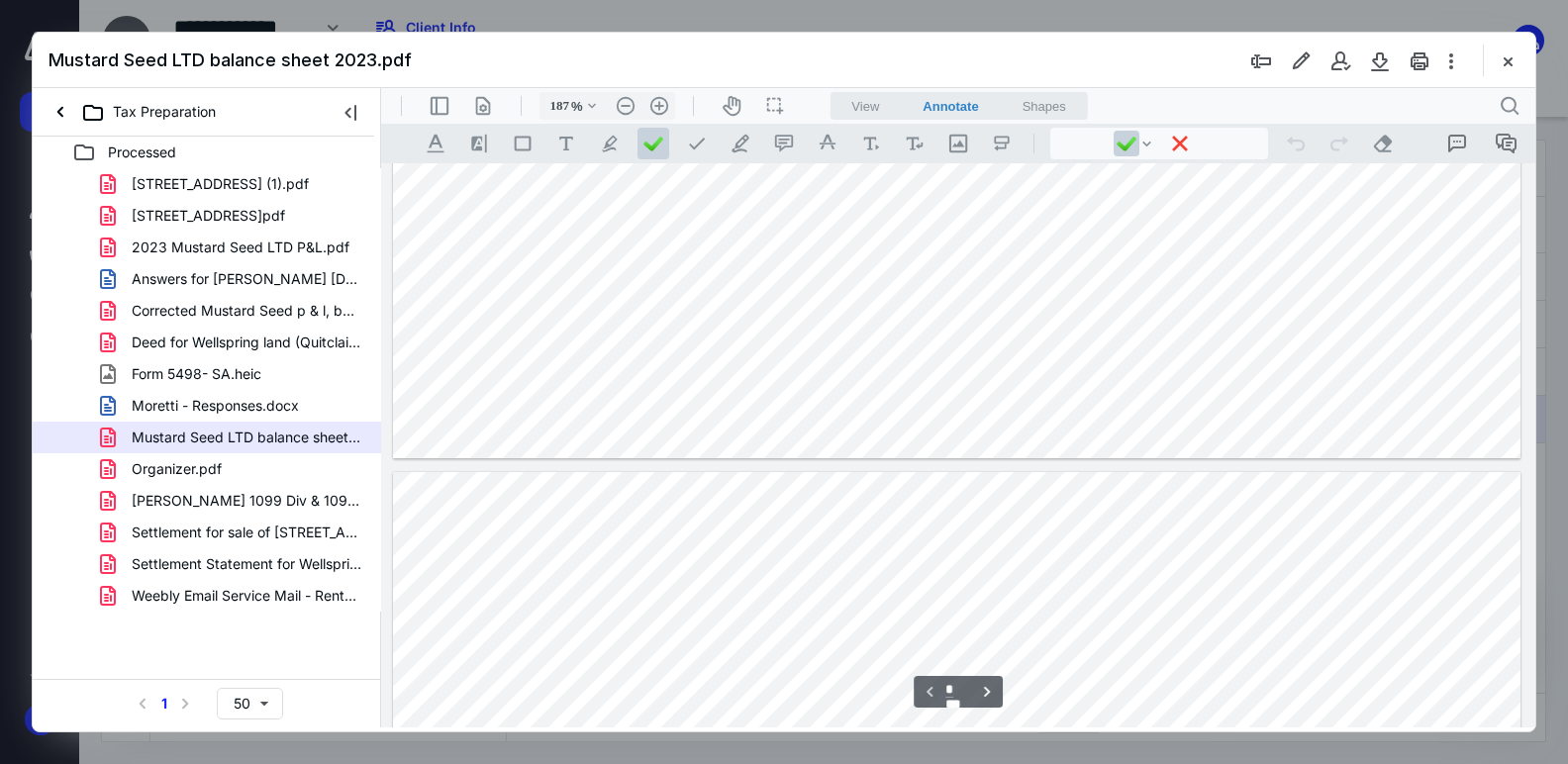 type on "*" 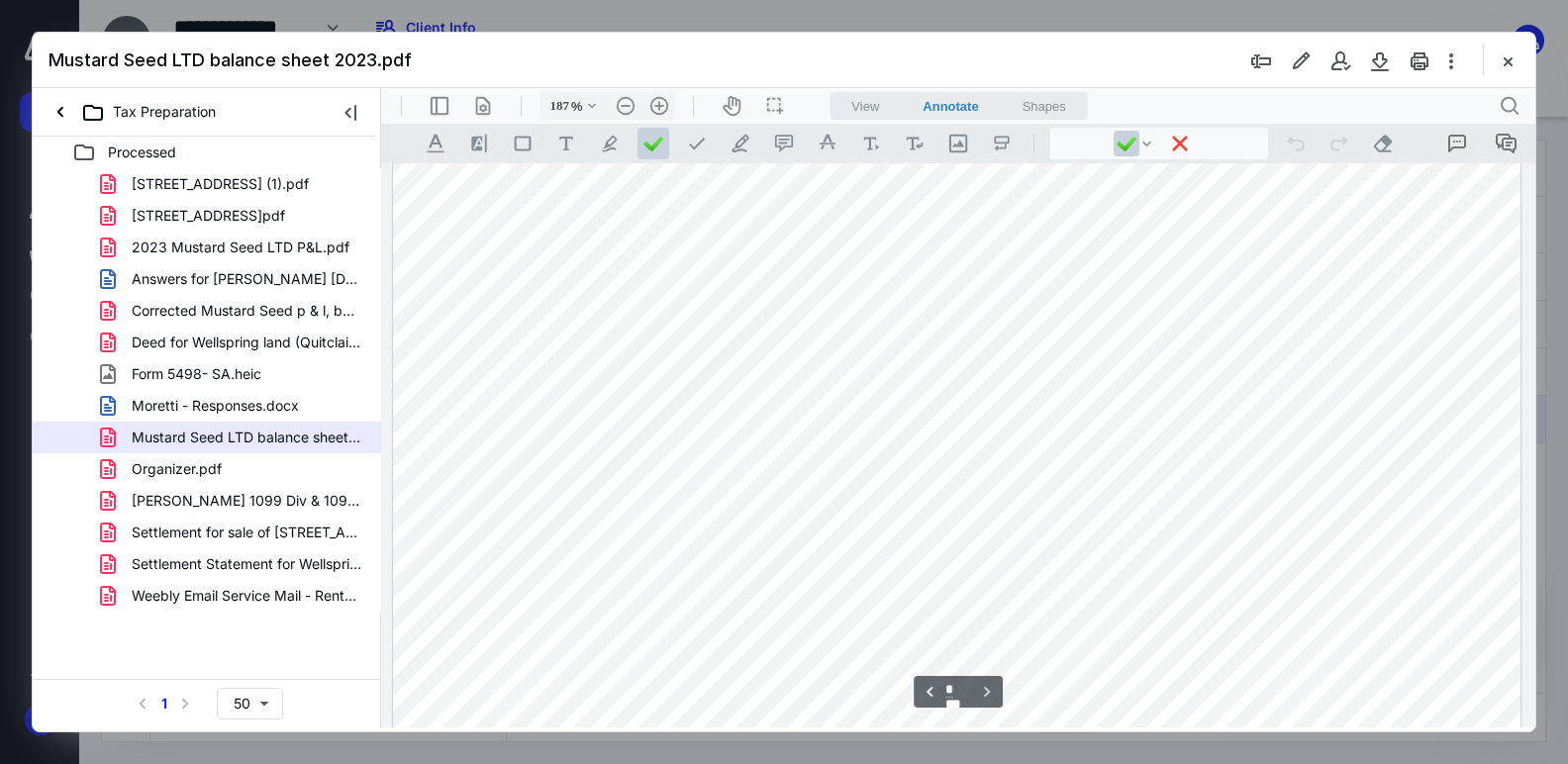 scroll, scrollTop: 1648, scrollLeft: 0, axis: vertical 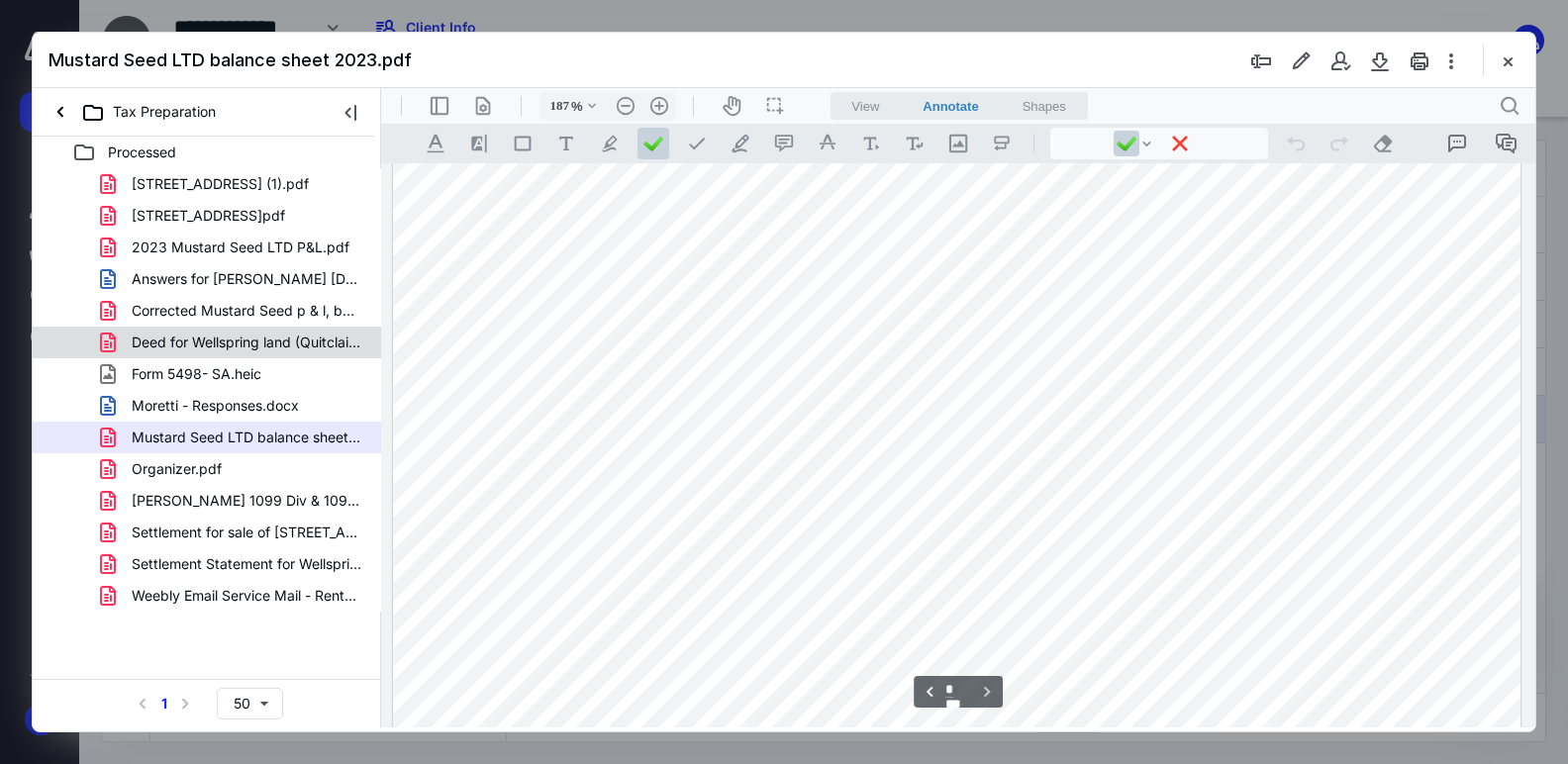 click on "Deed for Wellspring land (Quitclaim oct2023).pdf" at bounding box center [246, 342] 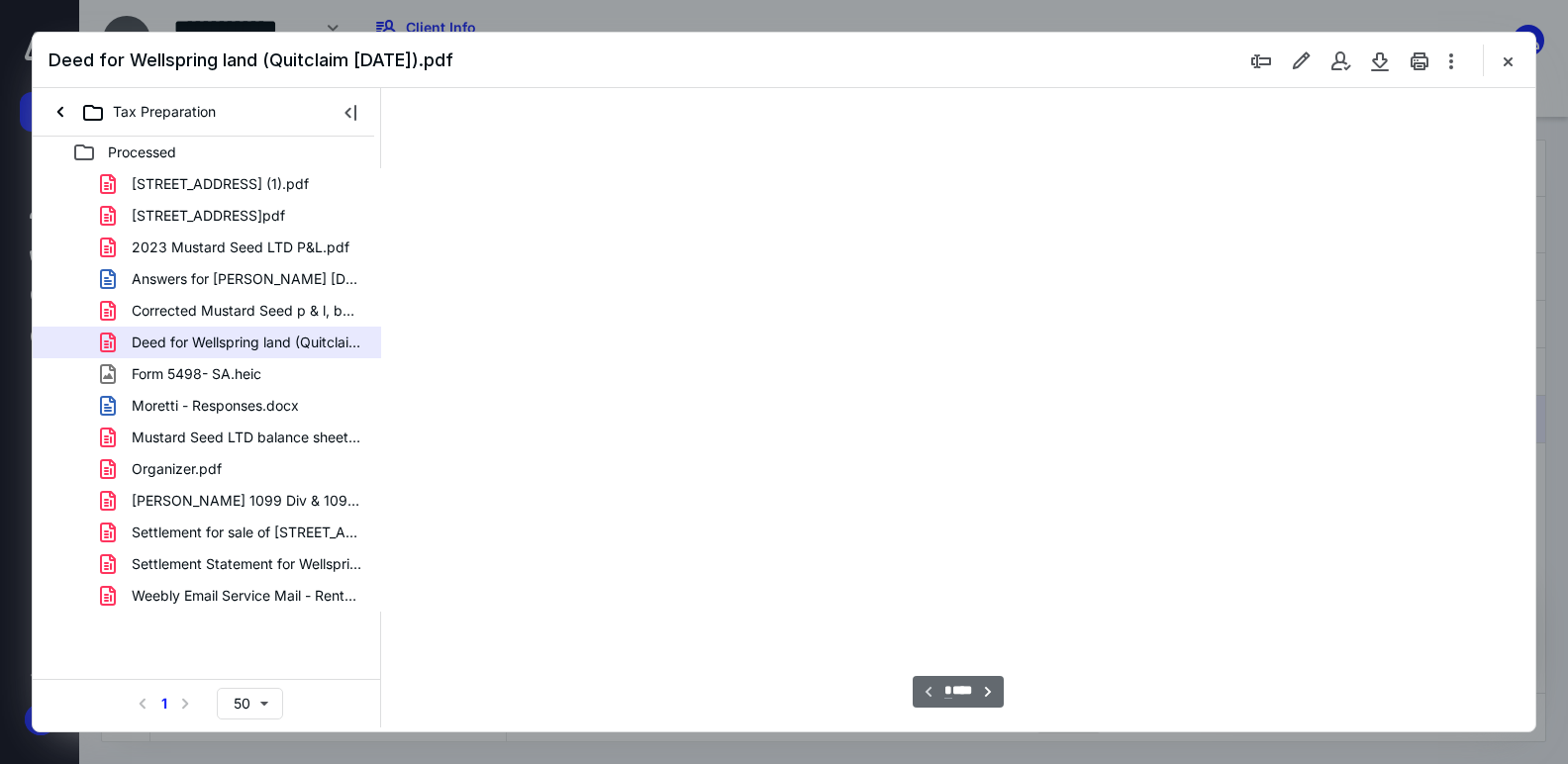type on "187" 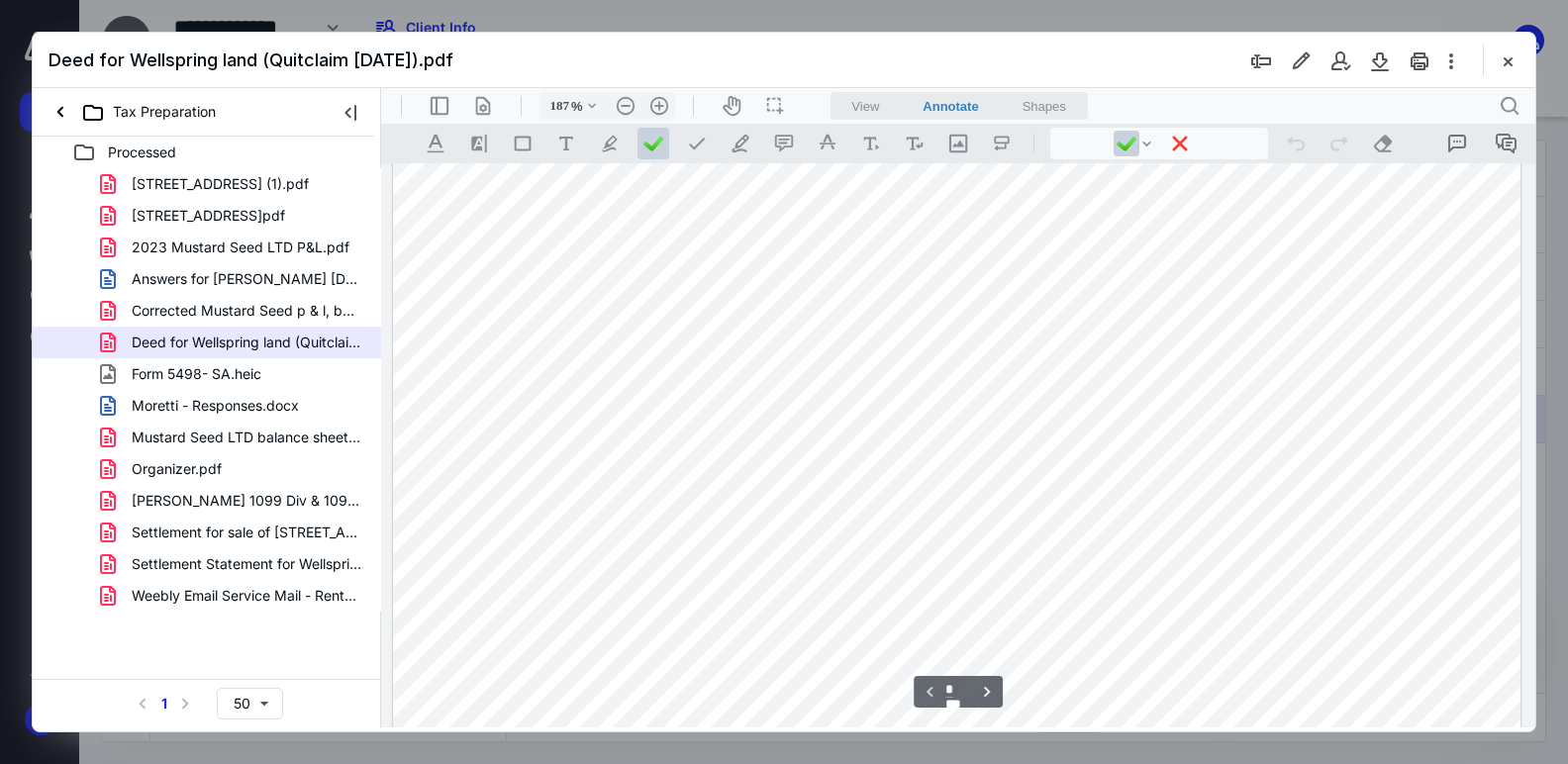scroll, scrollTop: 800, scrollLeft: 0, axis: vertical 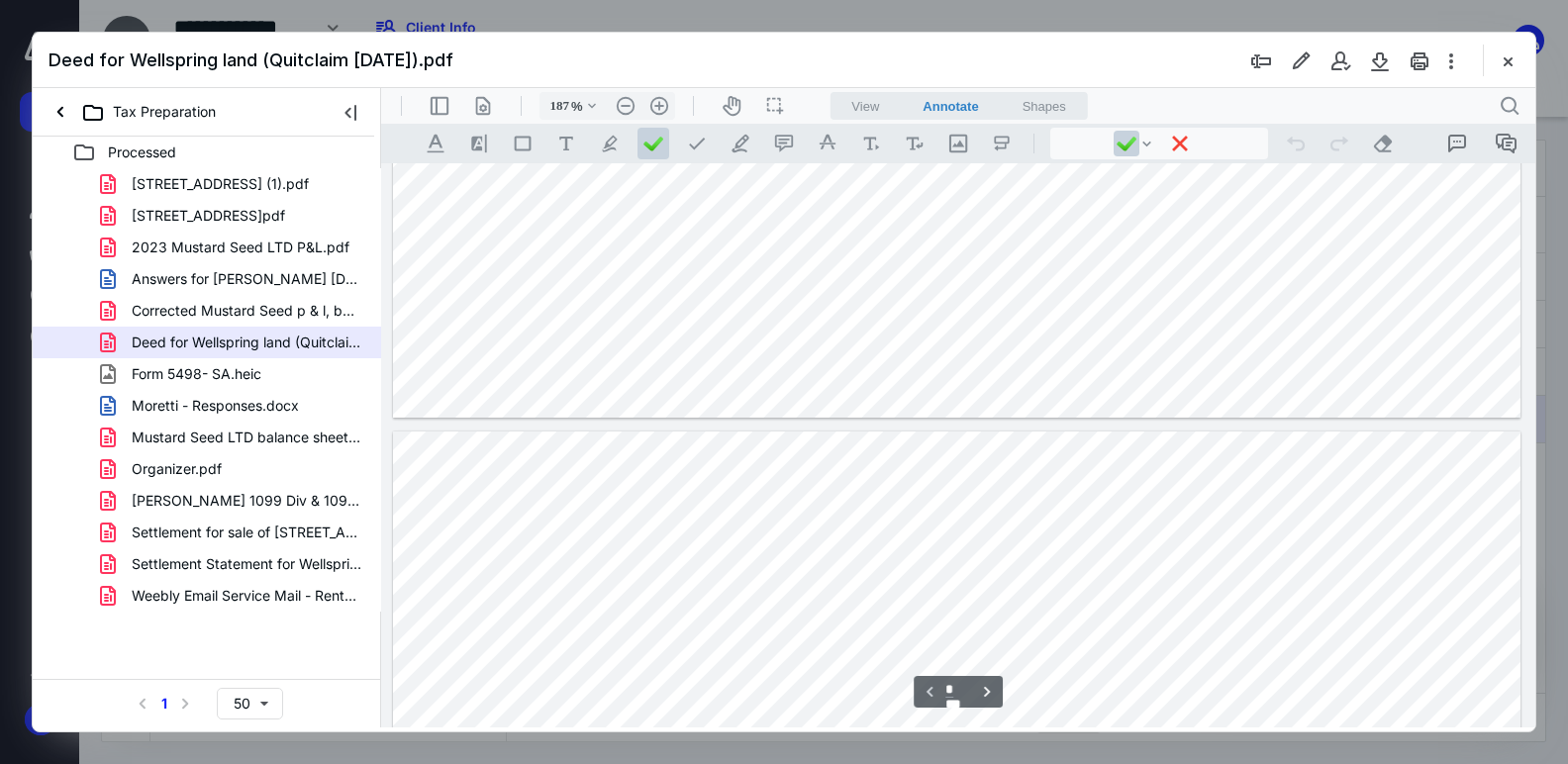 type on "*" 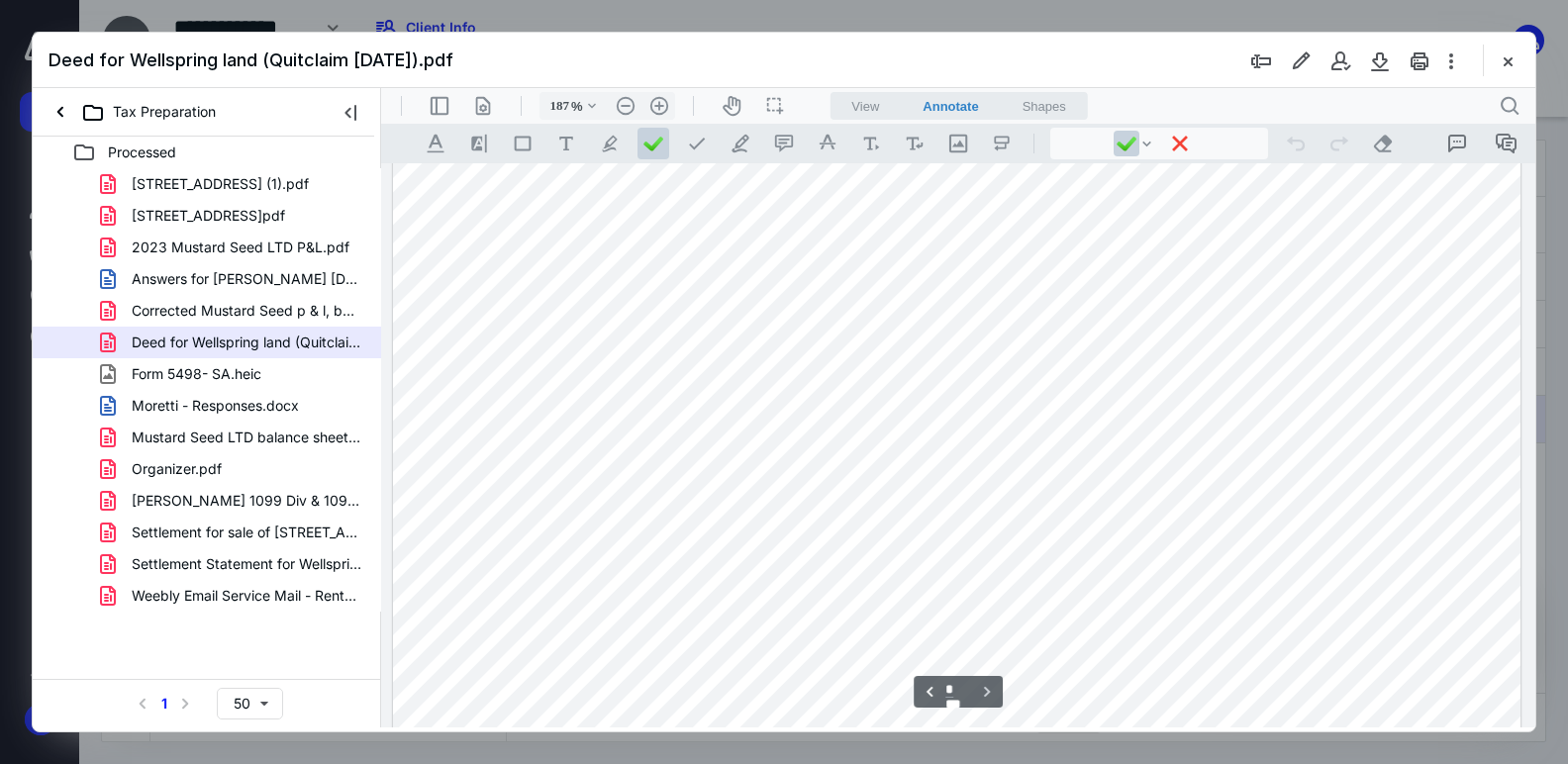 scroll, scrollTop: 2381, scrollLeft: 0, axis: vertical 